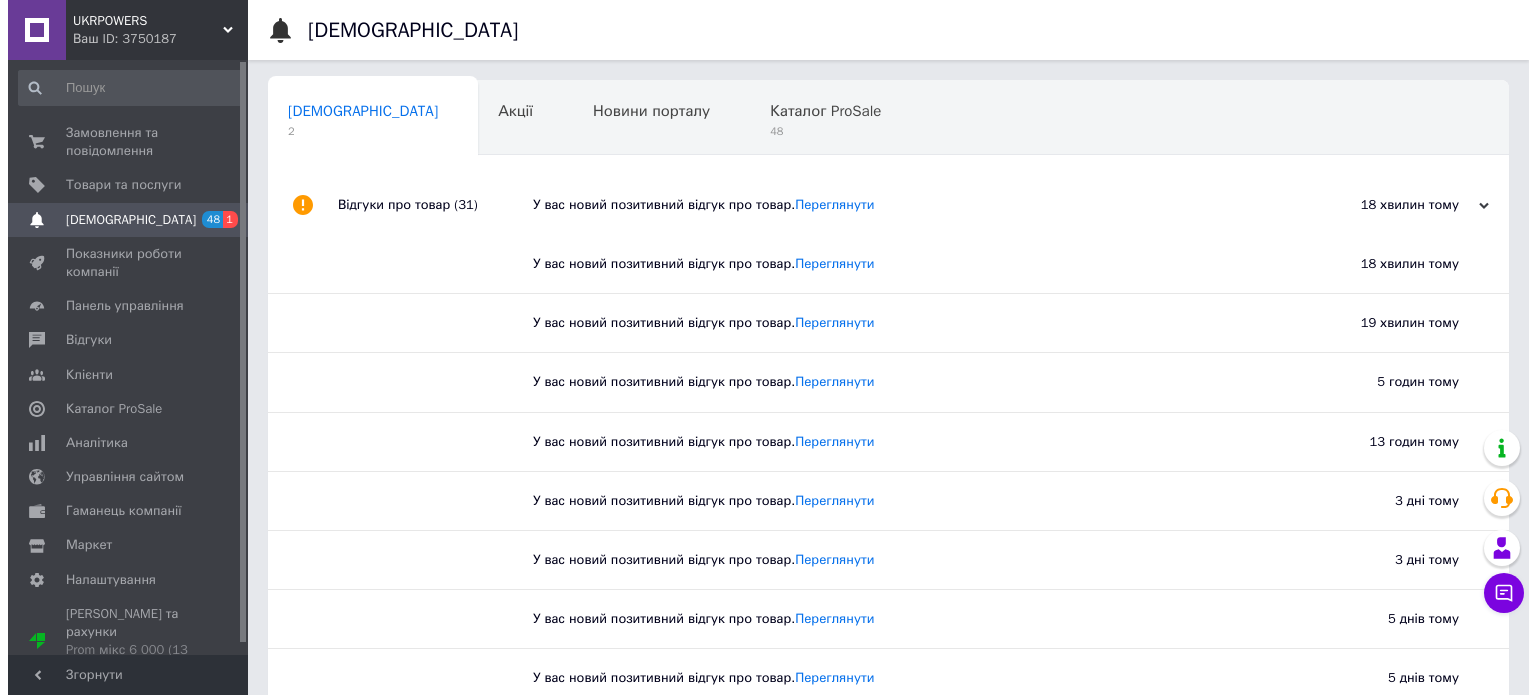 scroll, scrollTop: 0, scrollLeft: 0, axis: both 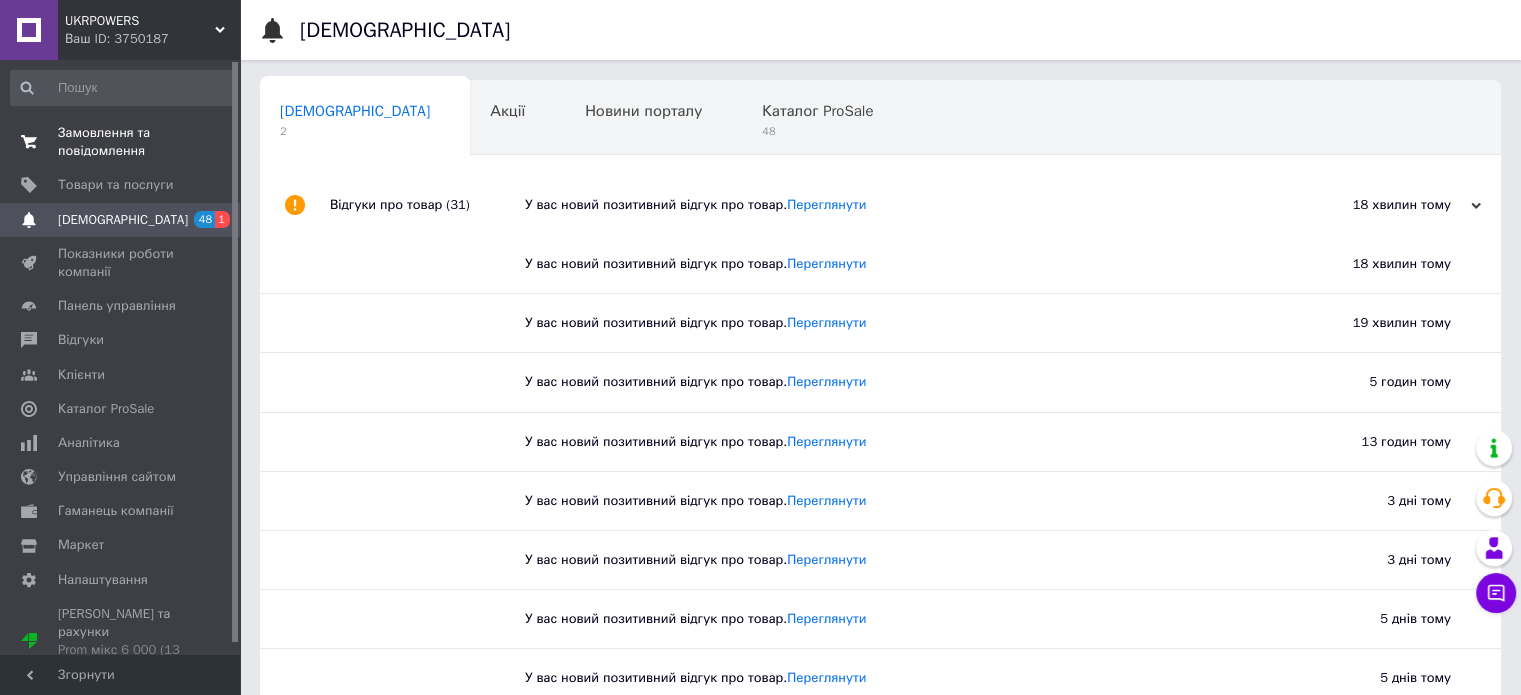 click on "Замовлення та повідомлення" at bounding box center [121, 142] 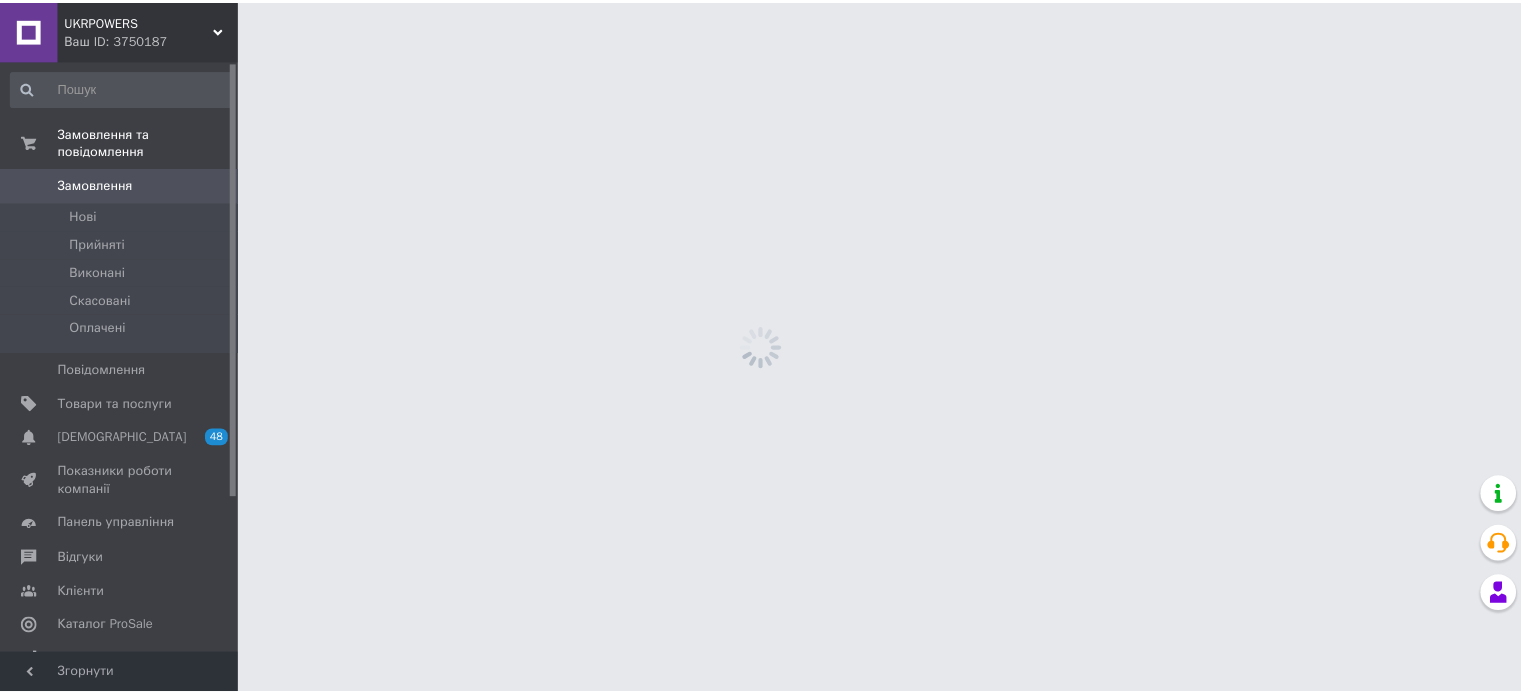scroll, scrollTop: 0, scrollLeft: 0, axis: both 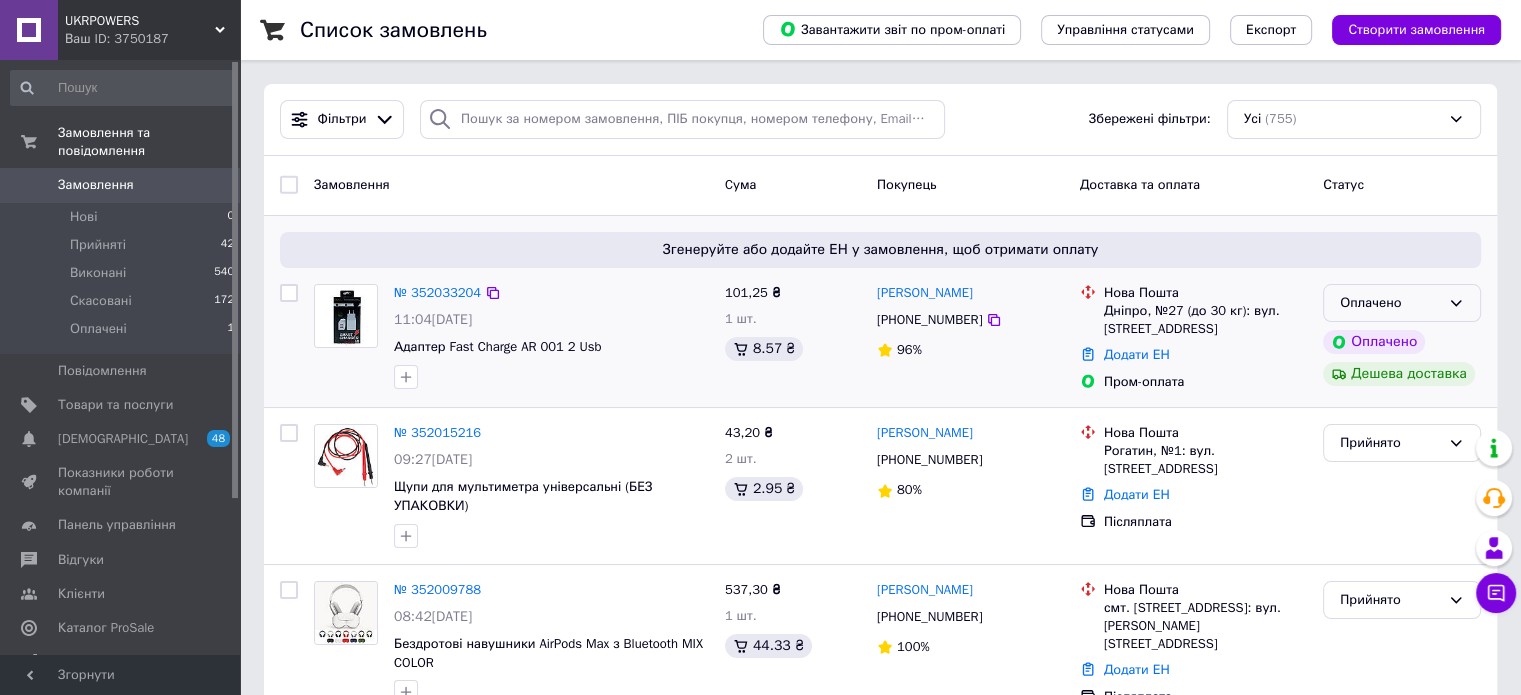 click on "Оплачено" at bounding box center (1390, 303) 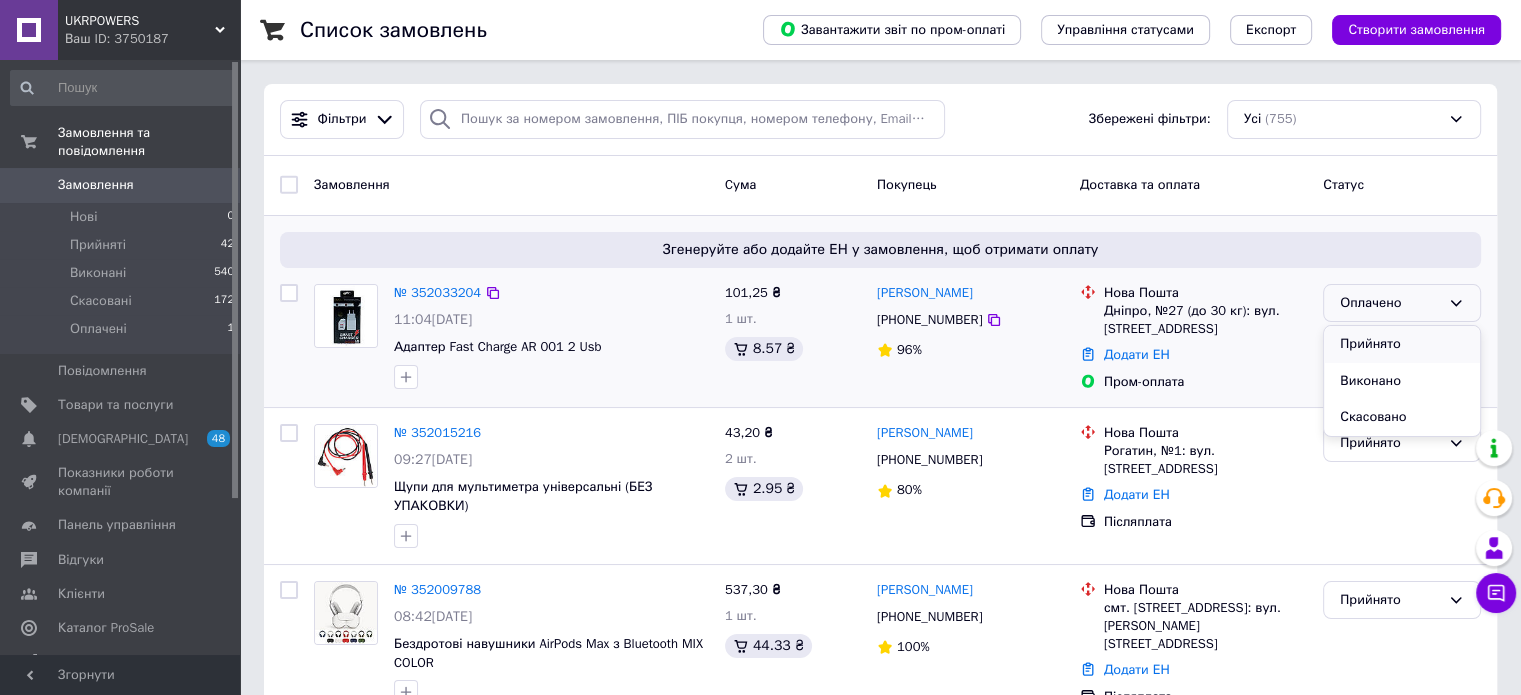 click on "Прийнято" at bounding box center [1402, 344] 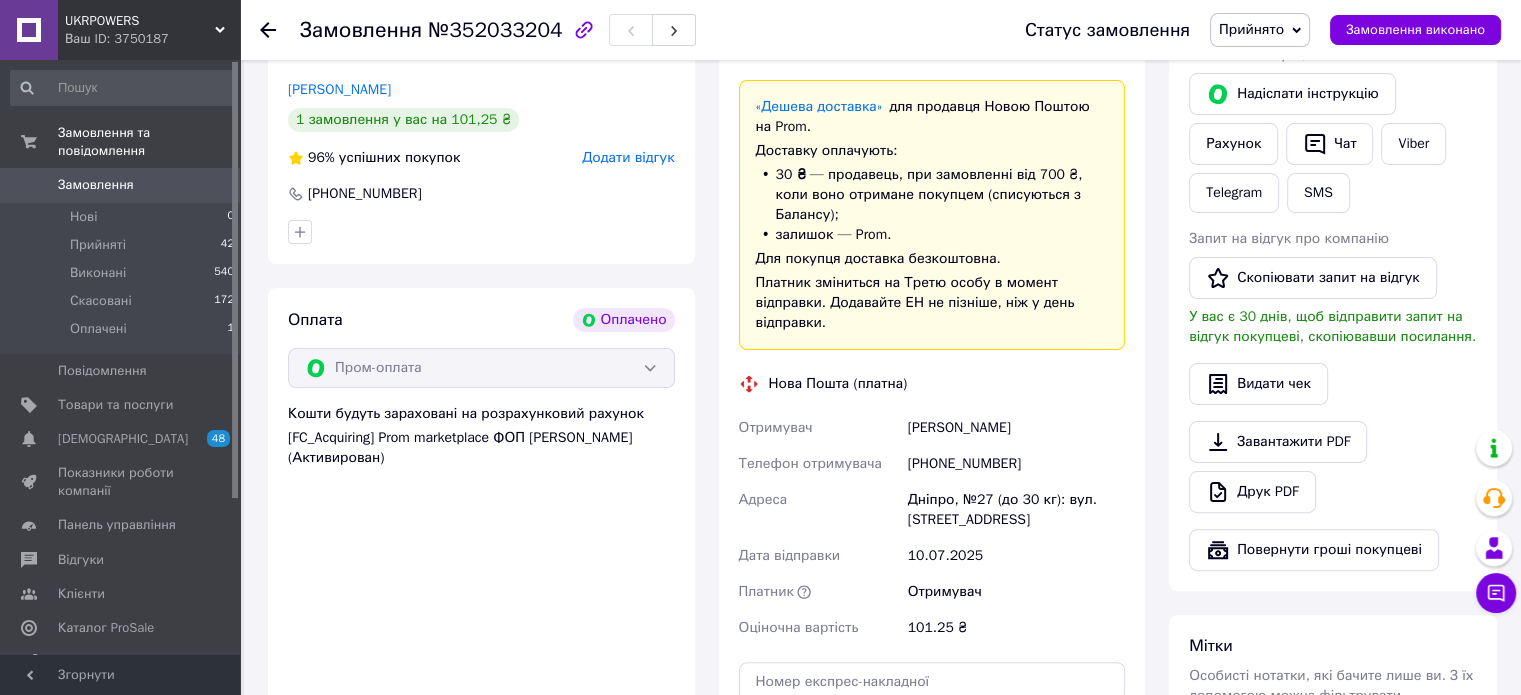 scroll, scrollTop: 500, scrollLeft: 0, axis: vertical 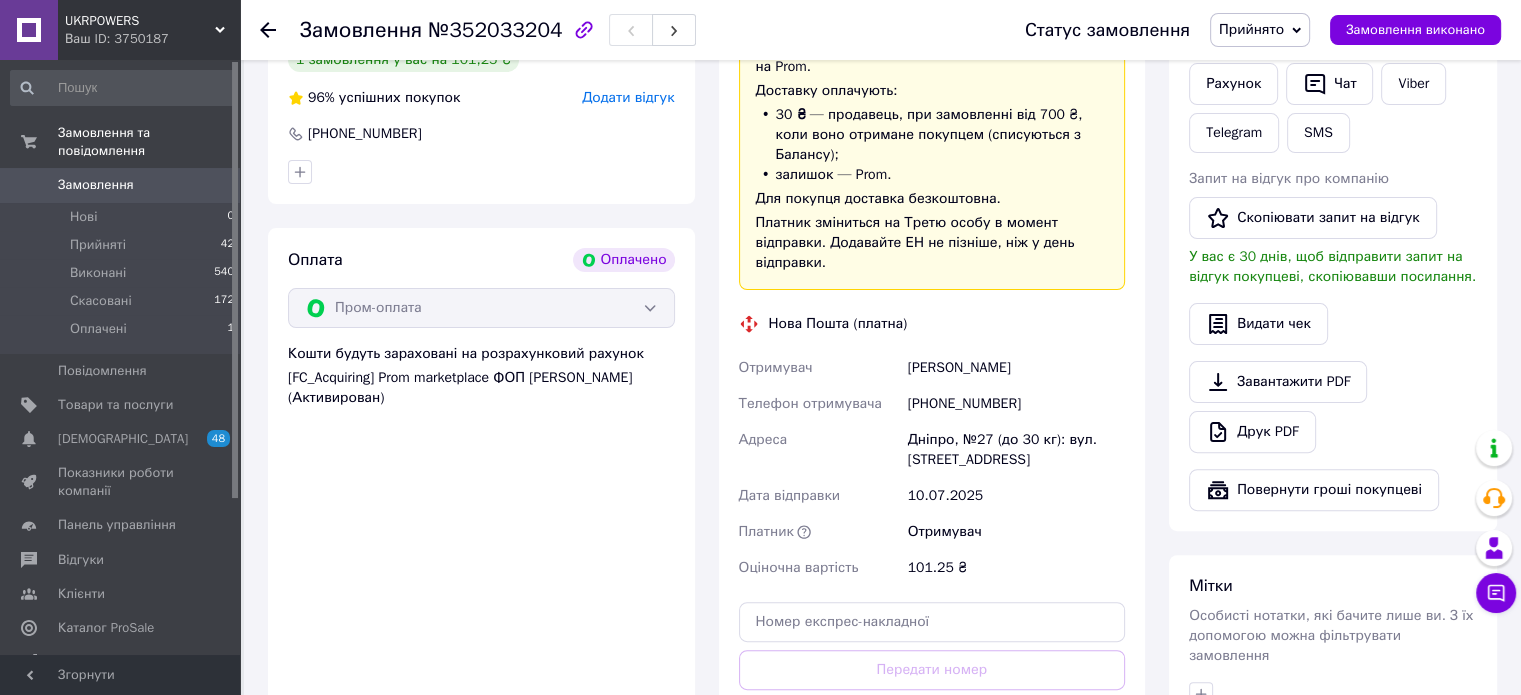 drag, startPoint x: 927, startPoint y: 346, endPoint x: 1068, endPoint y: 351, distance: 141.08862 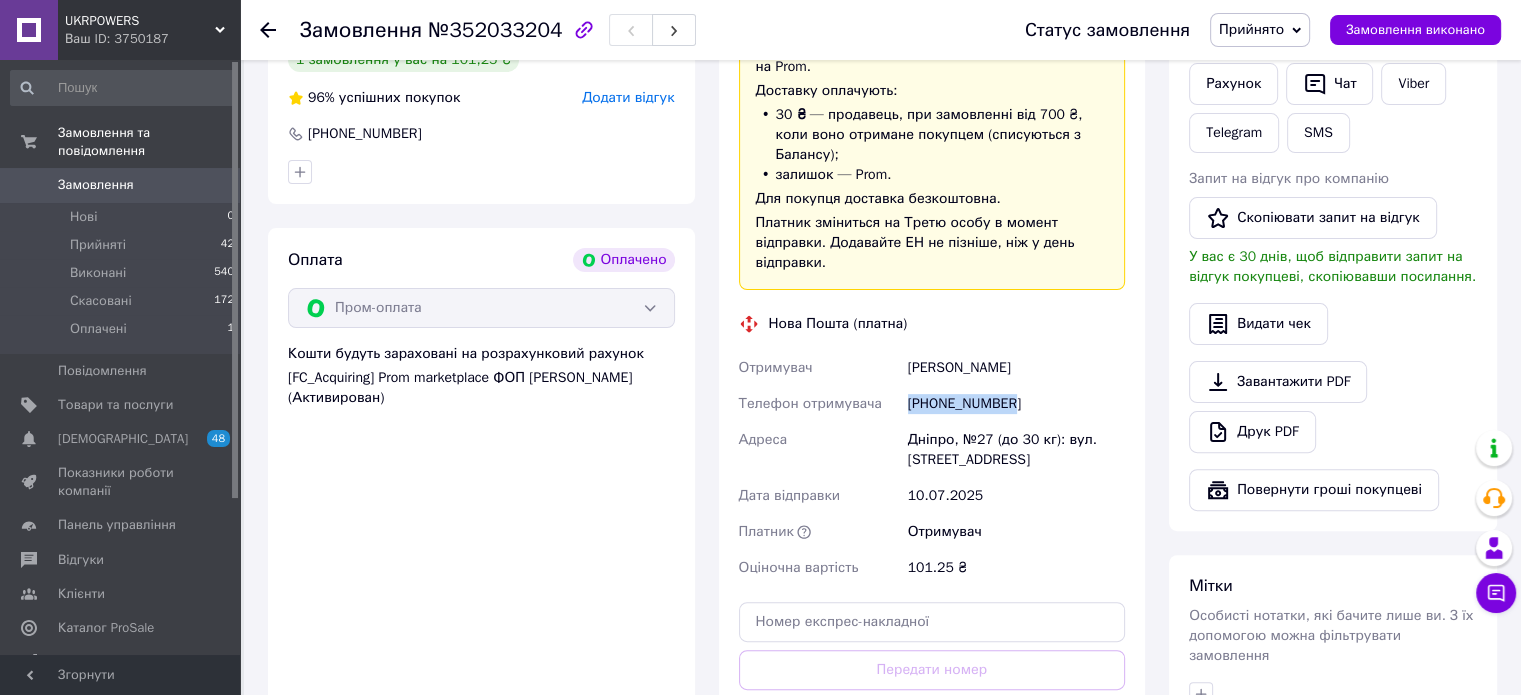 drag, startPoint x: 1024, startPoint y: 383, endPoint x: 907, endPoint y: 386, distance: 117.03845 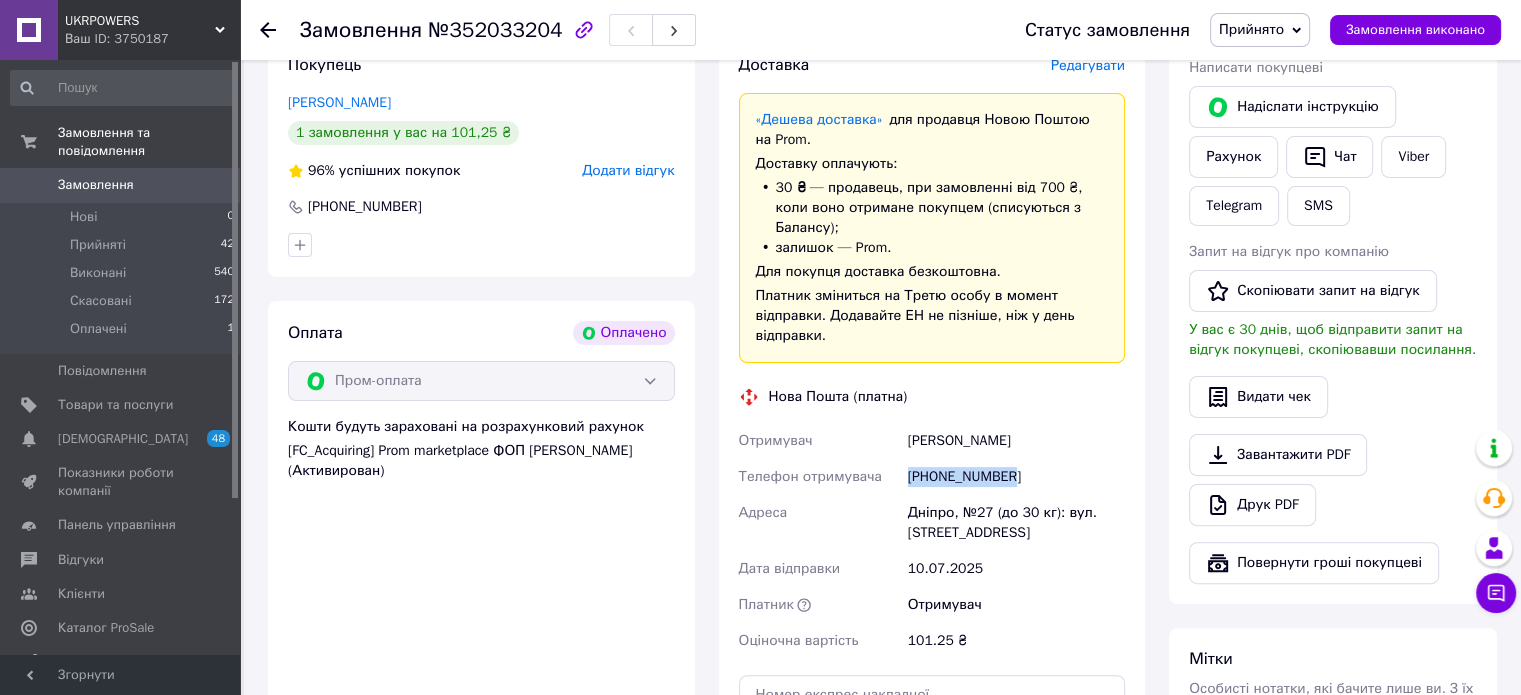 scroll, scrollTop: 200, scrollLeft: 0, axis: vertical 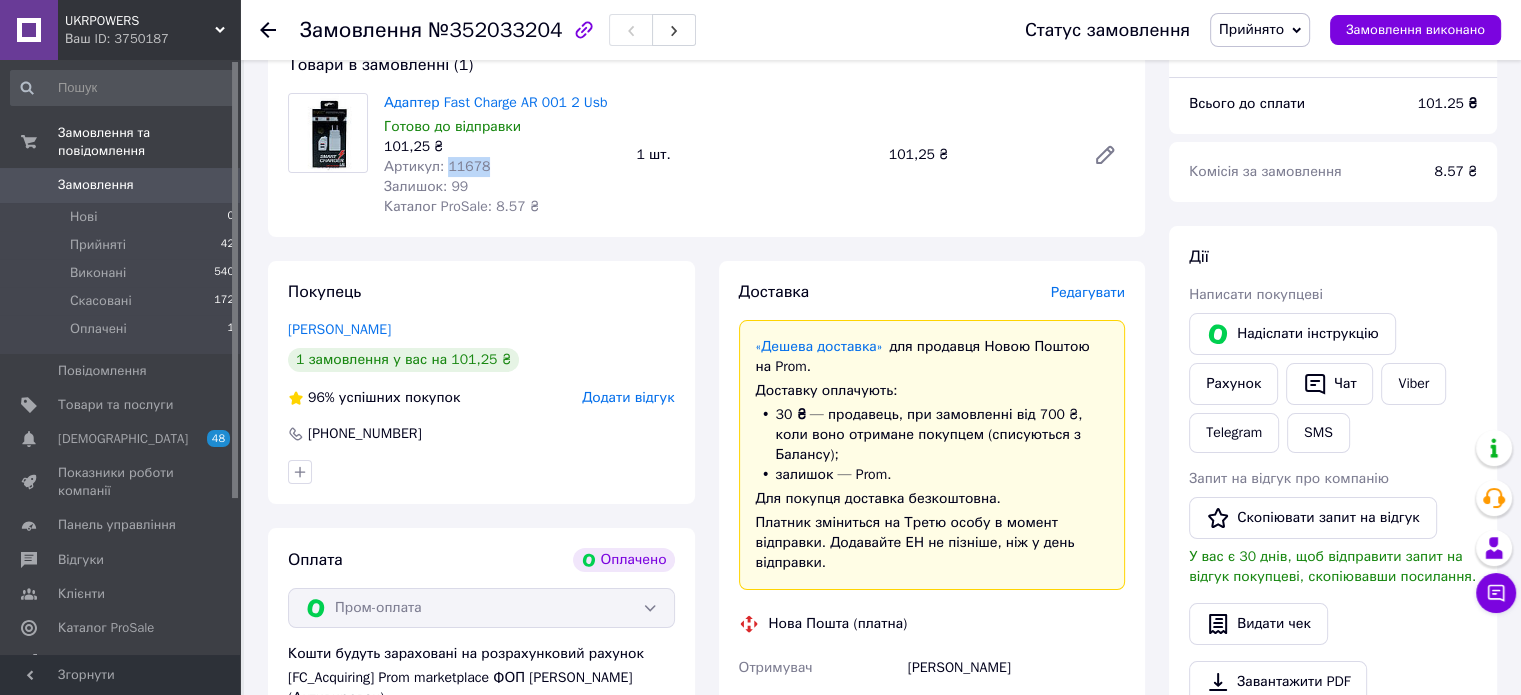 drag, startPoint x: 490, startPoint y: 175, endPoint x: 443, endPoint y: 171, distance: 47.169907 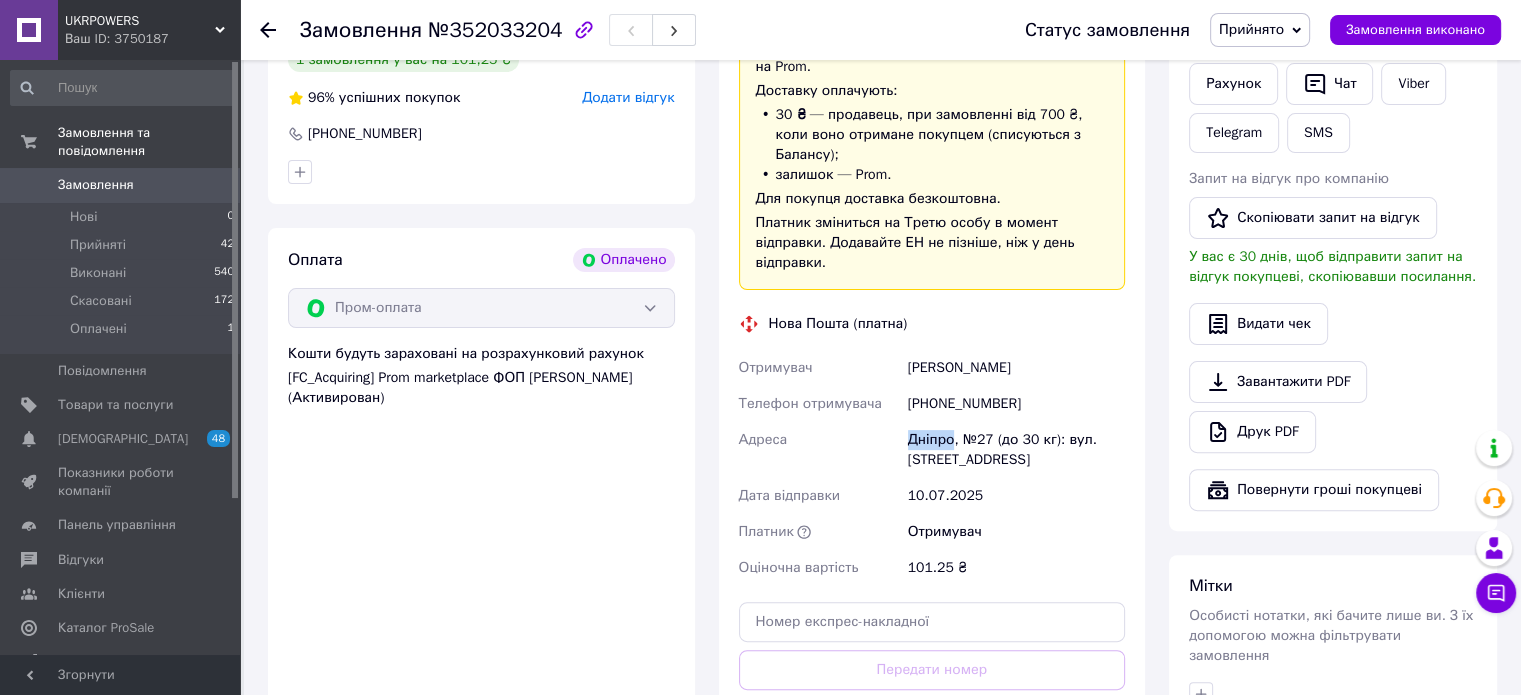 drag, startPoint x: 952, startPoint y: 418, endPoint x: 902, endPoint y: 422, distance: 50.159744 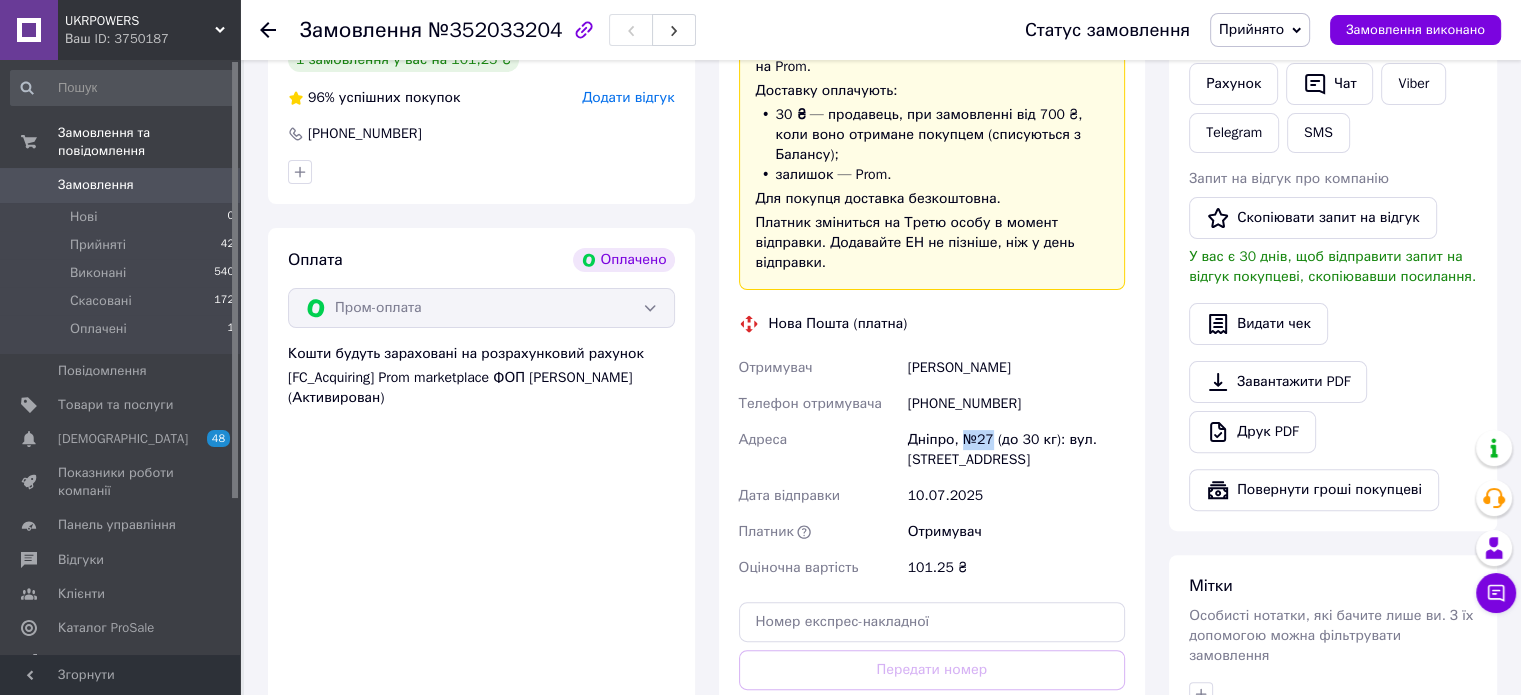 drag, startPoint x: 987, startPoint y: 416, endPoint x: 964, endPoint y: 419, distance: 23.194826 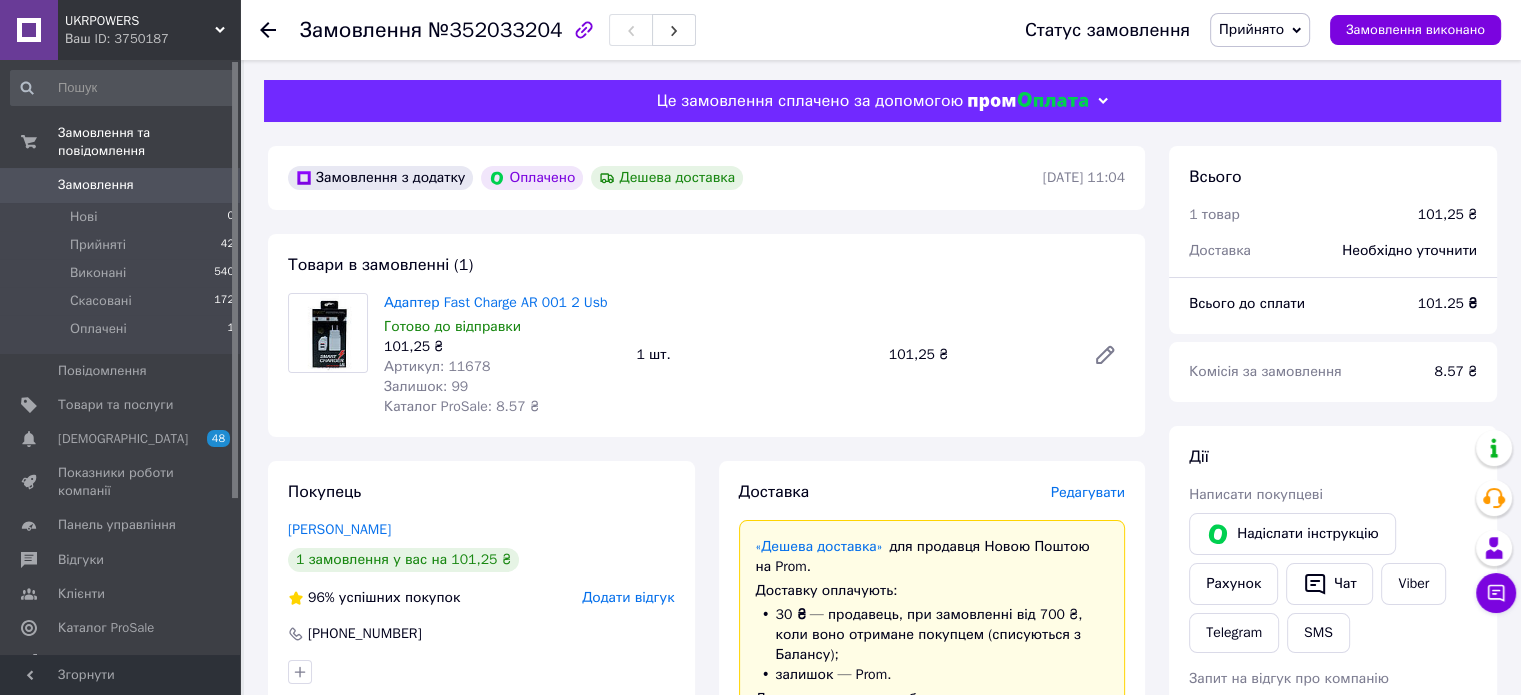 scroll, scrollTop: 0, scrollLeft: 0, axis: both 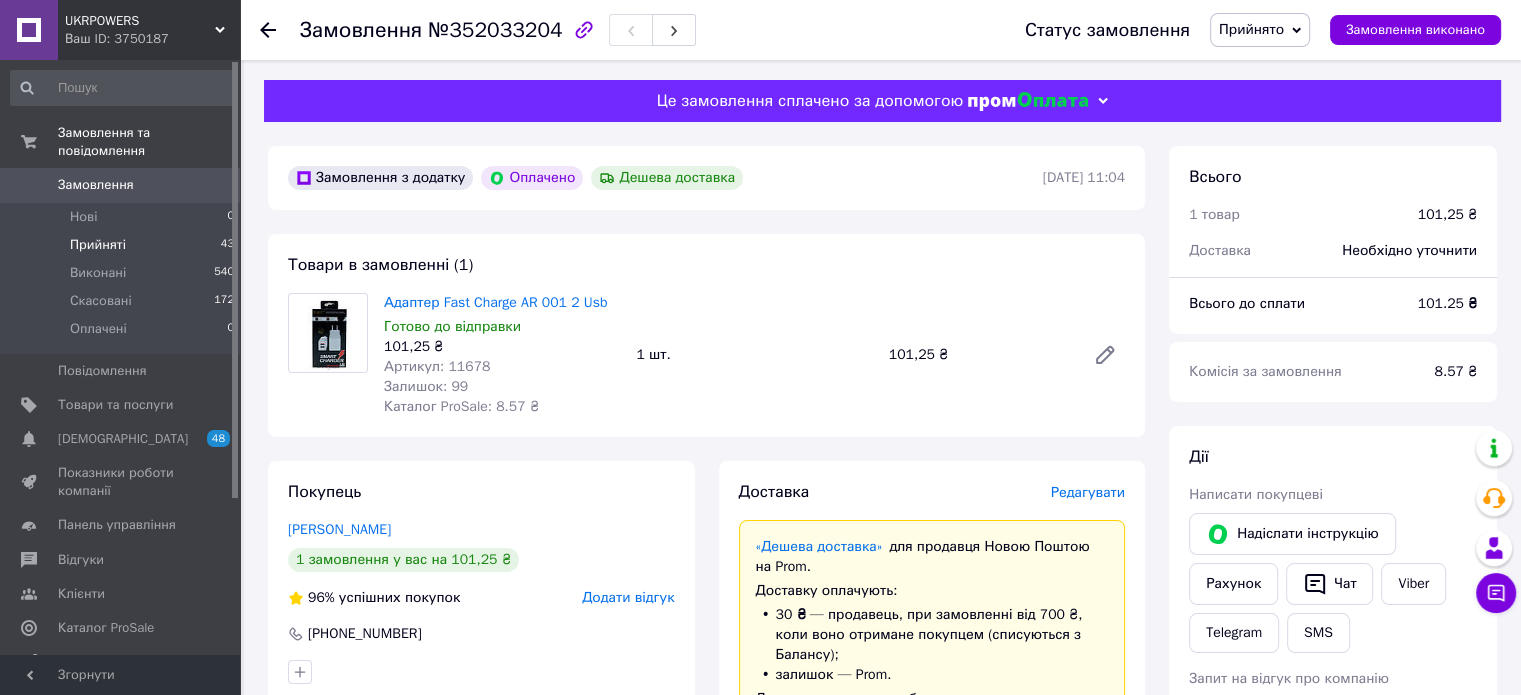 click on "Прийняті 43" at bounding box center [123, 245] 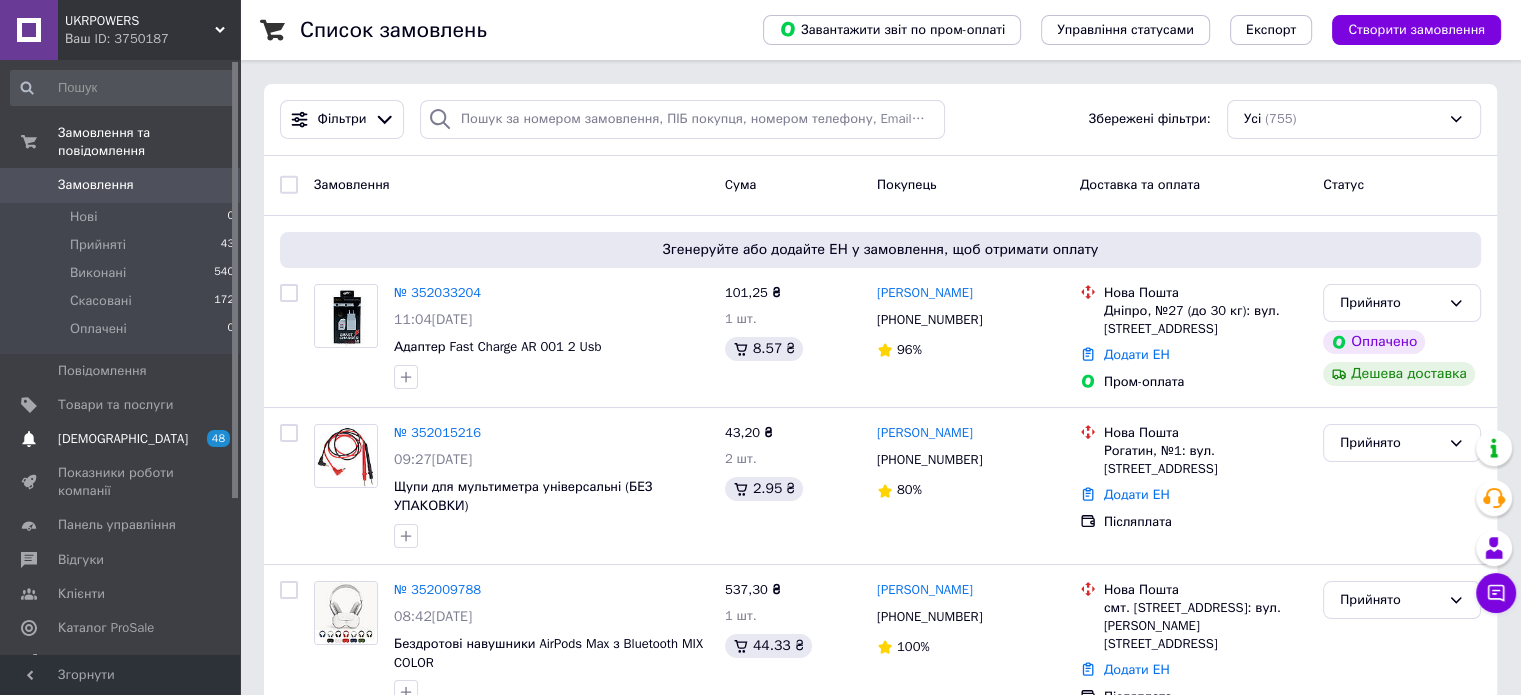 click on "[DEMOGRAPHIC_DATA]" at bounding box center (123, 439) 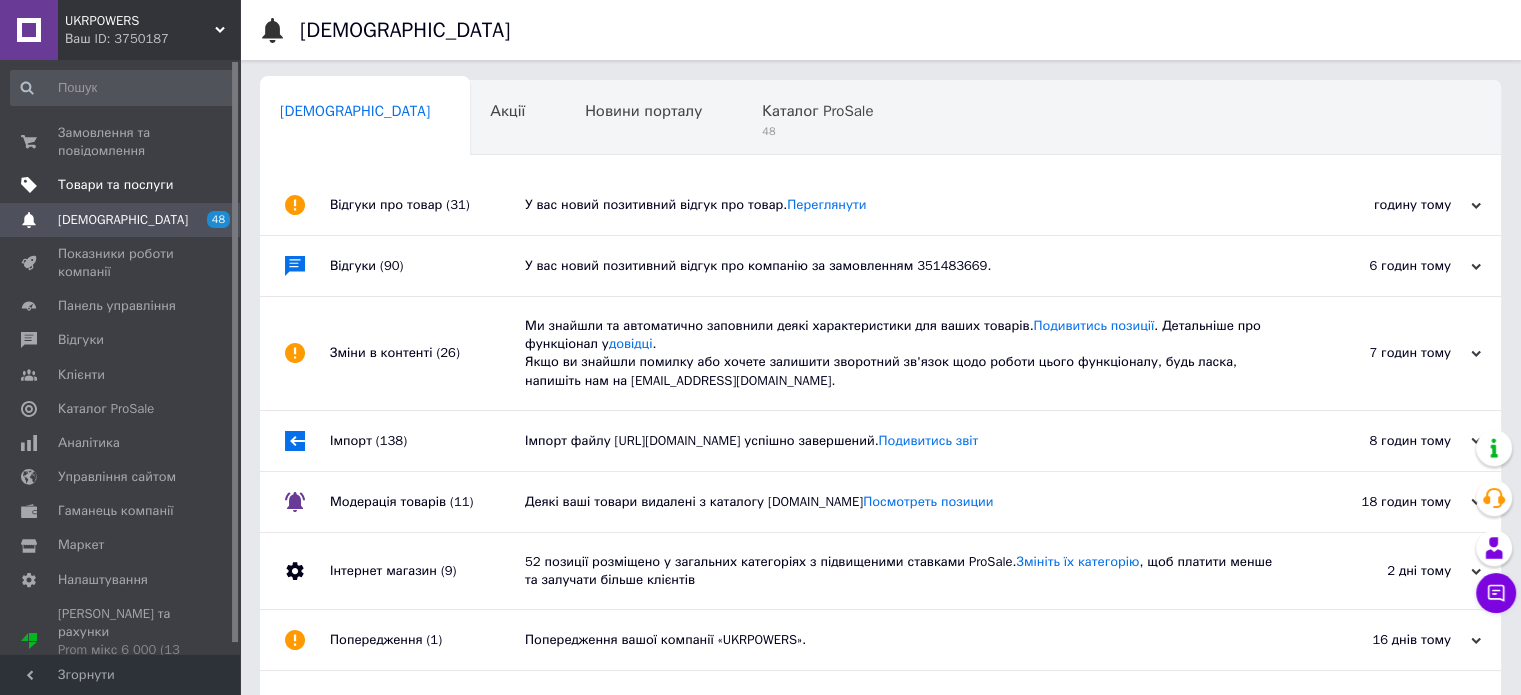 click on "Товари та послуги" at bounding box center [115, 185] 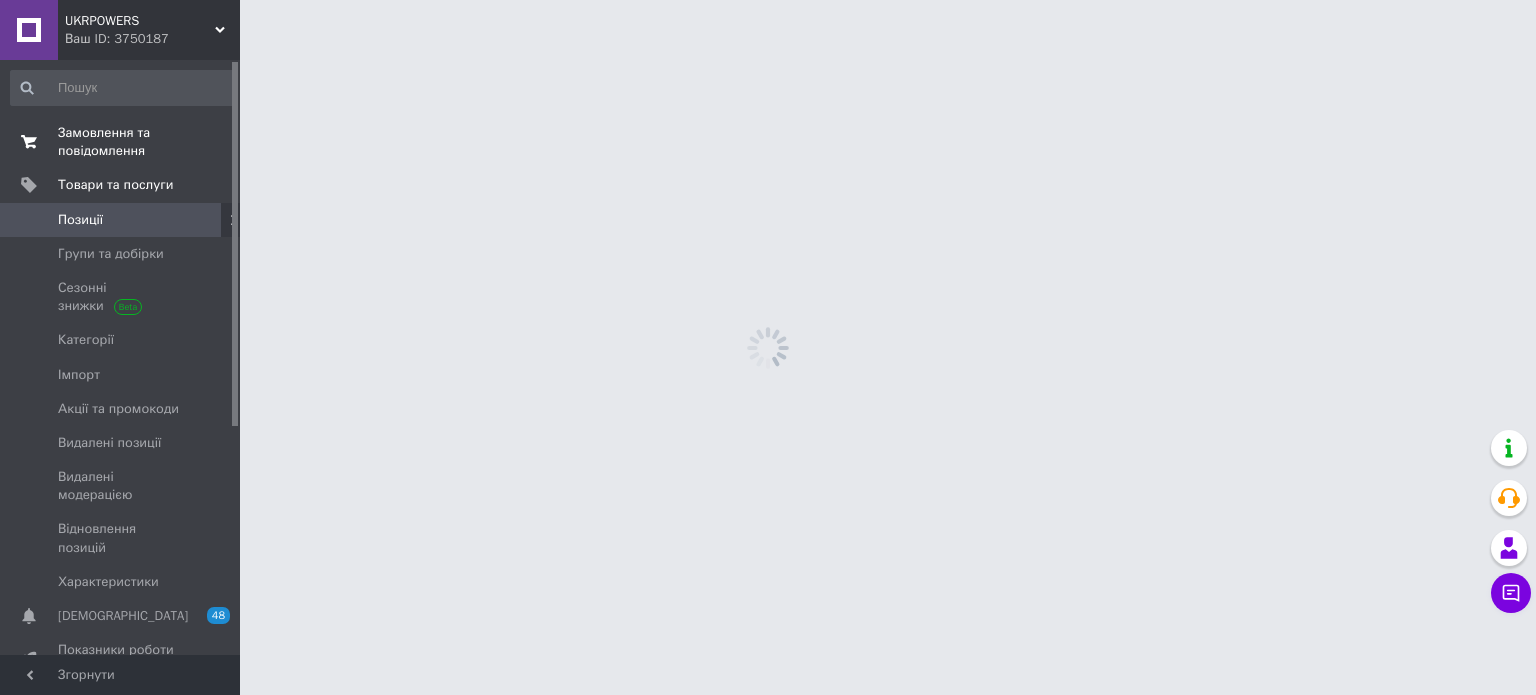 click on "Замовлення та повідомлення" at bounding box center [121, 142] 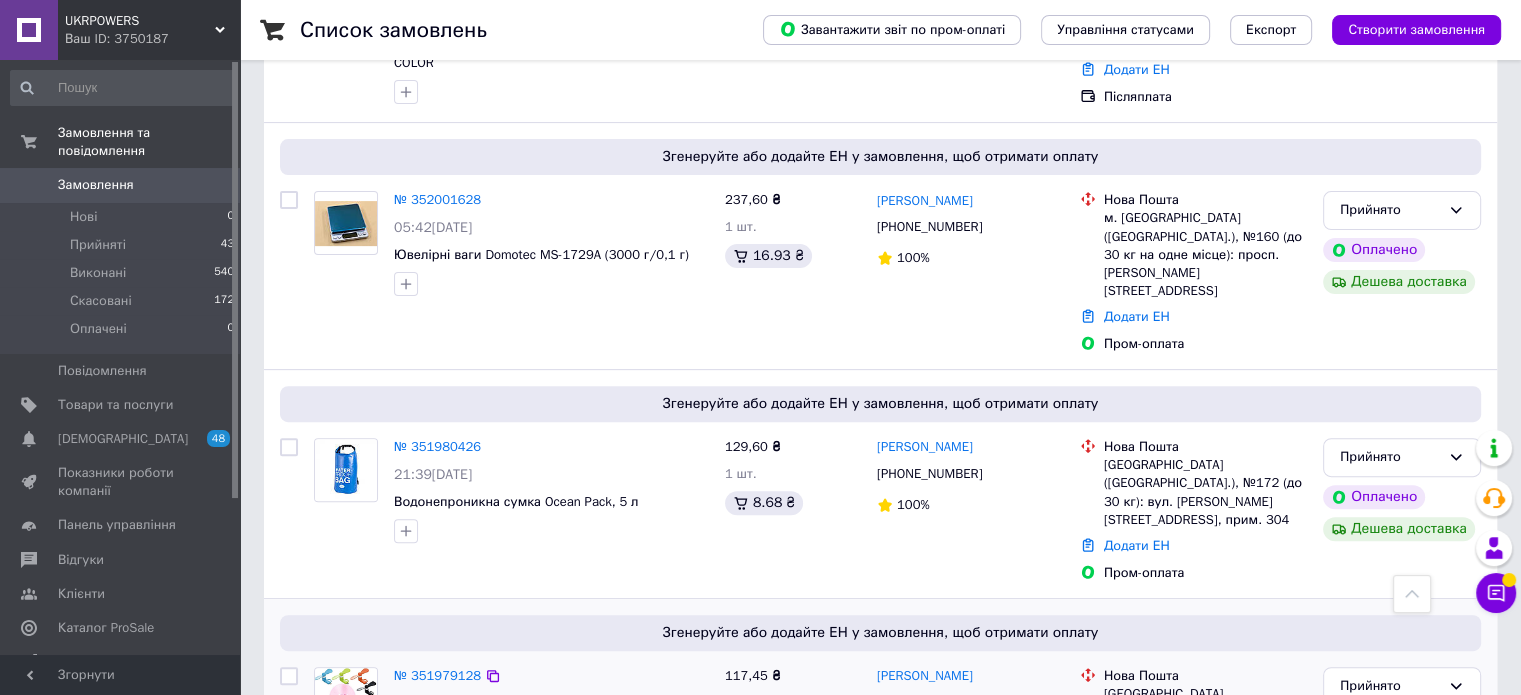 scroll, scrollTop: 900, scrollLeft: 0, axis: vertical 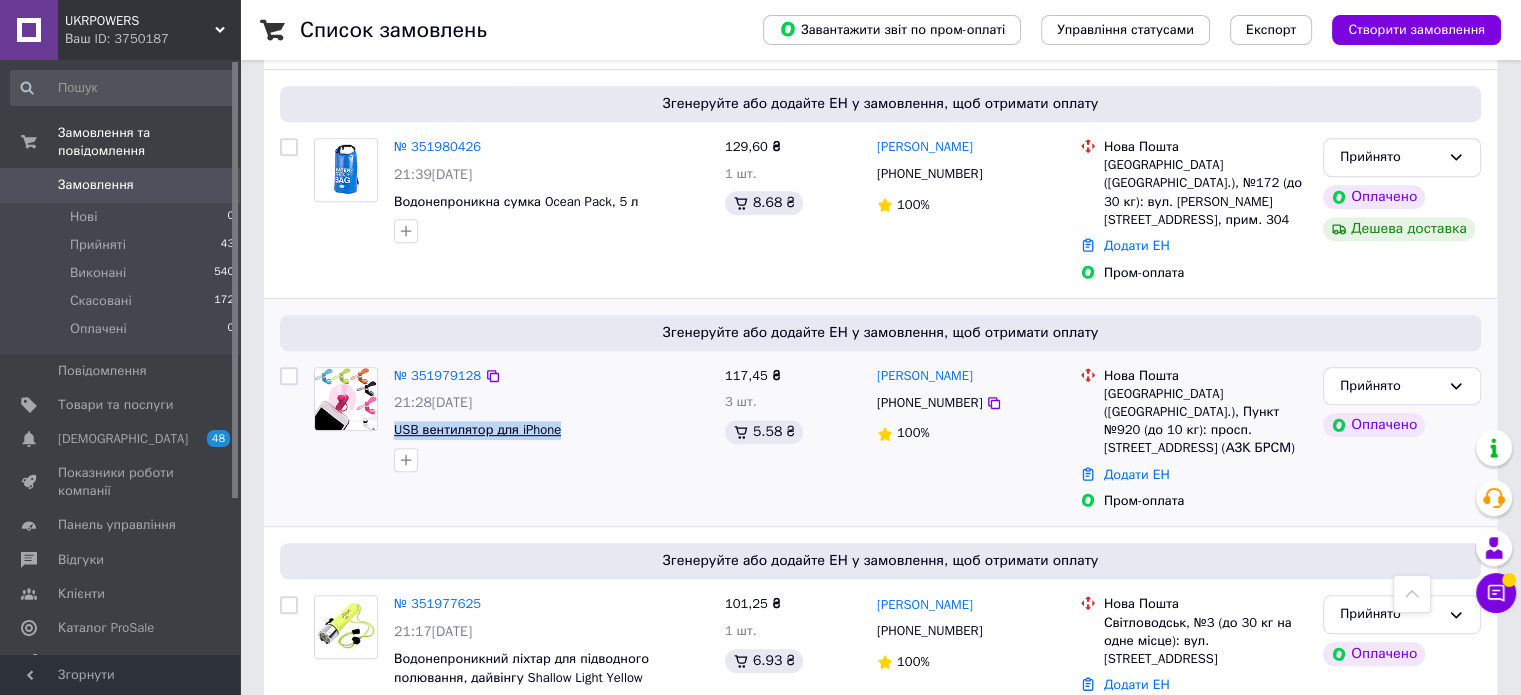 drag, startPoint x: 590, startPoint y: 361, endPoint x: 395, endPoint y: 355, distance: 195.09229 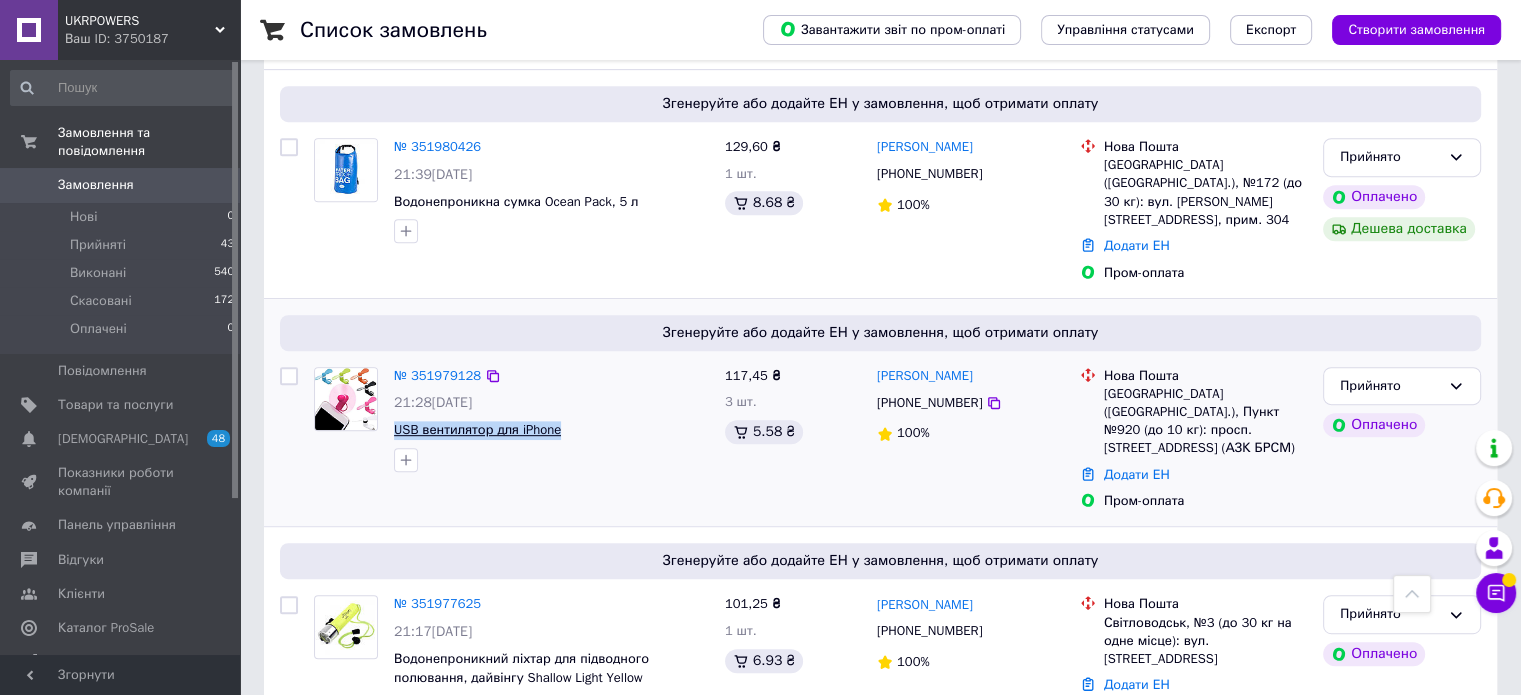 click on "№ 351979128 21:28, 09.07.2025 USB вентилятор для iPhone" at bounding box center [551, 419] 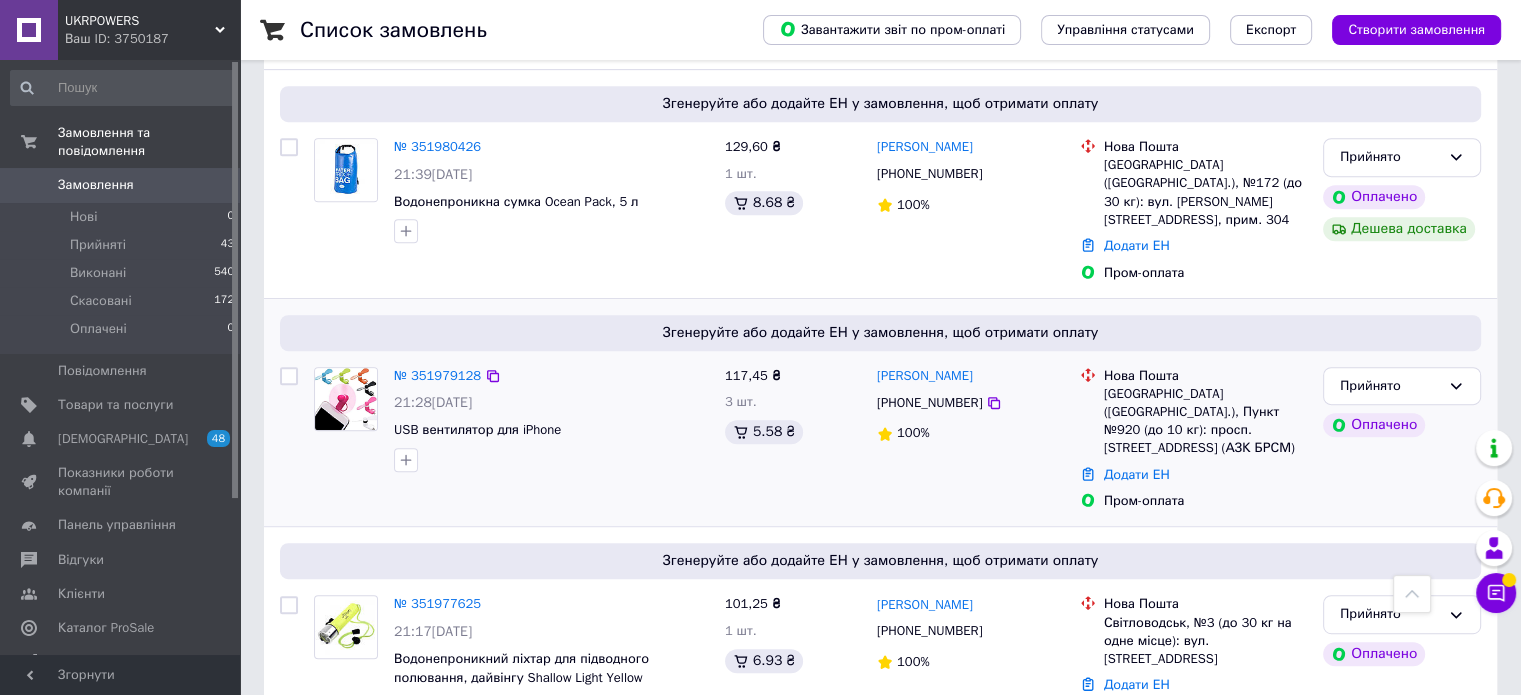 click on "Людмила Крюкова +380974442329 100%" at bounding box center (970, 439) 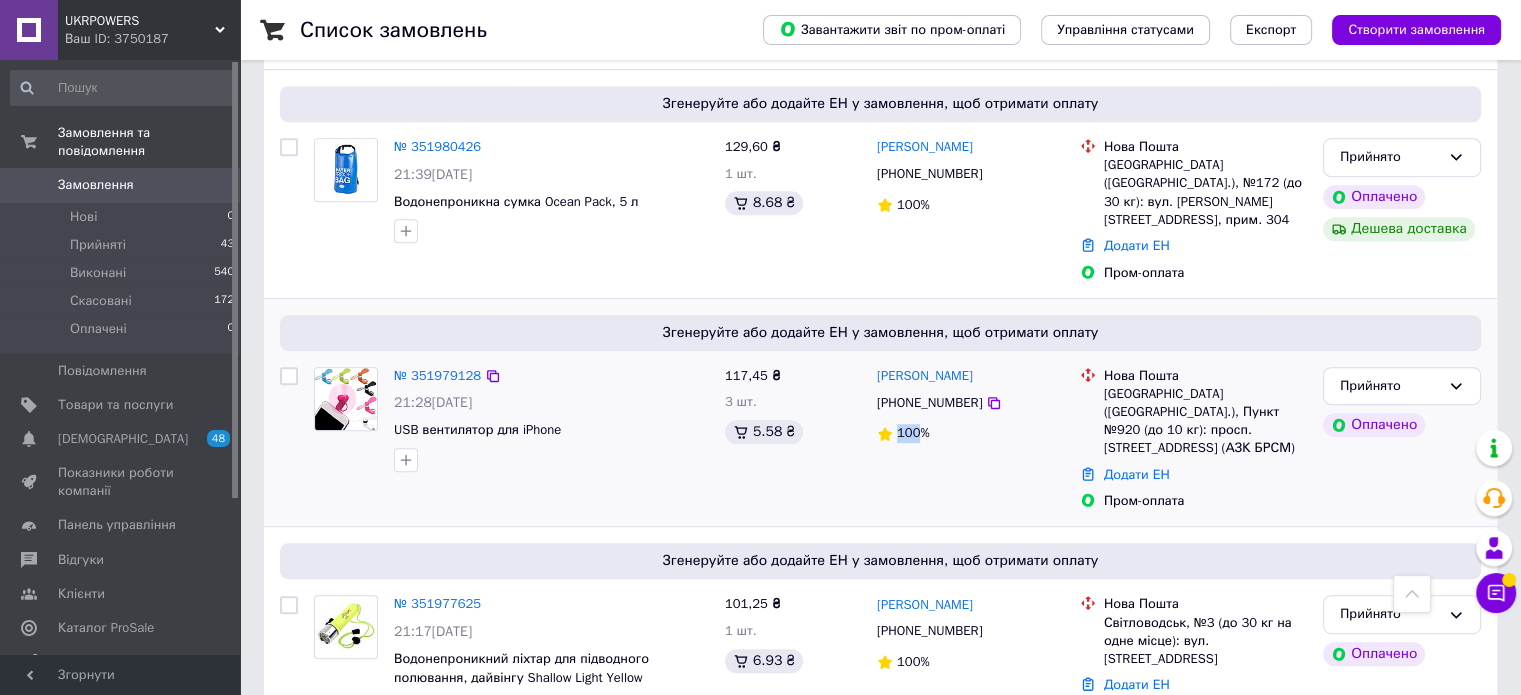 click on "Людмила Крюкова +380974442329 100%" at bounding box center (970, 439) 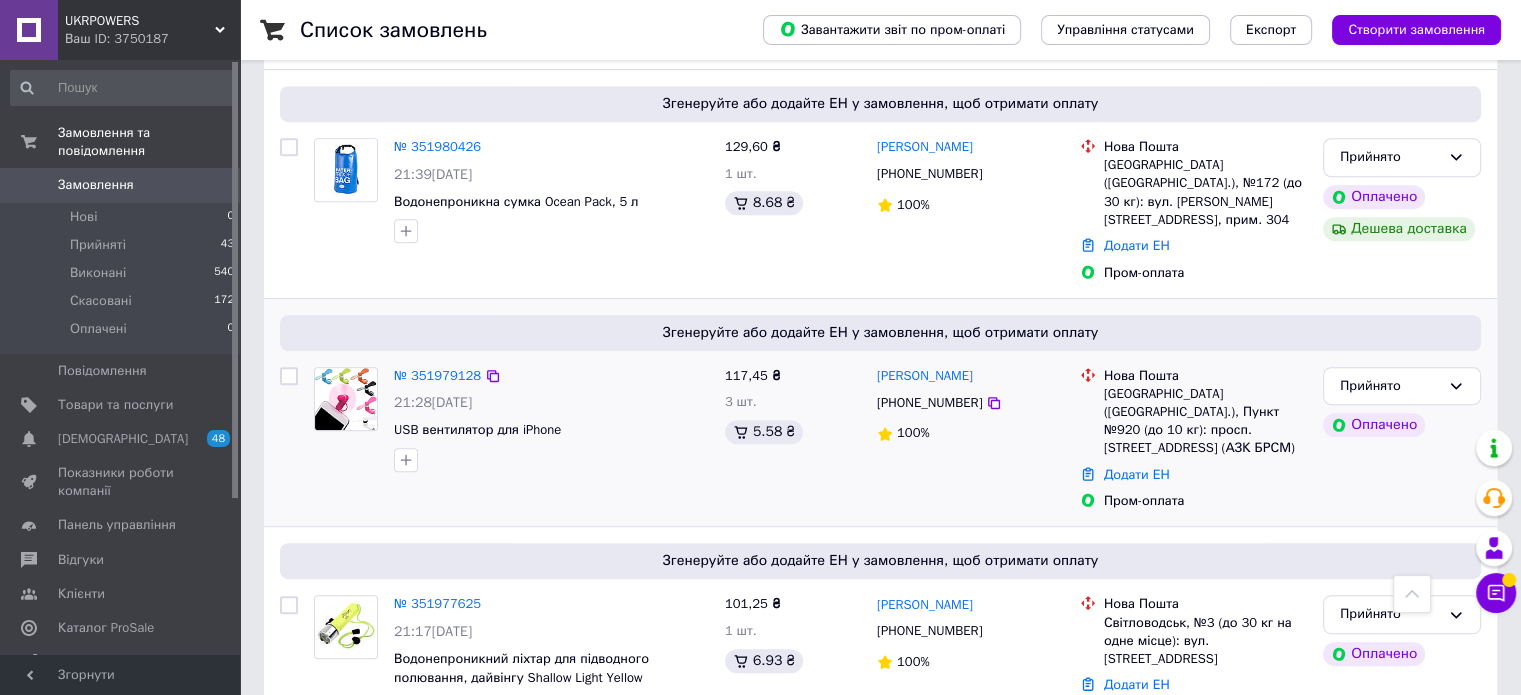 click on "Людмила Крюкова +380974442329 100%" at bounding box center (970, 439) 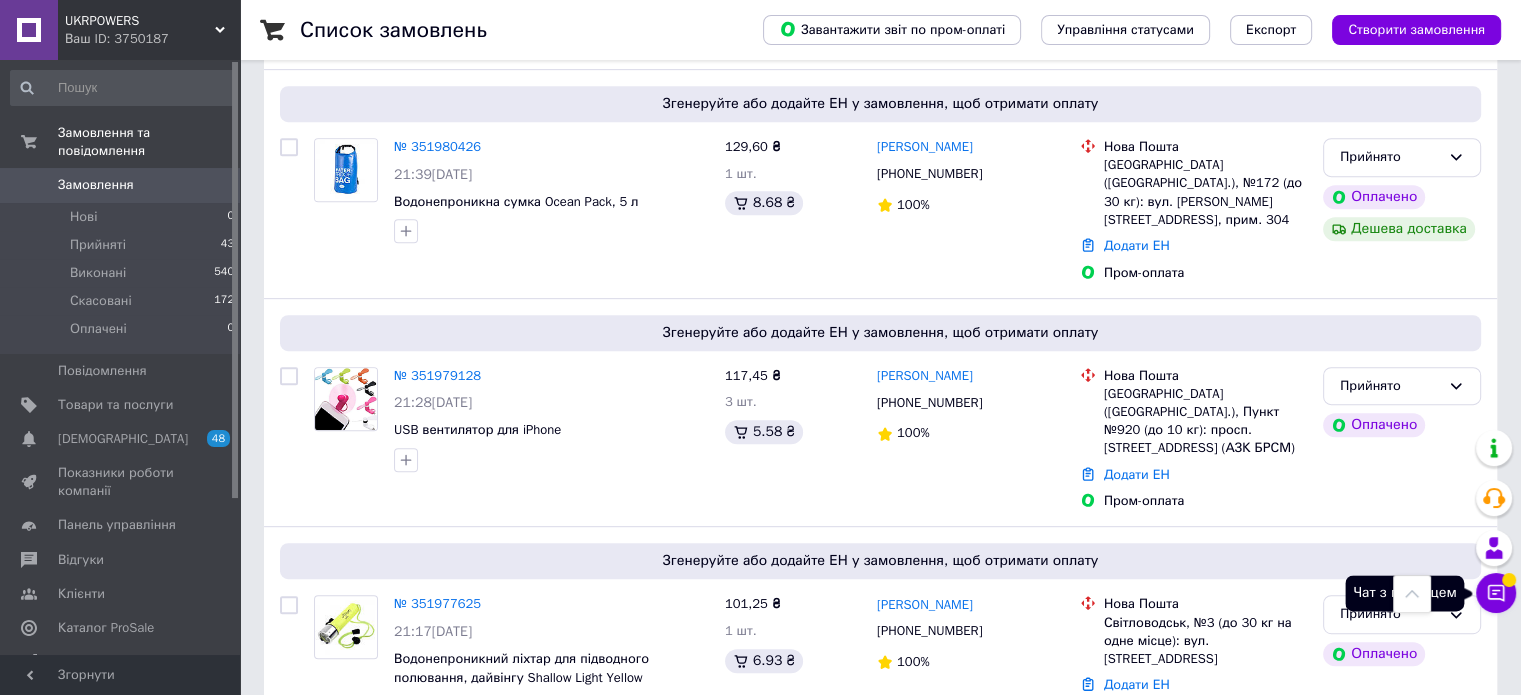 click on "Чат з покупцем" at bounding box center [1496, 593] 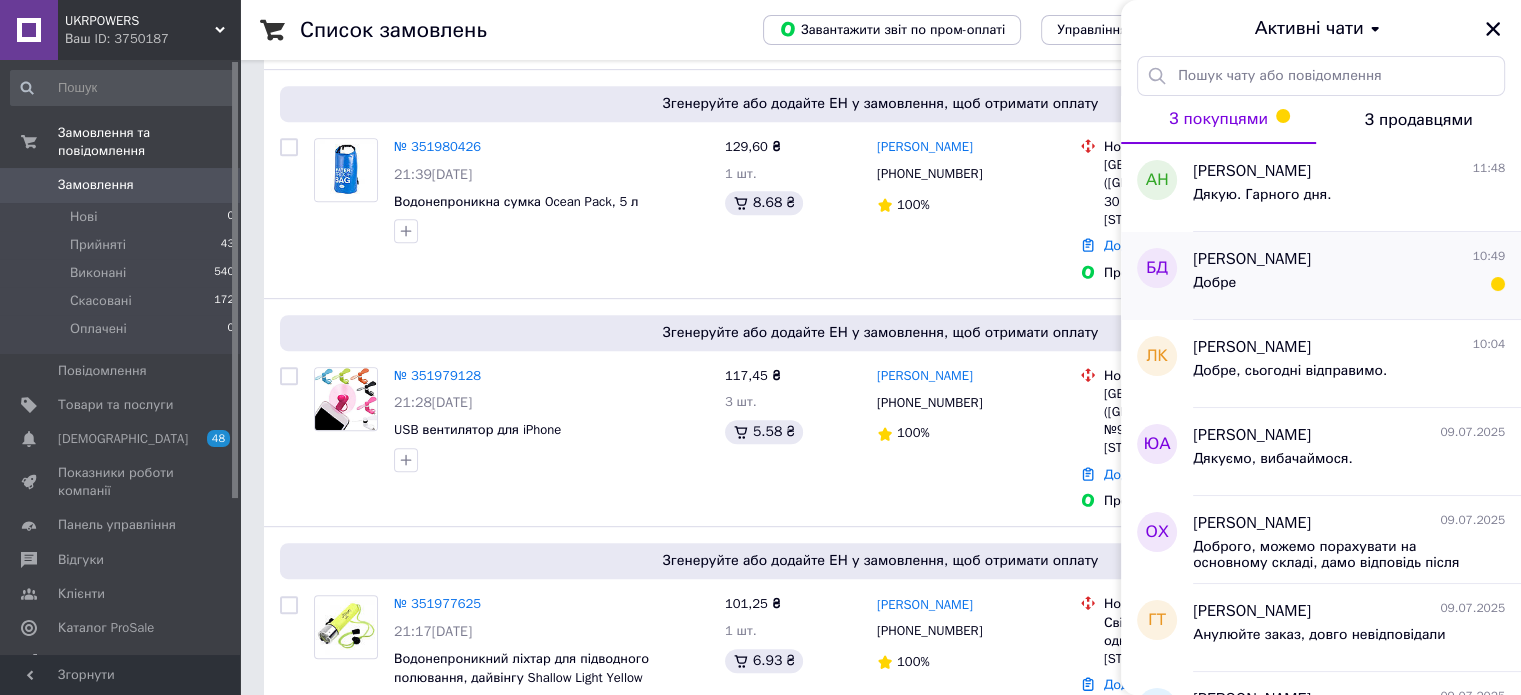 click on "Добре" at bounding box center [1349, 287] 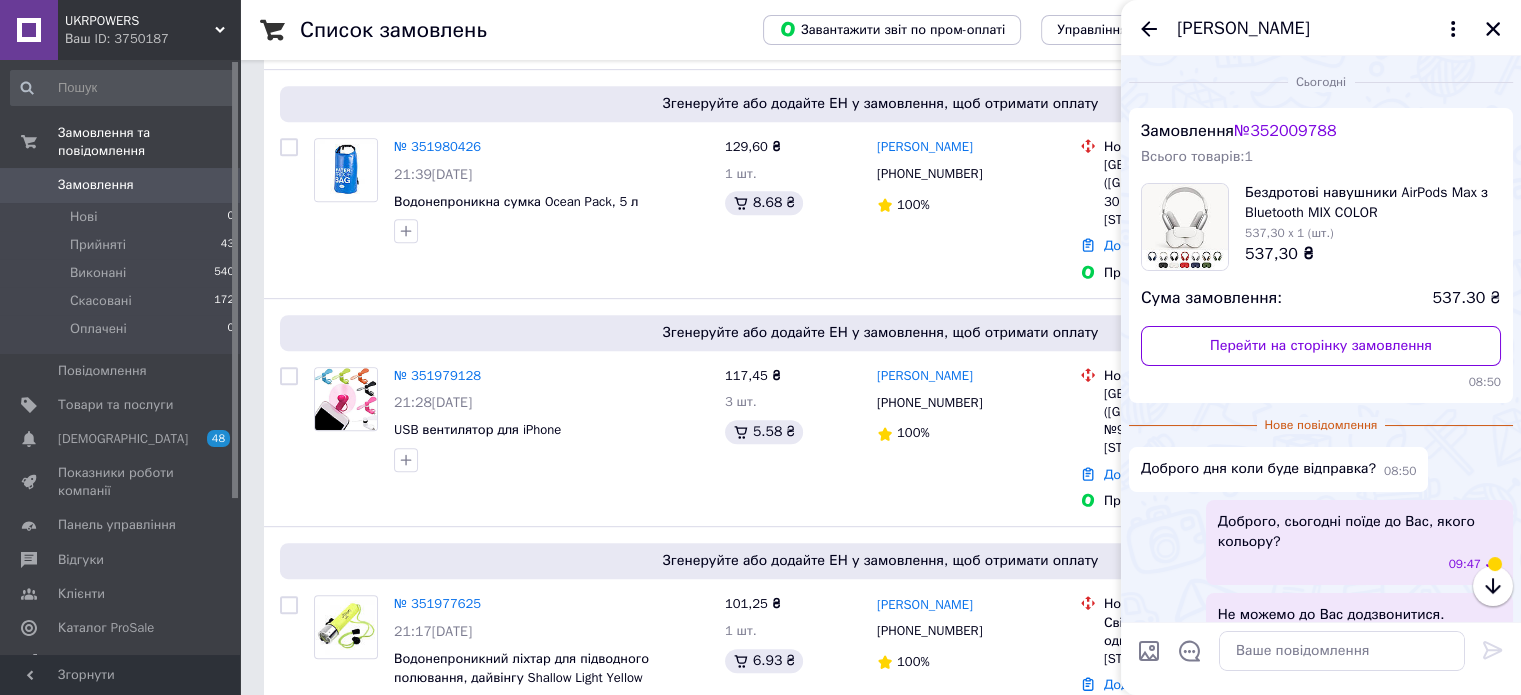 scroll, scrollTop: 236, scrollLeft: 0, axis: vertical 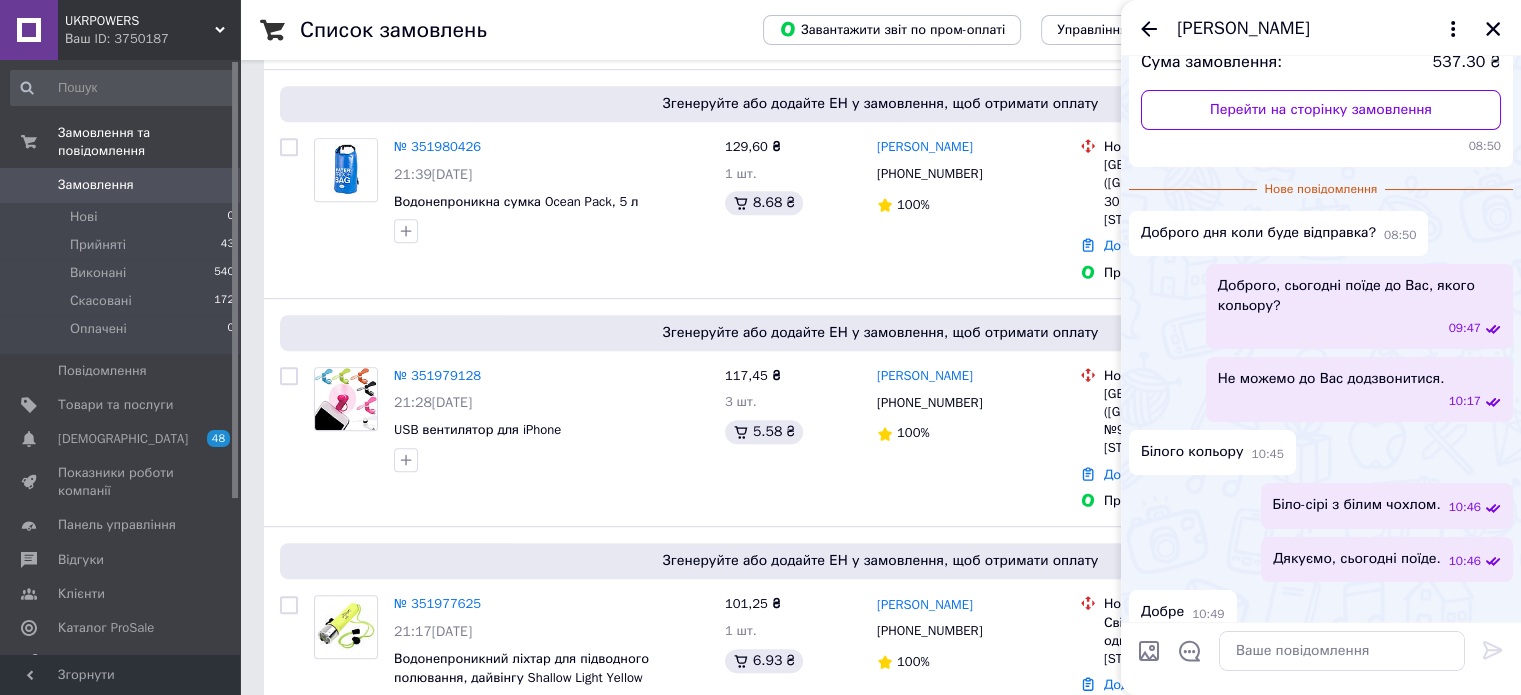 click on "Добре 10:49" at bounding box center [1321, 612] 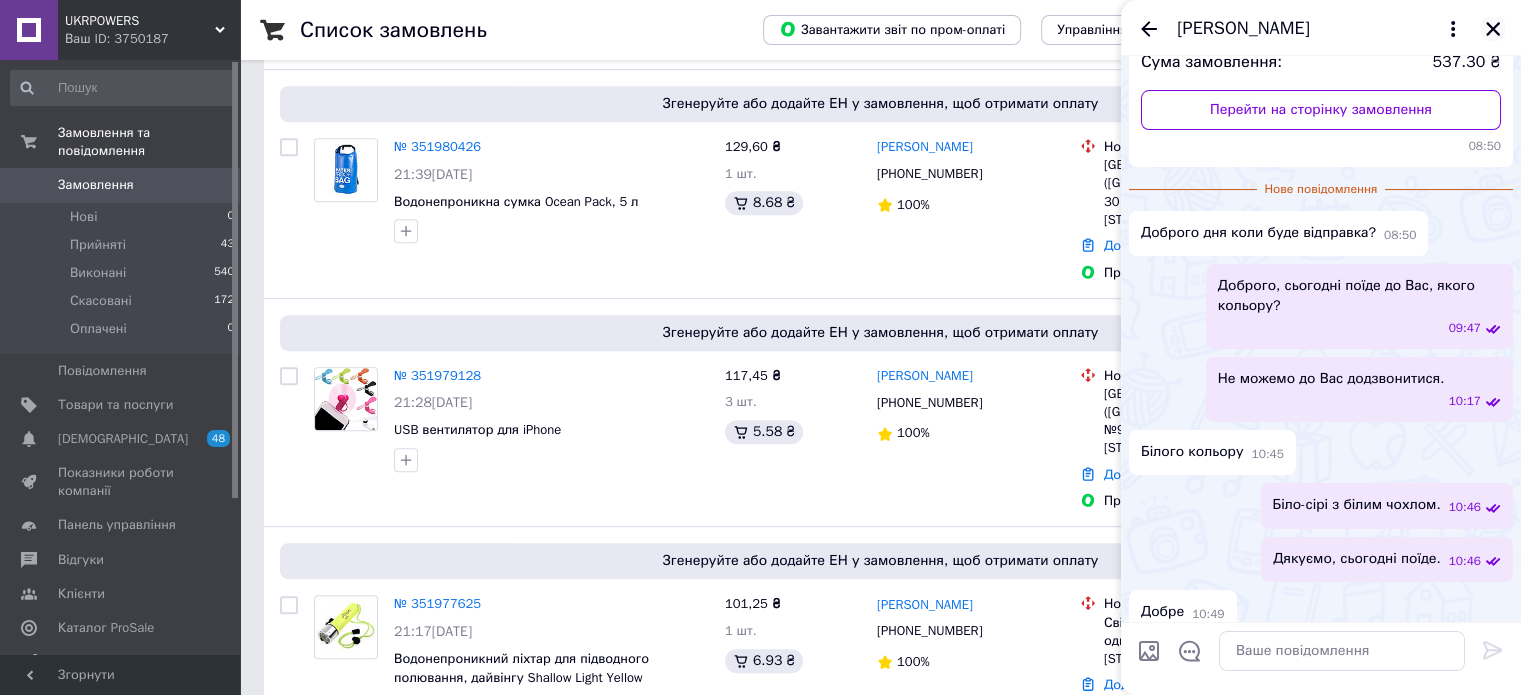 click 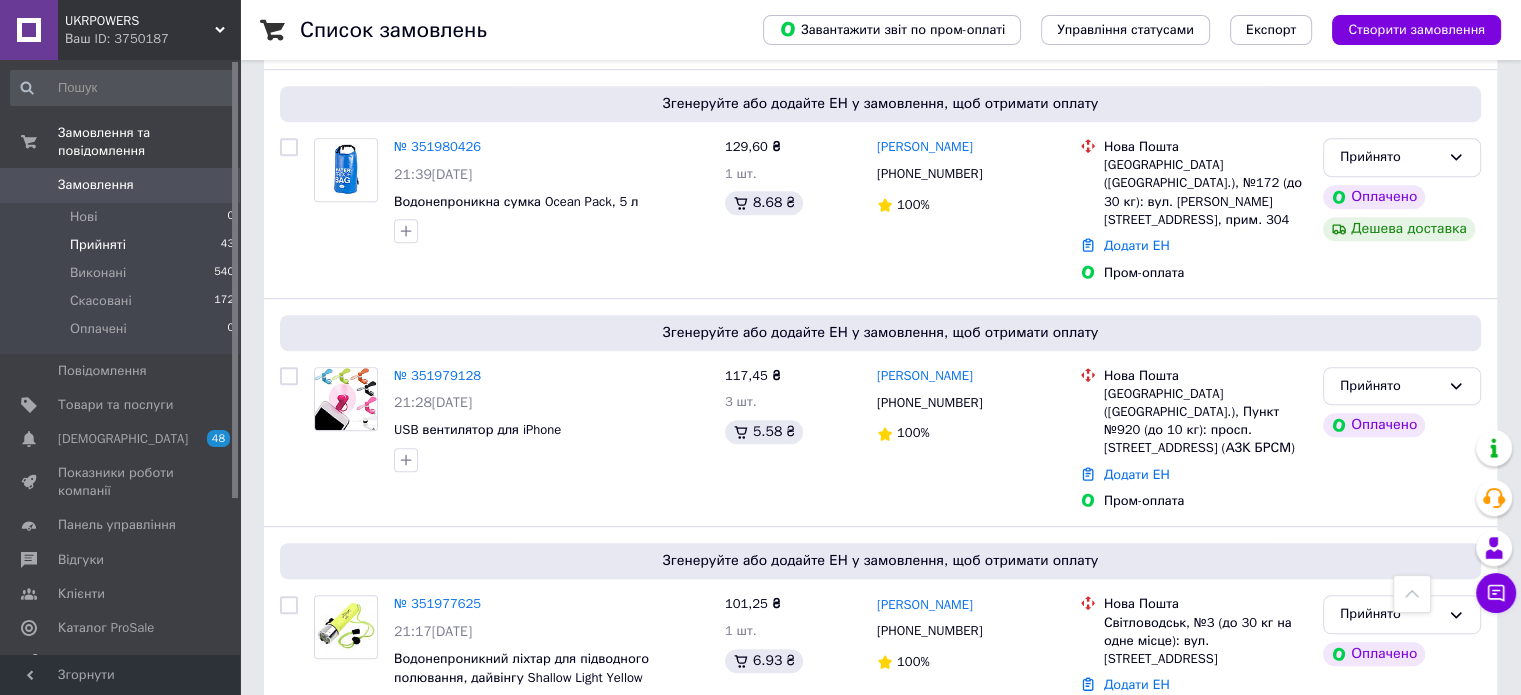click on "Прийняті" at bounding box center [98, 245] 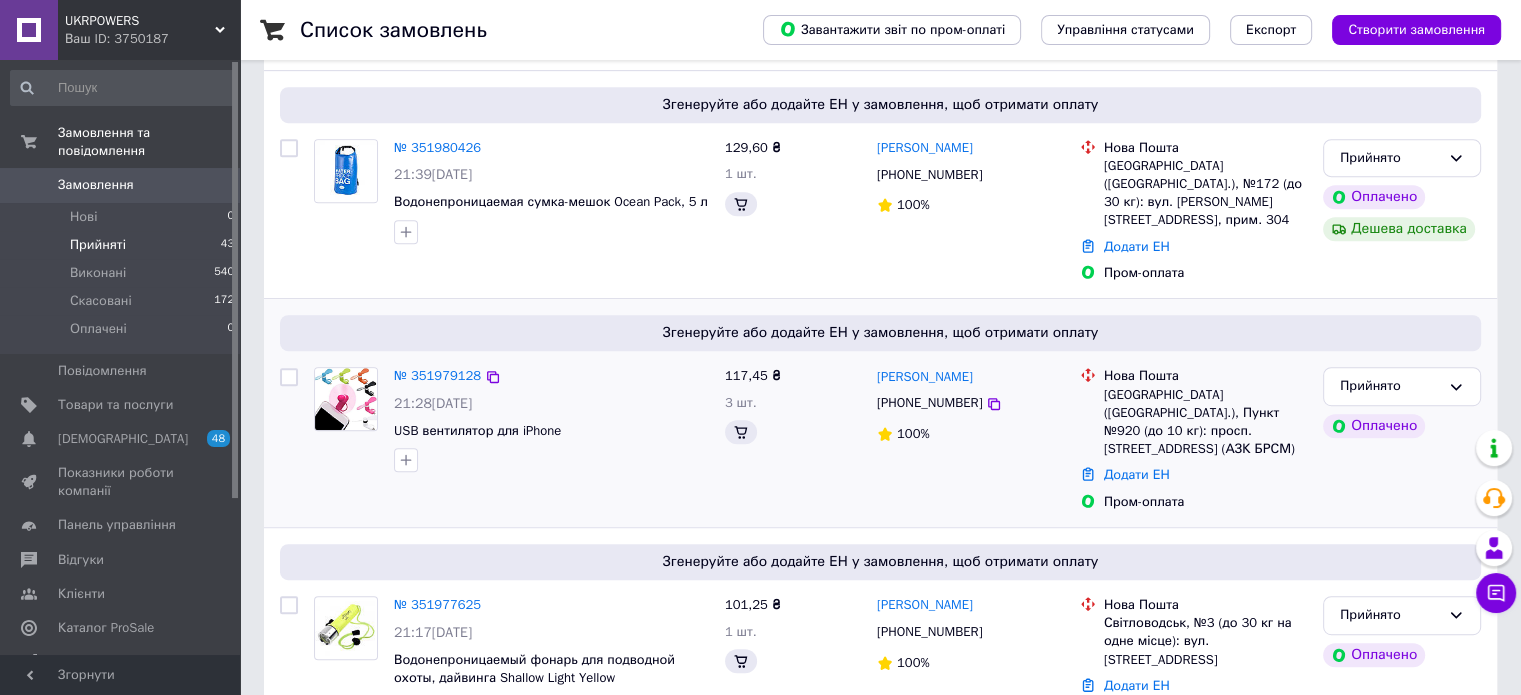 scroll, scrollTop: 0, scrollLeft: 0, axis: both 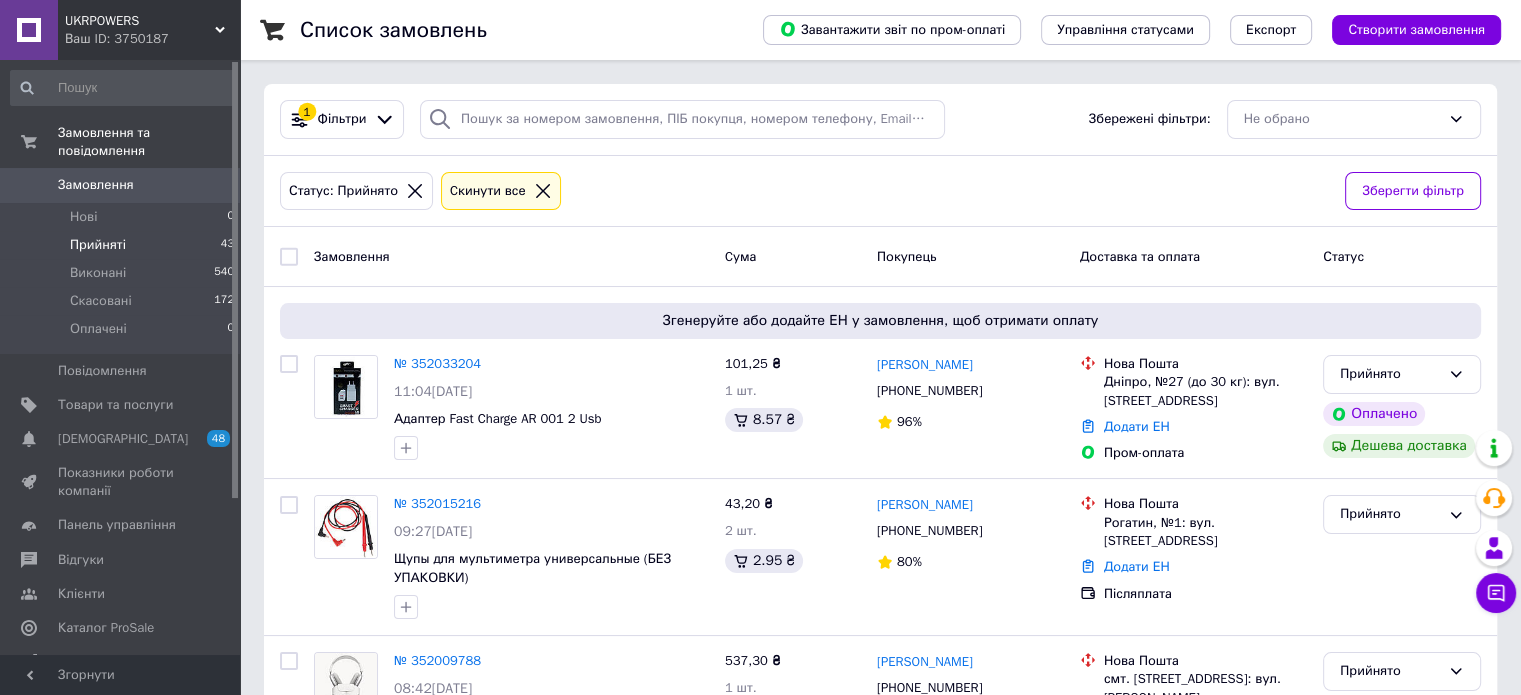 click on "Прийняті 43" at bounding box center [123, 245] 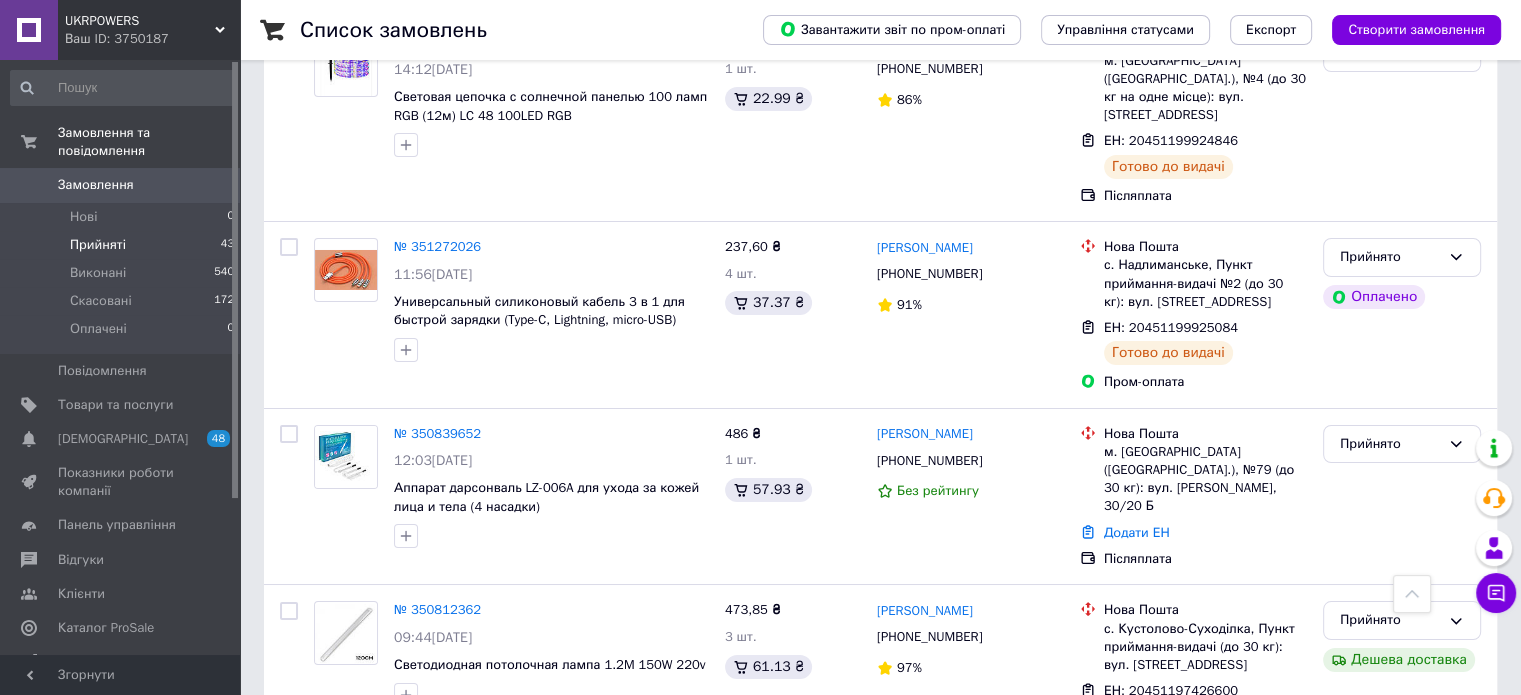 scroll, scrollTop: 7359, scrollLeft: 0, axis: vertical 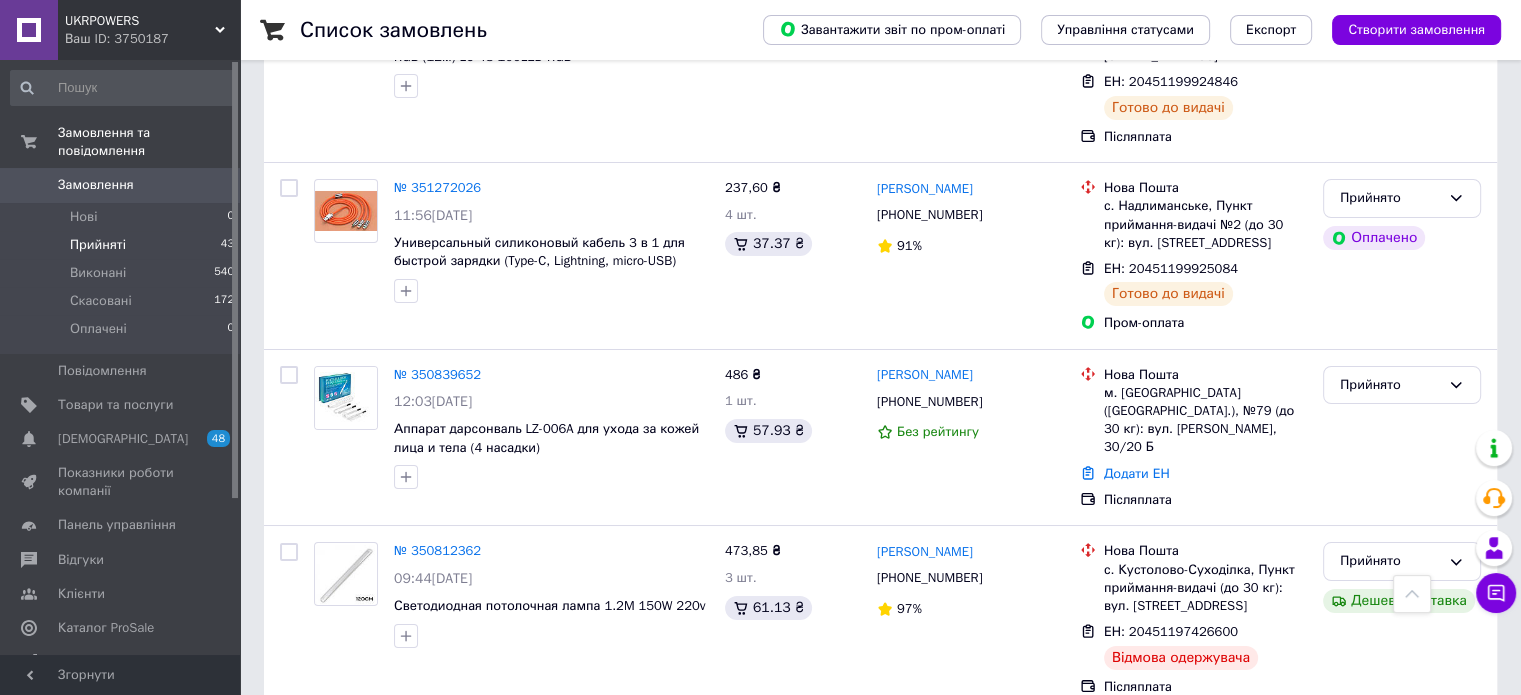 click on "№ 350632068" at bounding box center [437, 996] 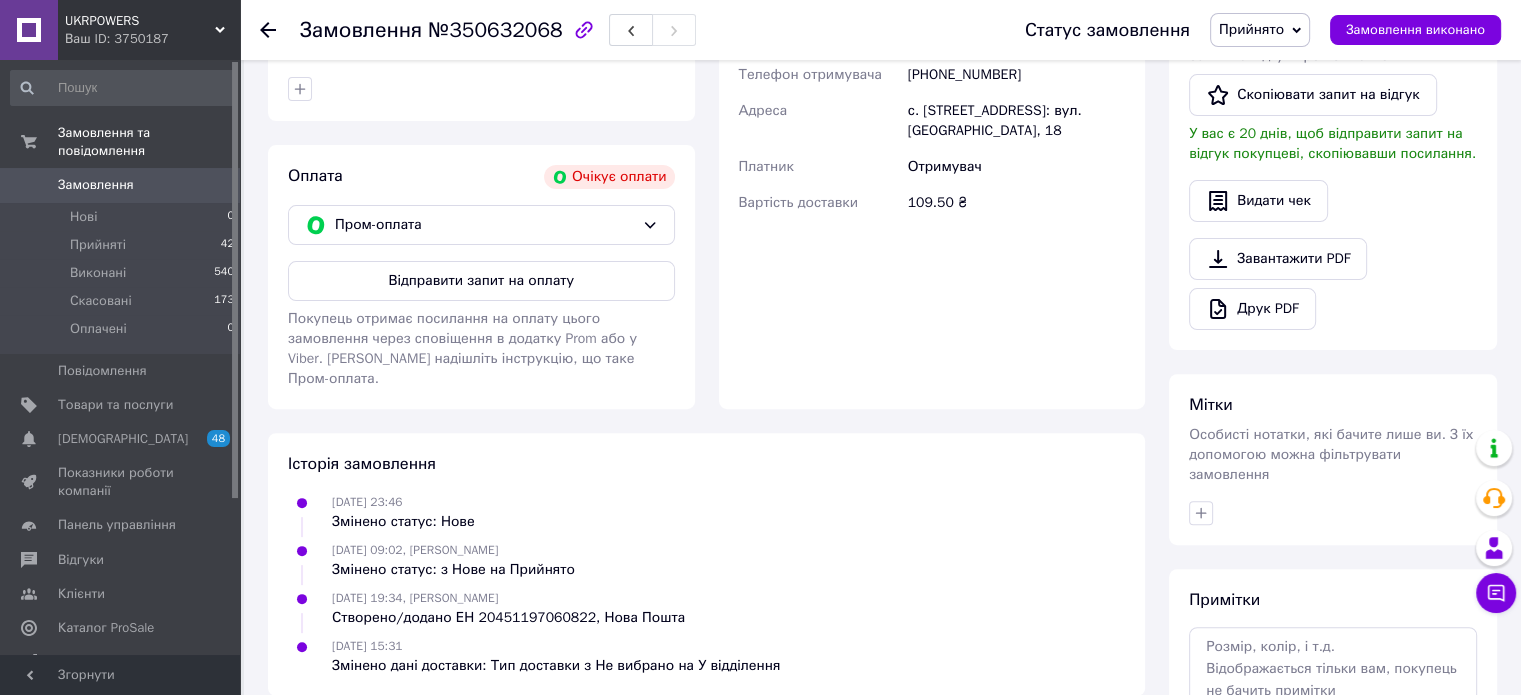 scroll, scrollTop: 336, scrollLeft: 0, axis: vertical 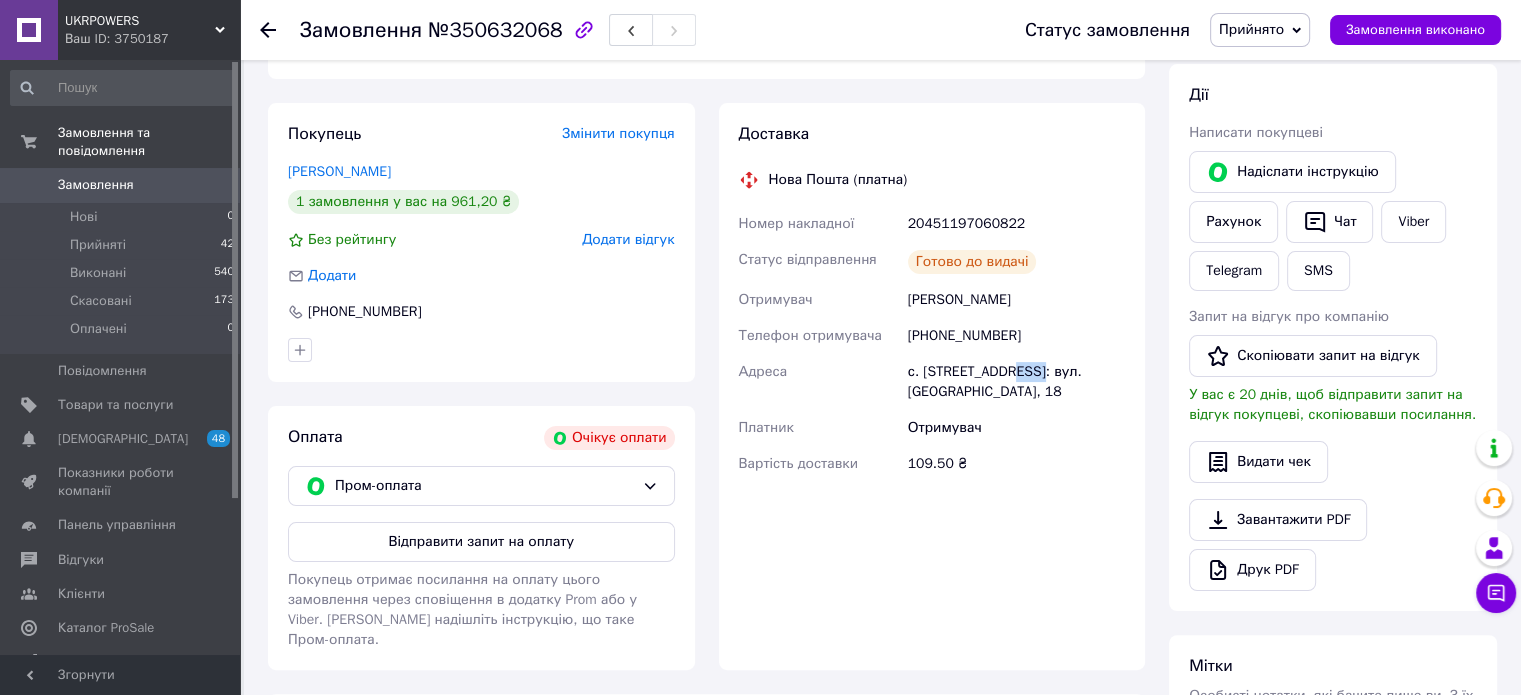 drag, startPoint x: 1013, startPoint y: 372, endPoint x: 1040, endPoint y: 371, distance: 27.018513 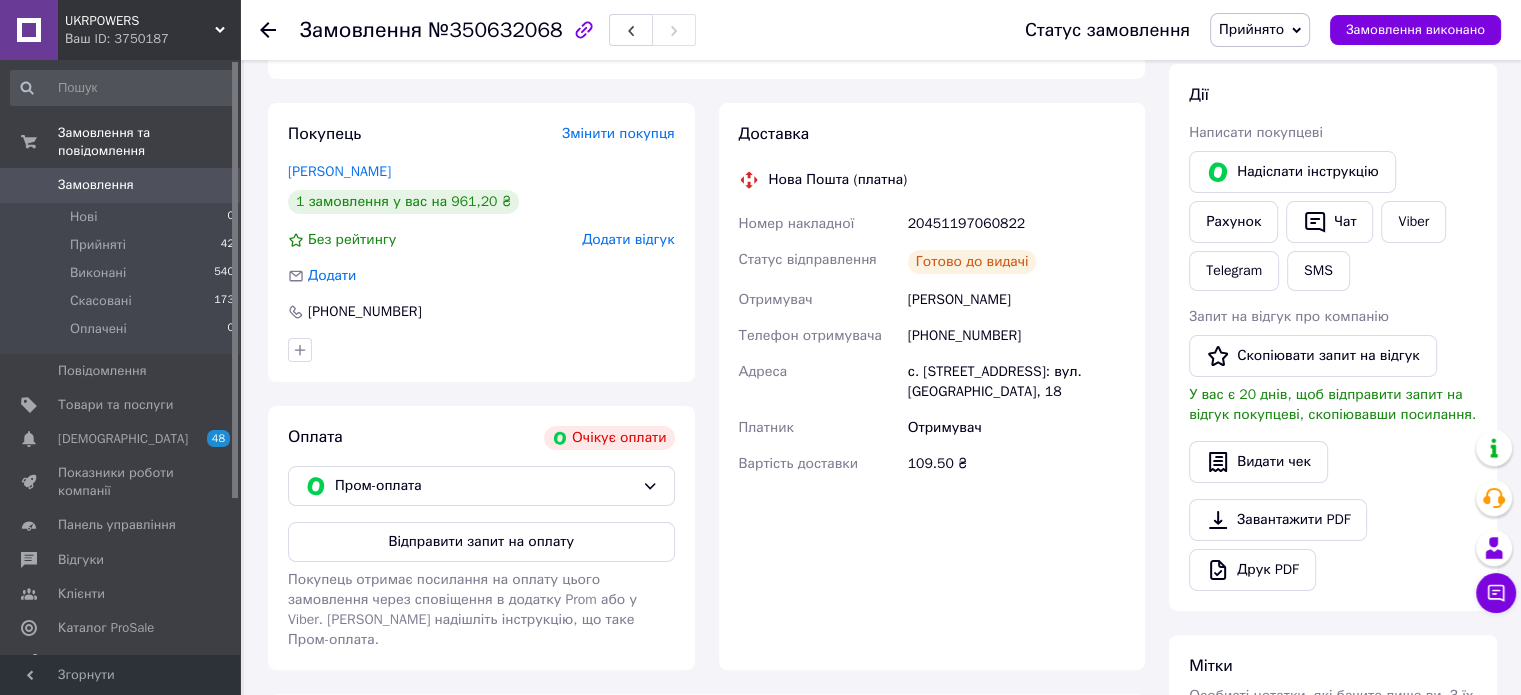 click on "с. Крюківщина, №1: вул. Одеська, 18" at bounding box center (1016, 382) 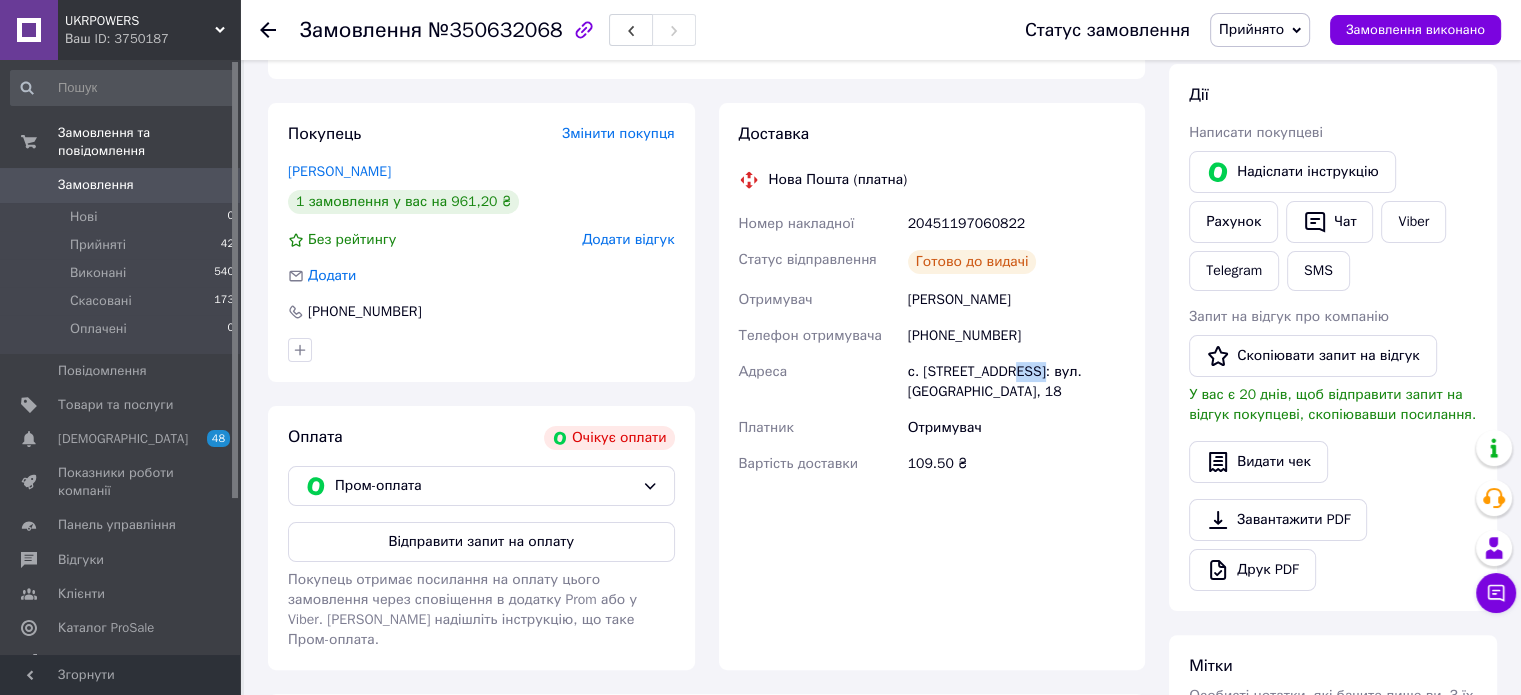drag, startPoint x: 1008, startPoint y: 378, endPoint x: 1037, endPoint y: 381, distance: 29.15476 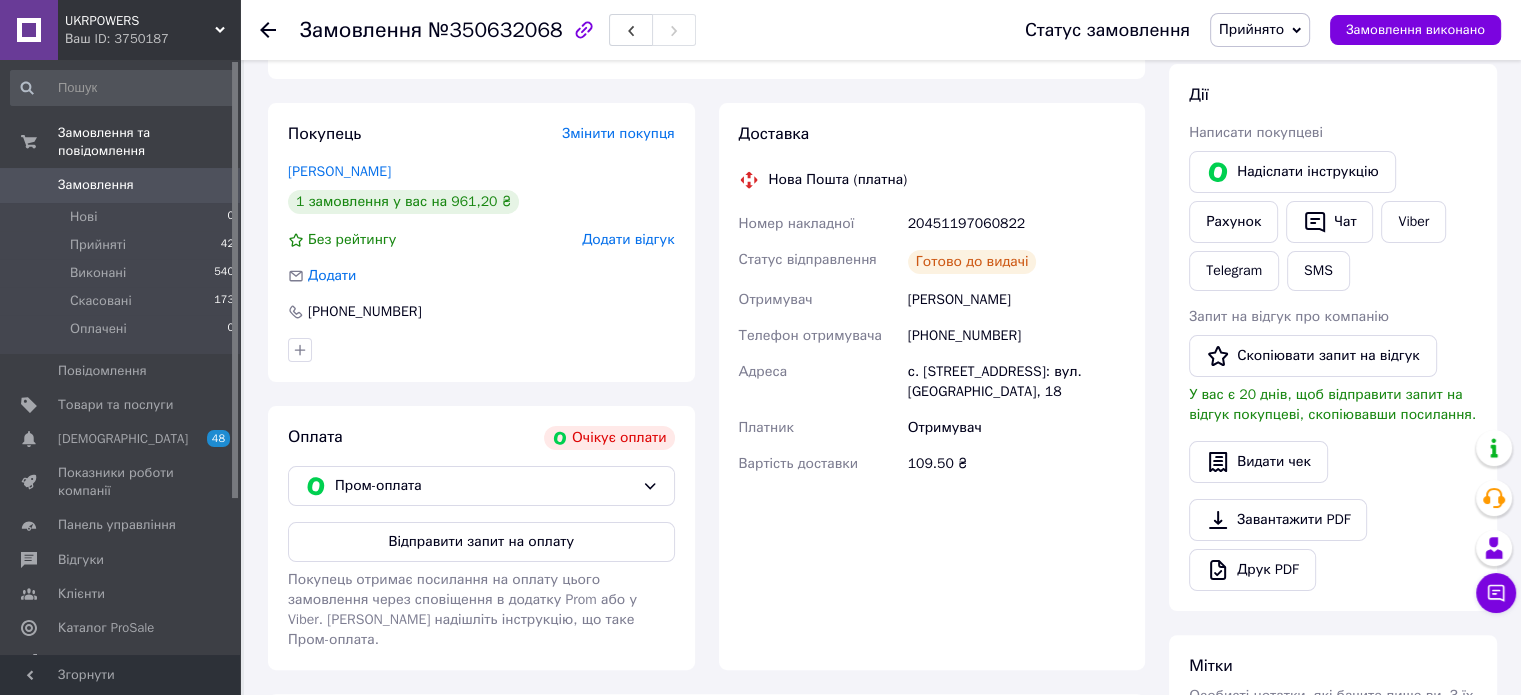click on "Отримувач" at bounding box center (1016, 428) 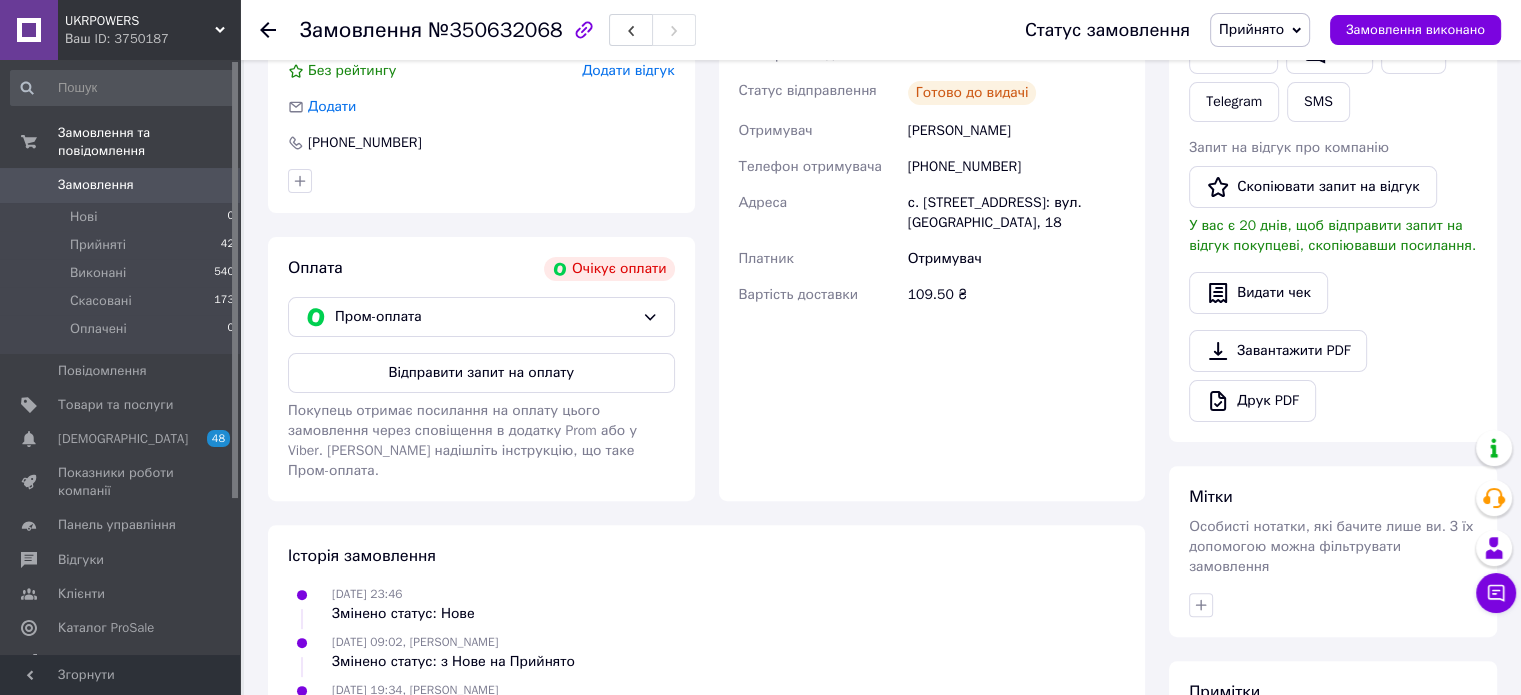 scroll, scrollTop: 536, scrollLeft: 0, axis: vertical 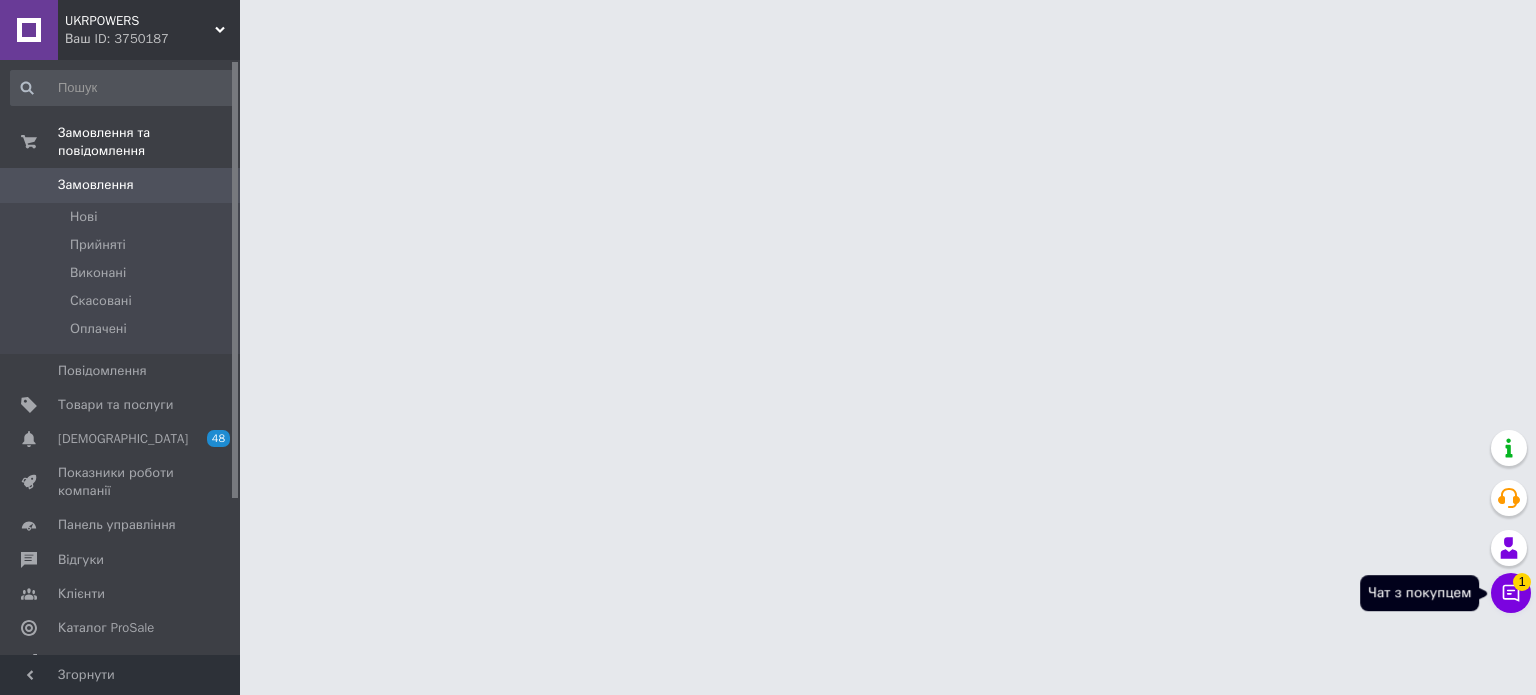 click 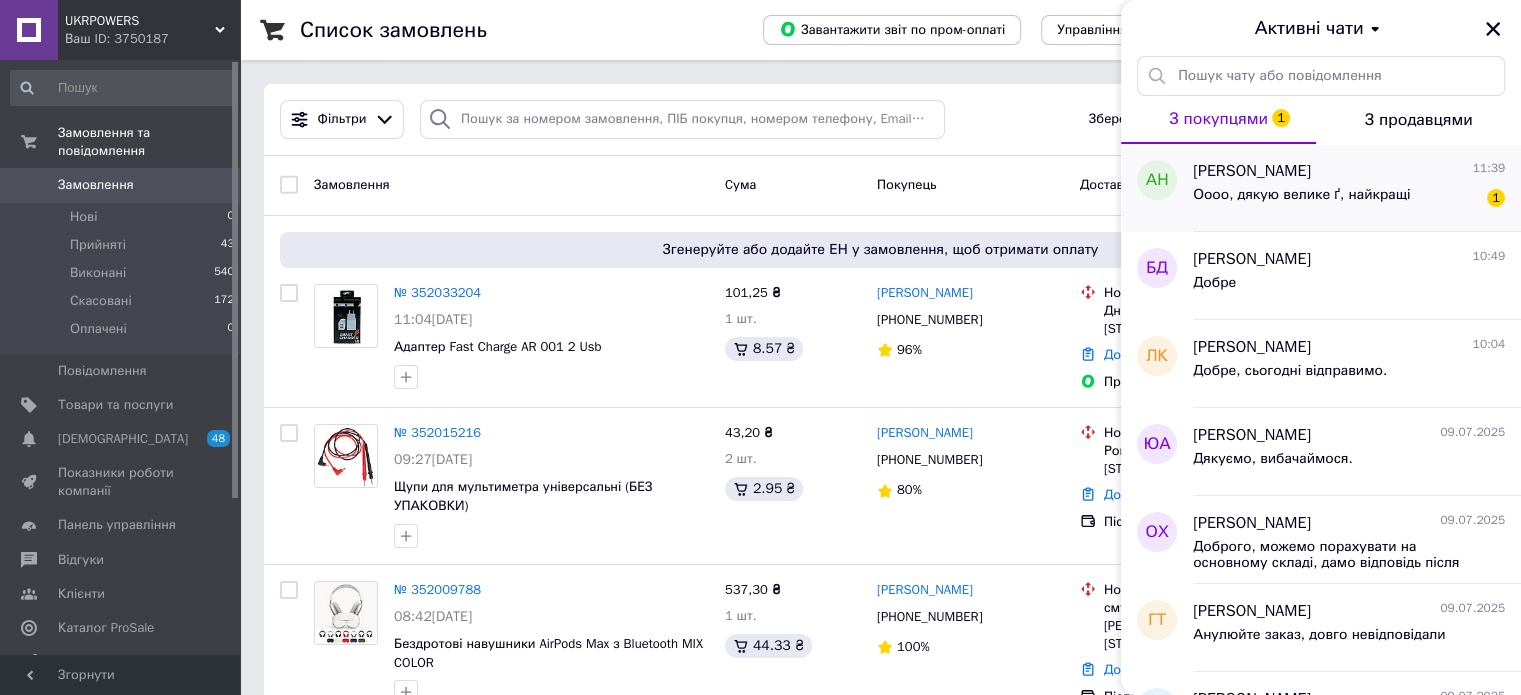 click on "Оооо, дякую велике ґ, найкращі" at bounding box center [1301, 195] 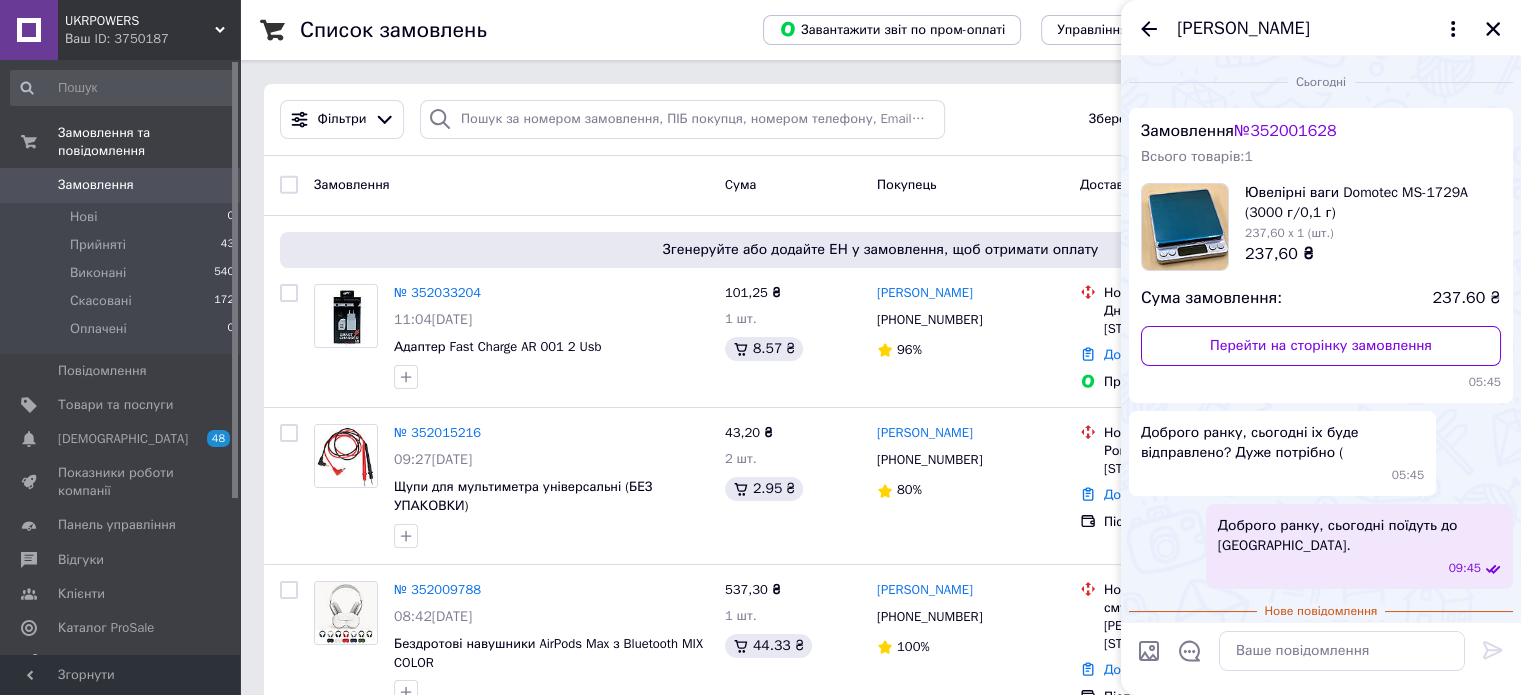 scroll, scrollTop: 44, scrollLeft: 0, axis: vertical 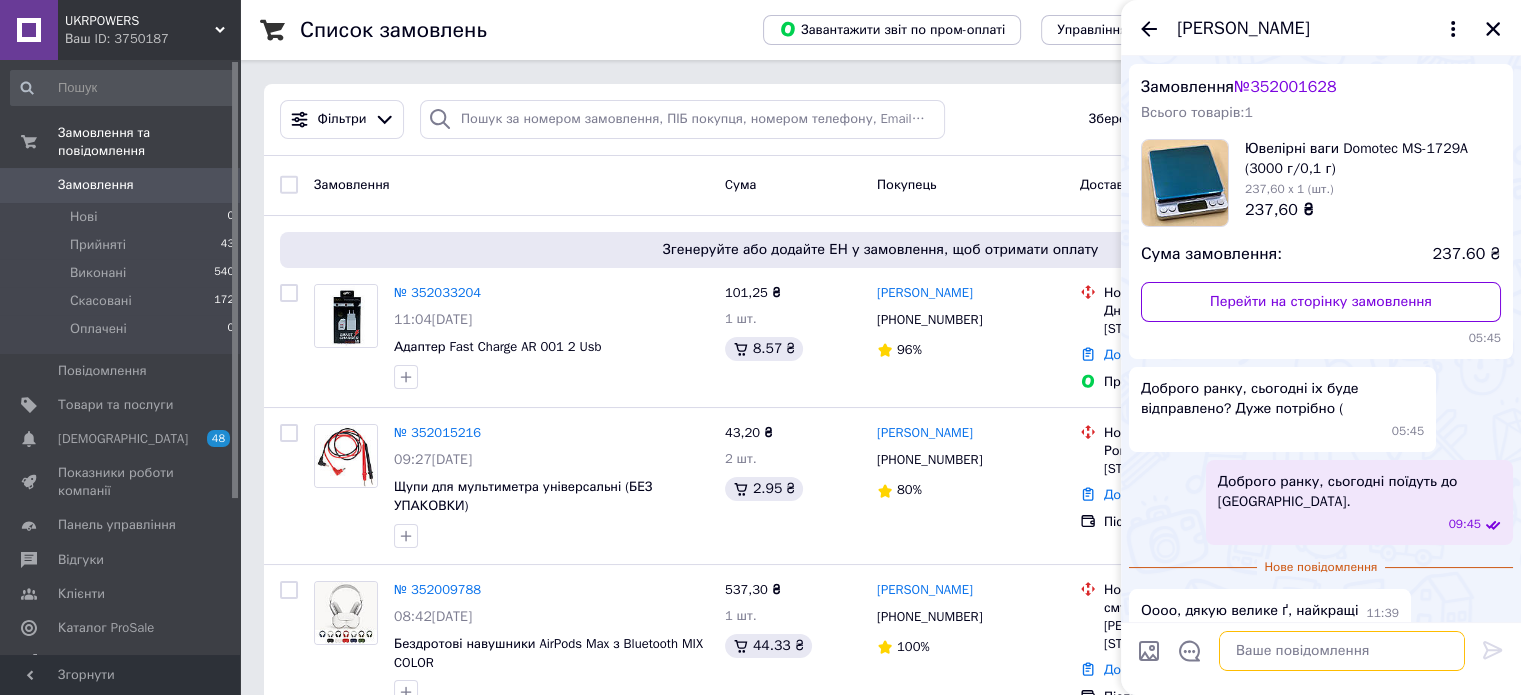 click at bounding box center [1342, 651] 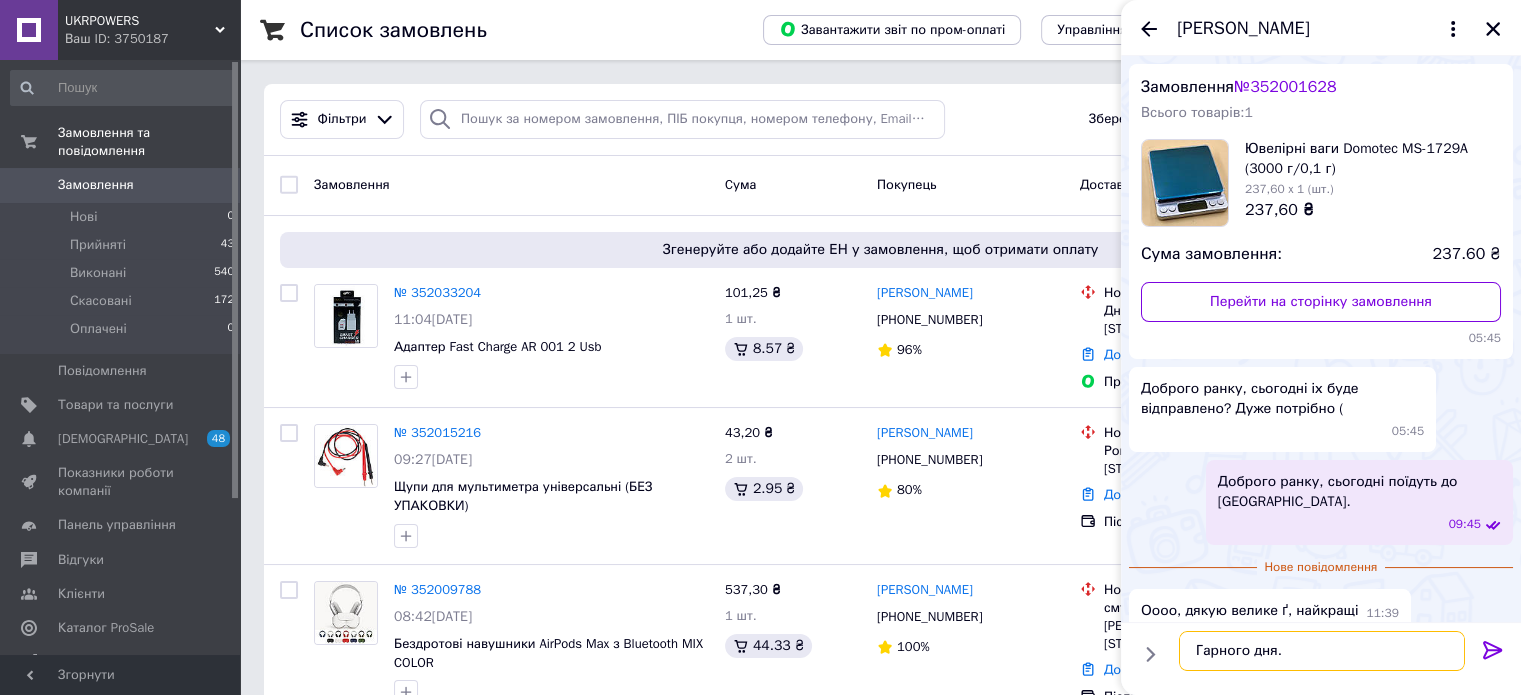 click on "Гарного дня." at bounding box center (1322, 651) 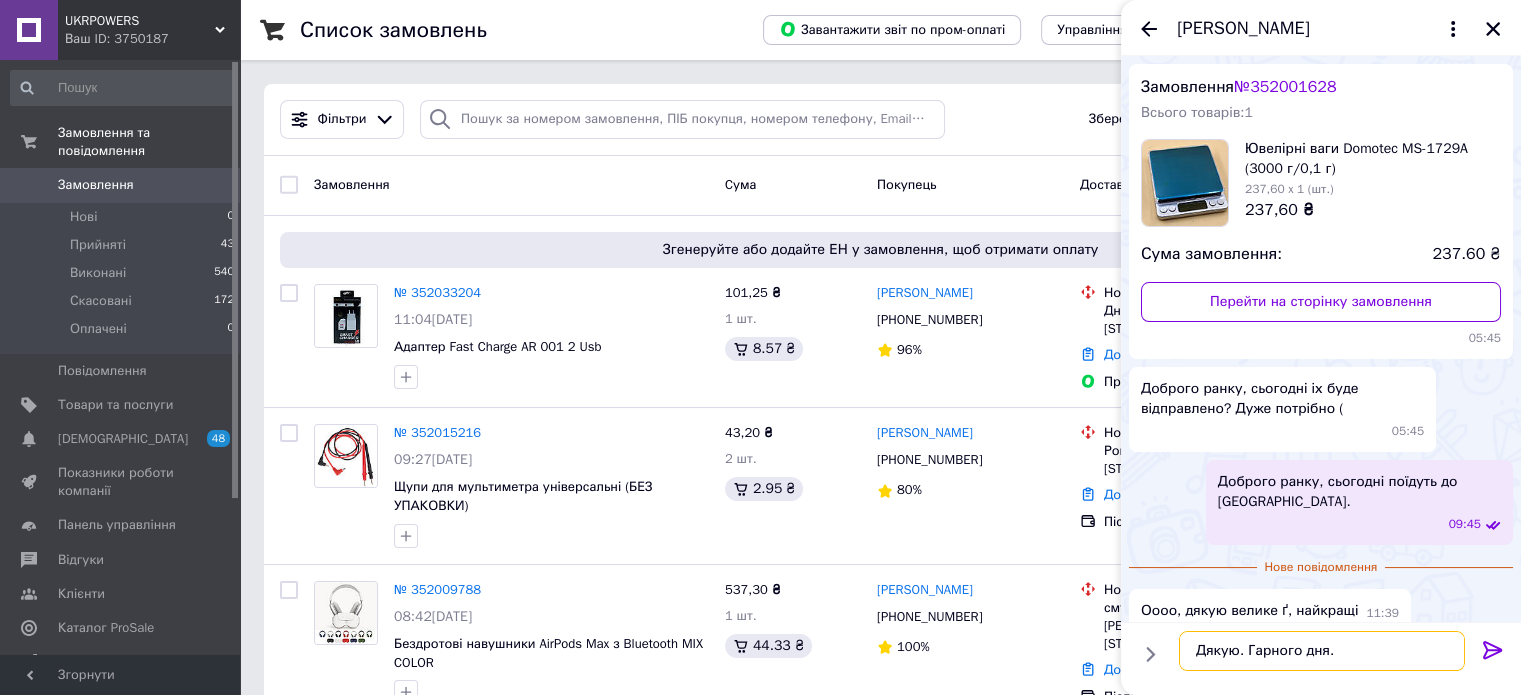 type on "Дякую. Гарного дня." 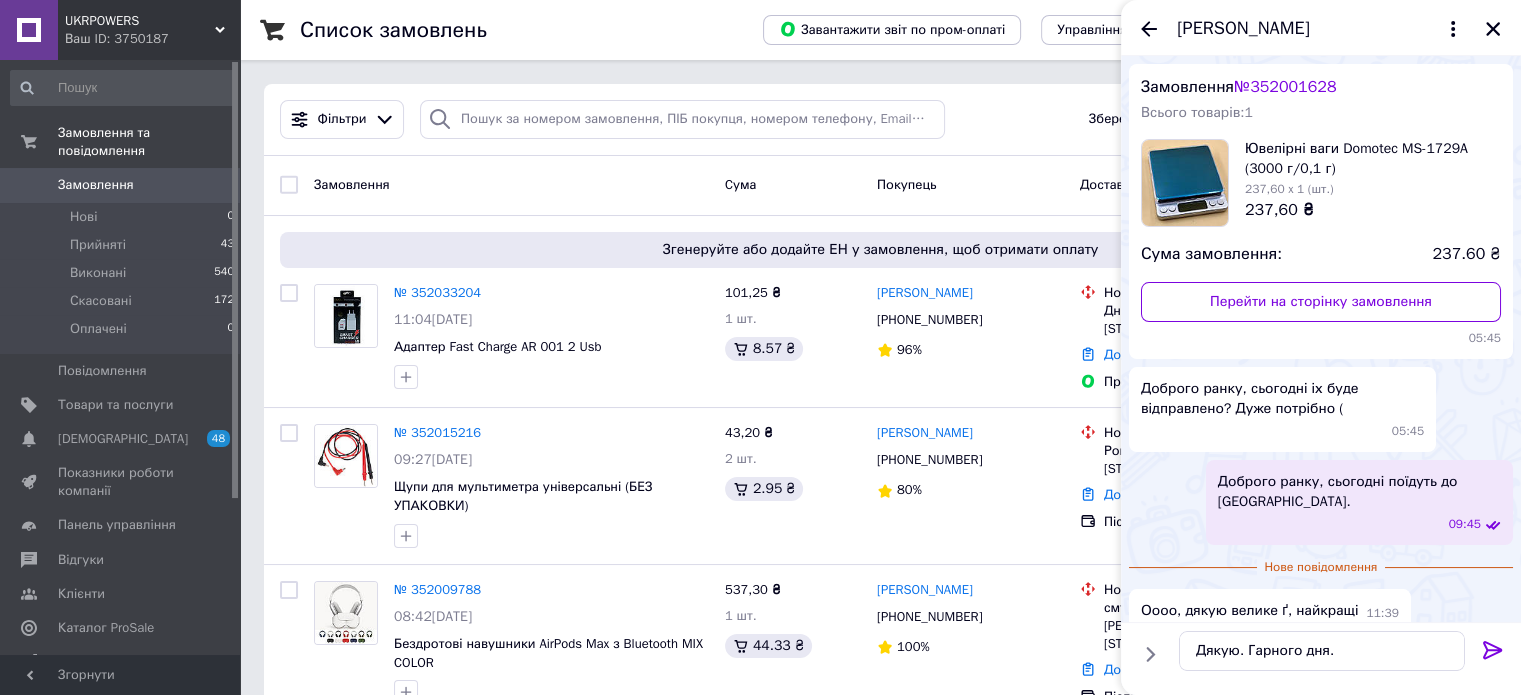 click 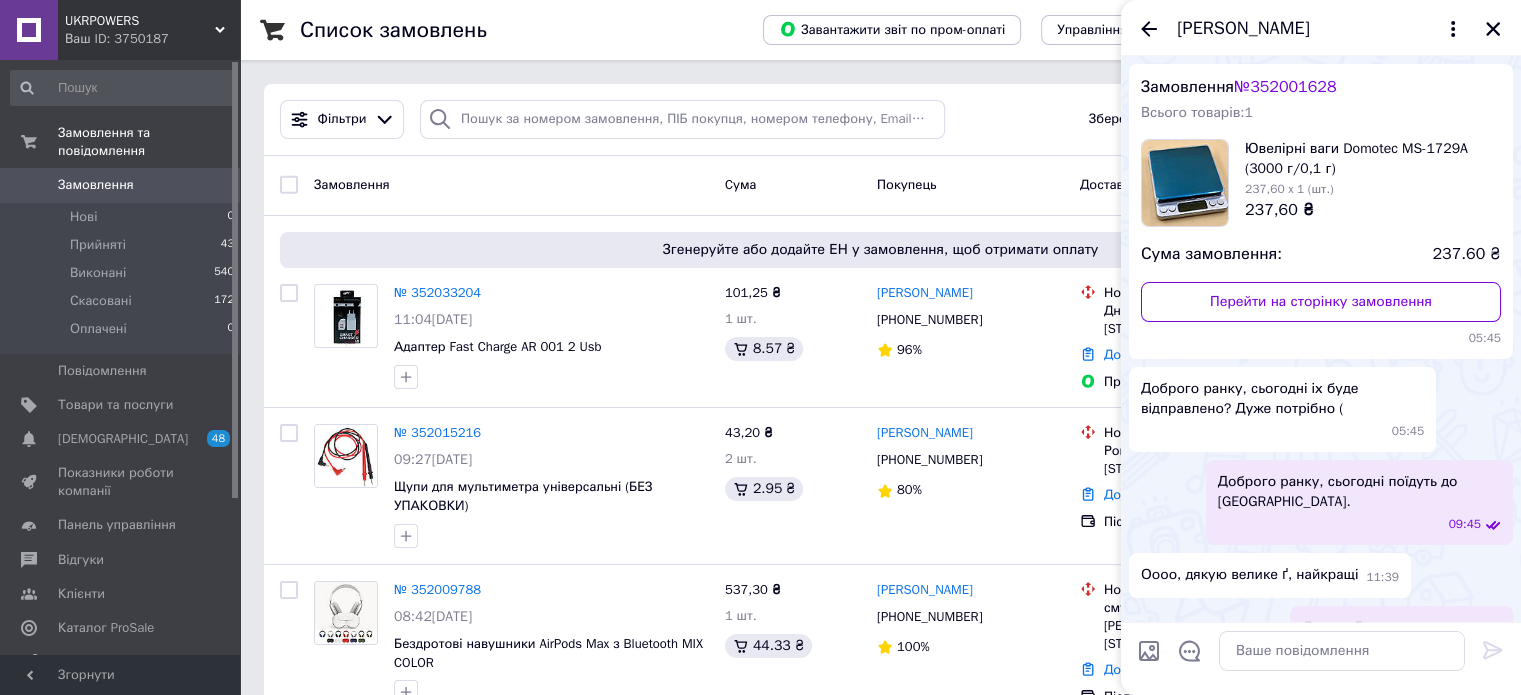 scroll, scrollTop: 60, scrollLeft: 0, axis: vertical 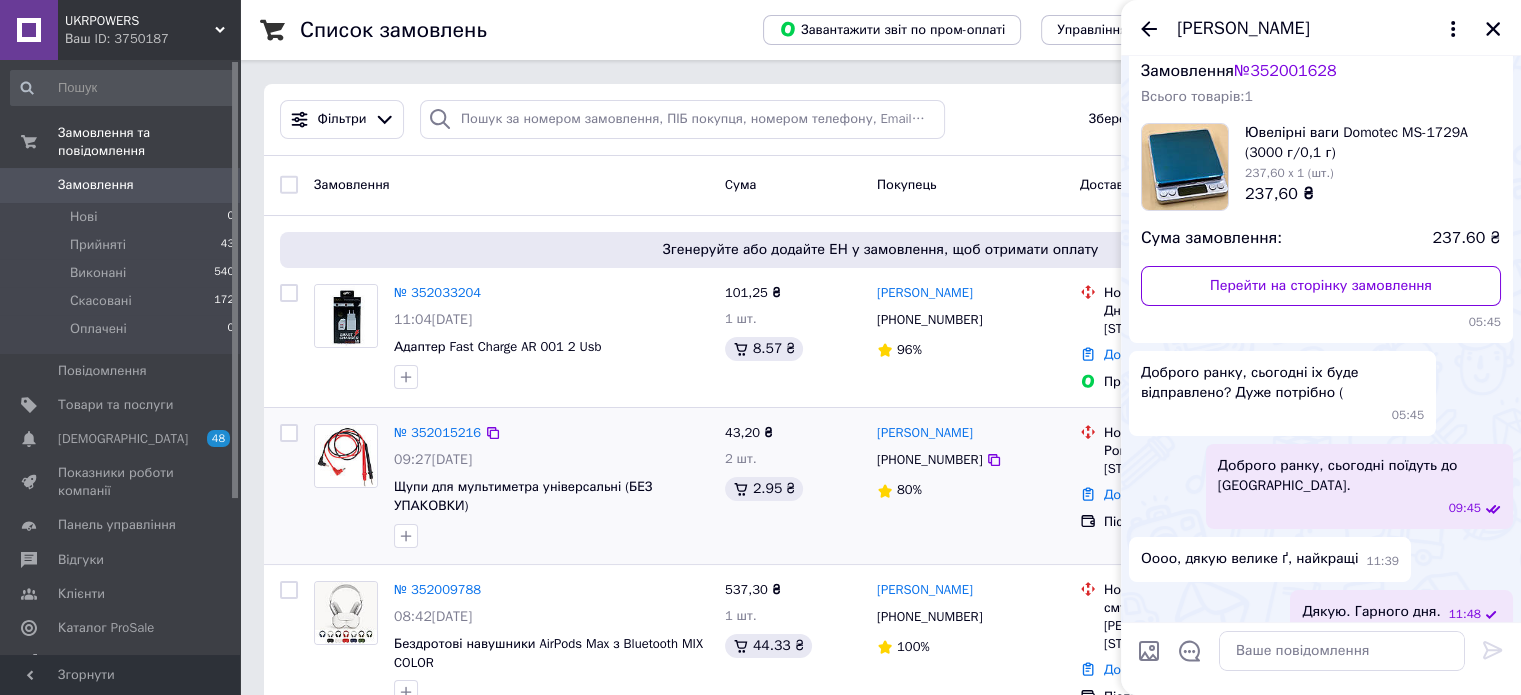click on "Надя Шкелебей +380965061137 80%" at bounding box center (970, 486) 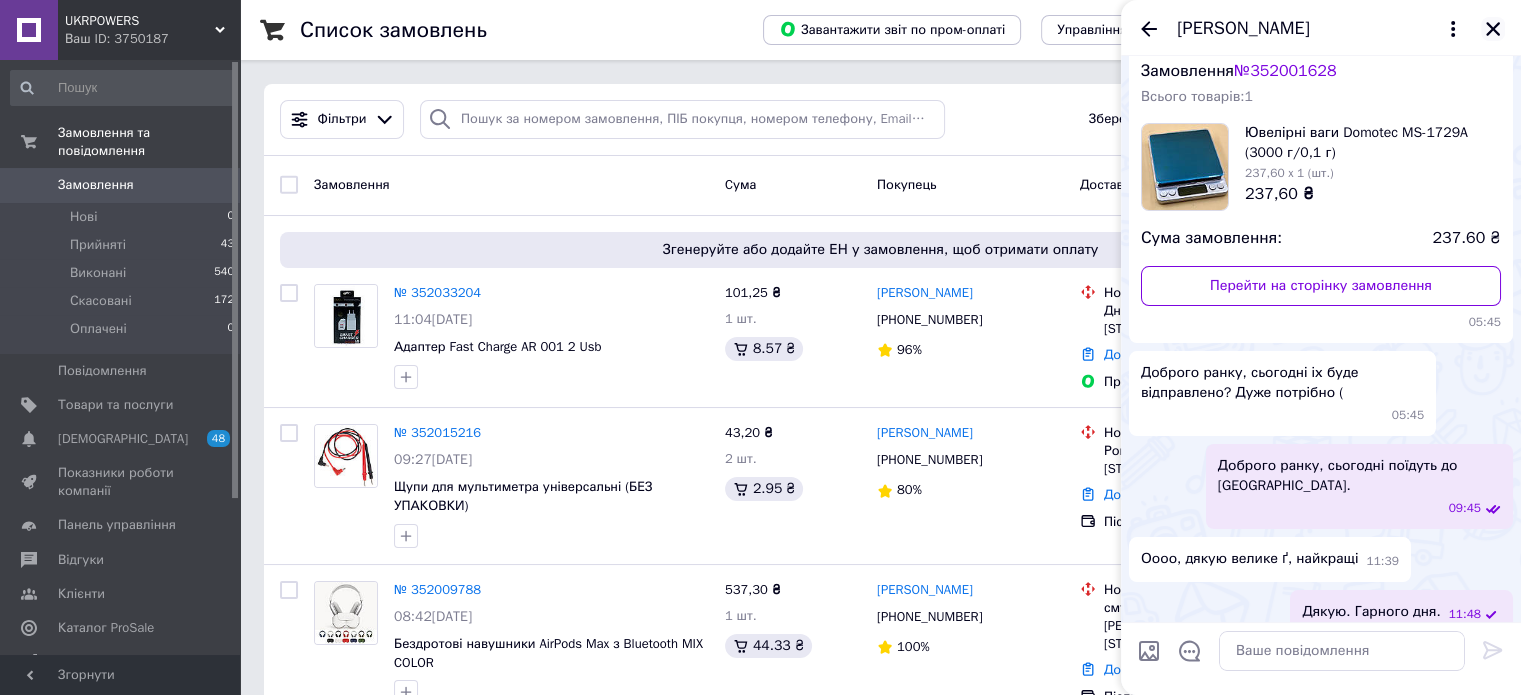 click 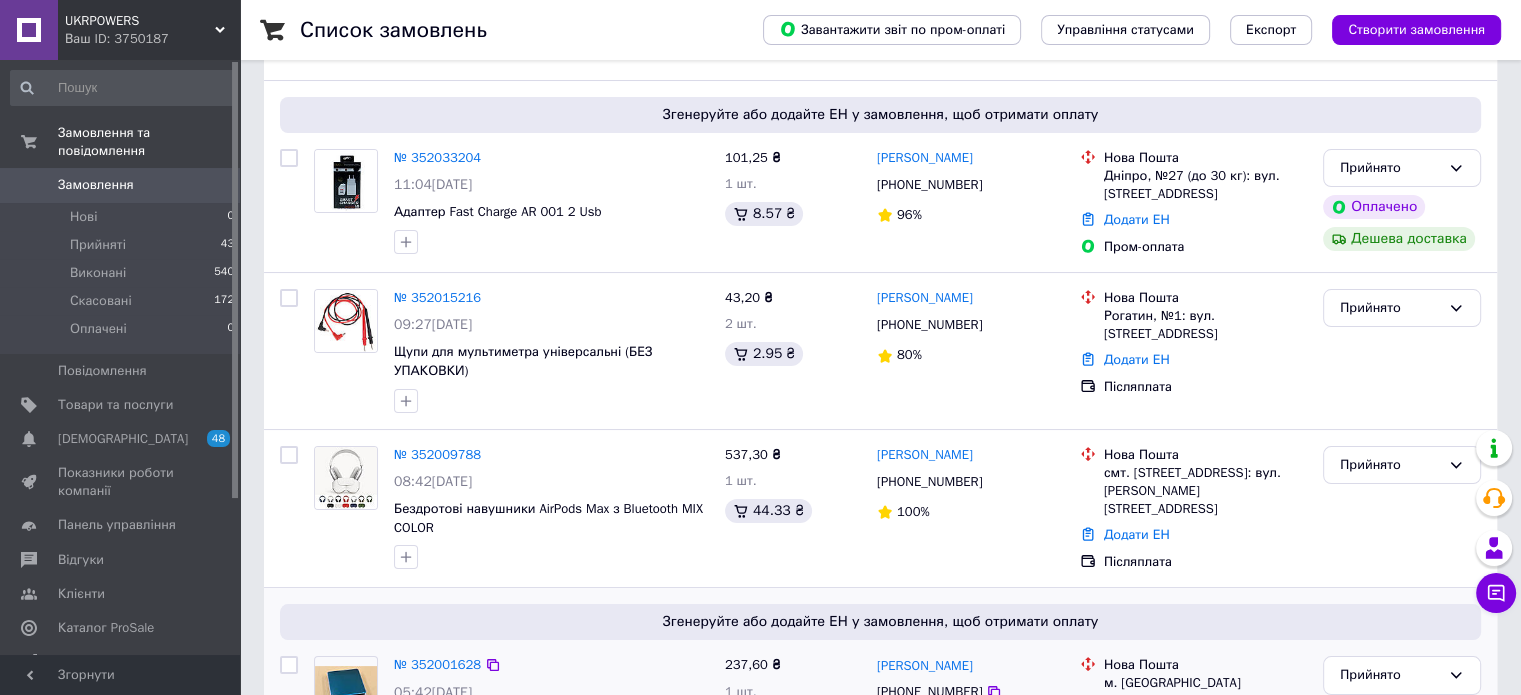 scroll, scrollTop: 300, scrollLeft: 0, axis: vertical 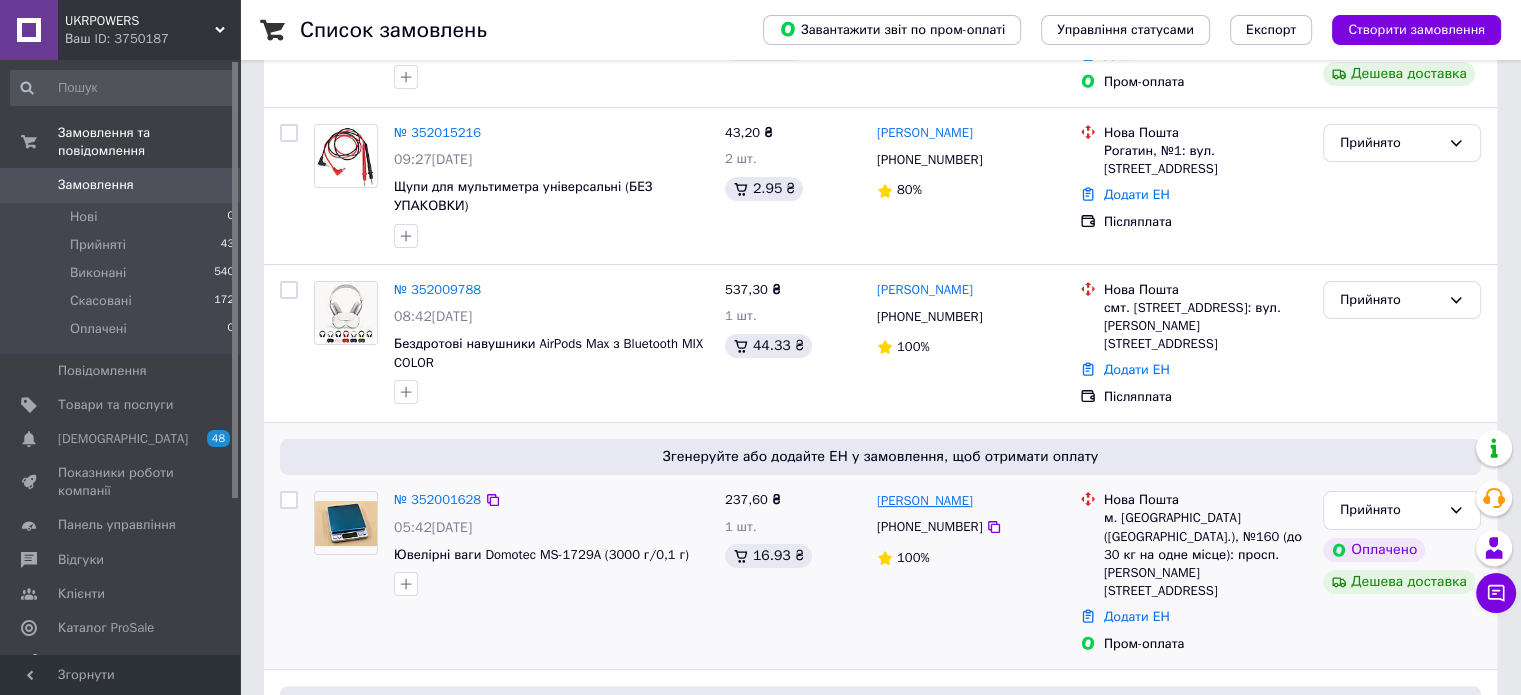 drag, startPoint x: 1005, startPoint y: 507, endPoint x: 965, endPoint y: 505, distance: 40.04997 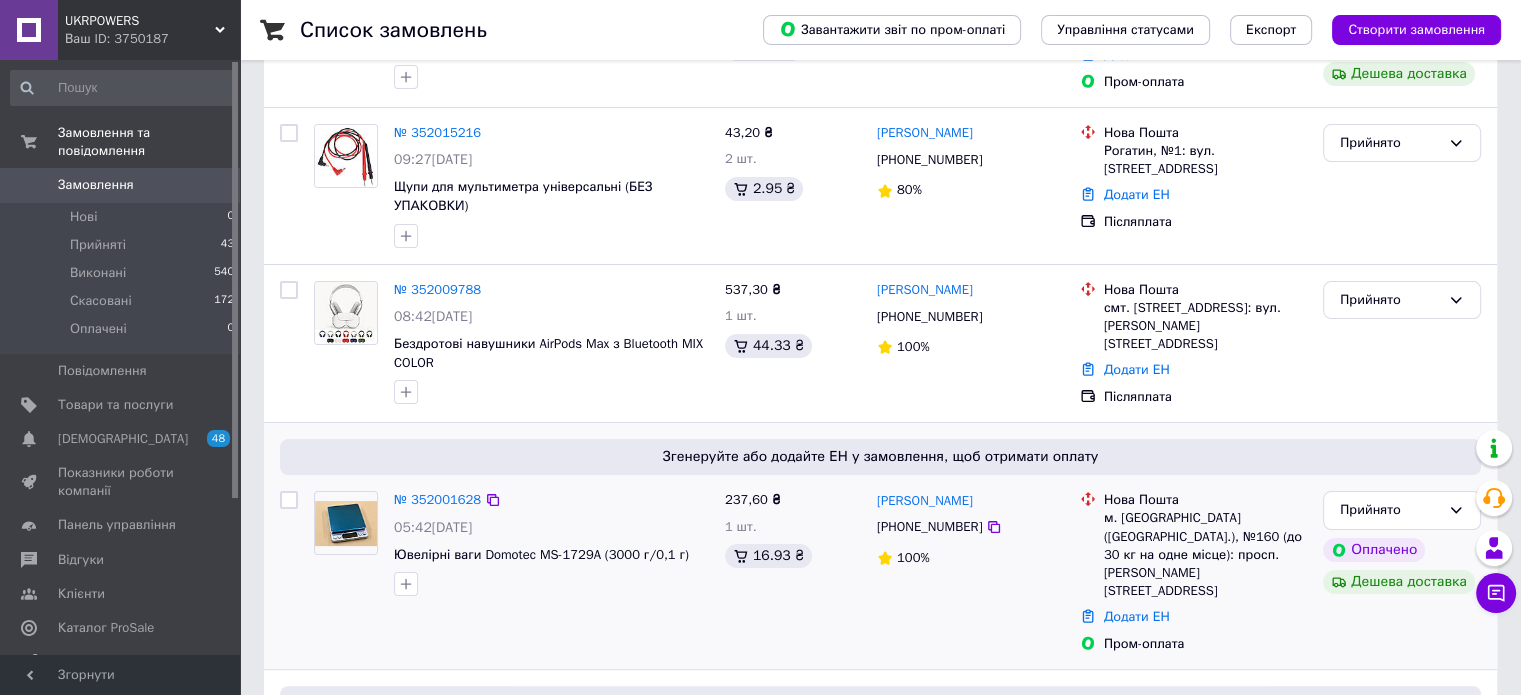 click on "Андрій Носенко +380660931480 100%" at bounding box center [970, 572] 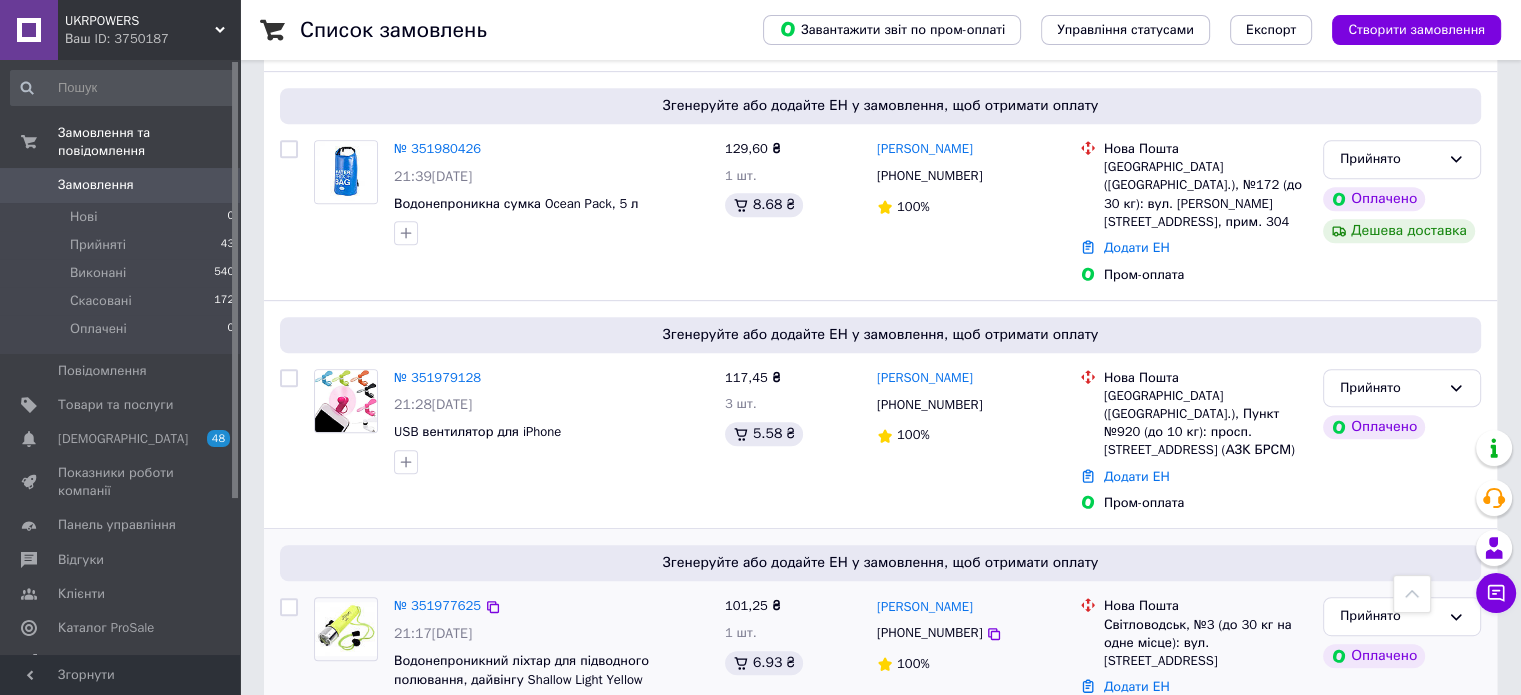 scroll, scrollTop: 1100, scrollLeft: 0, axis: vertical 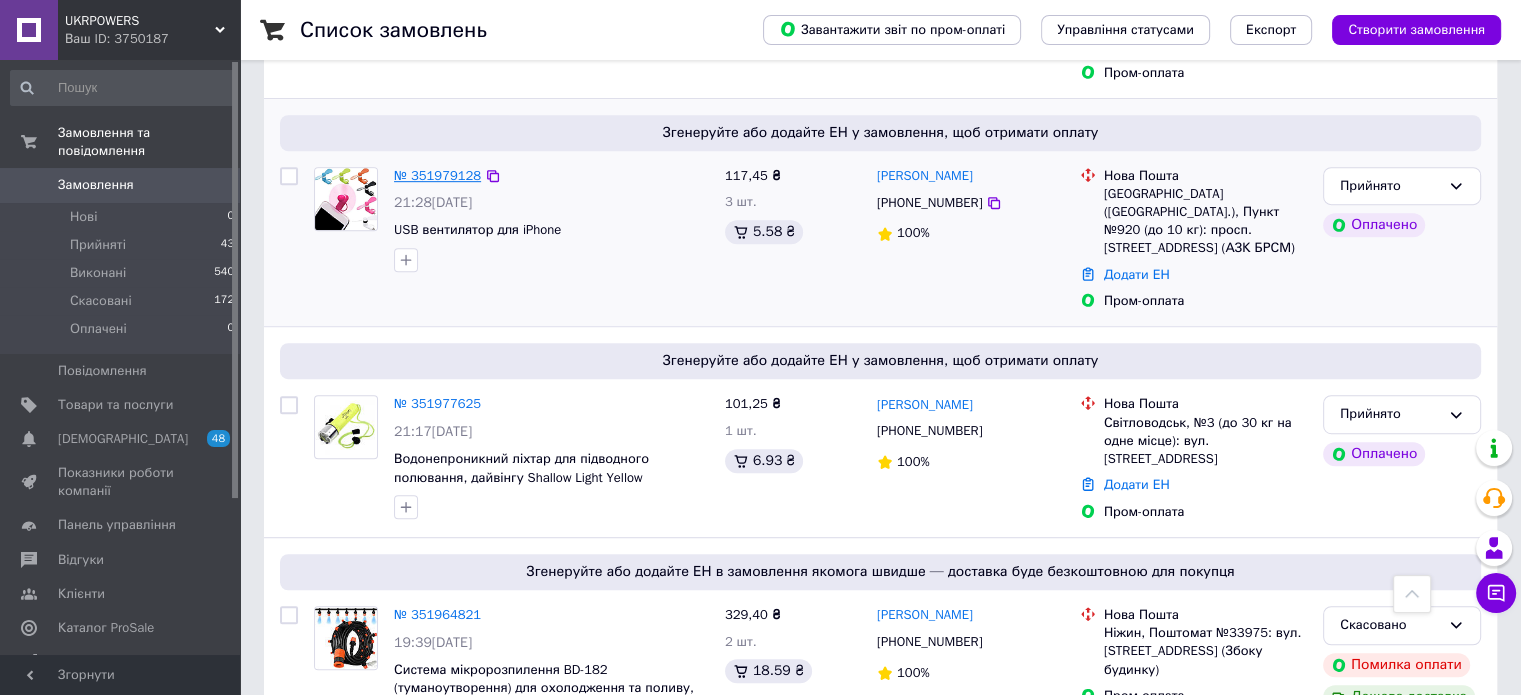 click on "№ 351979128" at bounding box center (437, 175) 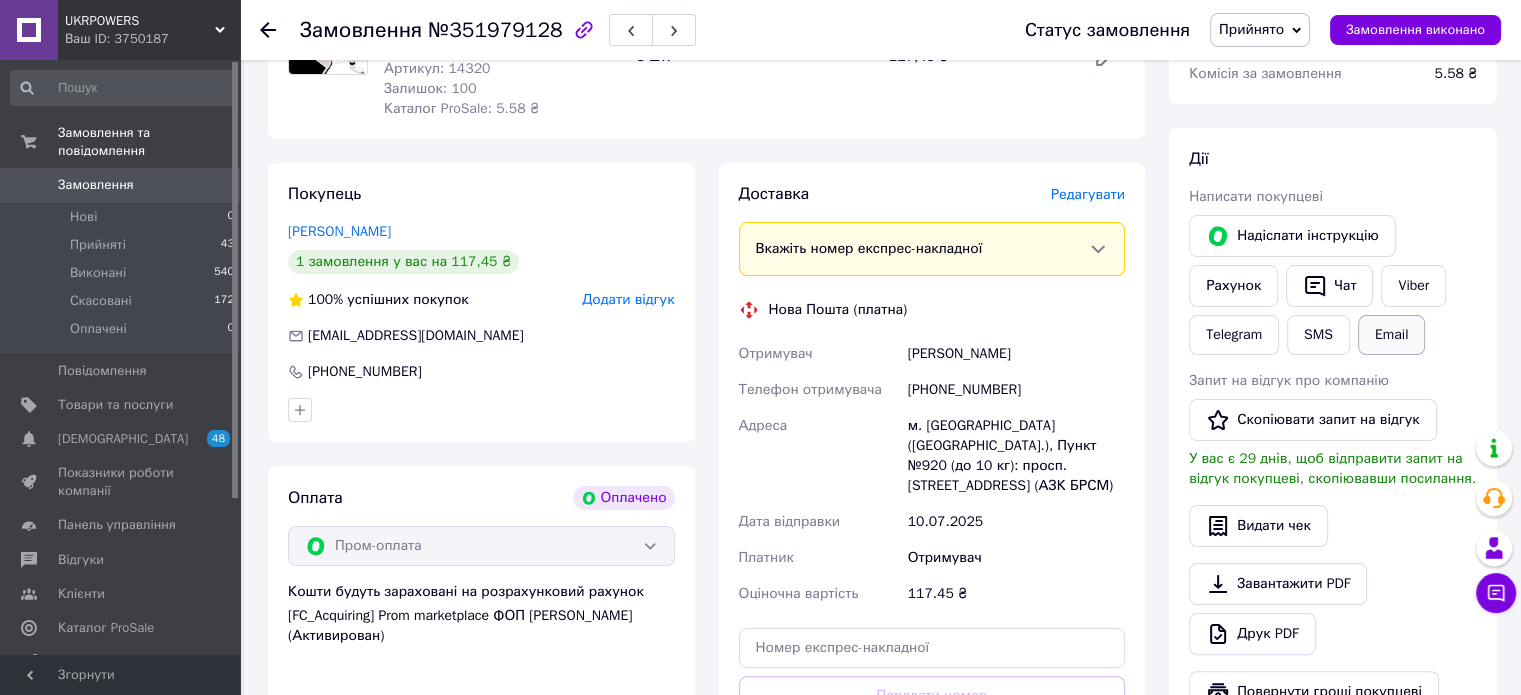 scroll, scrollTop: 300, scrollLeft: 0, axis: vertical 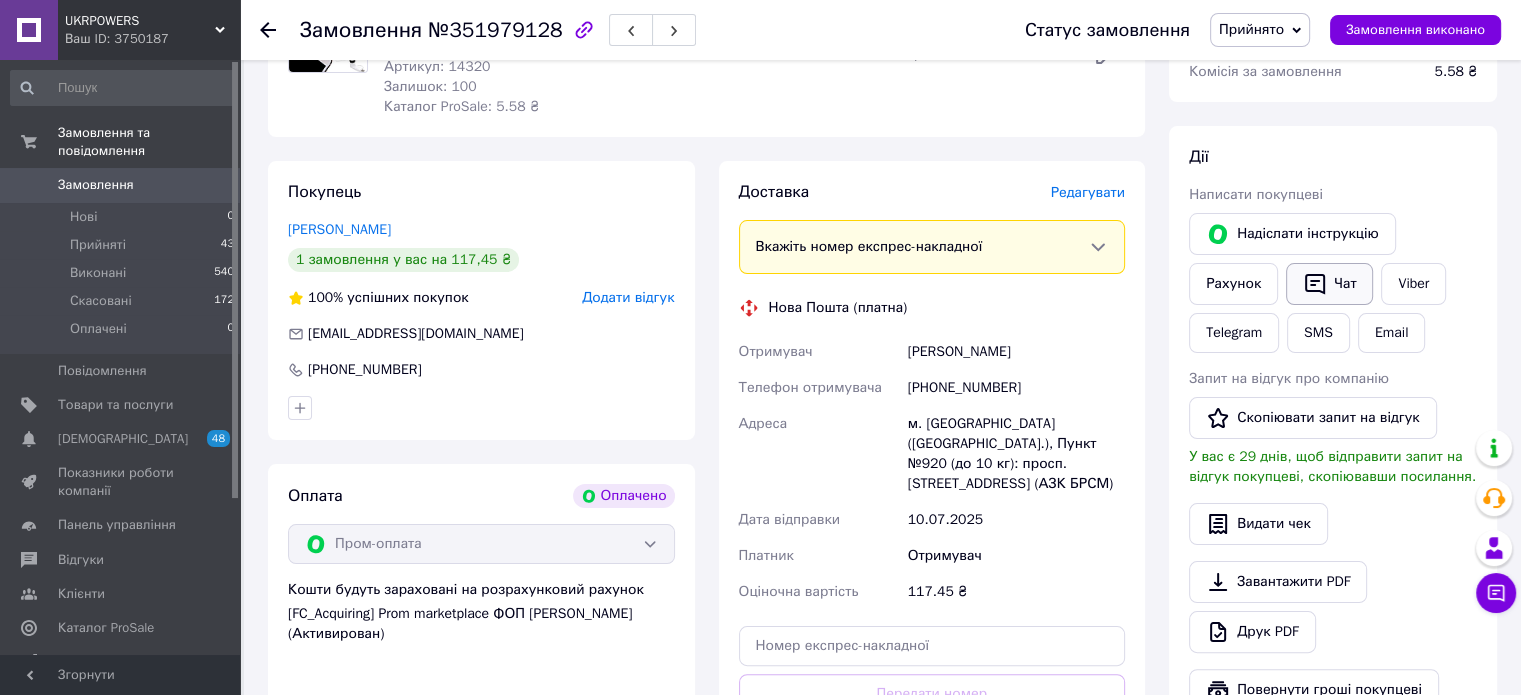 click 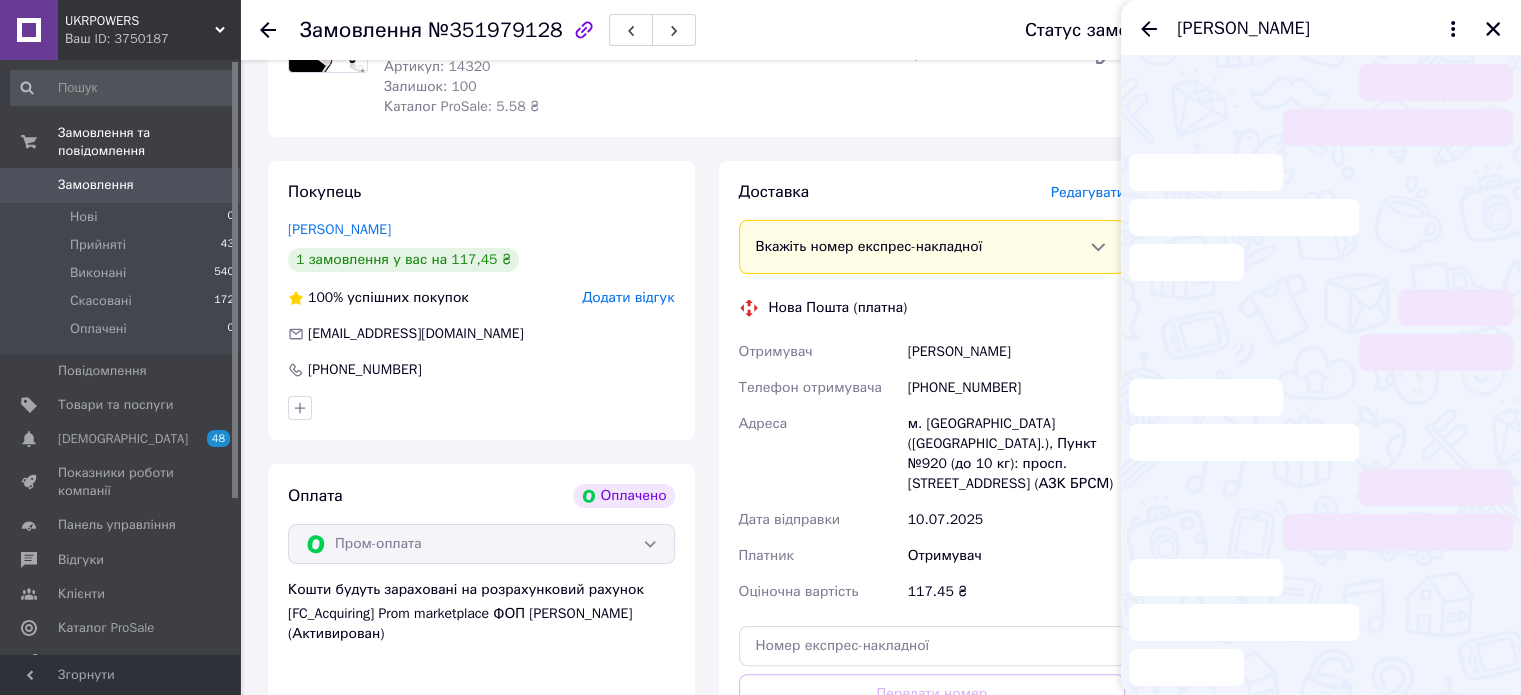 scroll, scrollTop: 60, scrollLeft: 0, axis: vertical 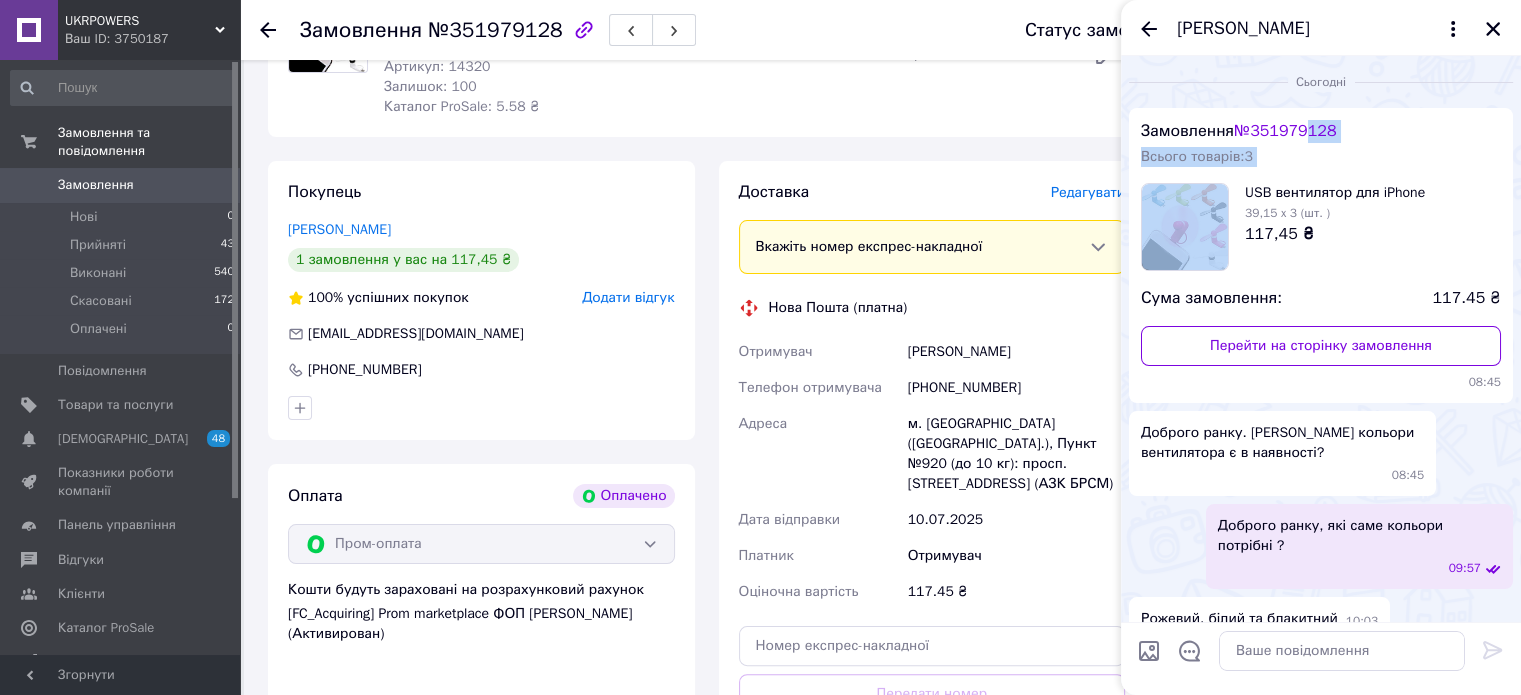 drag, startPoint x: 1243, startPoint y: 131, endPoint x: 1313, endPoint y: 139, distance: 70.45566 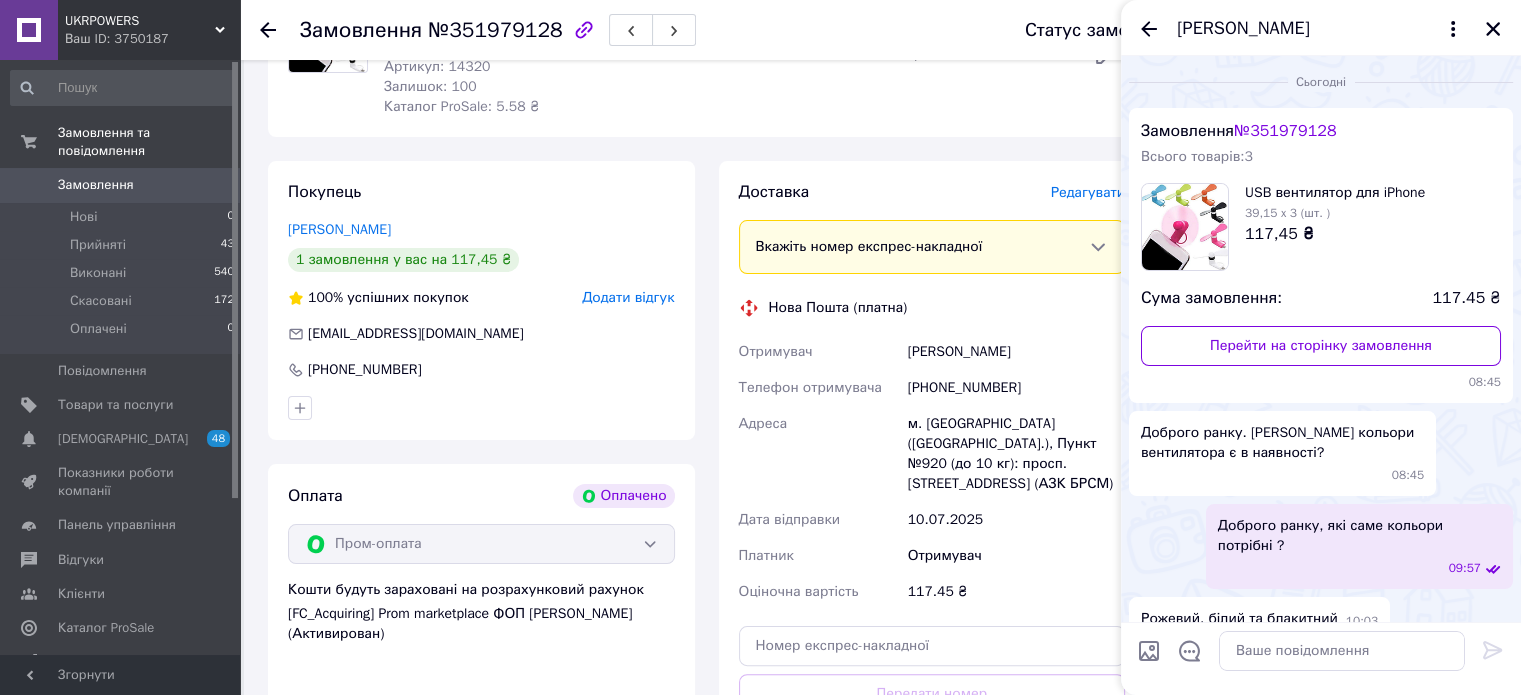 click on "USB вентилятор для iPhone" at bounding box center (1335, 193) 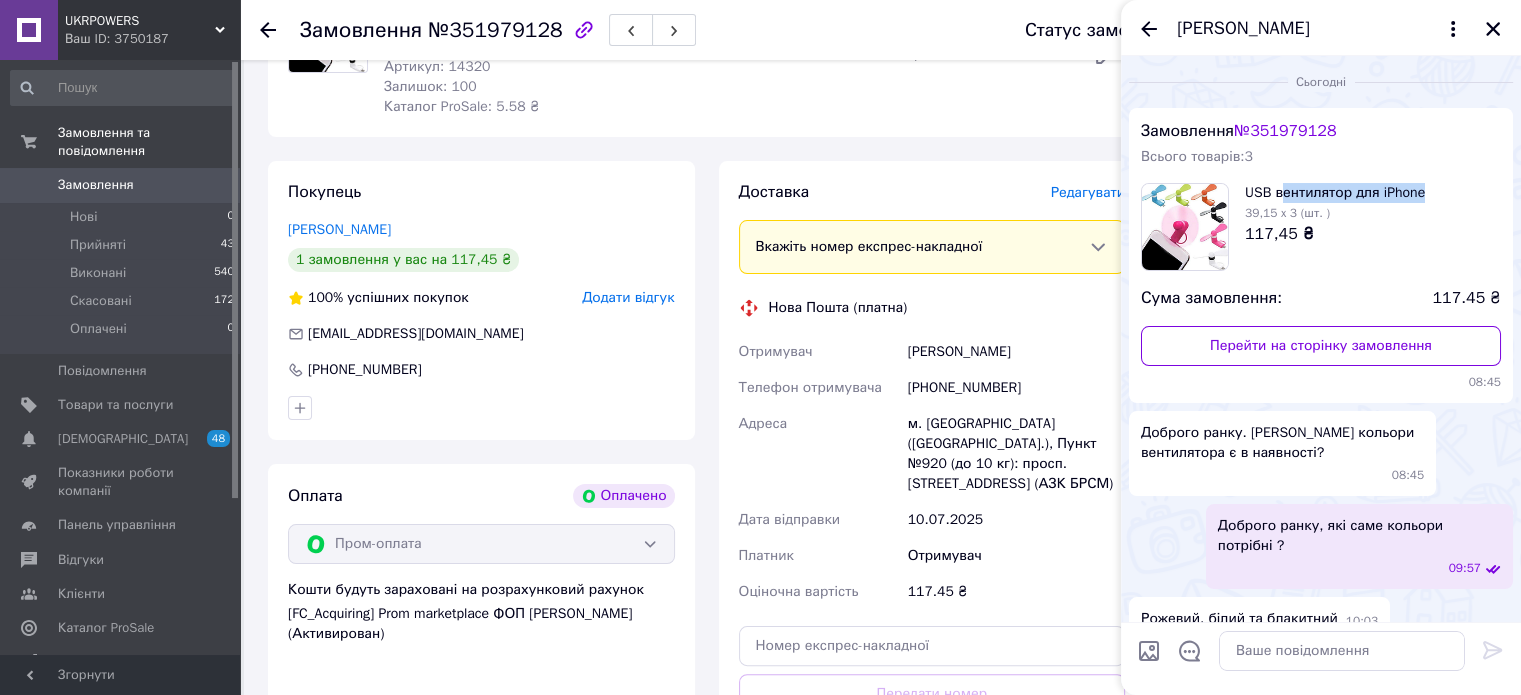 drag, startPoint x: 1424, startPoint y: 190, endPoint x: 1279, endPoint y: 196, distance: 145.12408 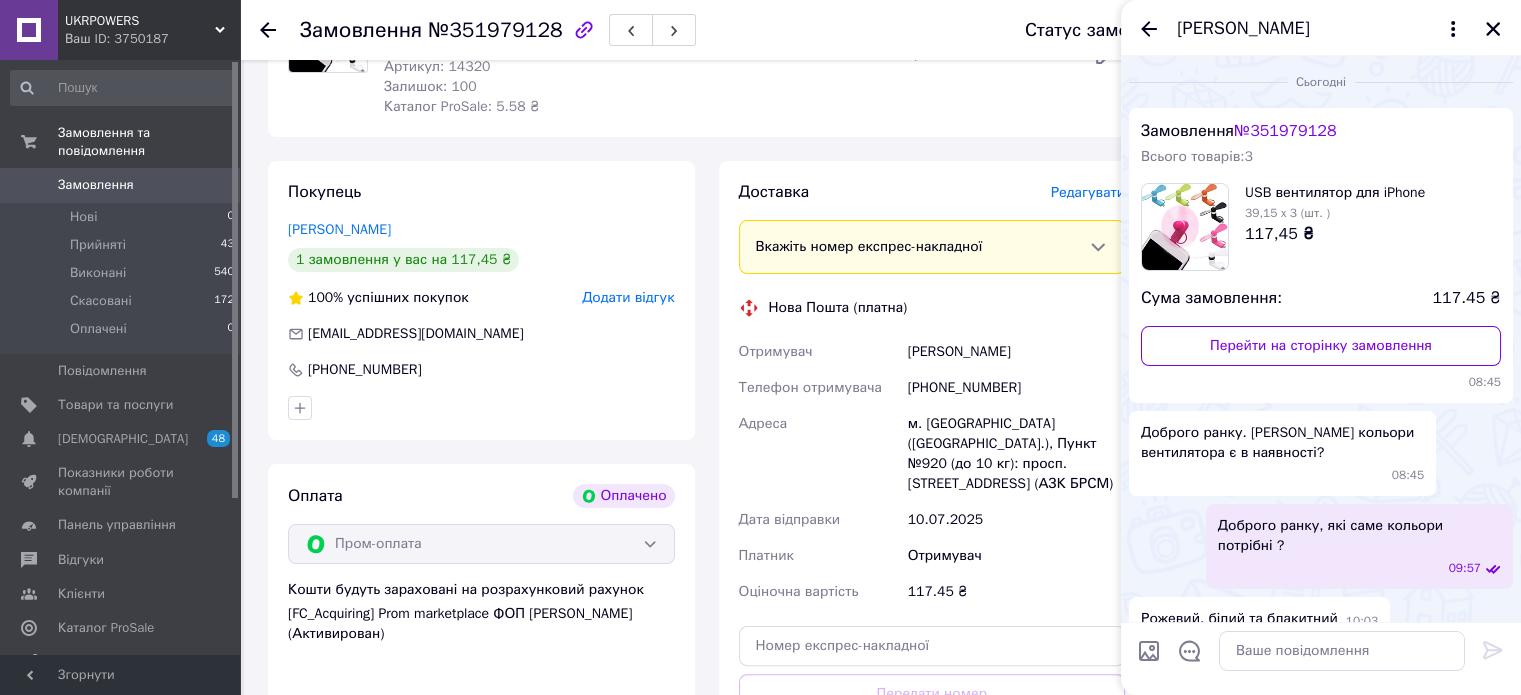 click on "39,15 x 3 (шт. )" at bounding box center (1287, 213) 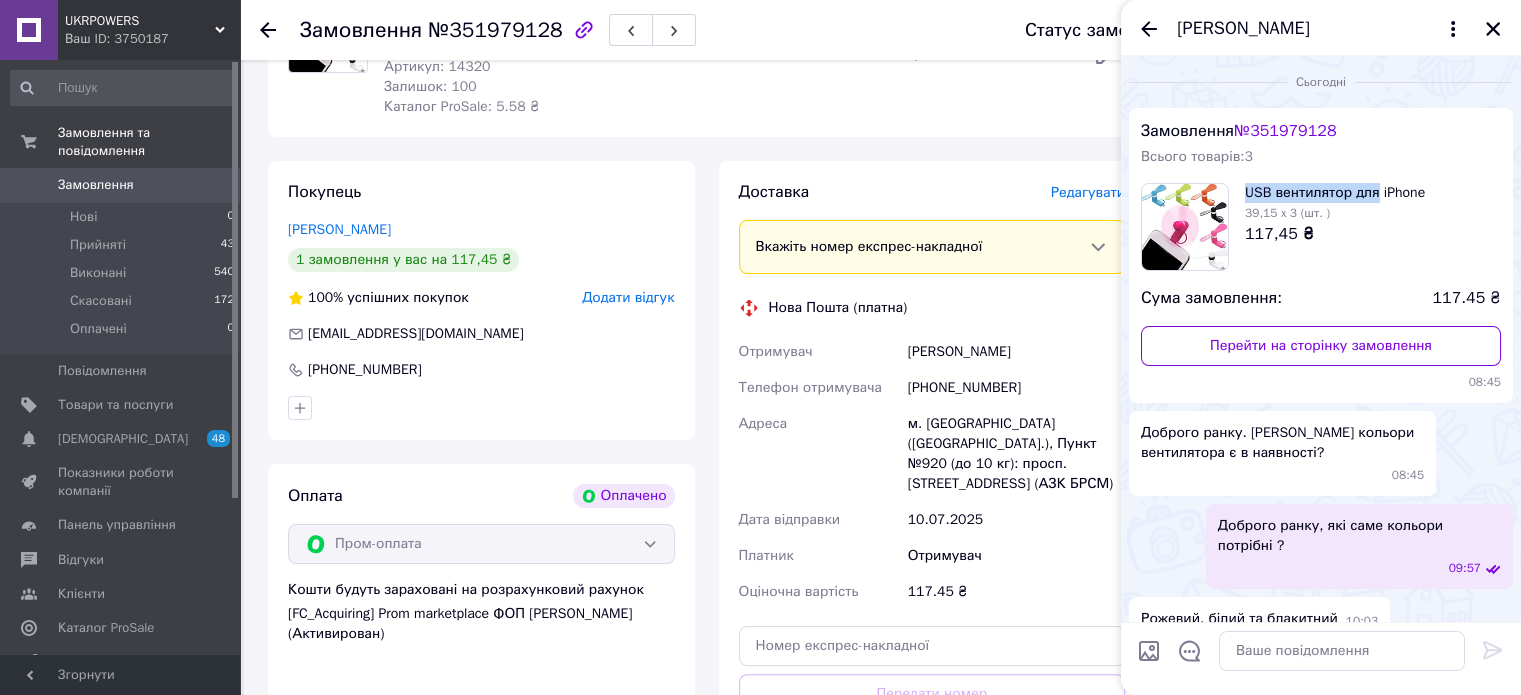 drag, startPoint x: 1374, startPoint y: 194, endPoint x: 1242, endPoint y: 185, distance: 132.30646 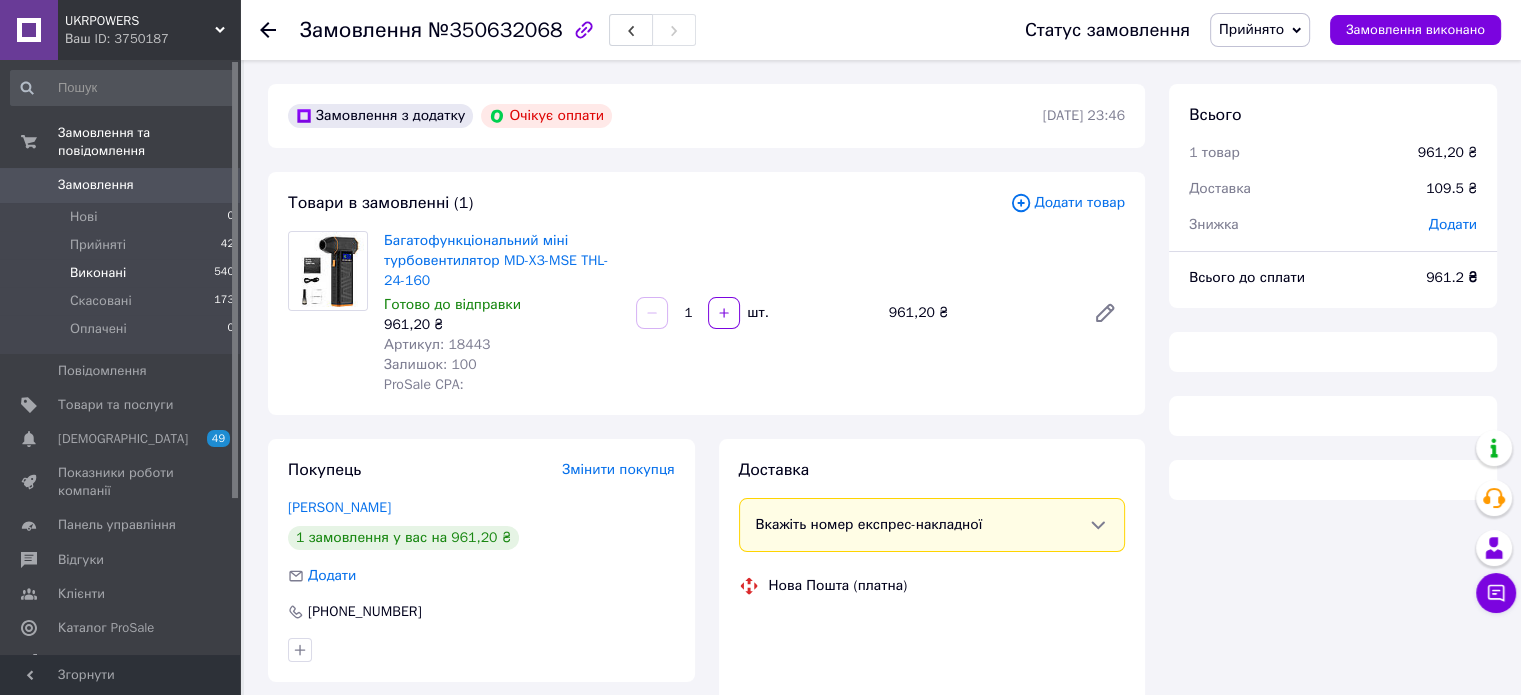 scroll, scrollTop: 344, scrollLeft: 0, axis: vertical 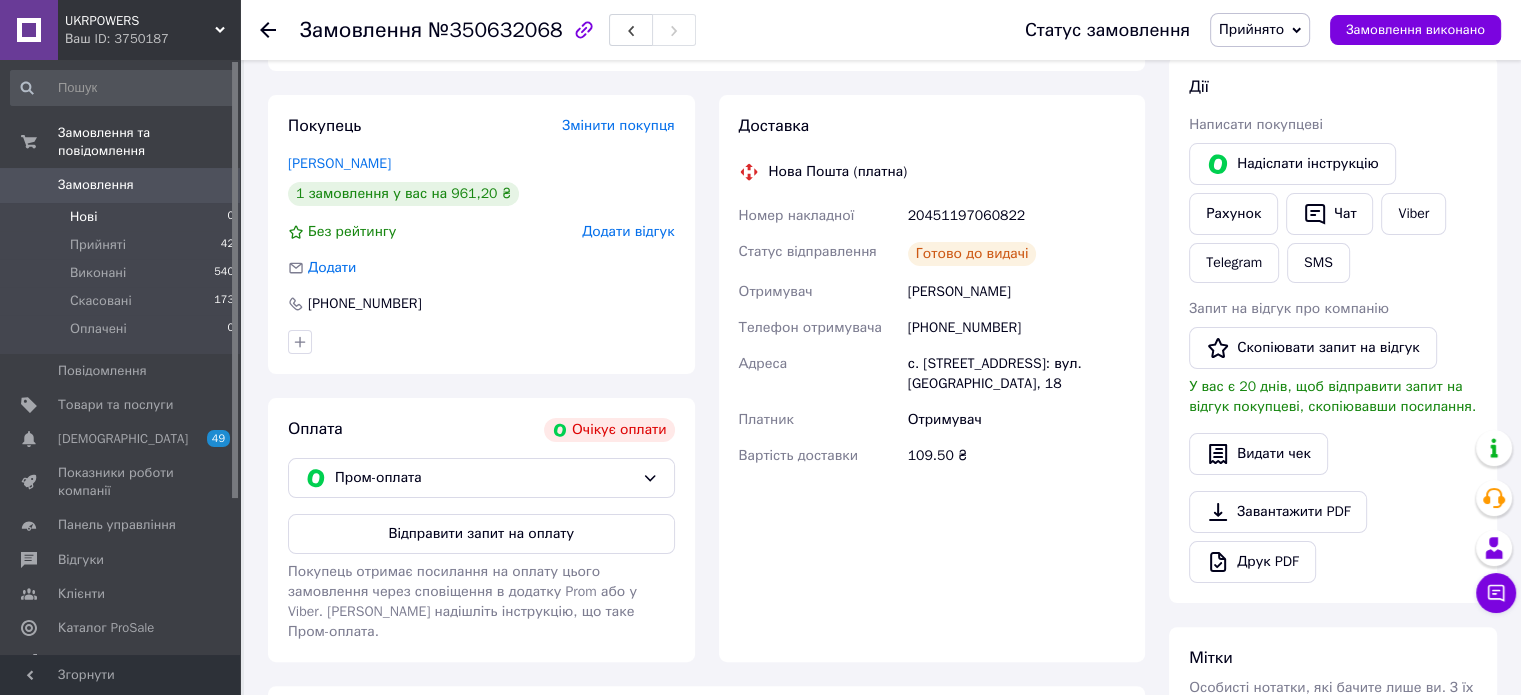 click on "Нові 0" at bounding box center (123, 217) 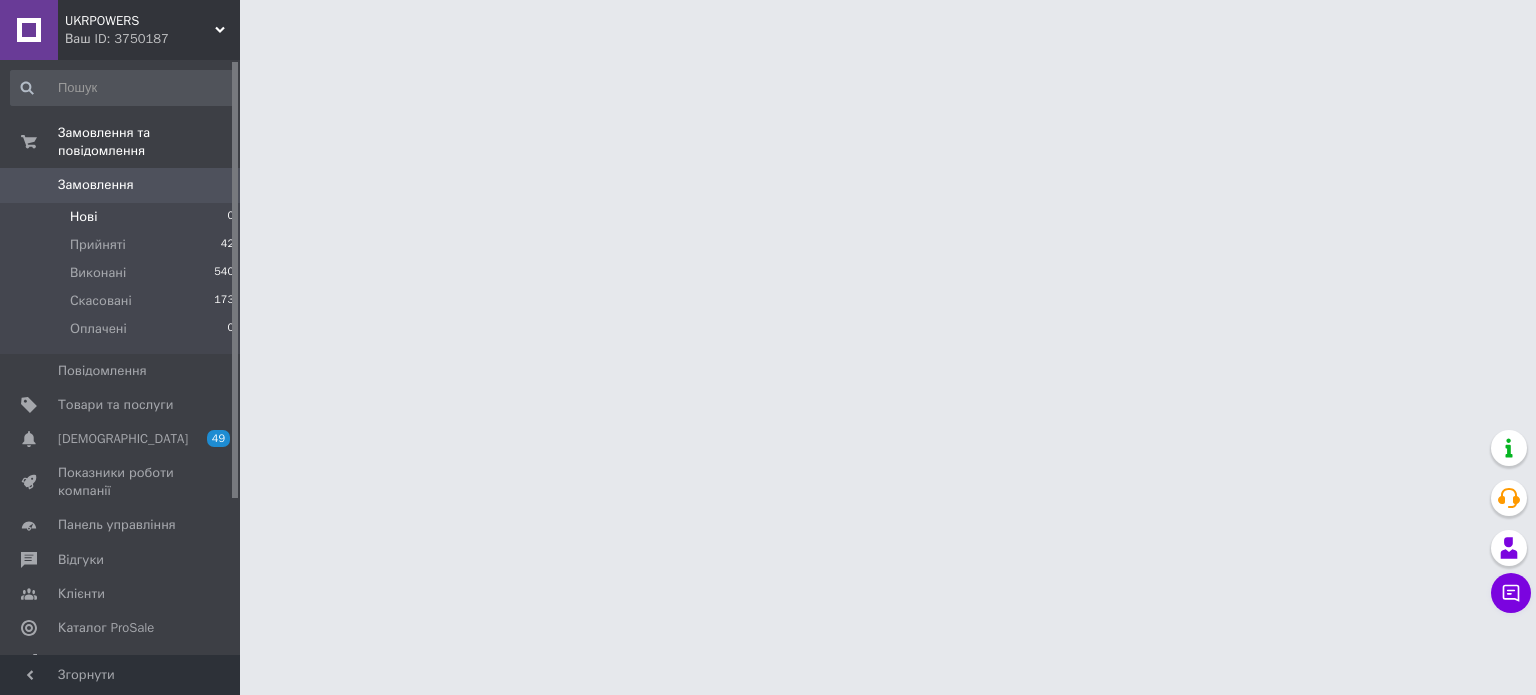 click on "Нові 0" at bounding box center (123, 217) 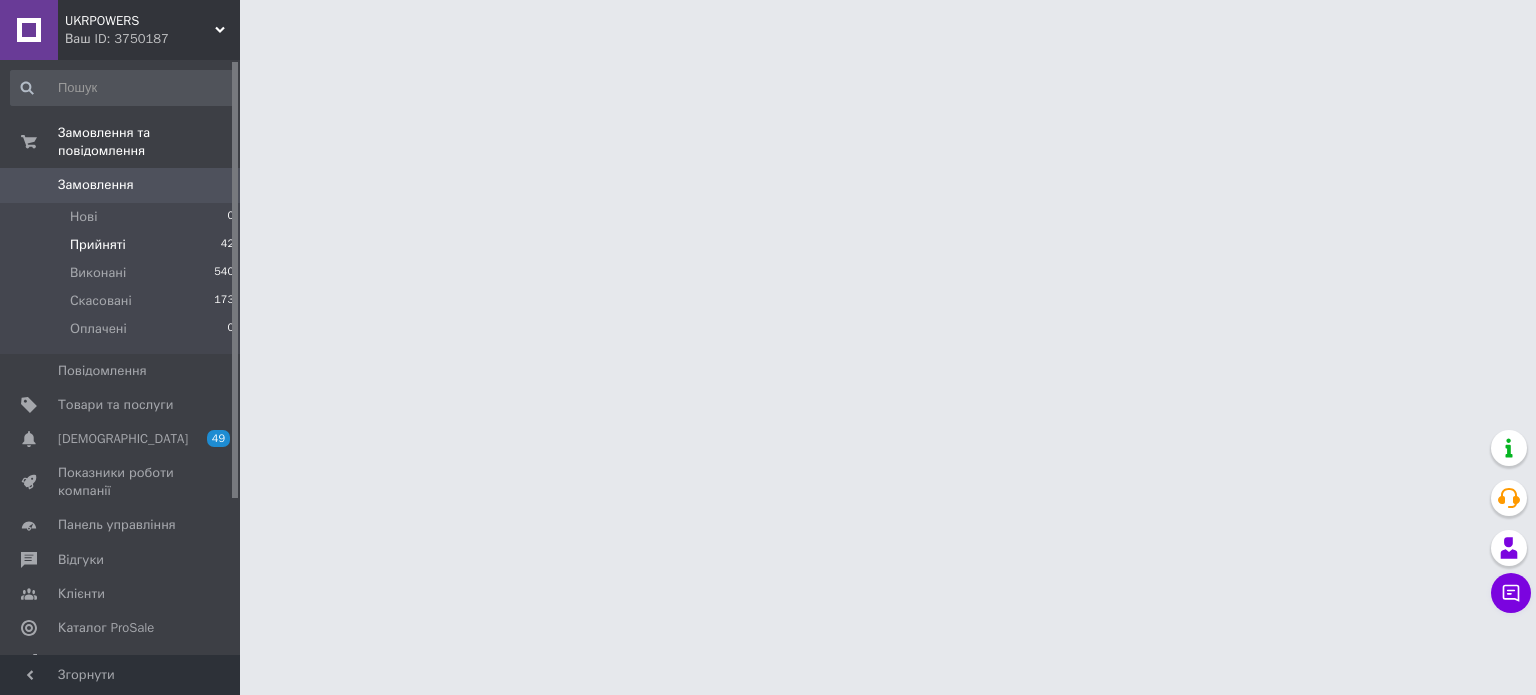 click on "Прийняті 42" at bounding box center [123, 245] 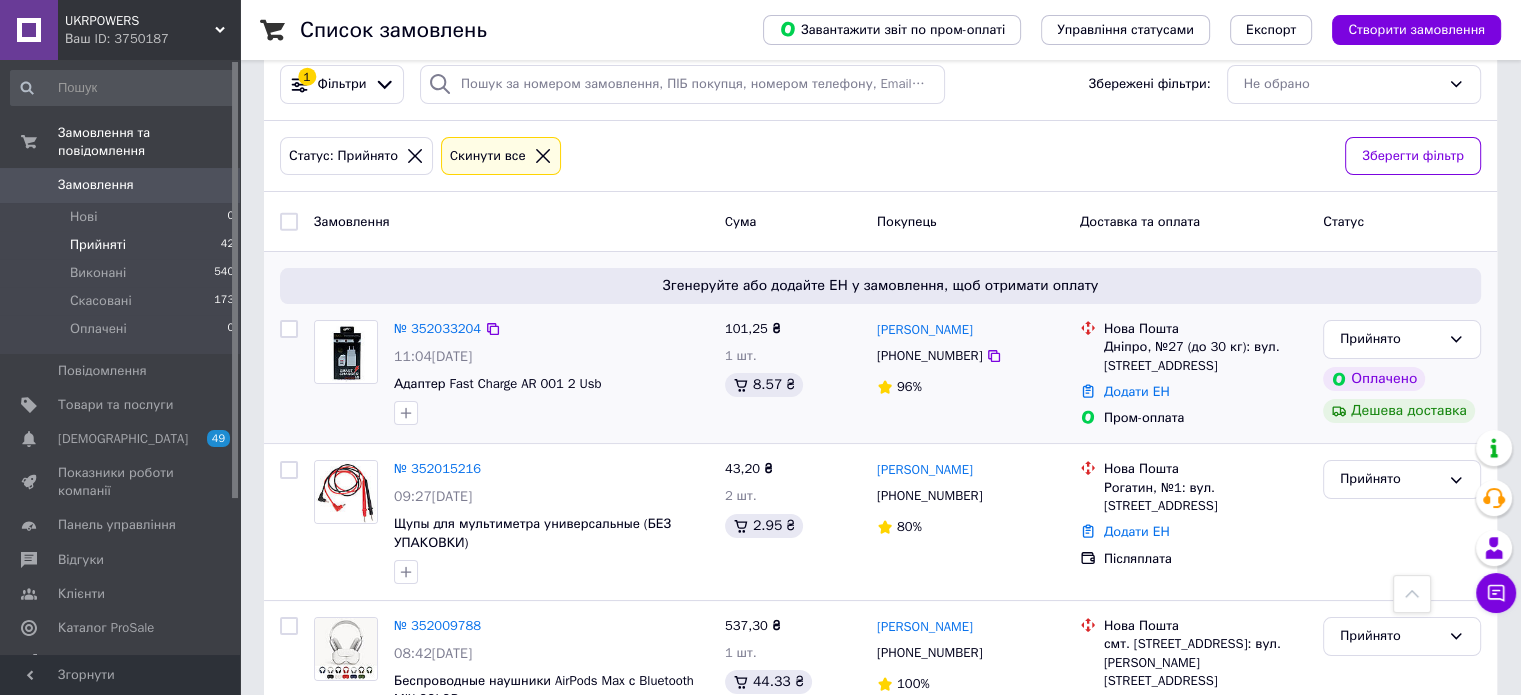 scroll, scrollTop: 0, scrollLeft: 0, axis: both 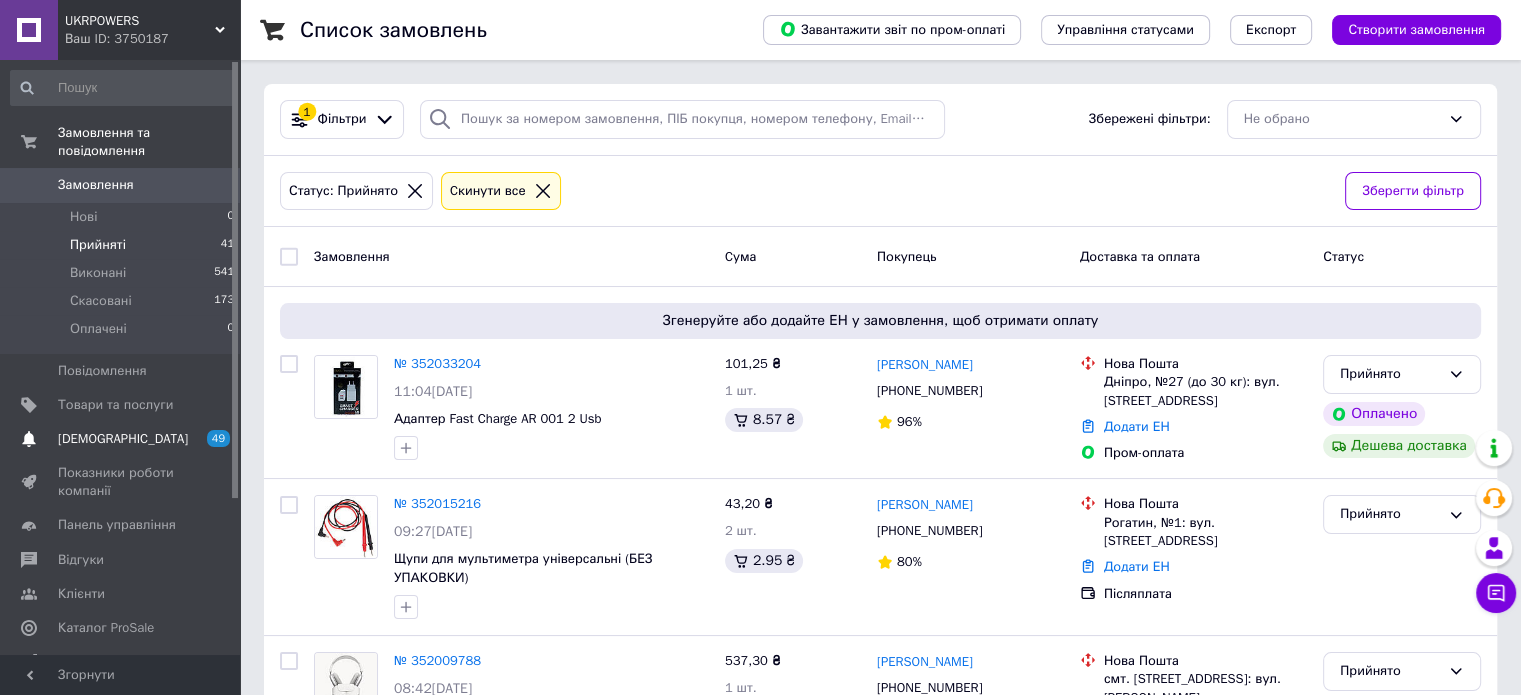 click on "[DEMOGRAPHIC_DATA]" at bounding box center [121, 439] 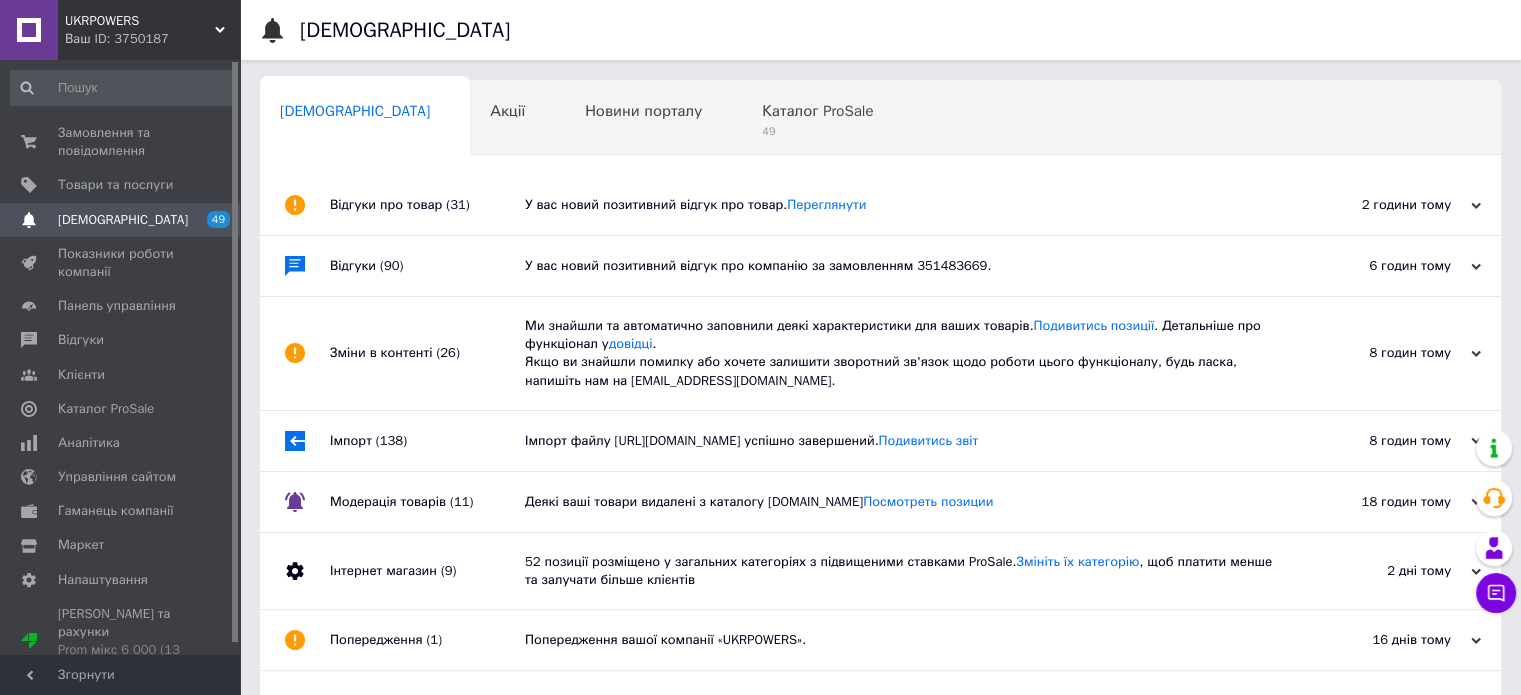 click on "Сповіщення 0 Акції 0 Новини порталу 0 Каталог ProSale 49 Навчання та заходи 0 Ok Відфільтровано...  Зберегти" at bounding box center [880, 116] 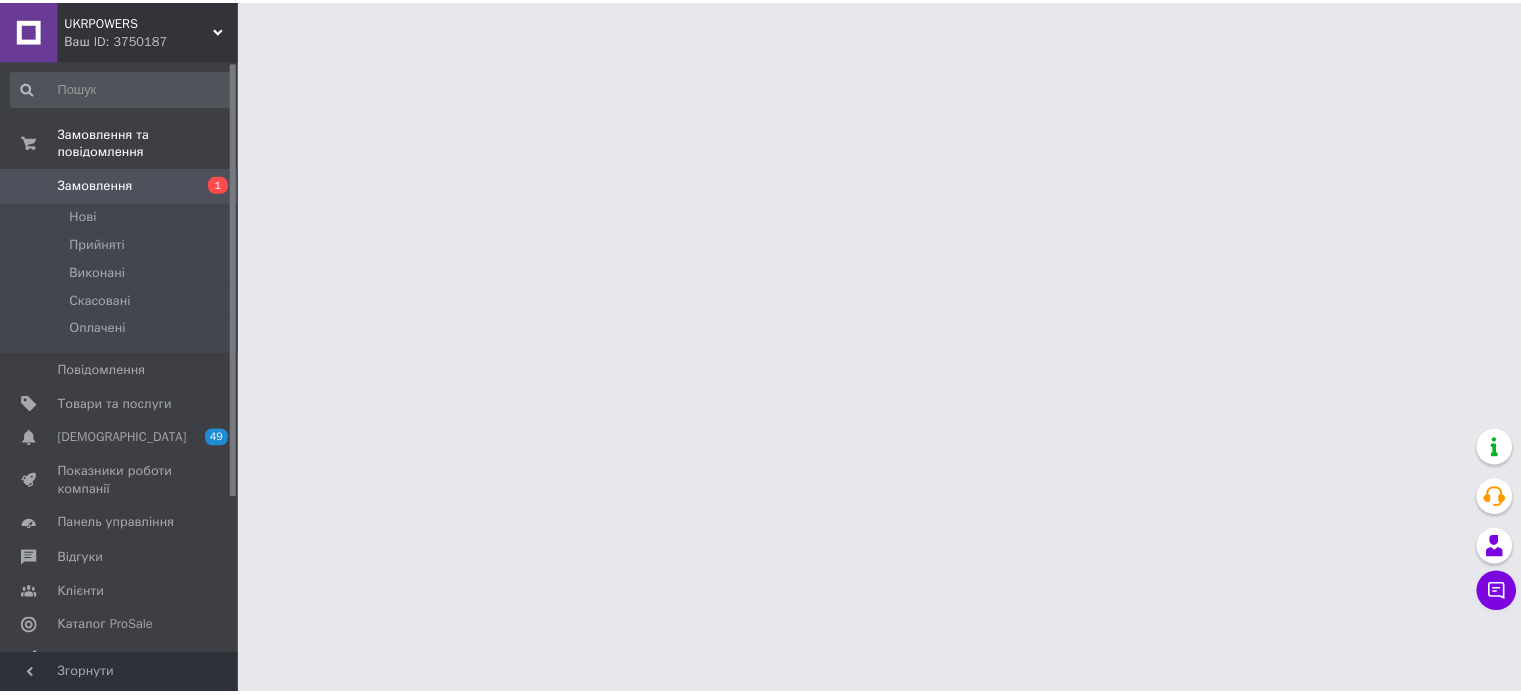 scroll, scrollTop: 0, scrollLeft: 0, axis: both 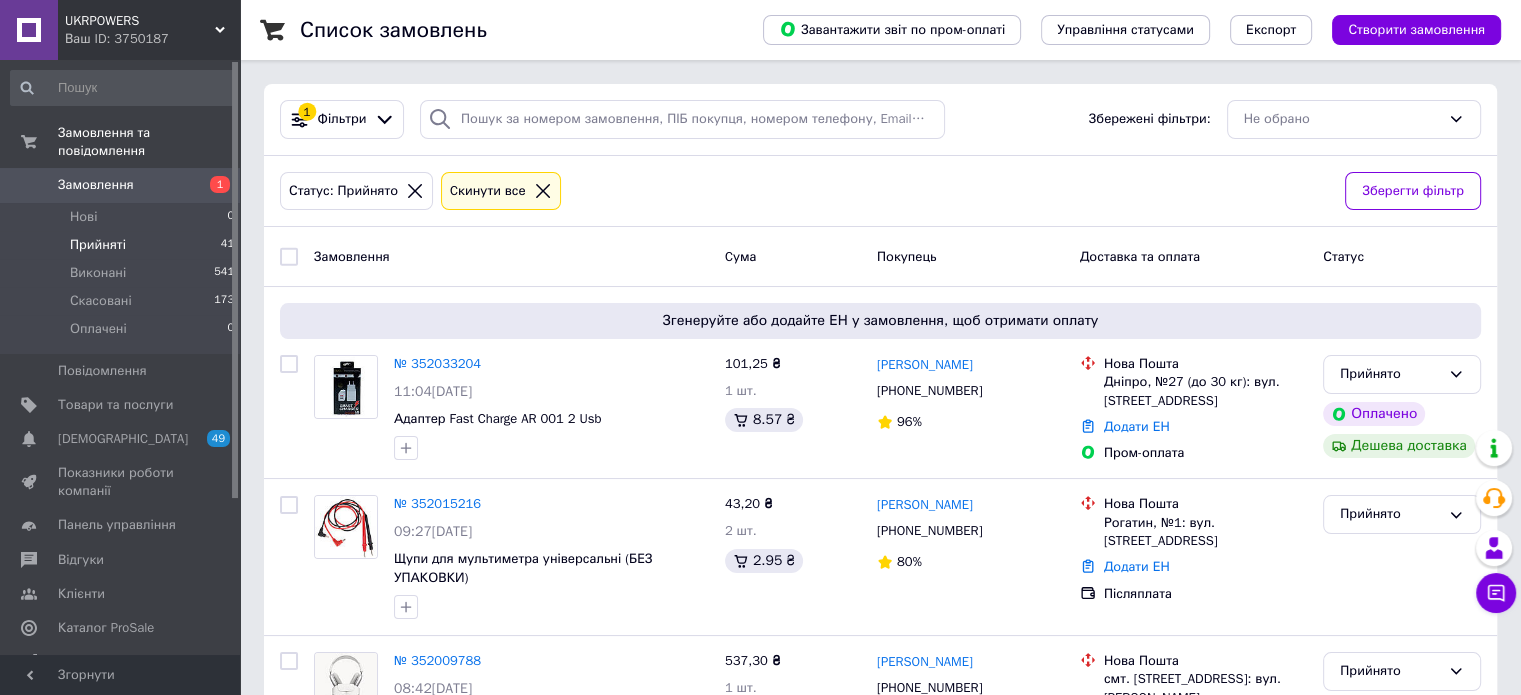 click on "Замовлення" at bounding box center (96, 185) 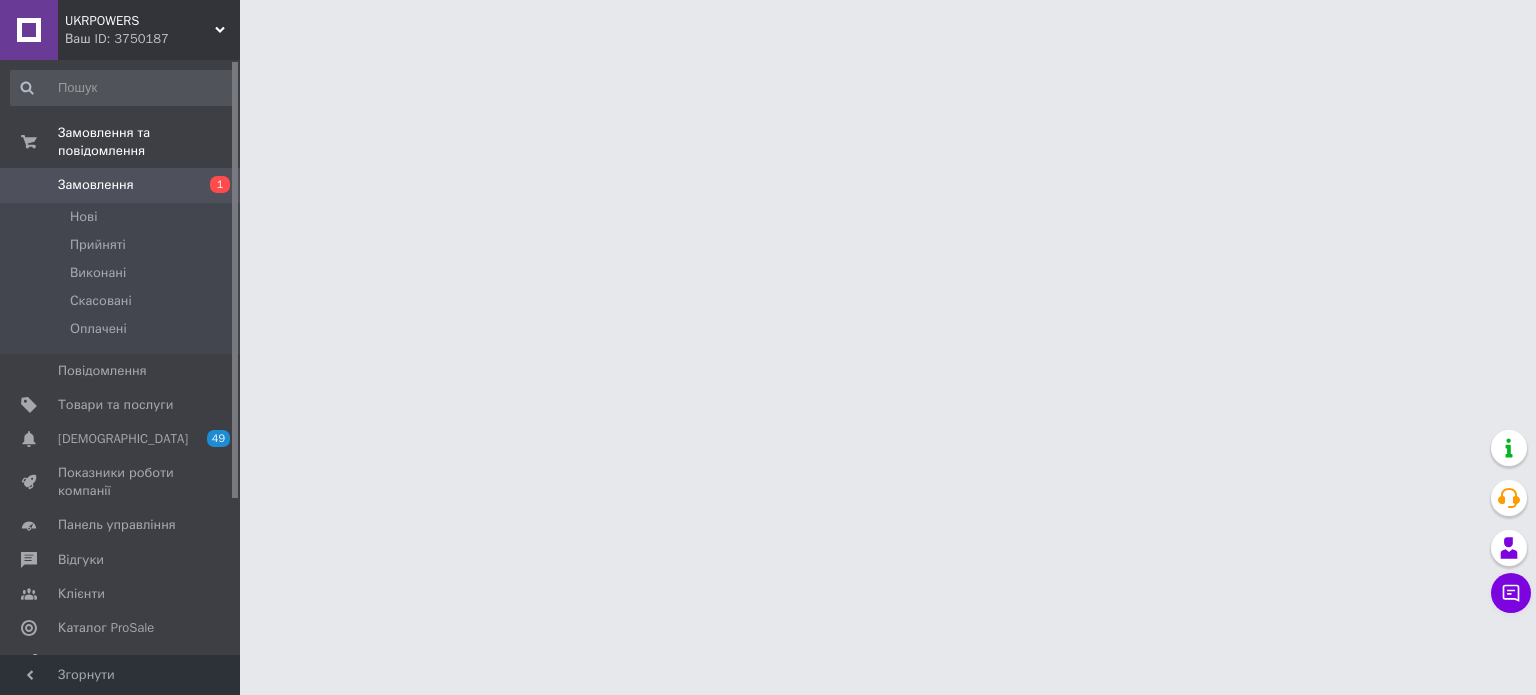 scroll, scrollTop: 0, scrollLeft: 0, axis: both 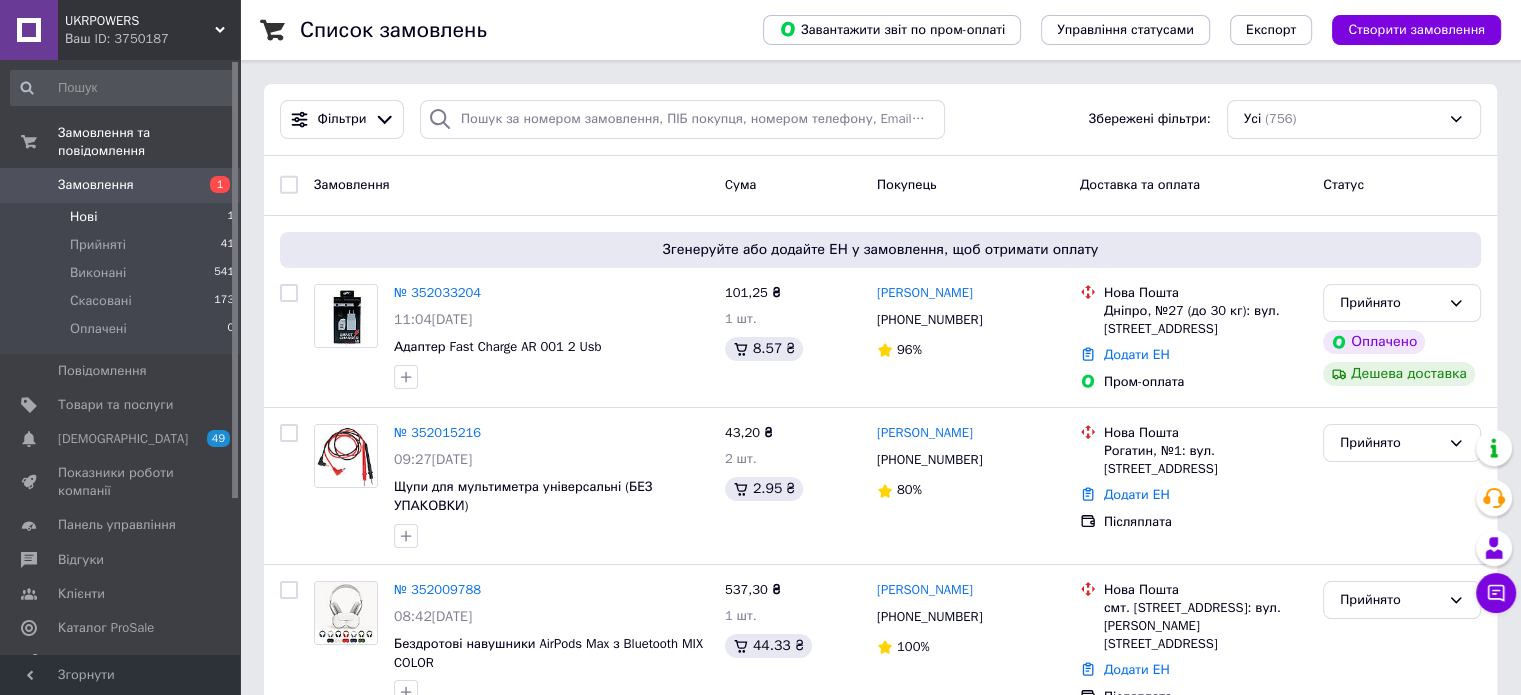 click on "Нові 1" at bounding box center [123, 217] 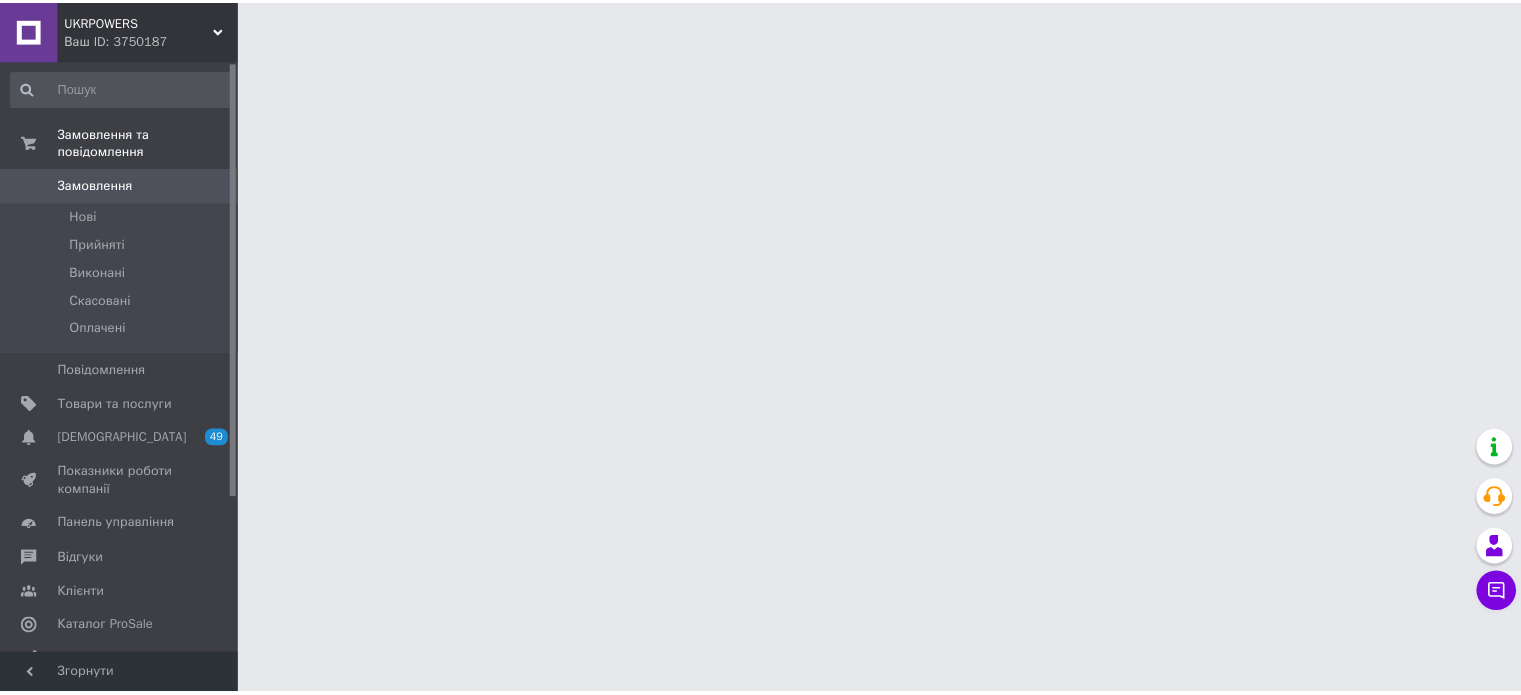 scroll, scrollTop: 0, scrollLeft: 0, axis: both 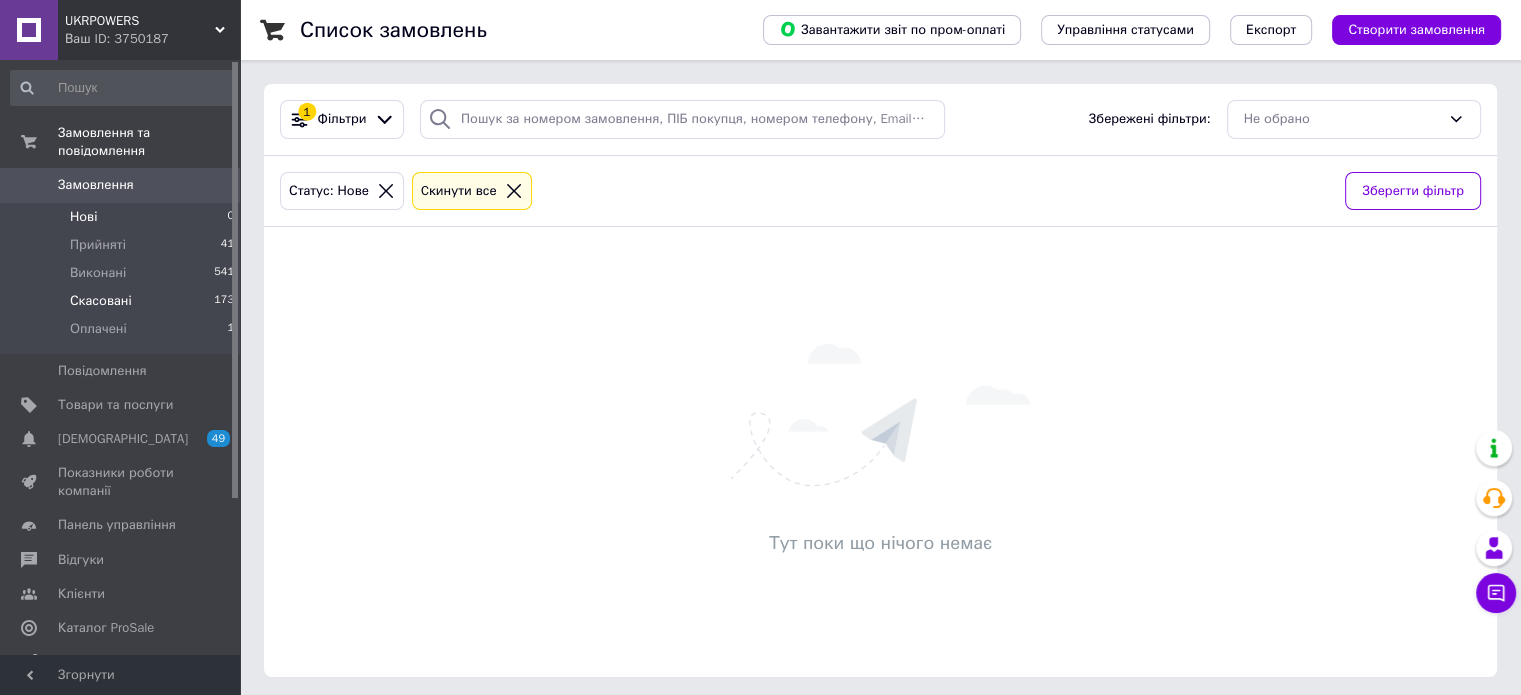 click on "Скасовані 173" at bounding box center [123, 301] 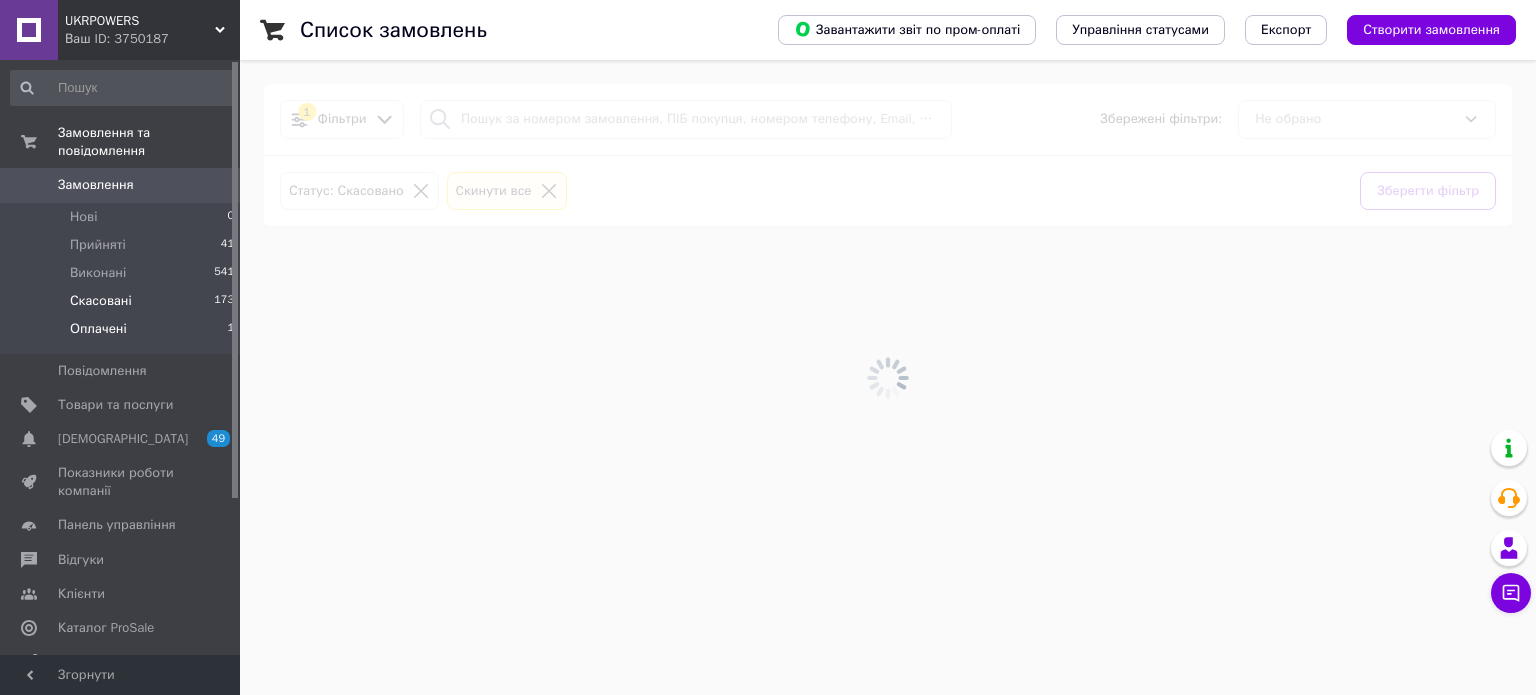 click on "Оплачені 1" at bounding box center (123, 334) 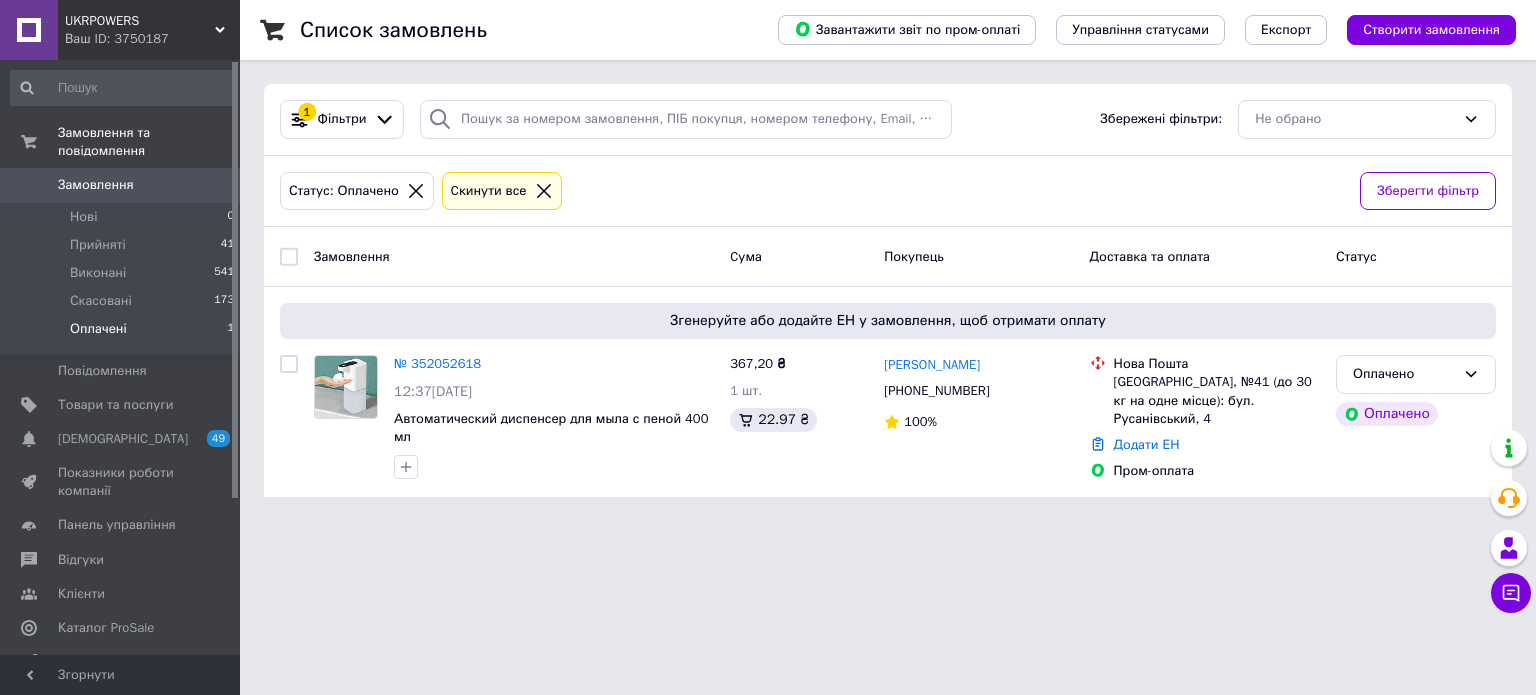 click on "Статус: Оплачено Cкинути все" at bounding box center (812, 191) 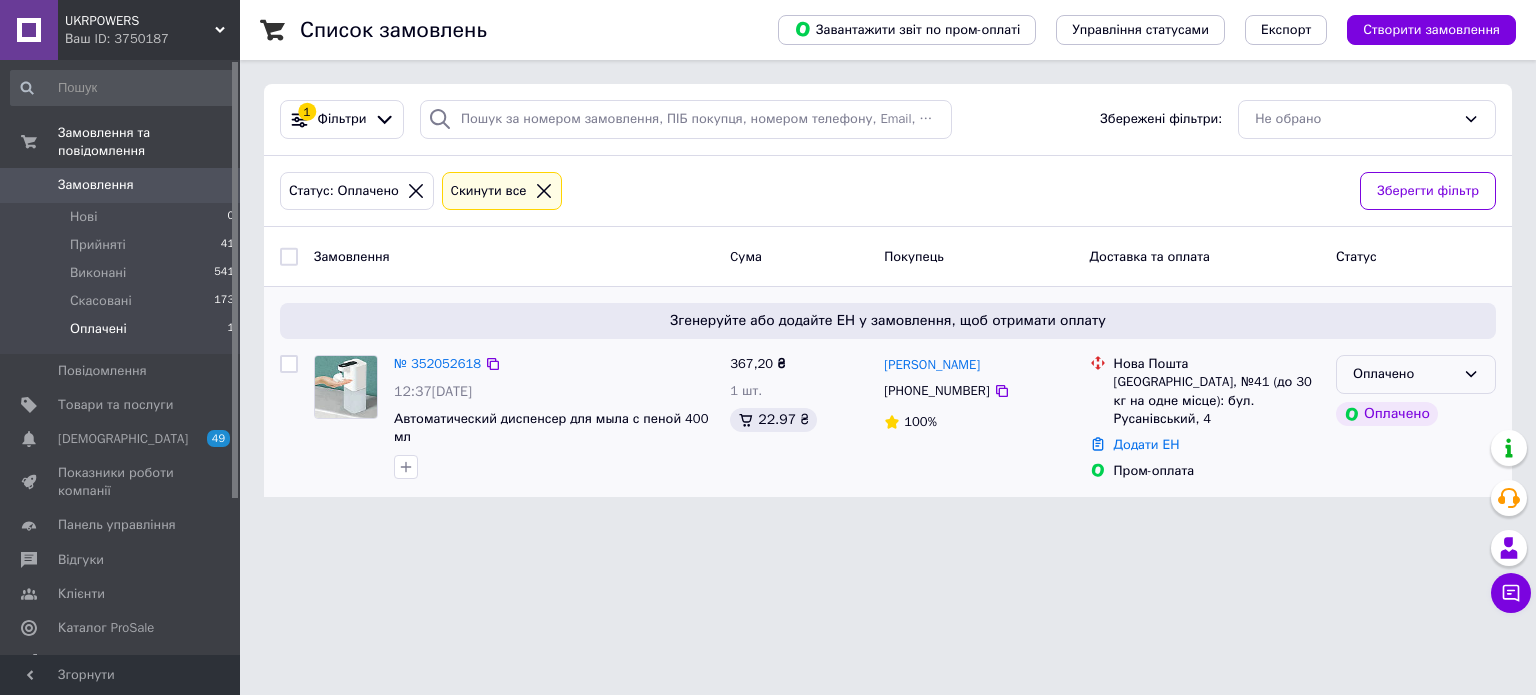 click on "Оплачено" at bounding box center (1416, 374) 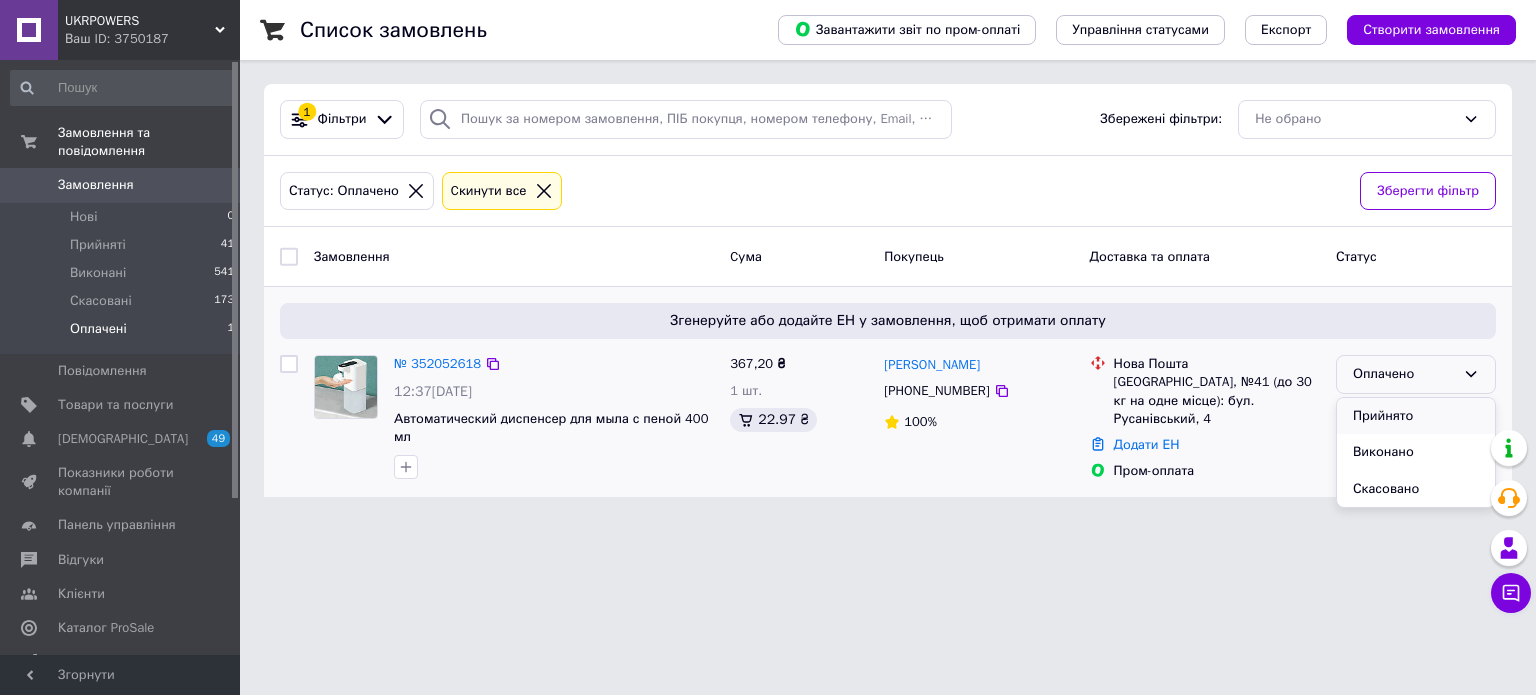 click on "Прийнято" at bounding box center [1416, 416] 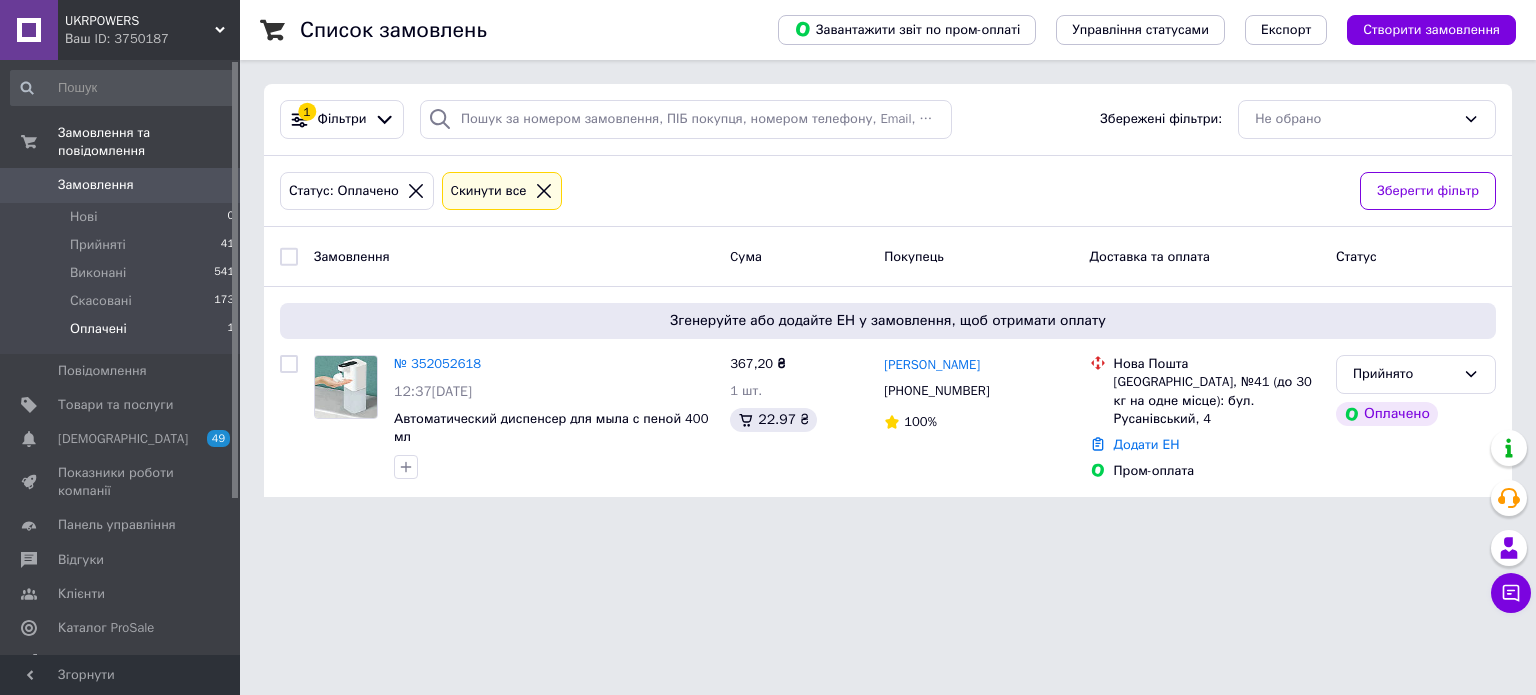 click on "UKRPOWERS Ваш ID: 3750187 Сайт UKRPOWERS Кабінет покупця Перевірити стан системи Сторінка на порталі Довідка Вийти Замовлення та повідомлення Замовлення 0 Нові 0 Прийняті 41 Виконані 541 Скасовані 173 Оплачені 1 Повідомлення 0 Товари та послуги Сповіщення 49 0 Показники роботи компанії Панель управління Відгуки Клієнти Каталог ProSale Аналітика Управління сайтом Гаманець компанії Маркет Налаштування Тарифи та рахунки Prom мікс 6 000 (13 місяців) Згорнути
Список замовлень   Завантажити звіт по пром-оплаті Експорт 1 Cума" at bounding box center (768, 260) 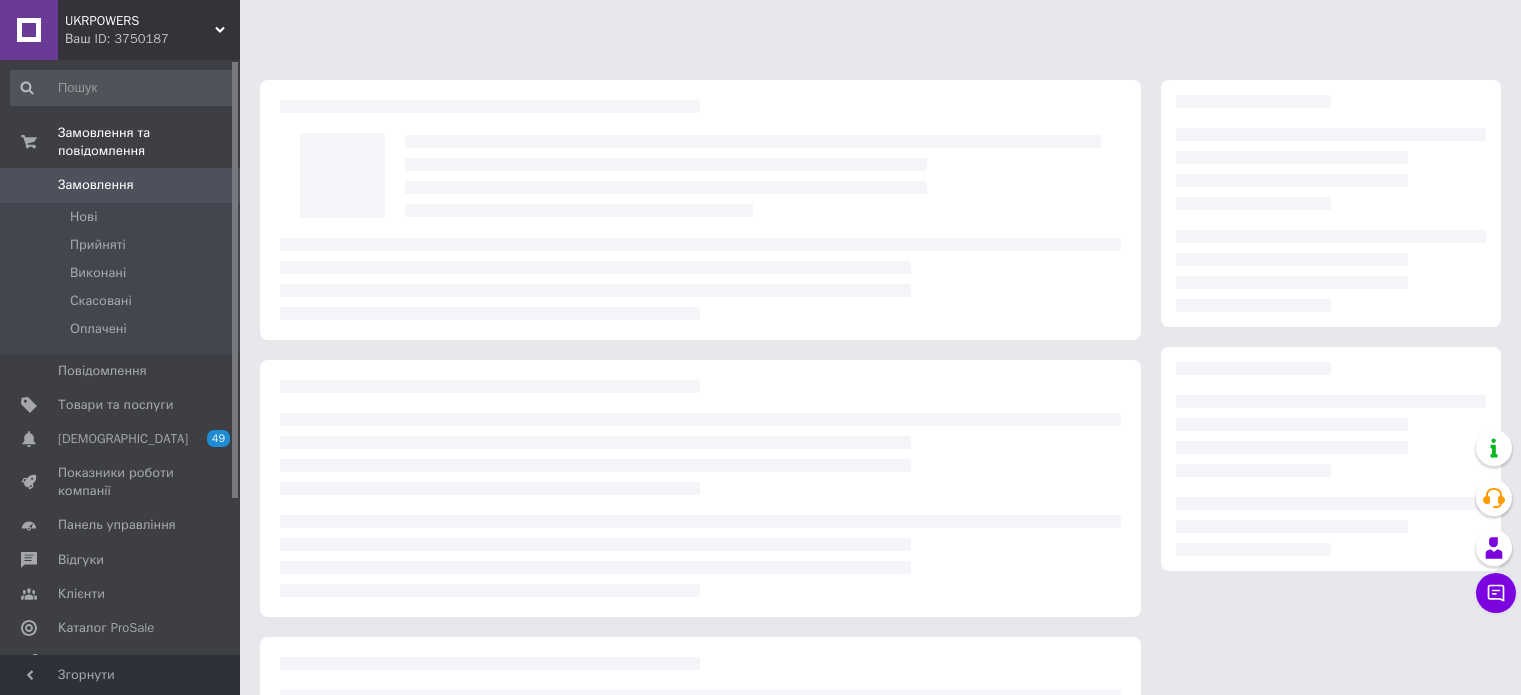 scroll, scrollTop: 0, scrollLeft: 0, axis: both 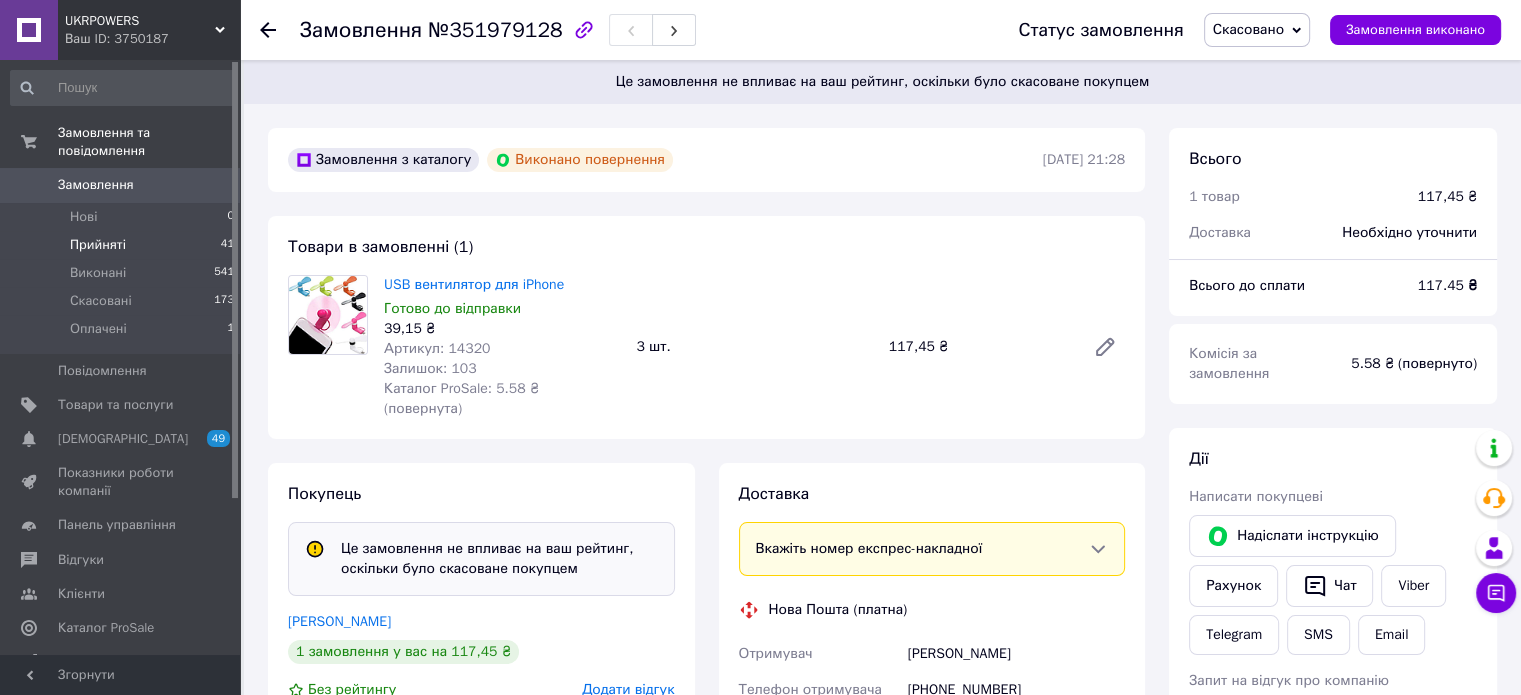 click on "Прийняті" at bounding box center [98, 245] 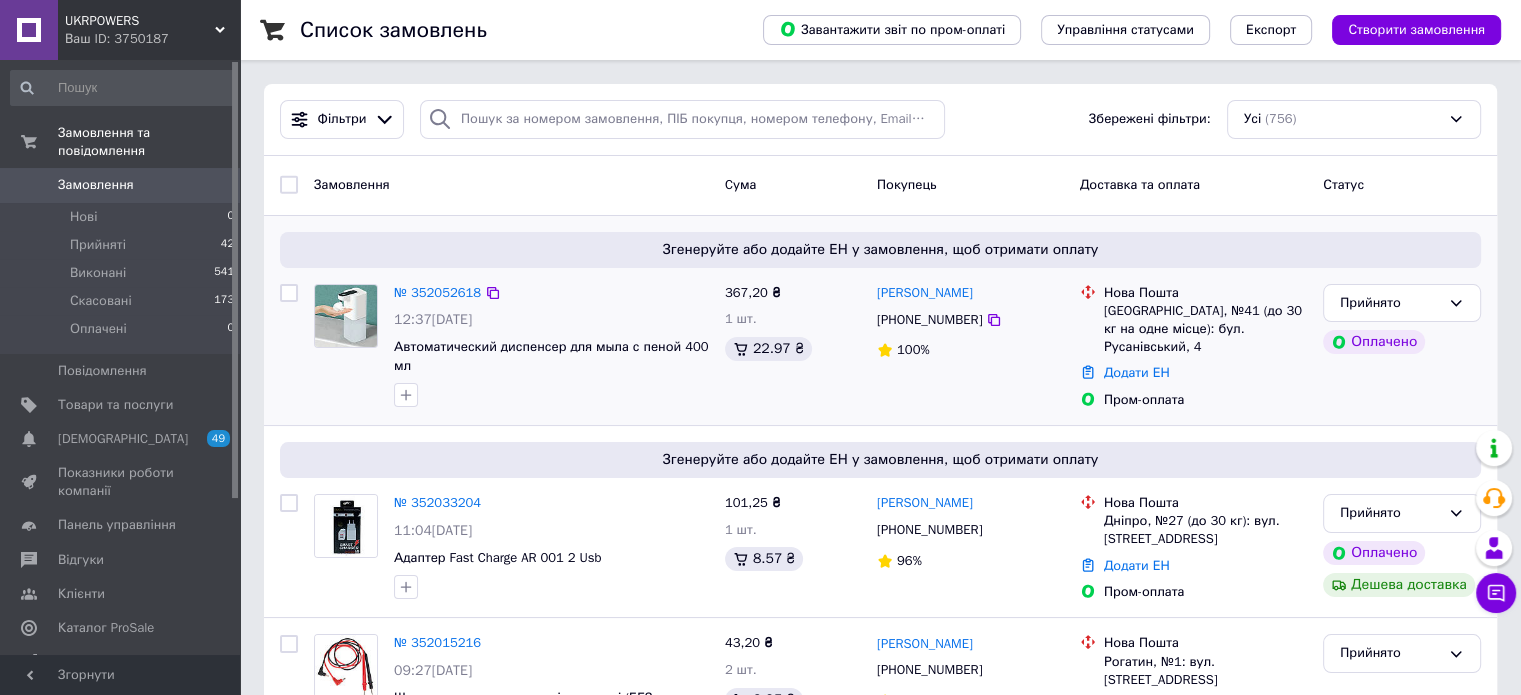 drag, startPoint x: 861, startPoint y: 297, endPoint x: 996, endPoint y: 297, distance: 135 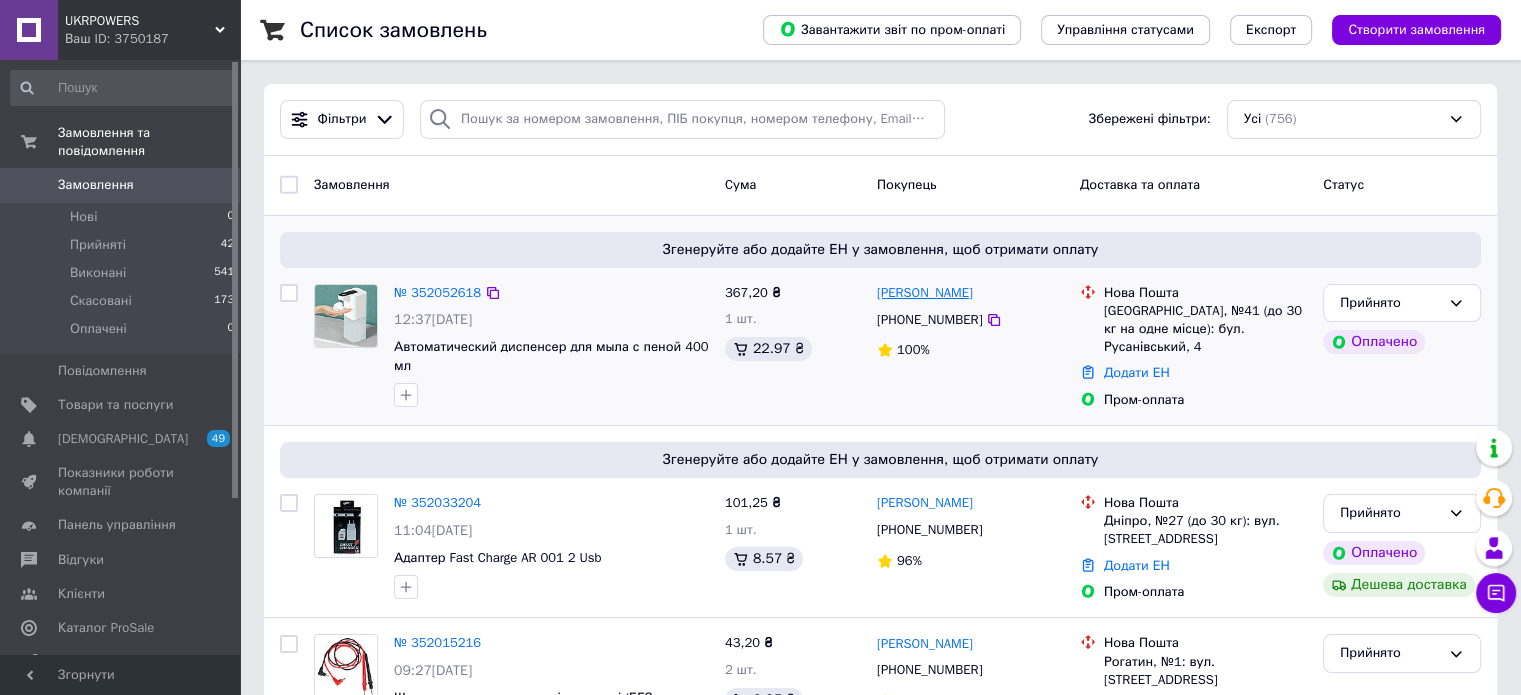 drag, startPoint x: 1004, startPoint y: 296, endPoint x: 877, endPoint y: 290, distance: 127.141655 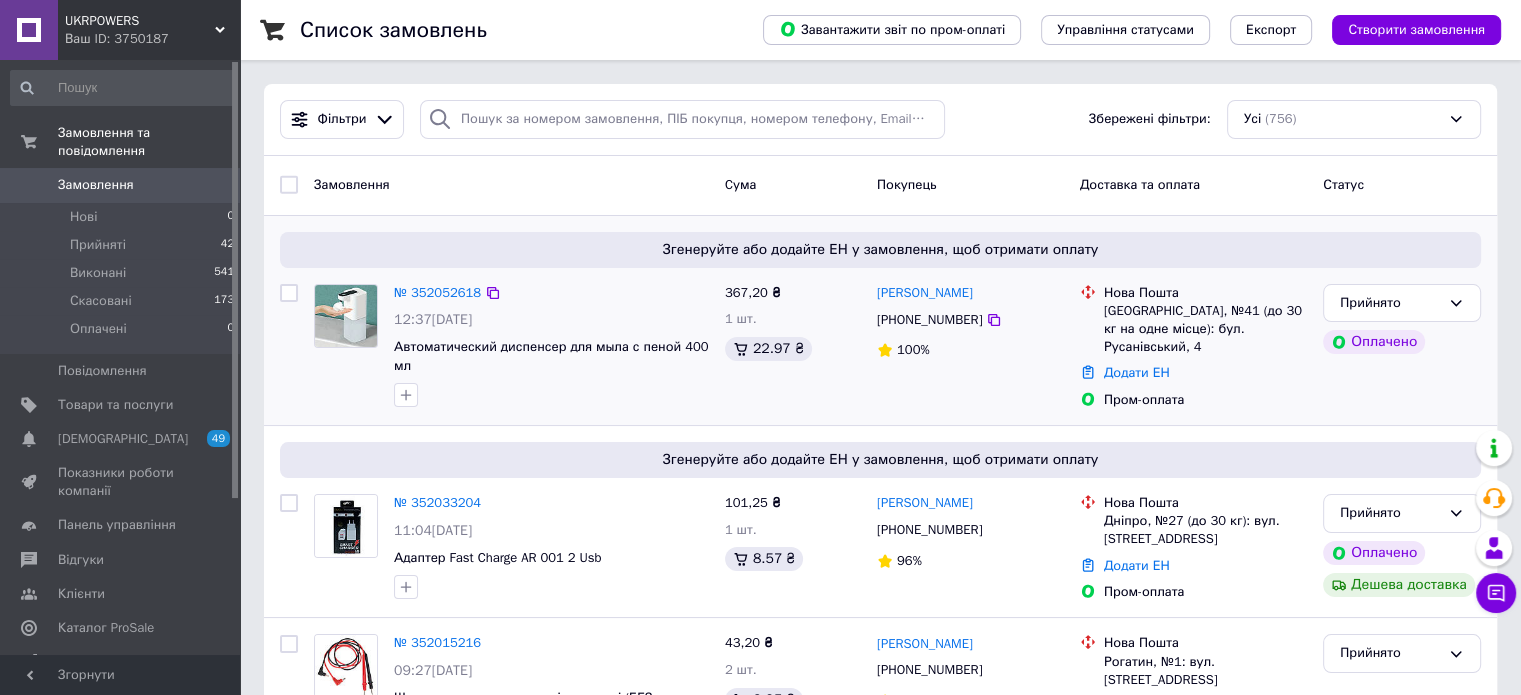 click on "[PERSON_NAME]" at bounding box center [970, 293] 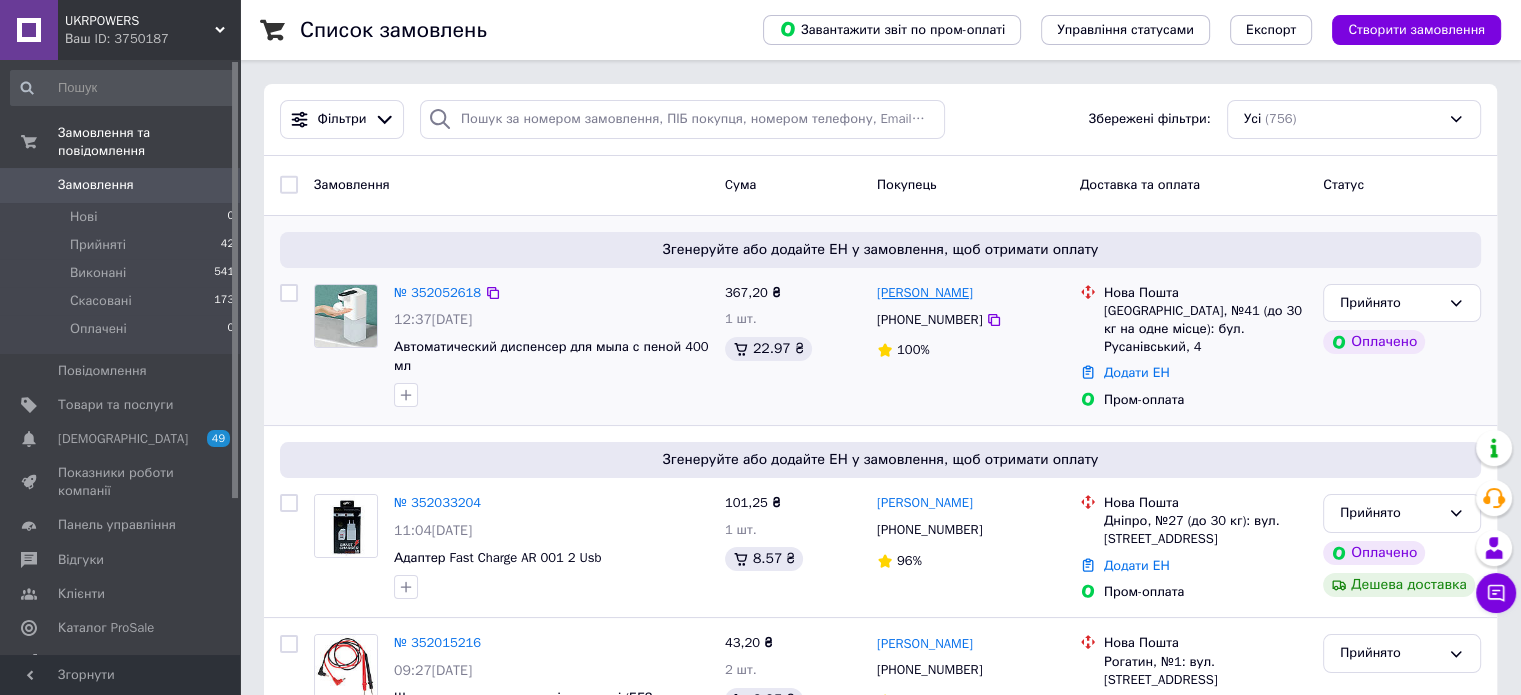 copy on "[PERSON_NAME]" 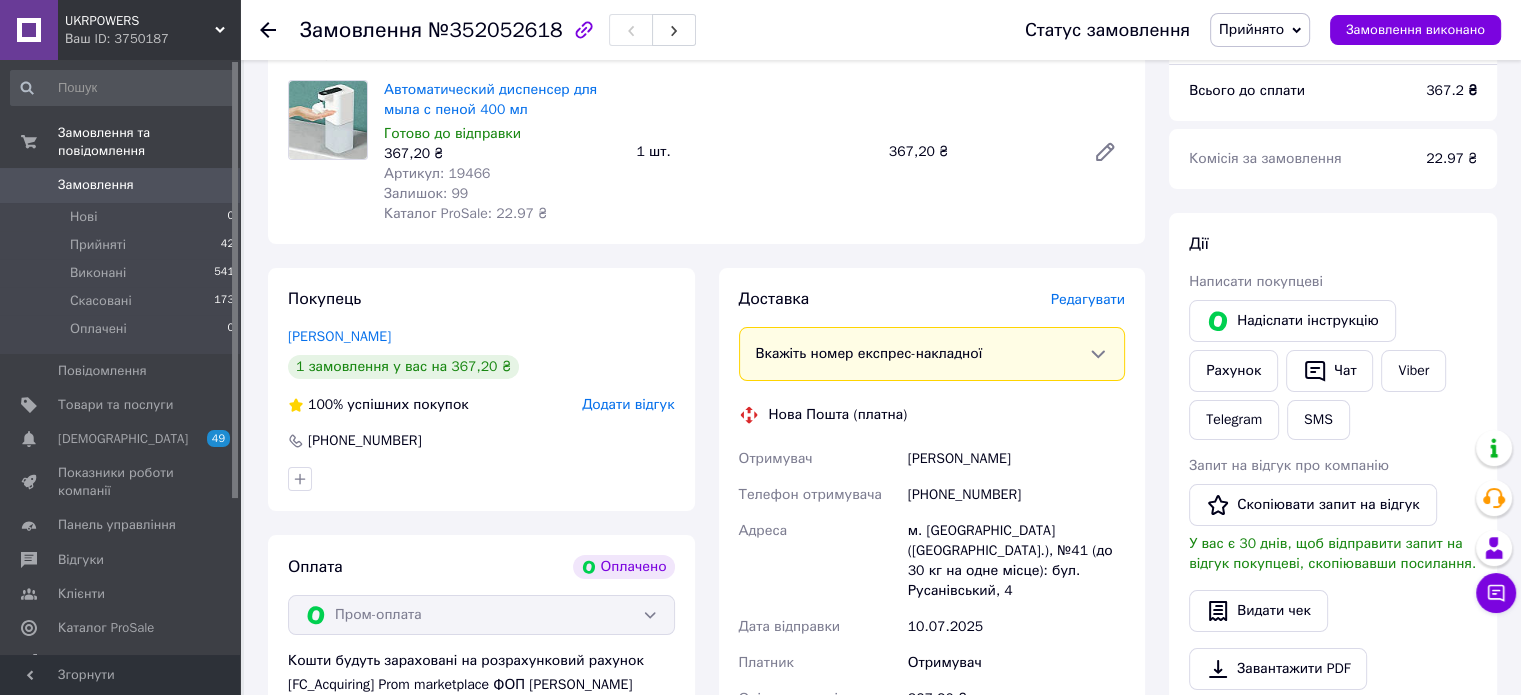 scroll, scrollTop: 300, scrollLeft: 0, axis: vertical 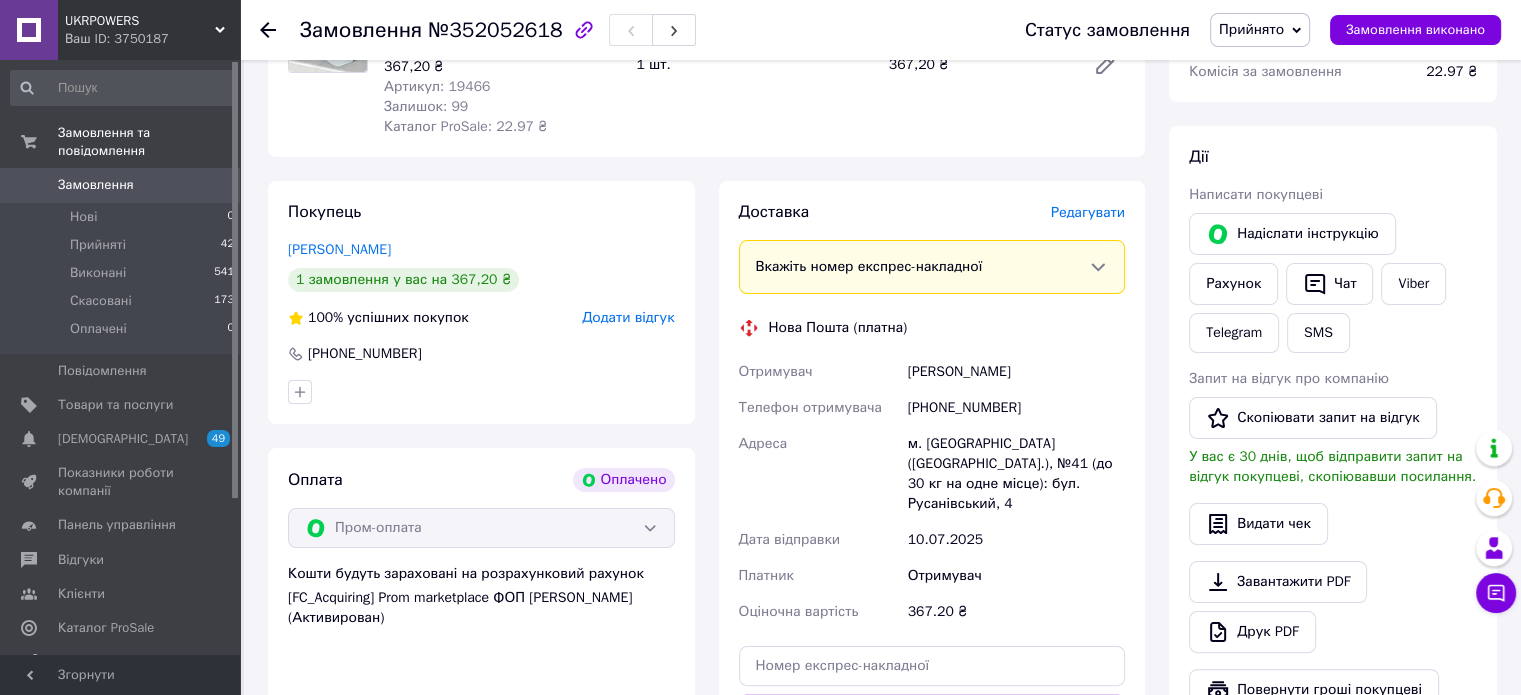 drag, startPoint x: 904, startPoint y: 375, endPoint x: 1057, endPoint y: 378, distance: 153.0294 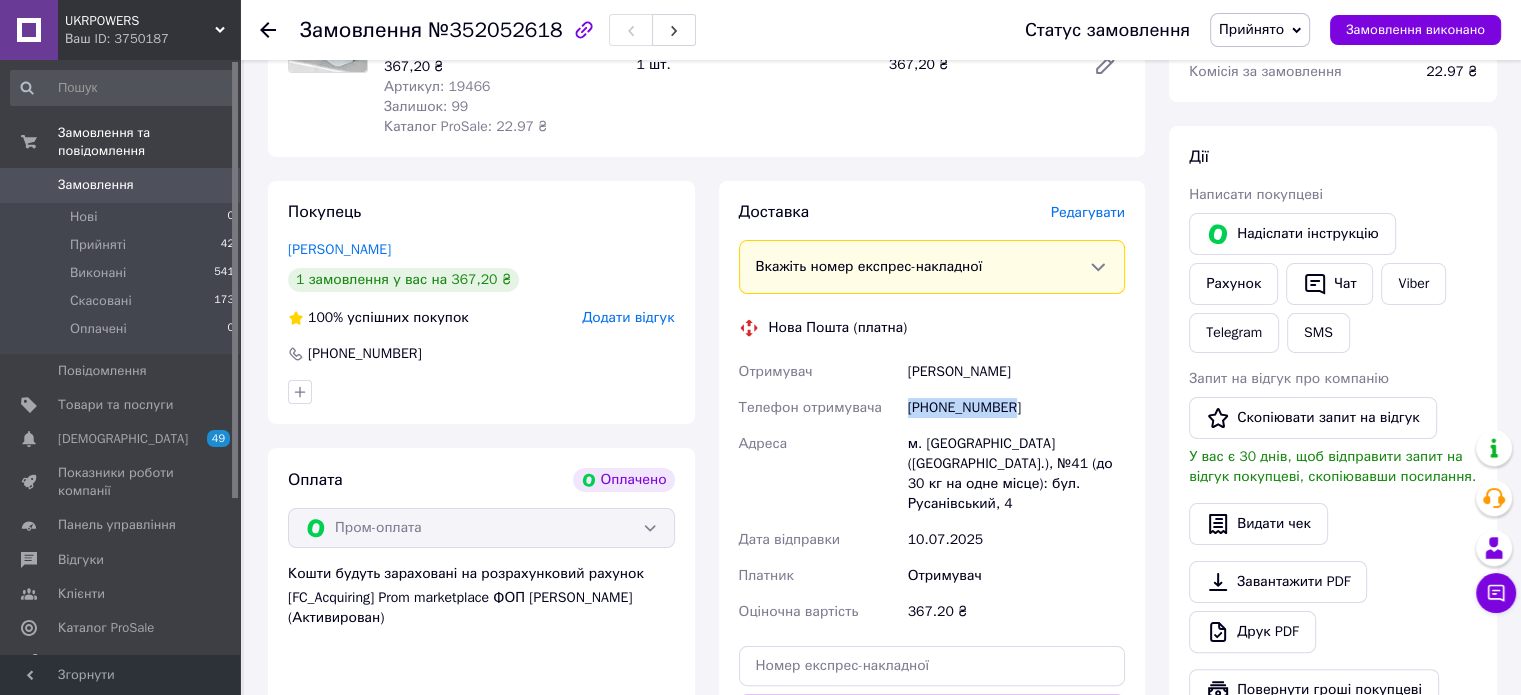 drag, startPoint x: 1057, startPoint y: 417, endPoint x: 910, endPoint y: 404, distance: 147.57372 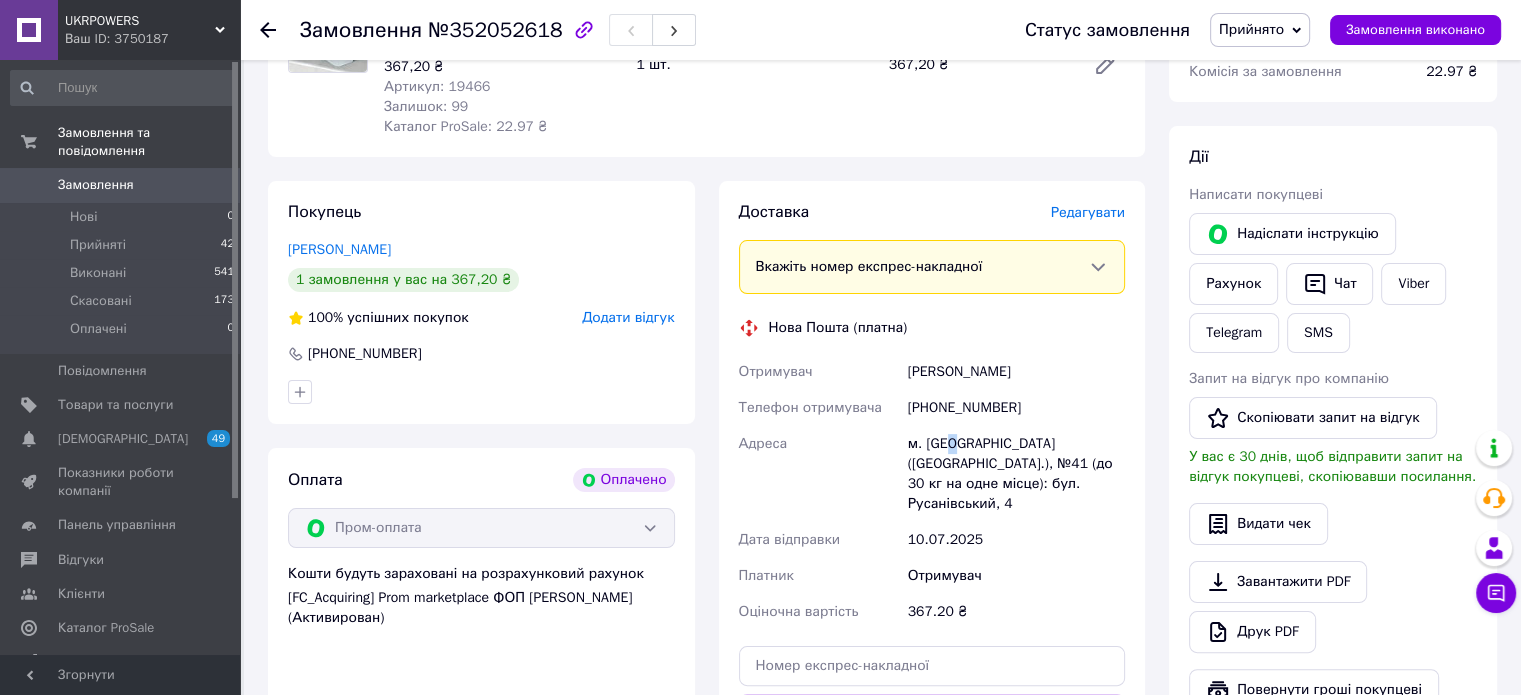 click on "м. [GEOGRAPHIC_DATA] ([GEOGRAPHIC_DATA].), №41 (до 30 кг на одне місце): бул. Русанівський, 4" at bounding box center [1016, 474] 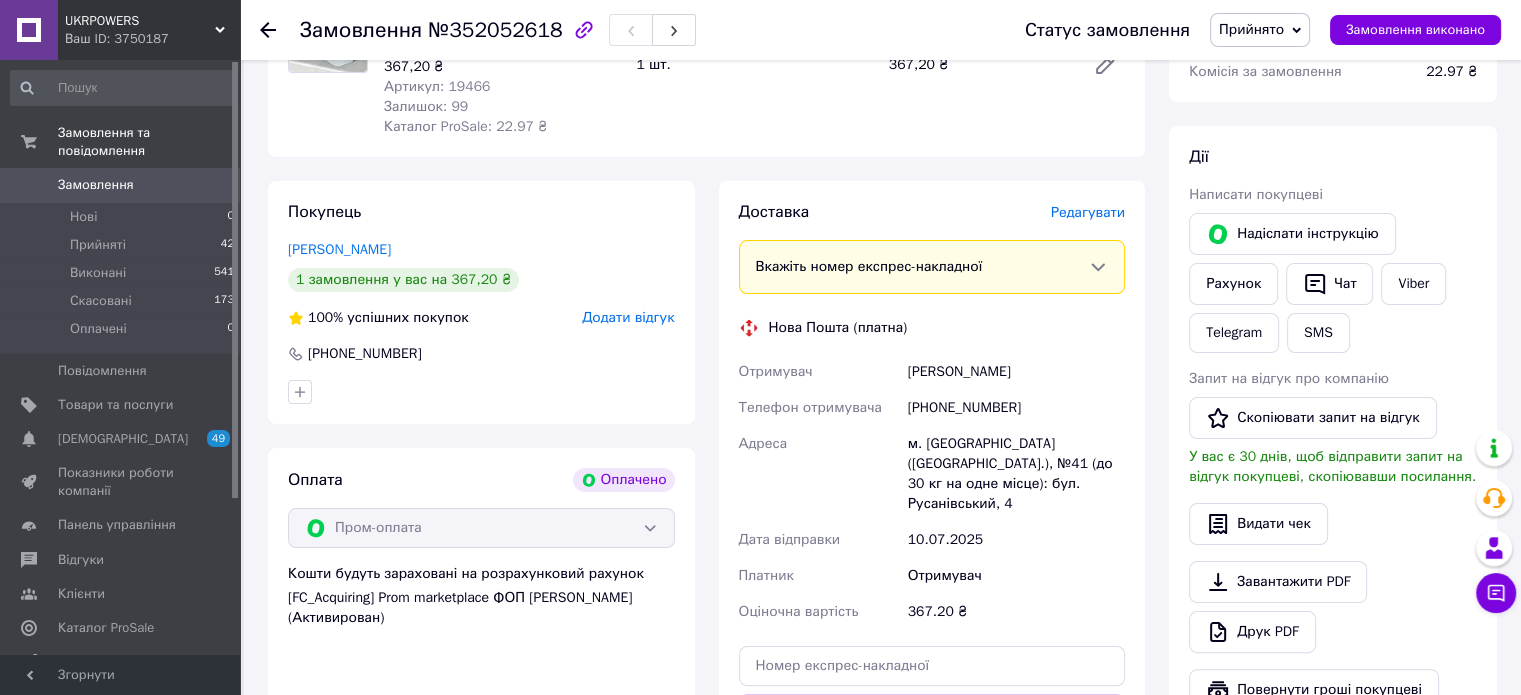 scroll, scrollTop: 200, scrollLeft: 0, axis: vertical 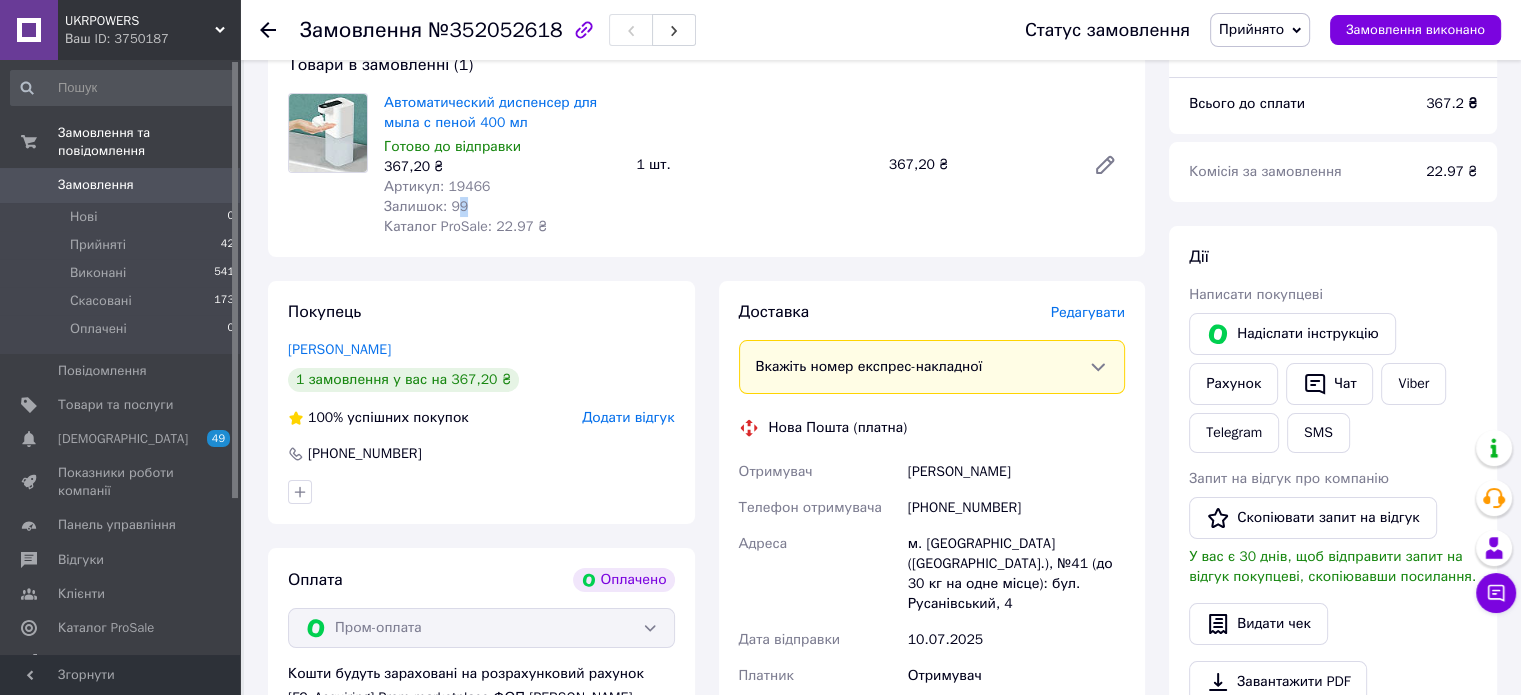 drag, startPoint x: 500, startPoint y: 200, endPoint x: 452, endPoint y: 199, distance: 48.010414 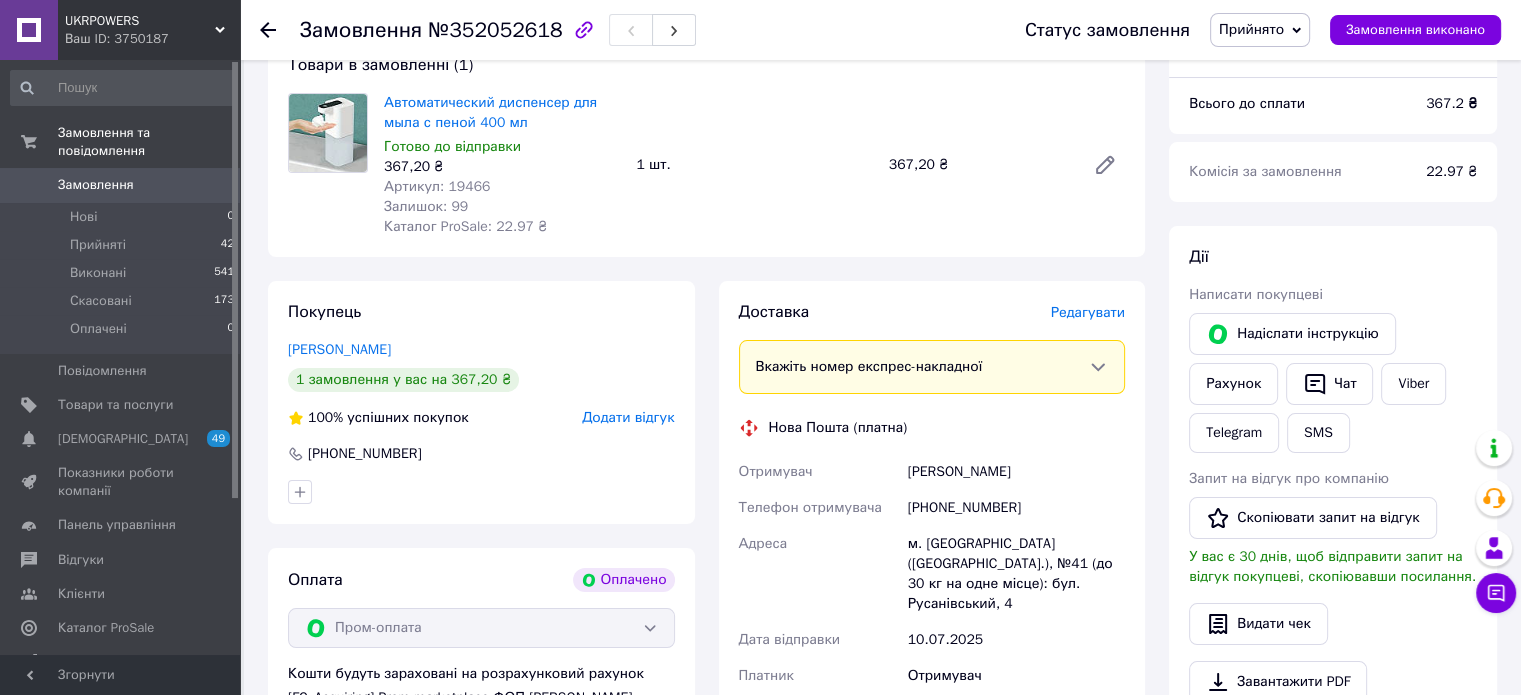 click at bounding box center (0, 1339) 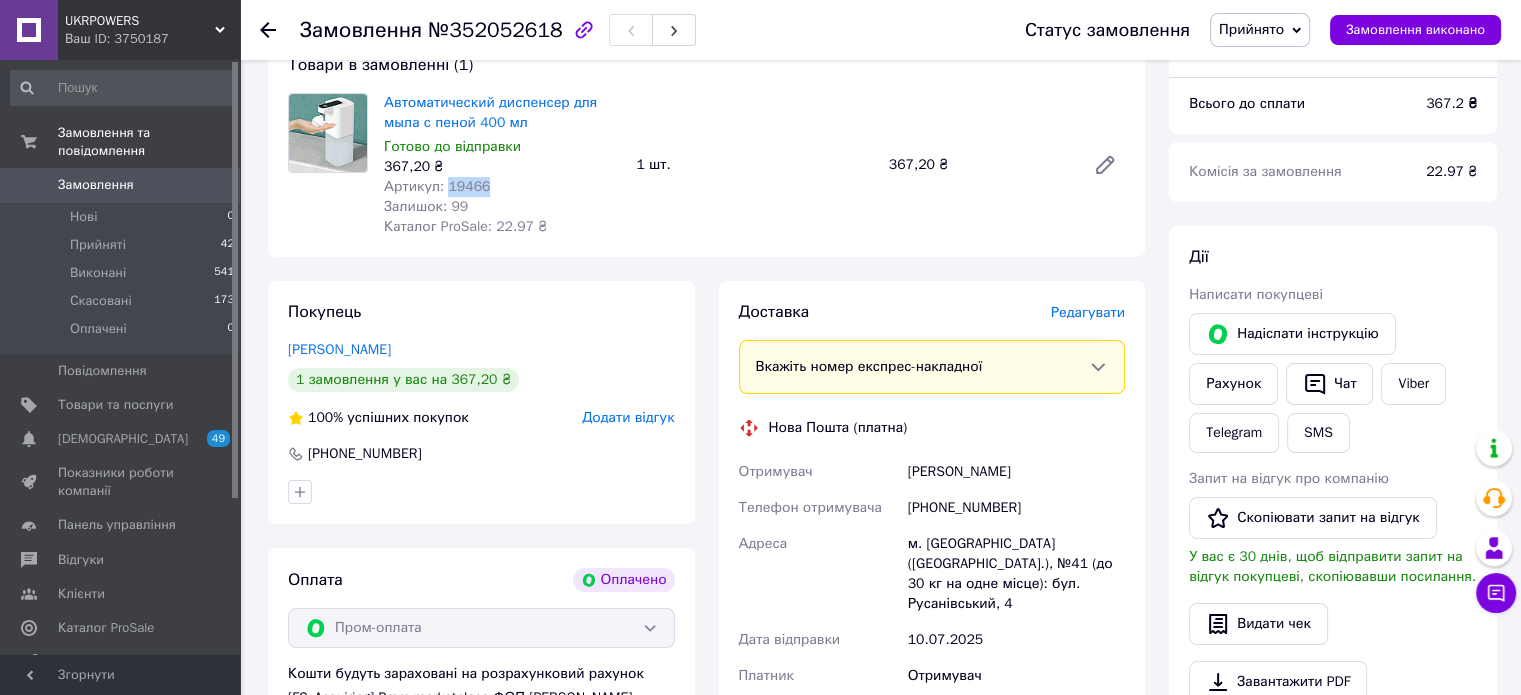 drag, startPoint x: 500, startPoint y: 187, endPoint x: 443, endPoint y: 187, distance: 57 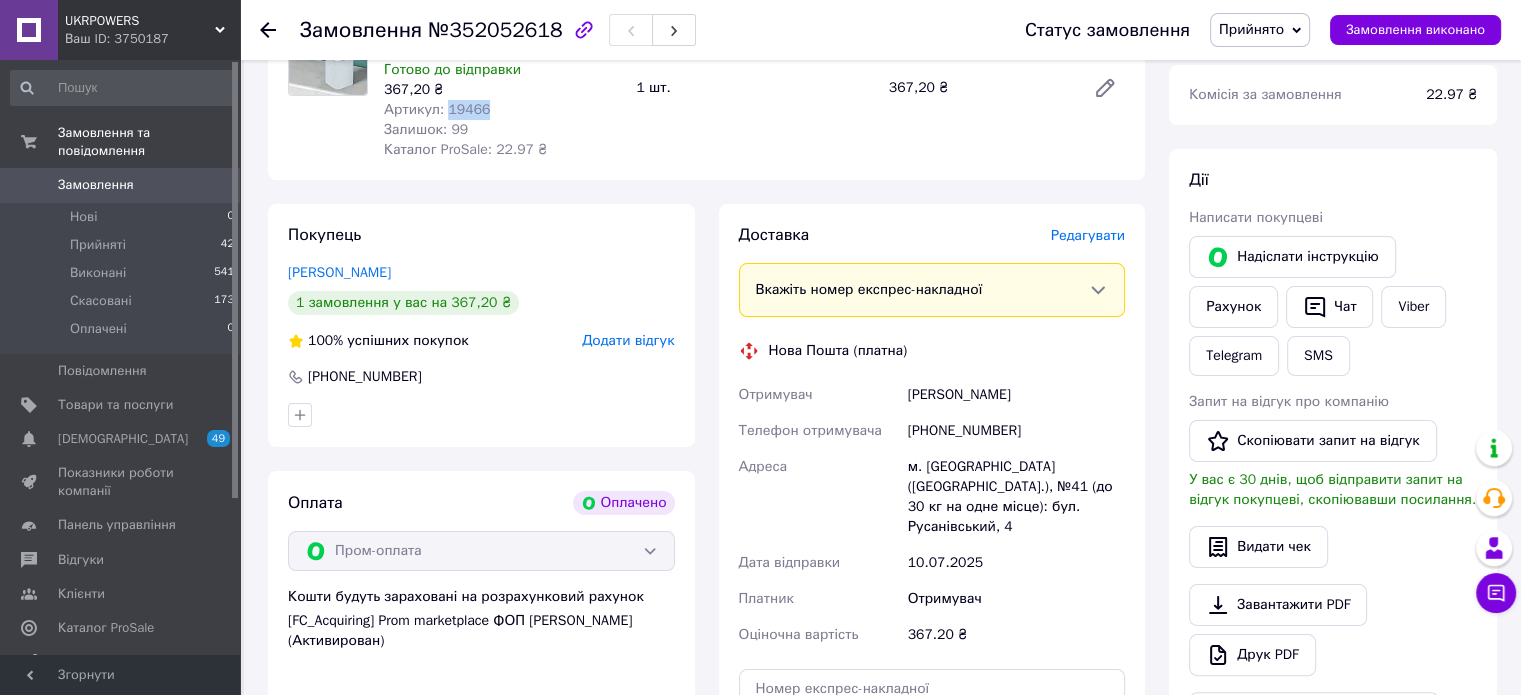 scroll, scrollTop: 400, scrollLeft: 0, axis: vertical 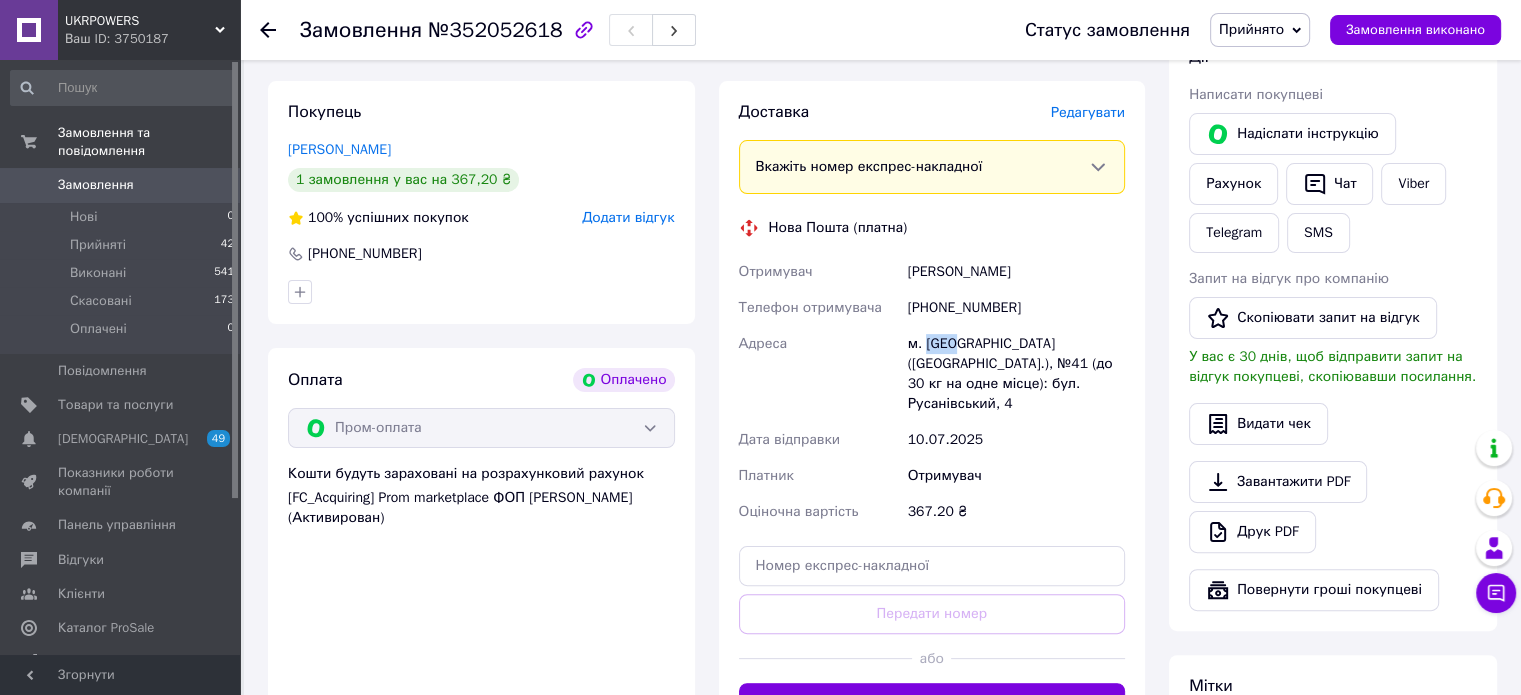 drag, startPoint x: 948, startPoint y: 344, endPoint x: 923, endPoint y: 347, distance: 25.179358 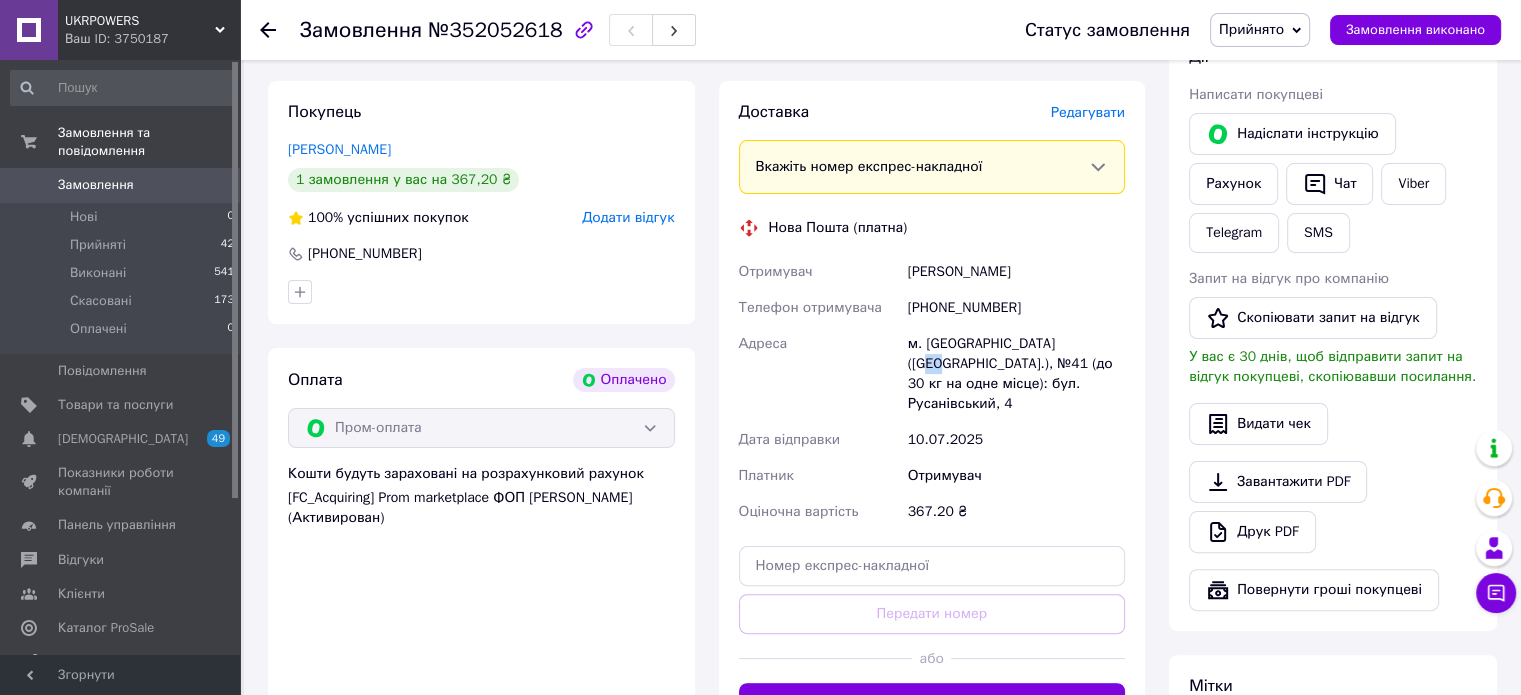 drag, startPoint x: 1052, startPoint y: 341, endPoint x: 1072, endPoint y: 343, distance: 20.09975 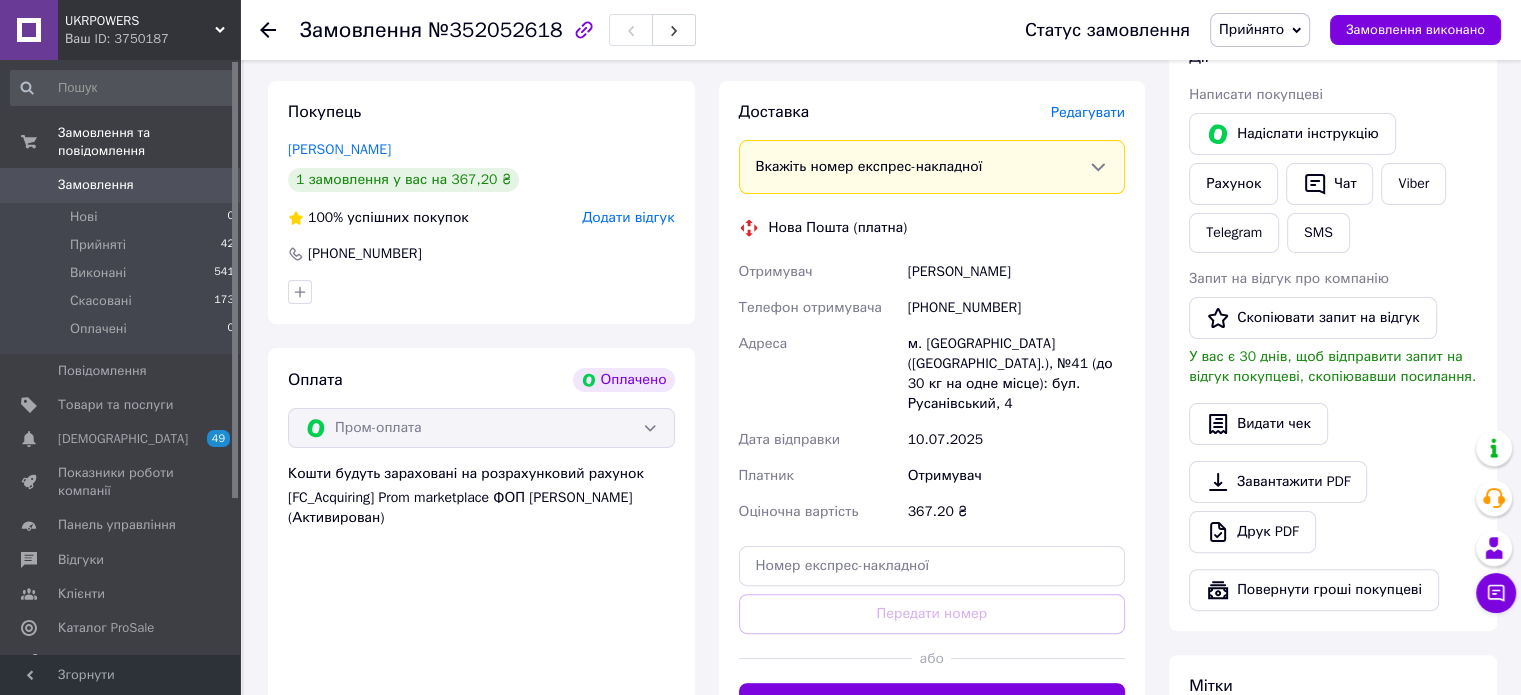 click on "м. [GEOGRAPHIC_DATA] ([GEOGRAPHIC_DATA].), №41 (до 30 кг на одне місце): бул. Русанівський, 4" at bounding box center [1016, 374] 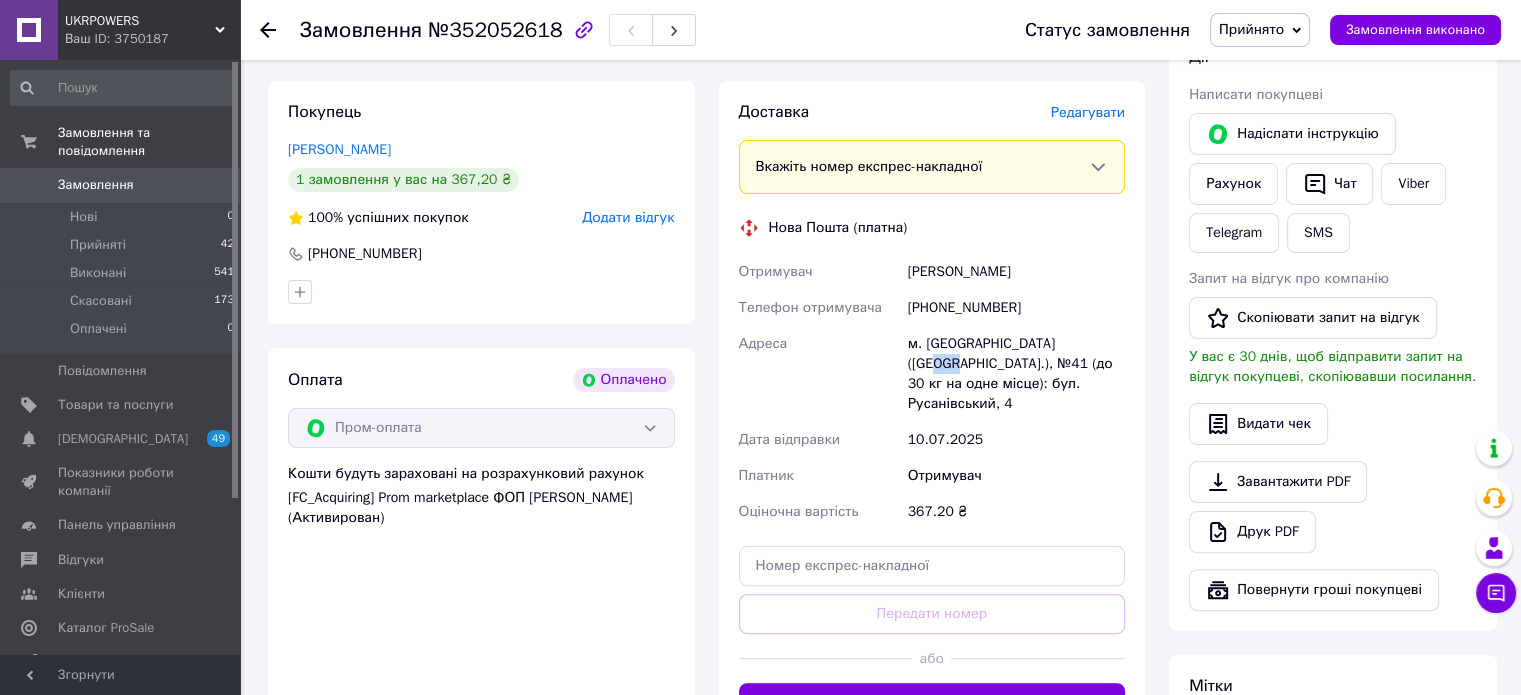 drag, startPoint x: 1056, startPoint y: 344, endPoint x: 1083, endPoint y: 350, distance: 27.658634 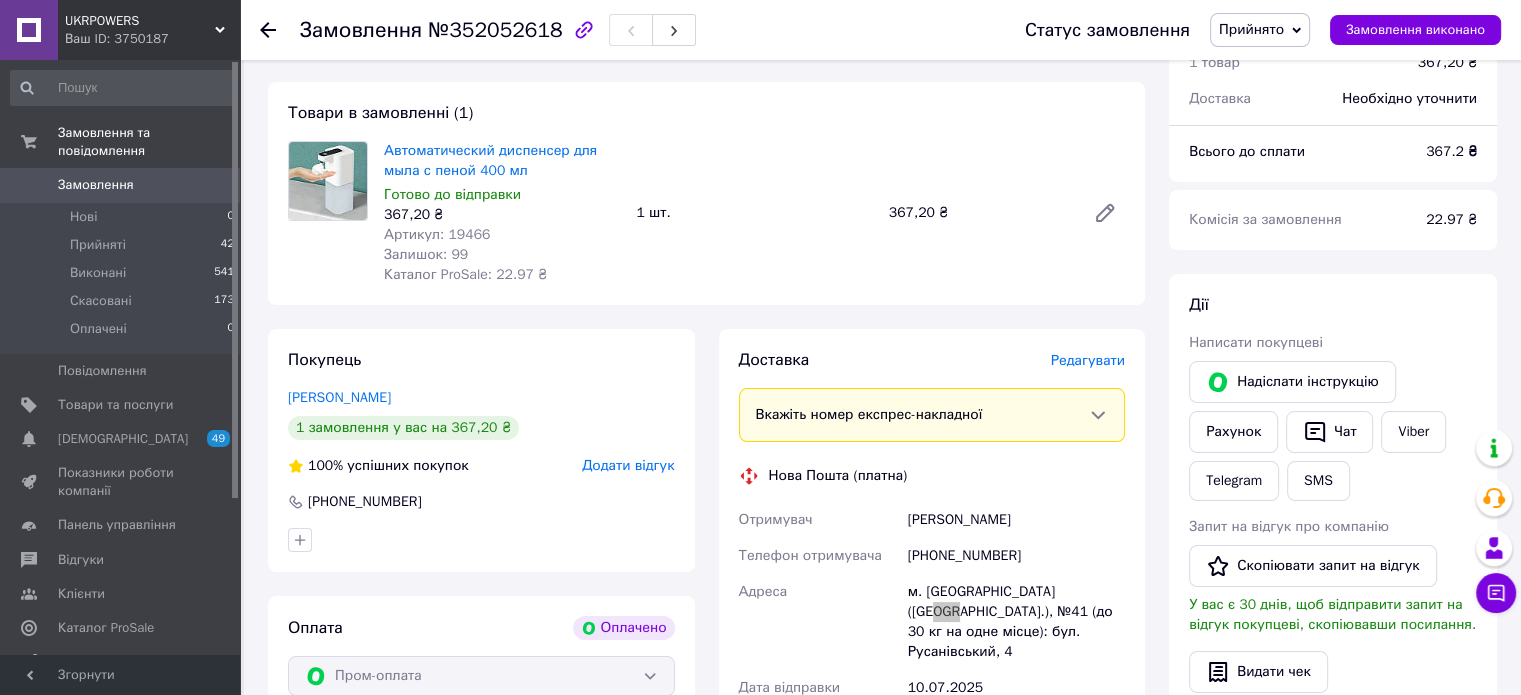 scroll, scrollTop: 0, scrollLeft: 0, axis: both 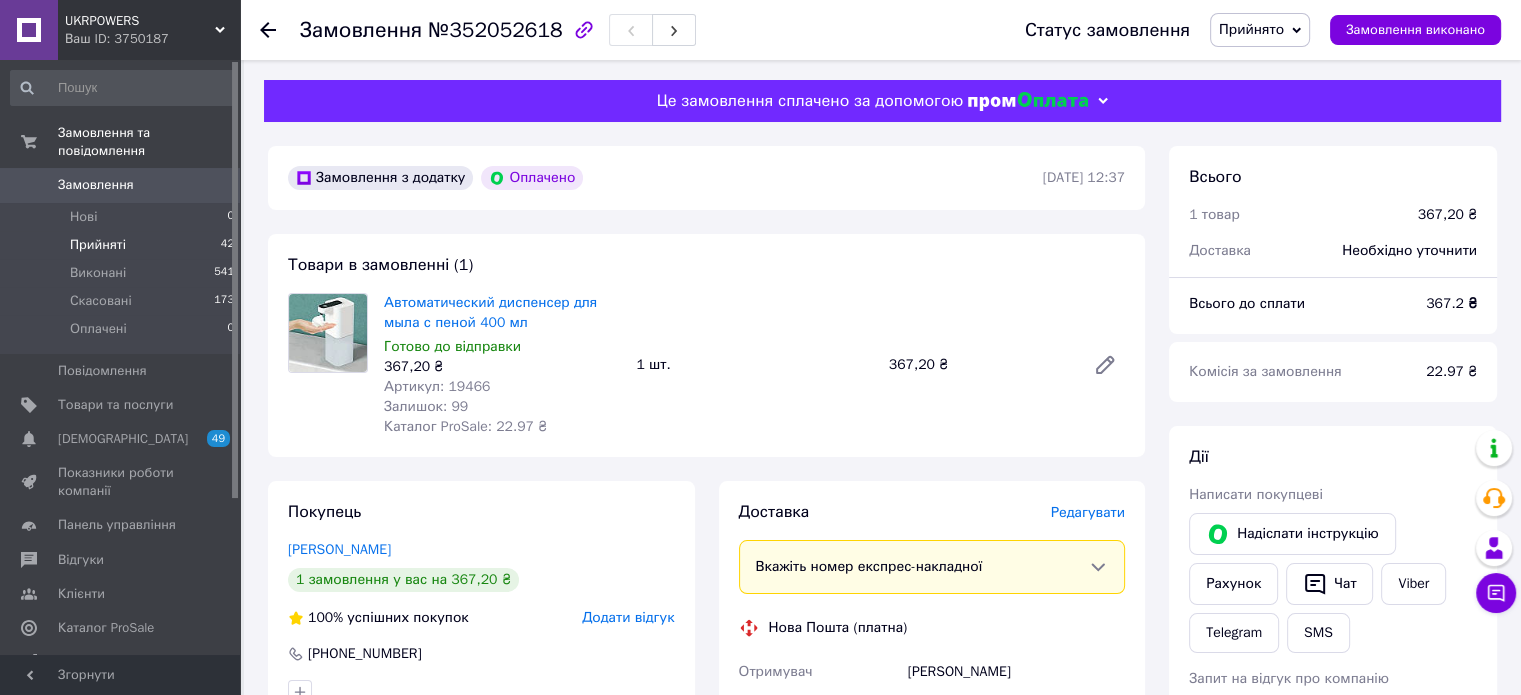 click on "Прийняті 42" at bounding box center (123, 245) 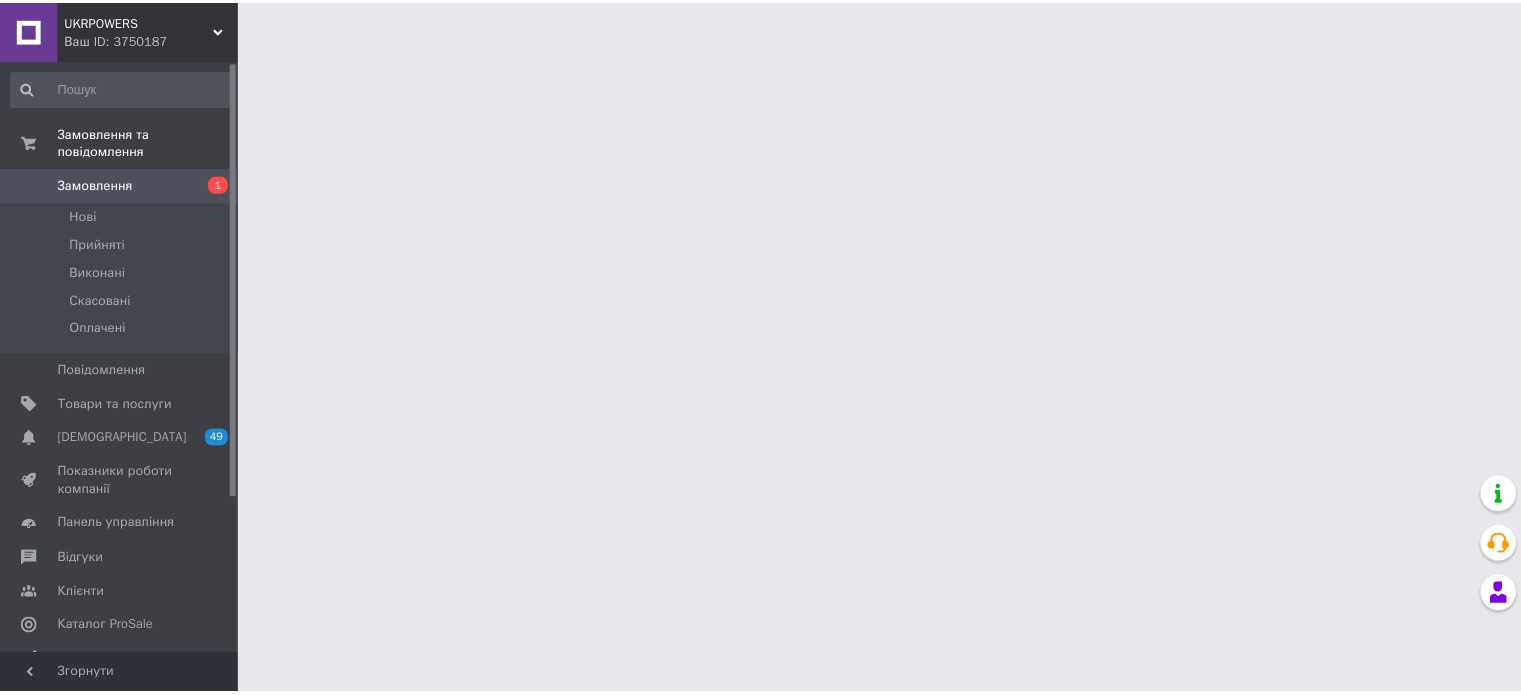 scroll, scrollTop: 0, scrollLeft: 0, axis: both 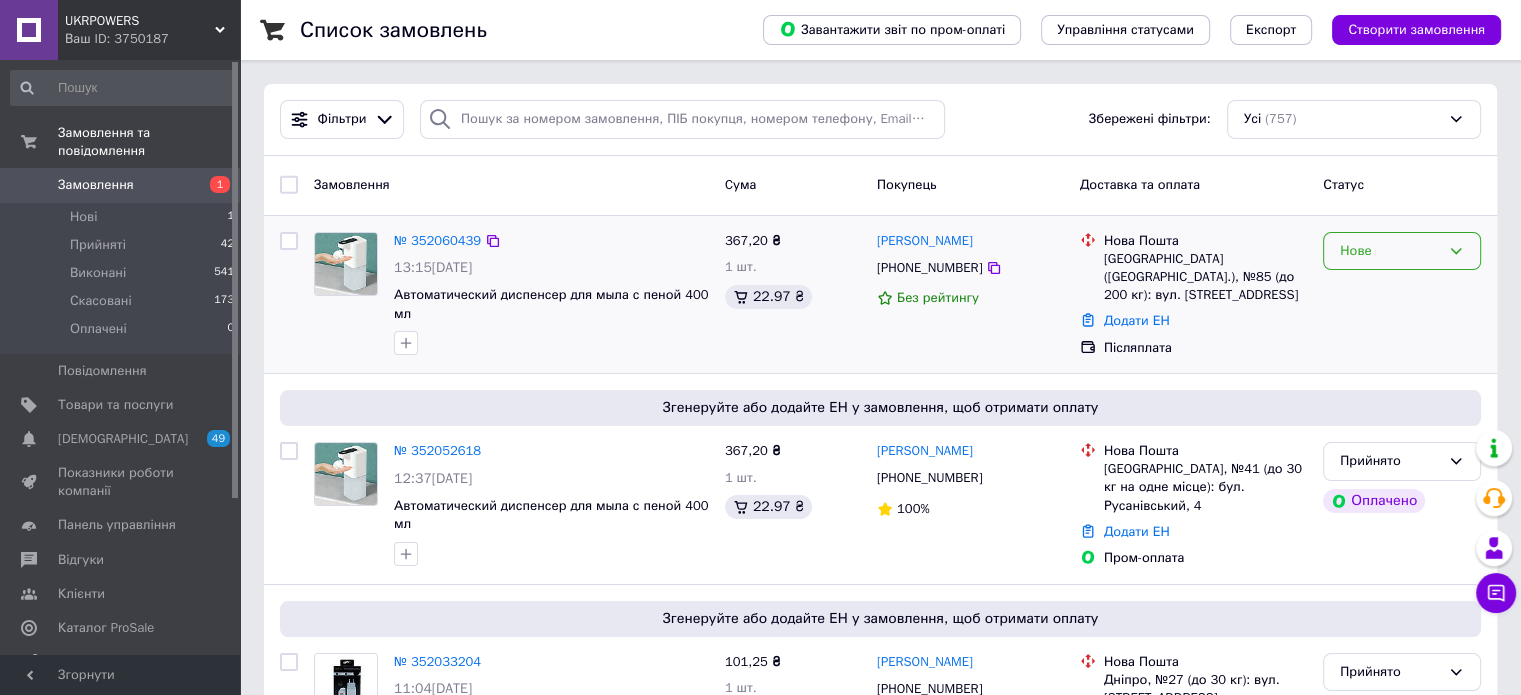 click on "Нове" at bounding box center (1390, 251) 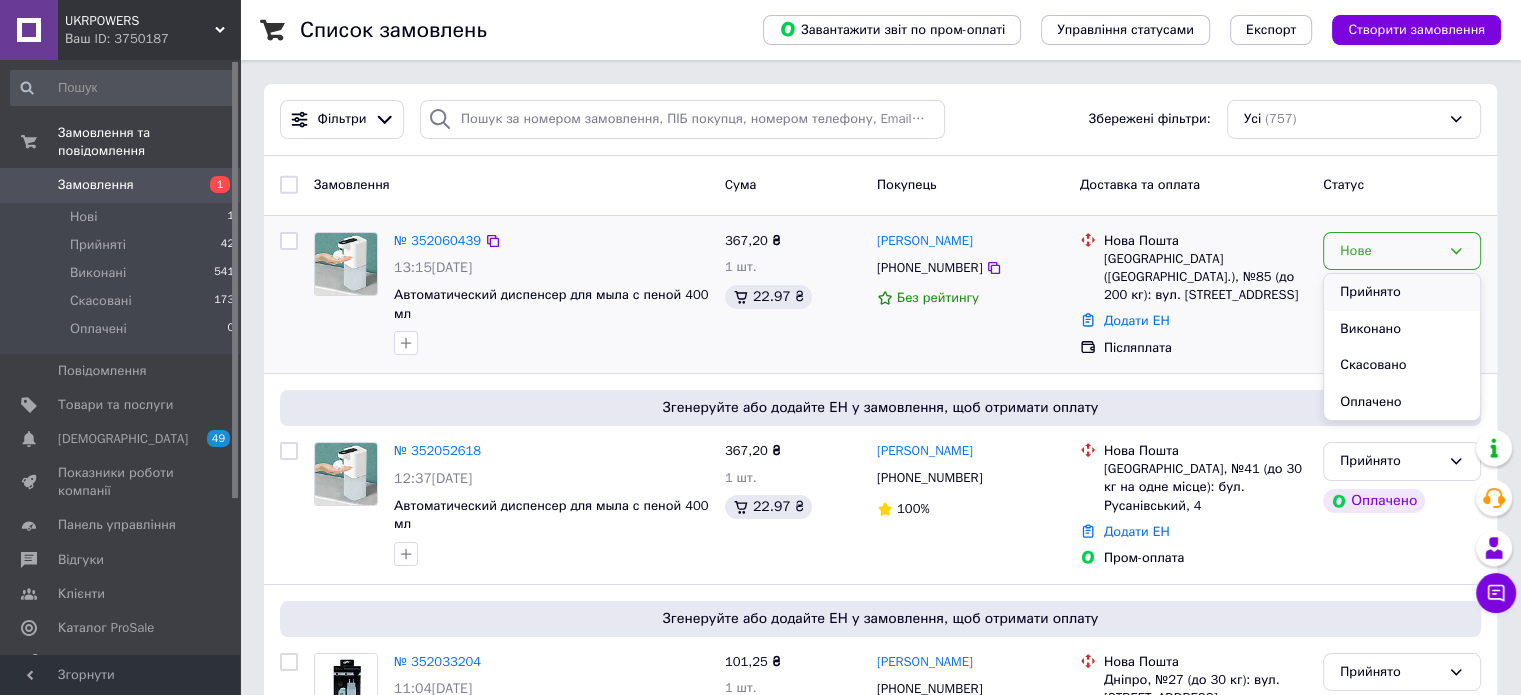 click on "Прийнято" at bounding box center [1402, 292] 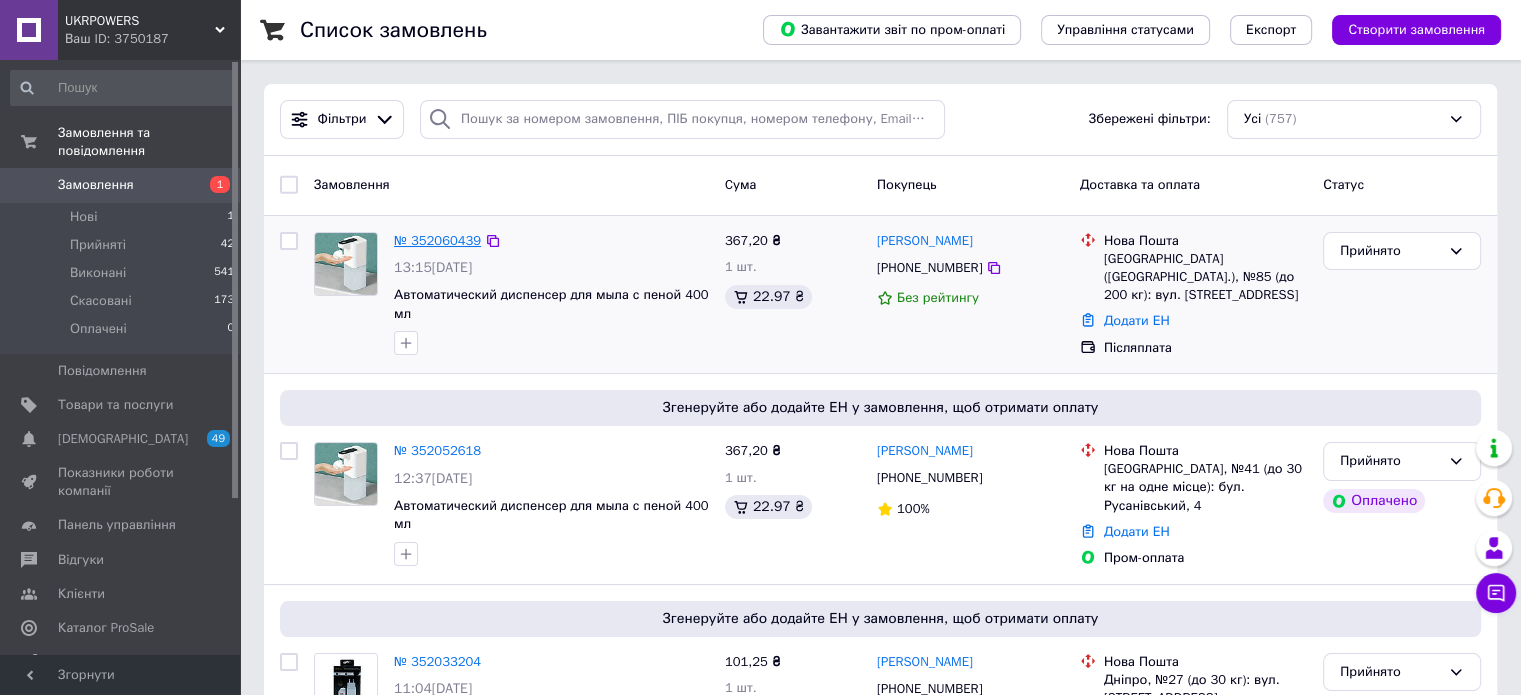 click on "№ 352060439" at bounding box center (437, 240) 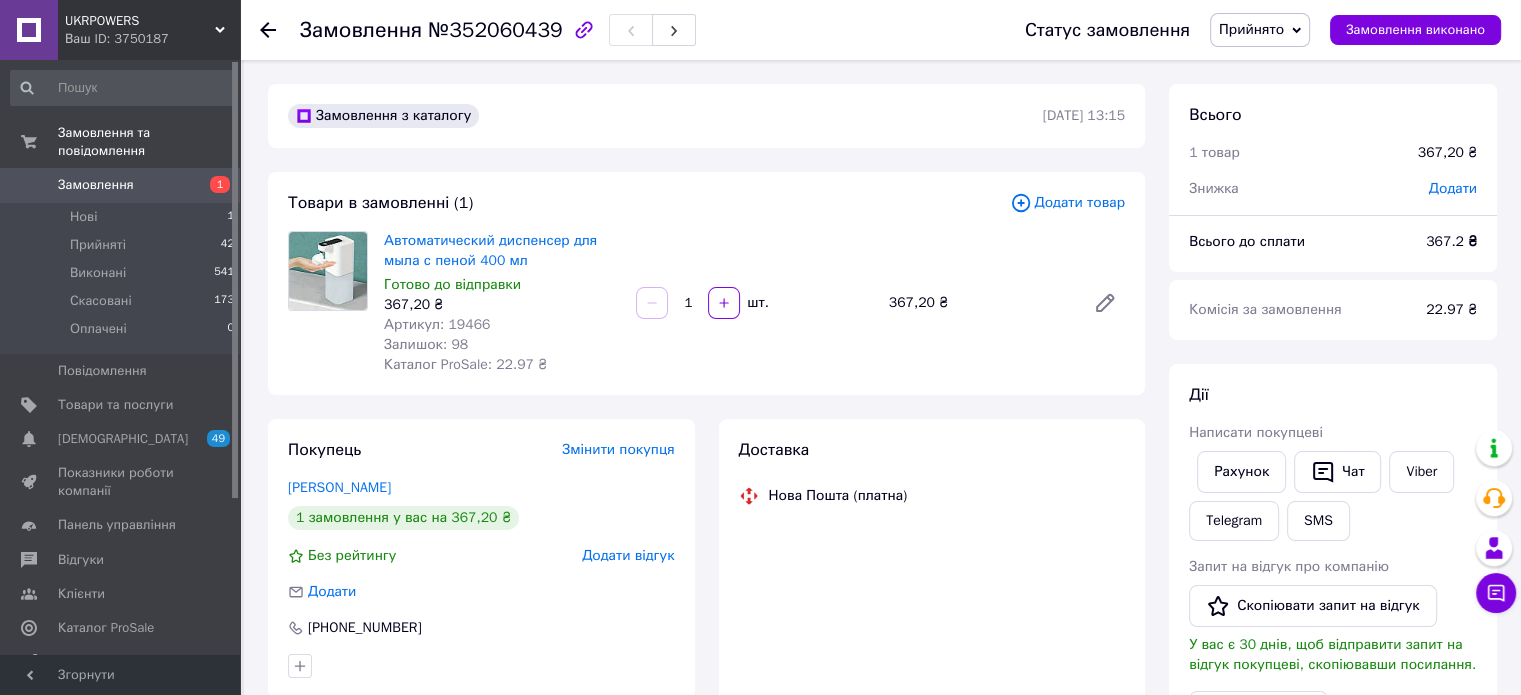 scroll, scrollTop: 200, scrollLeft: 0, axis: vertical 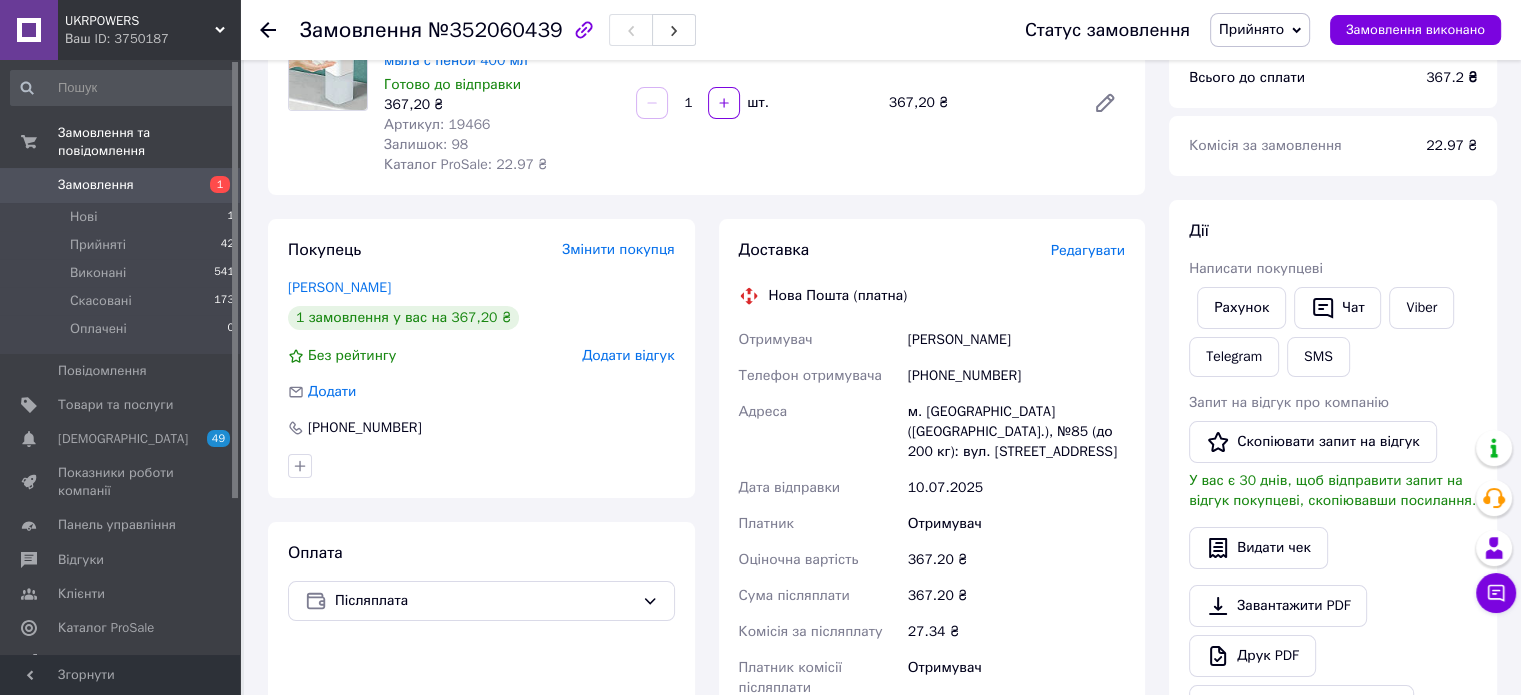 drag, startPoint x: 906, startPoint y: 340, endPoint x: 1041, endPoint y: 345, distance: 135.09256 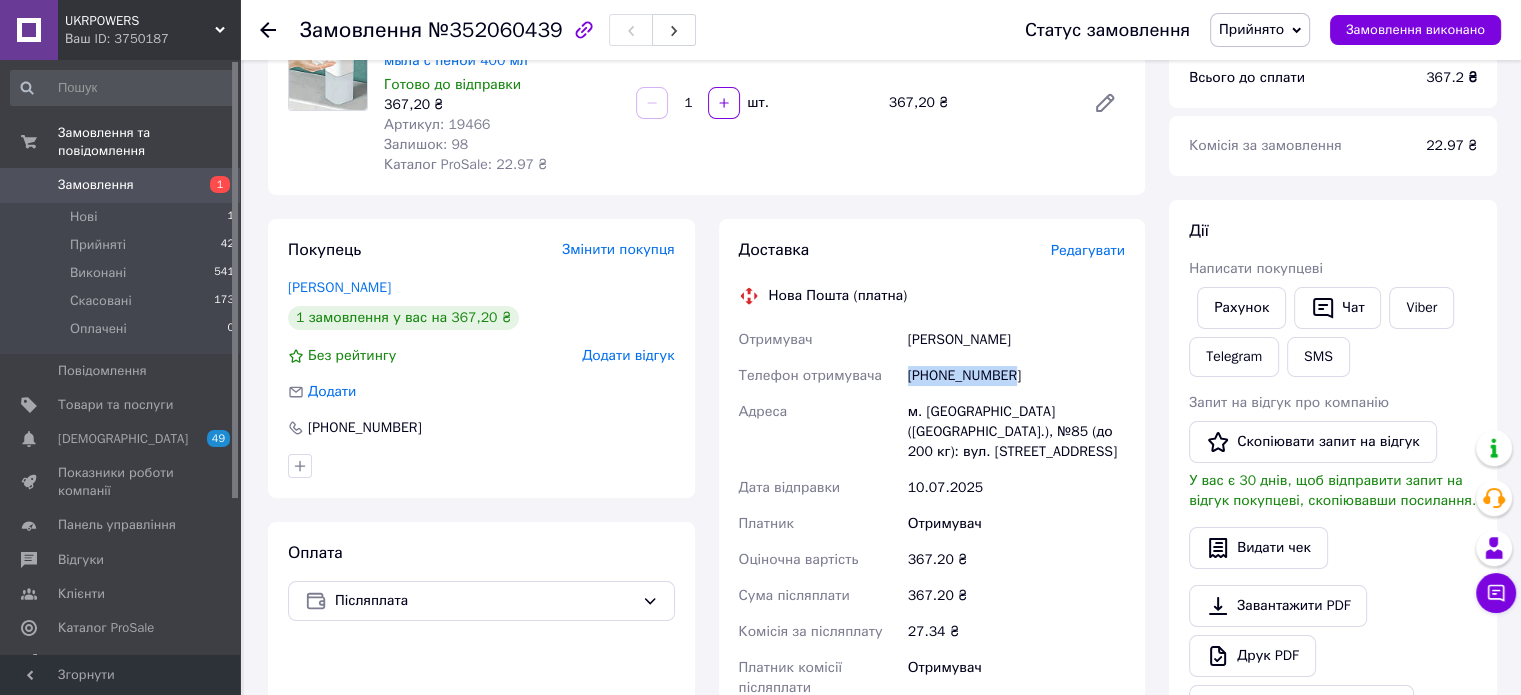 drag, startPoint x: 1036, startPoint y: 378, endPoint x: 911, endPoint y: 375, distance: 125.035995 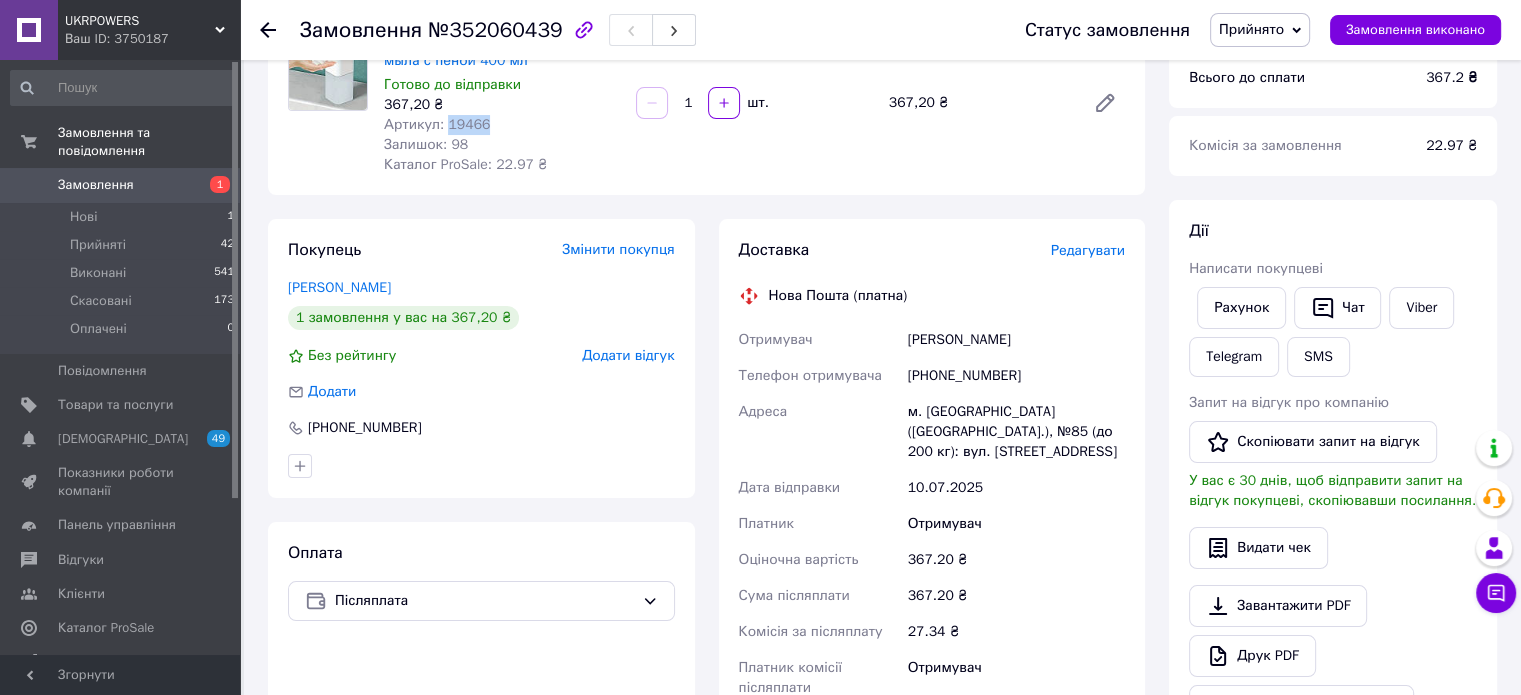 drag, startPoint x: 496, startPoint y: 124, endPoint x: 442, endPoint y: 124, distance: 54 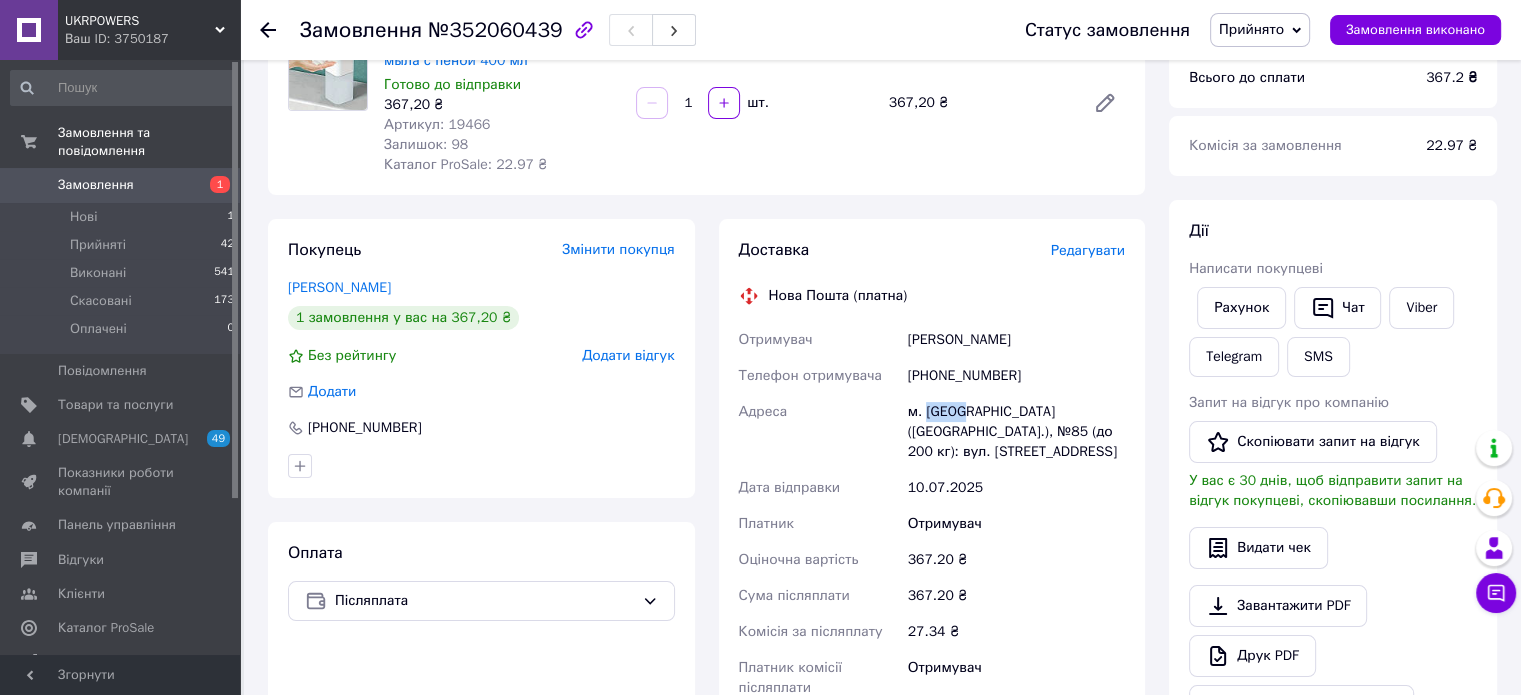 drag, startPoint x: 956, startPoint y: 415, endPoint x: 926, endPoint y: 415, distance: 30 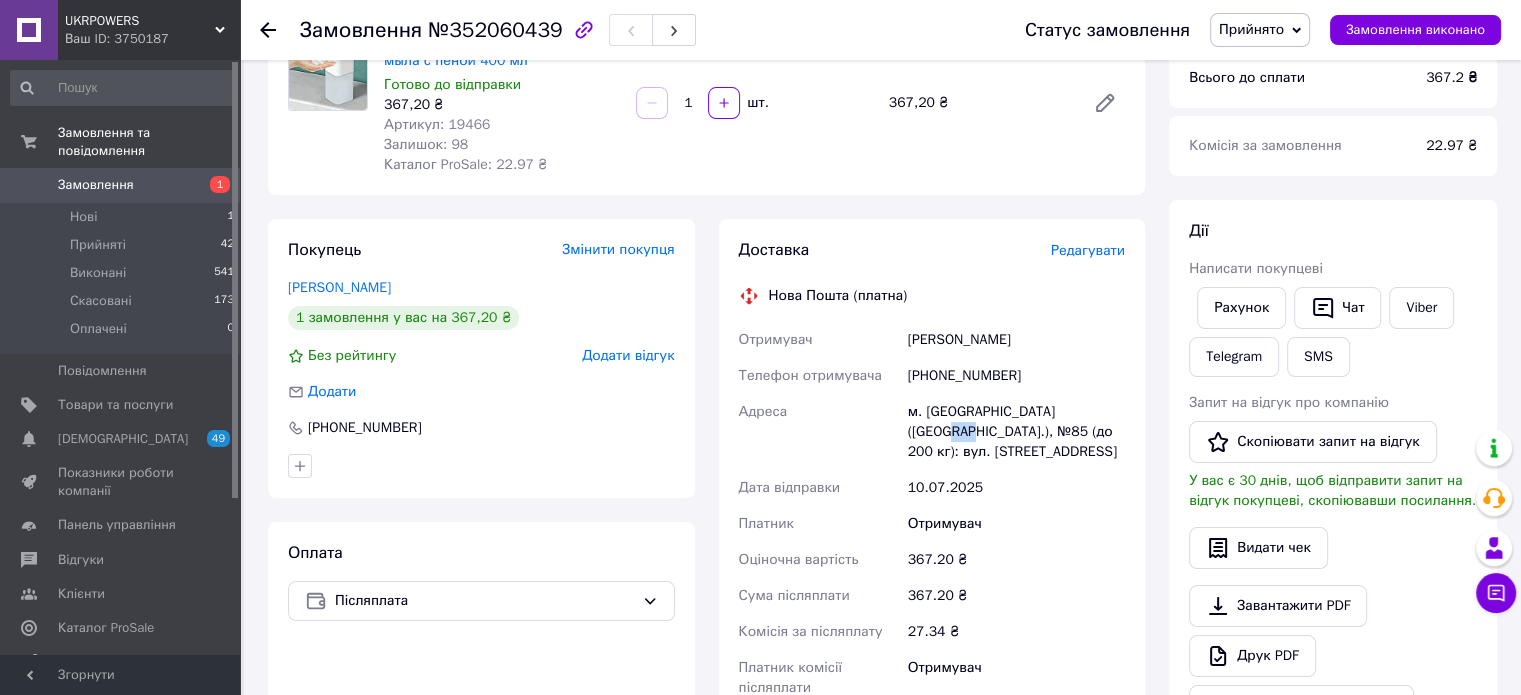 drag, startPoint x: 1101, startPoint y: 414, endPoint x: 1071, endPoint y: 414, distance: 30 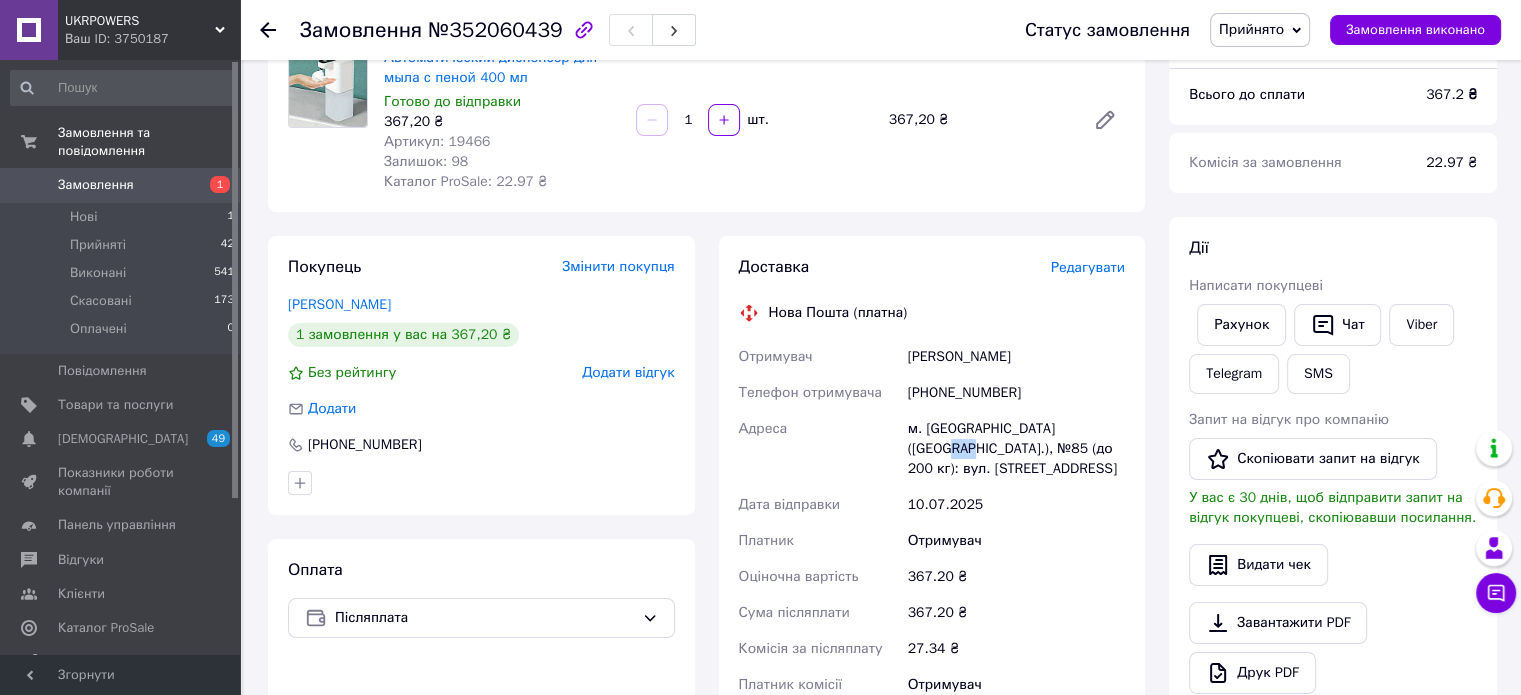 scroll, scrollTop: 300, scrollLeft: 0, axis: vertical 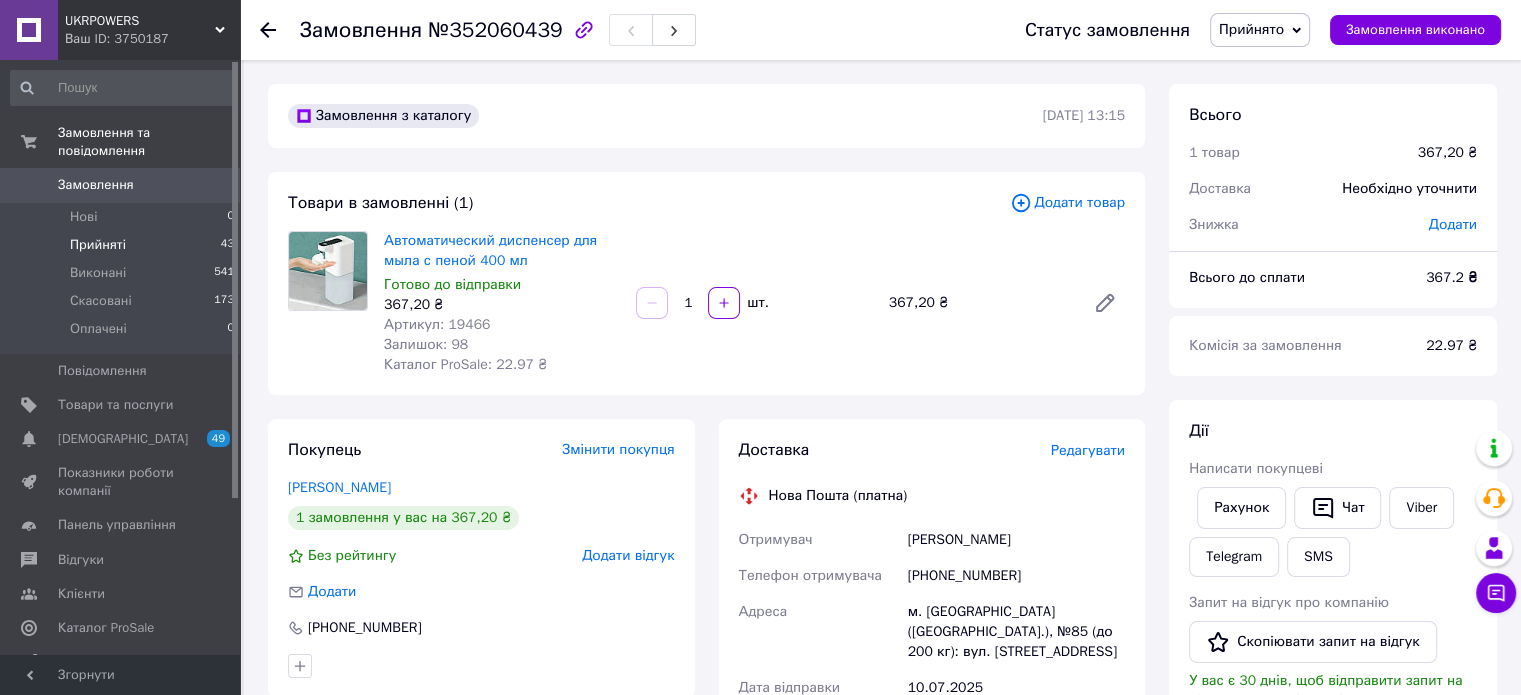 click on "Прийняті" at bounding box center [98, 245] 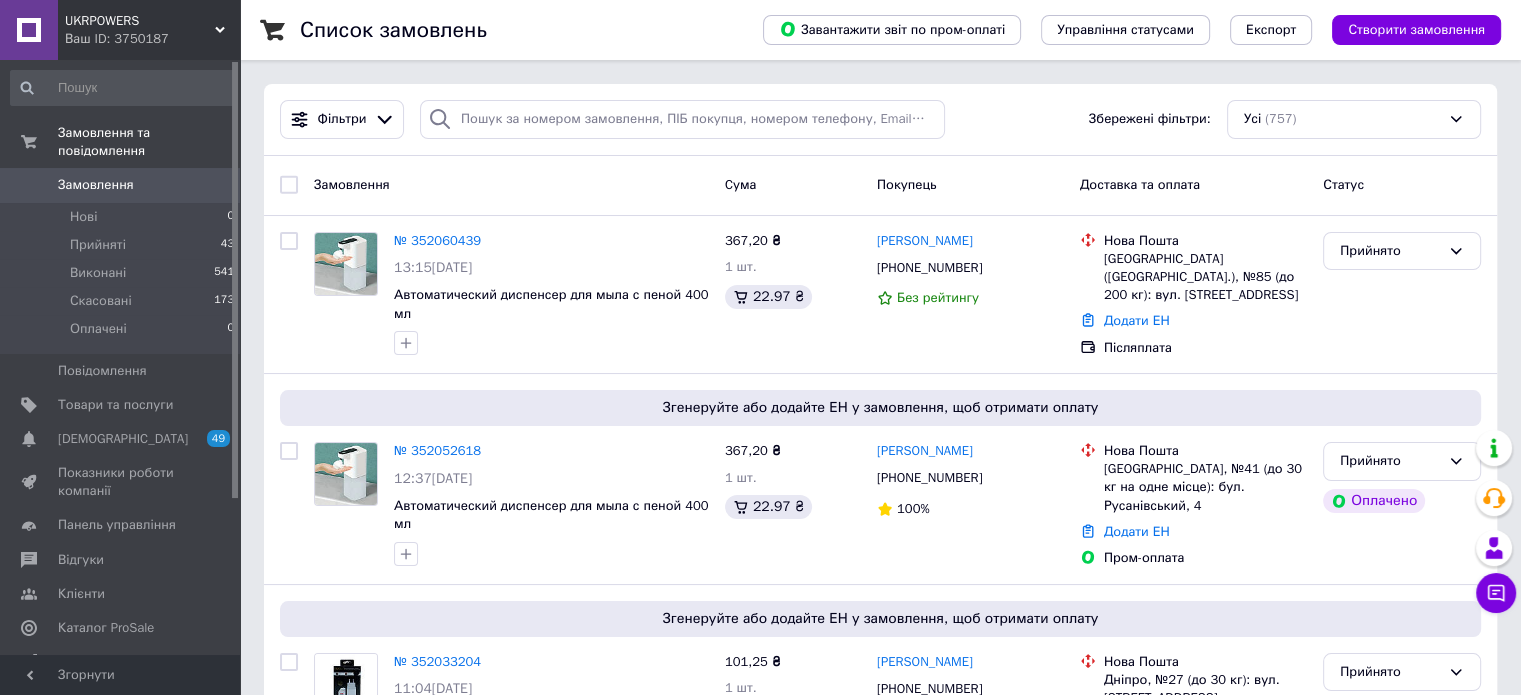 click on "Згенеруйте або додайте ЕН у замовлення, щоб отримати оплату" at bounding box center [880, 408] 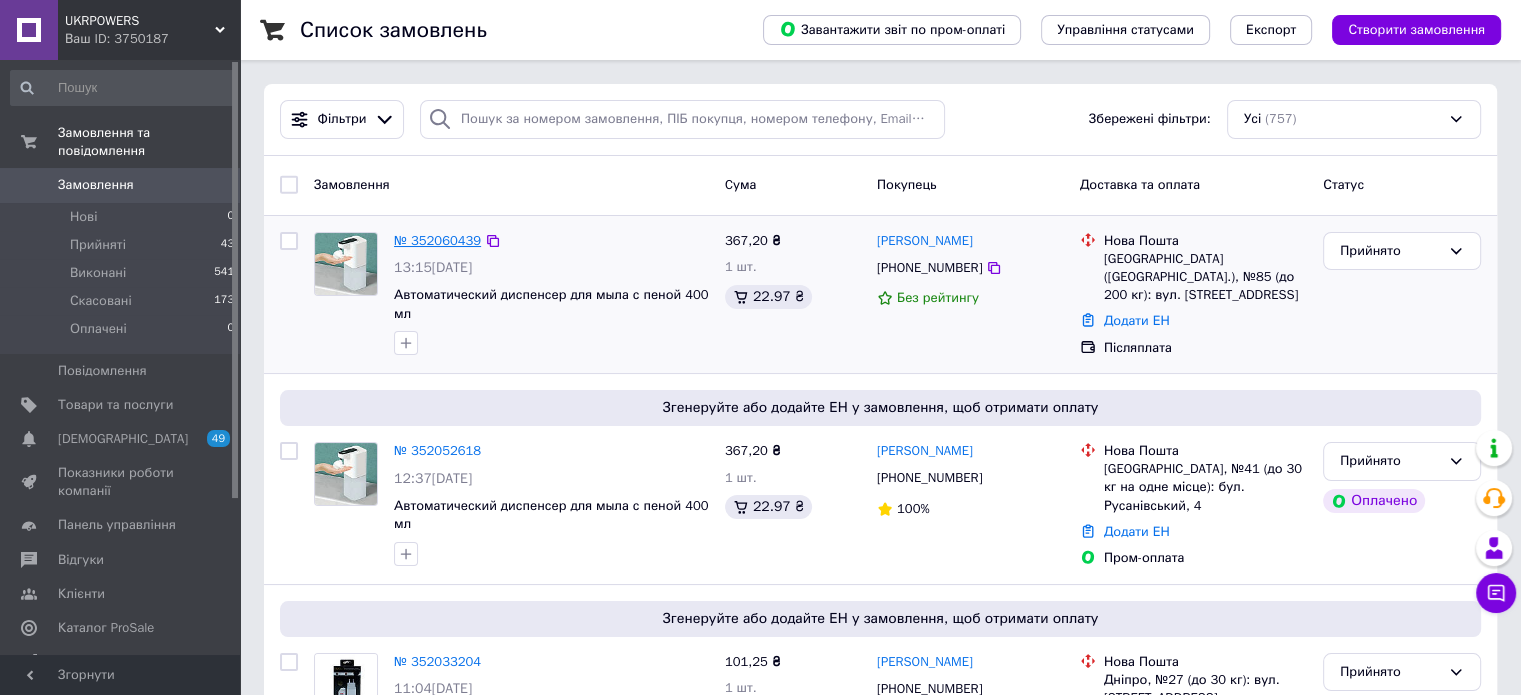 click on "№ 352060439" at bounding box center [437, 240] 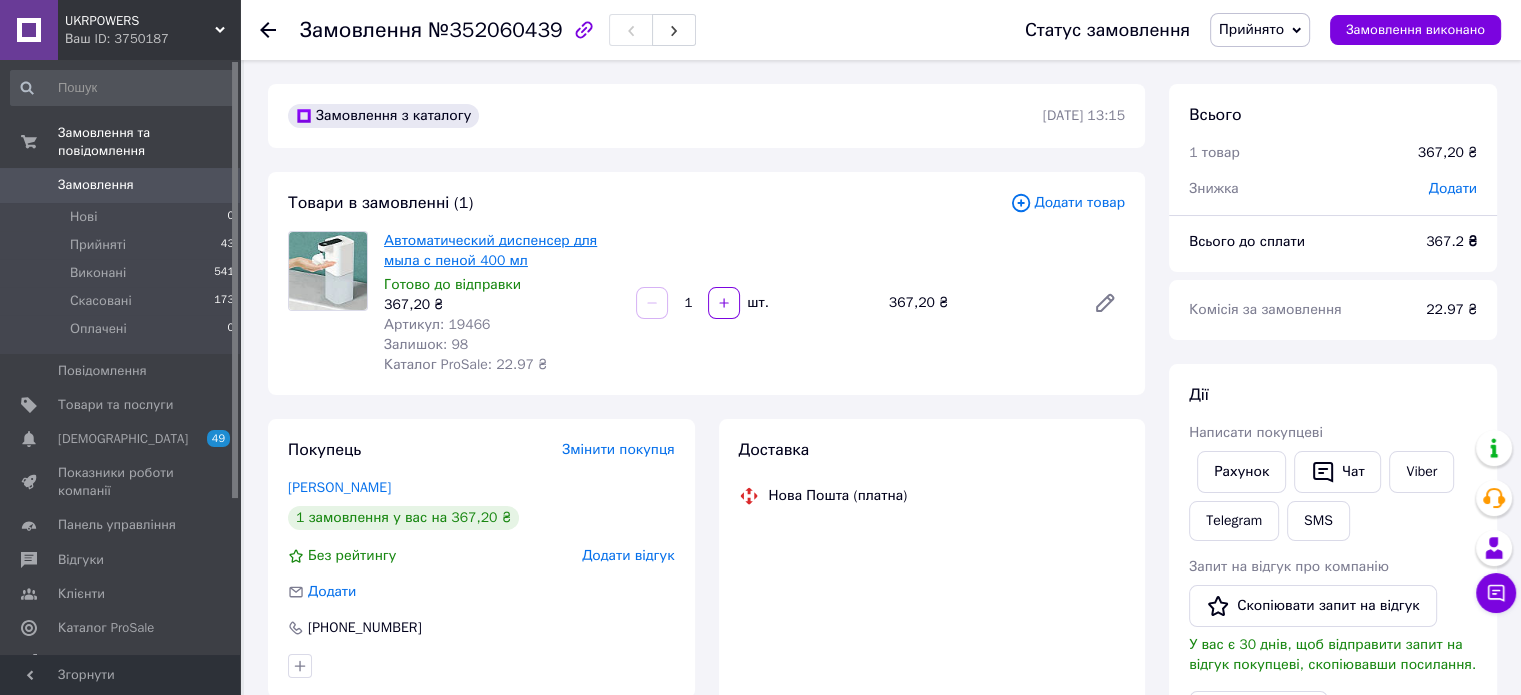 click on "Автоматический диспенсер для мыла с пеной 400 мл" at bounding box center [490, 250] 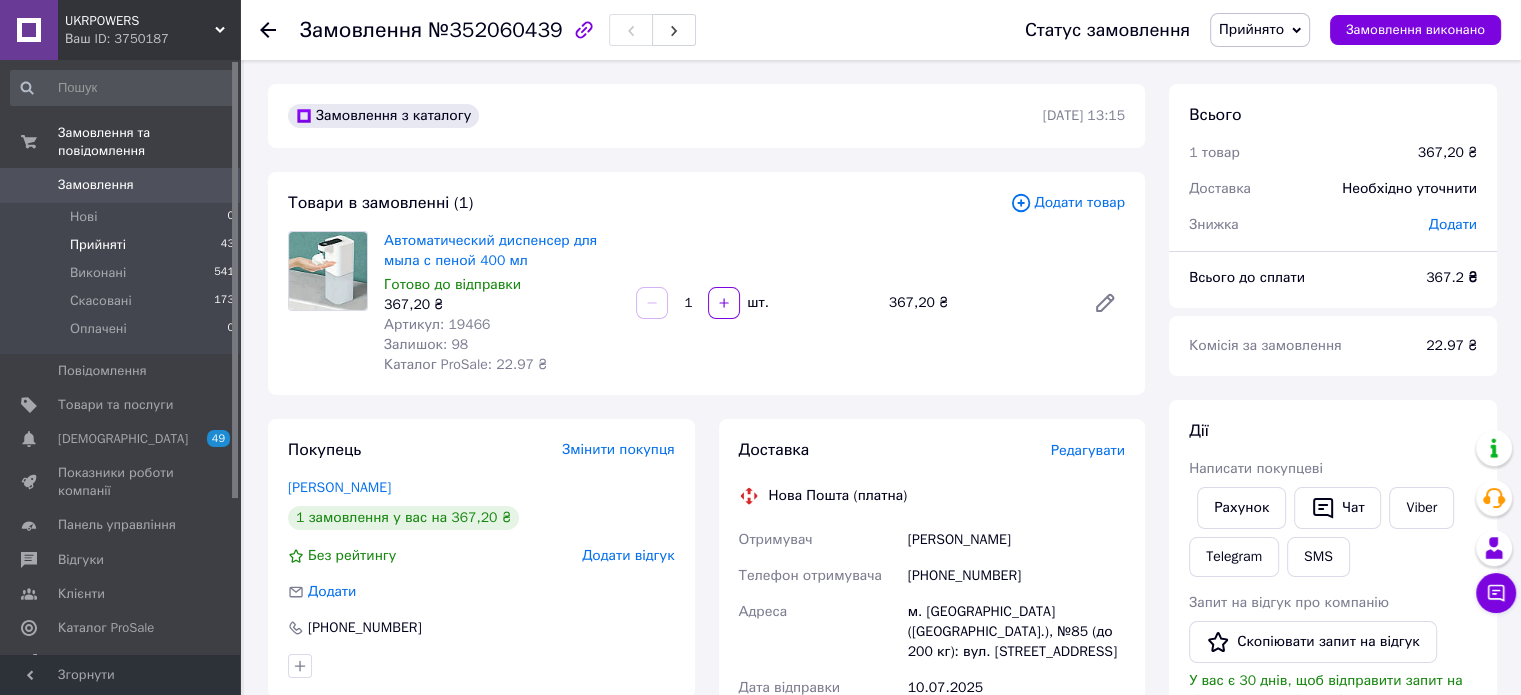 click on "Прийняті" at bounding box center (98, 245) 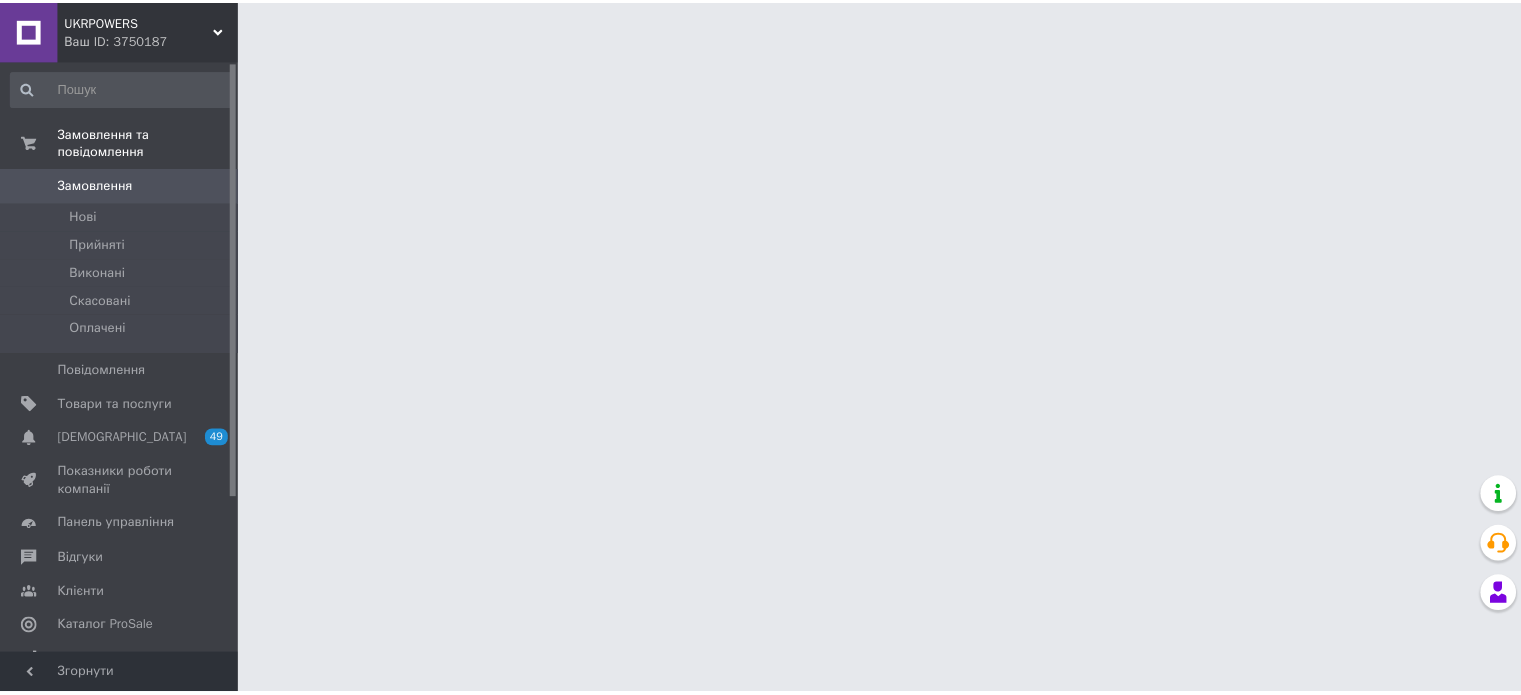 scroll, scrollTop: 0, scrollLeft: 0, axis: both 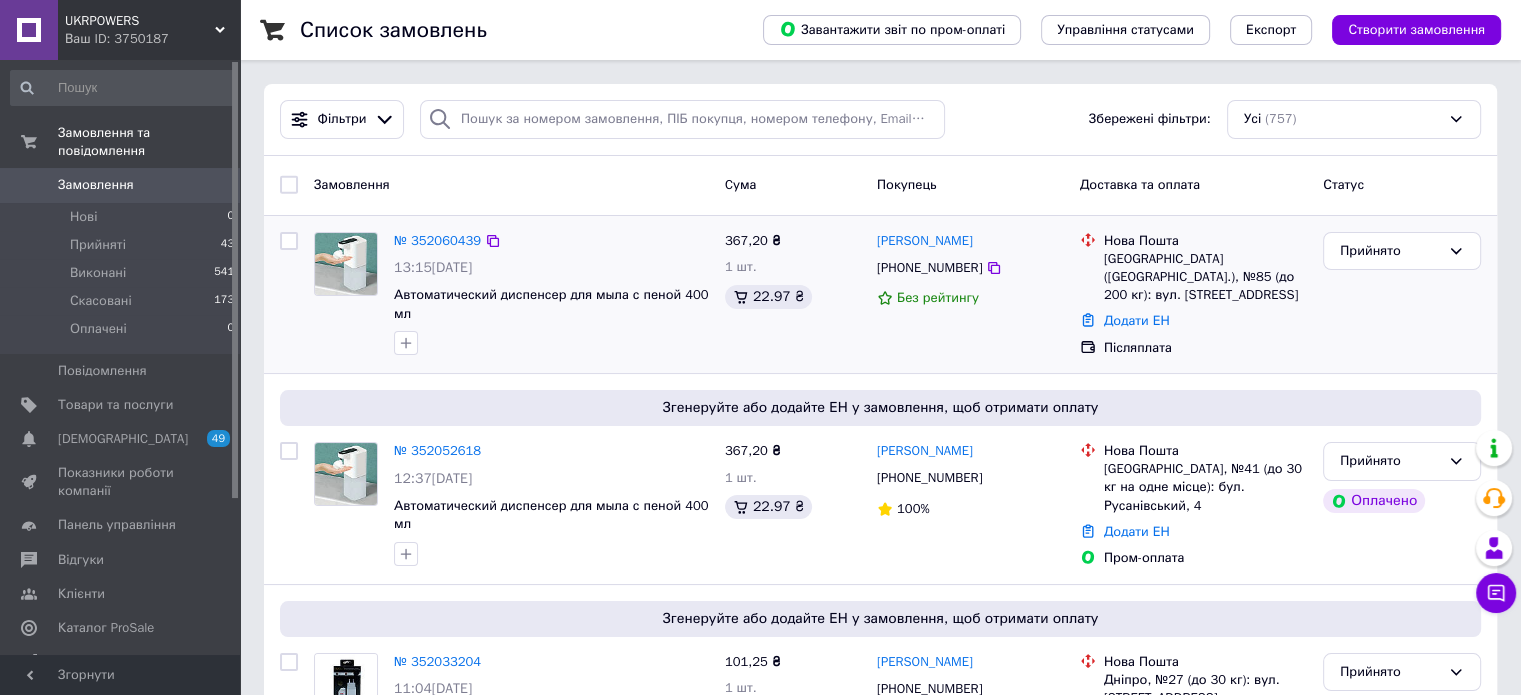 click on "Прийнято" at bounding box center [1402, 295] 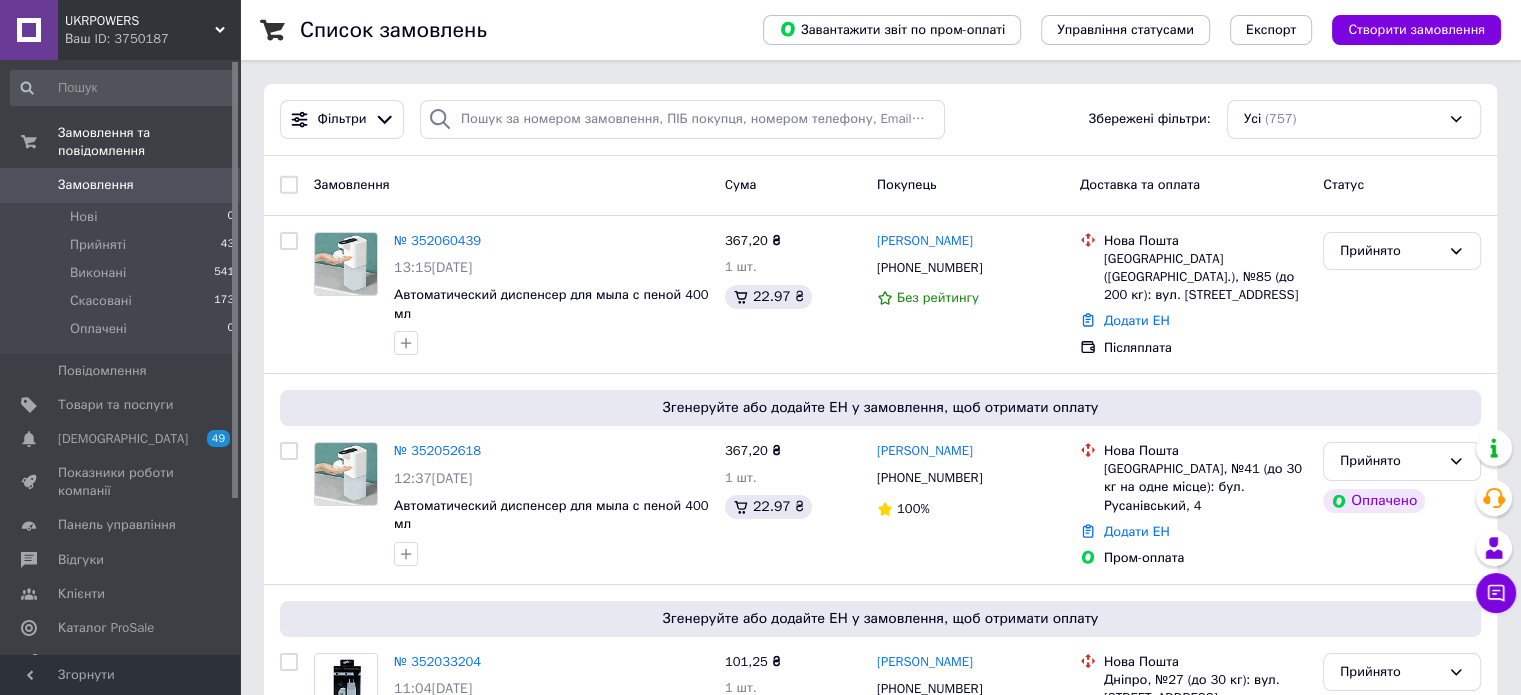 click on "Покупець" at bounding box center [970, 185] 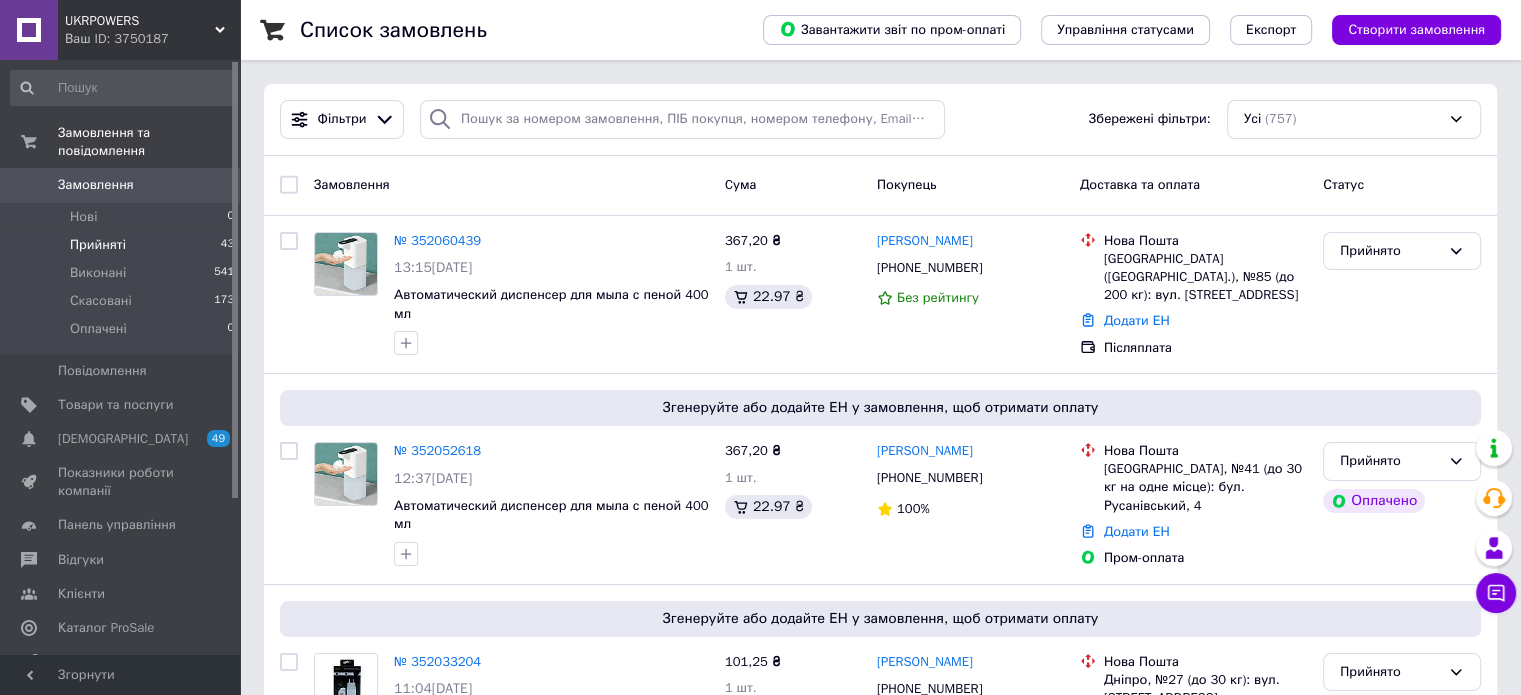 click on "Прийняті 43" at bounding box center [123, 245] 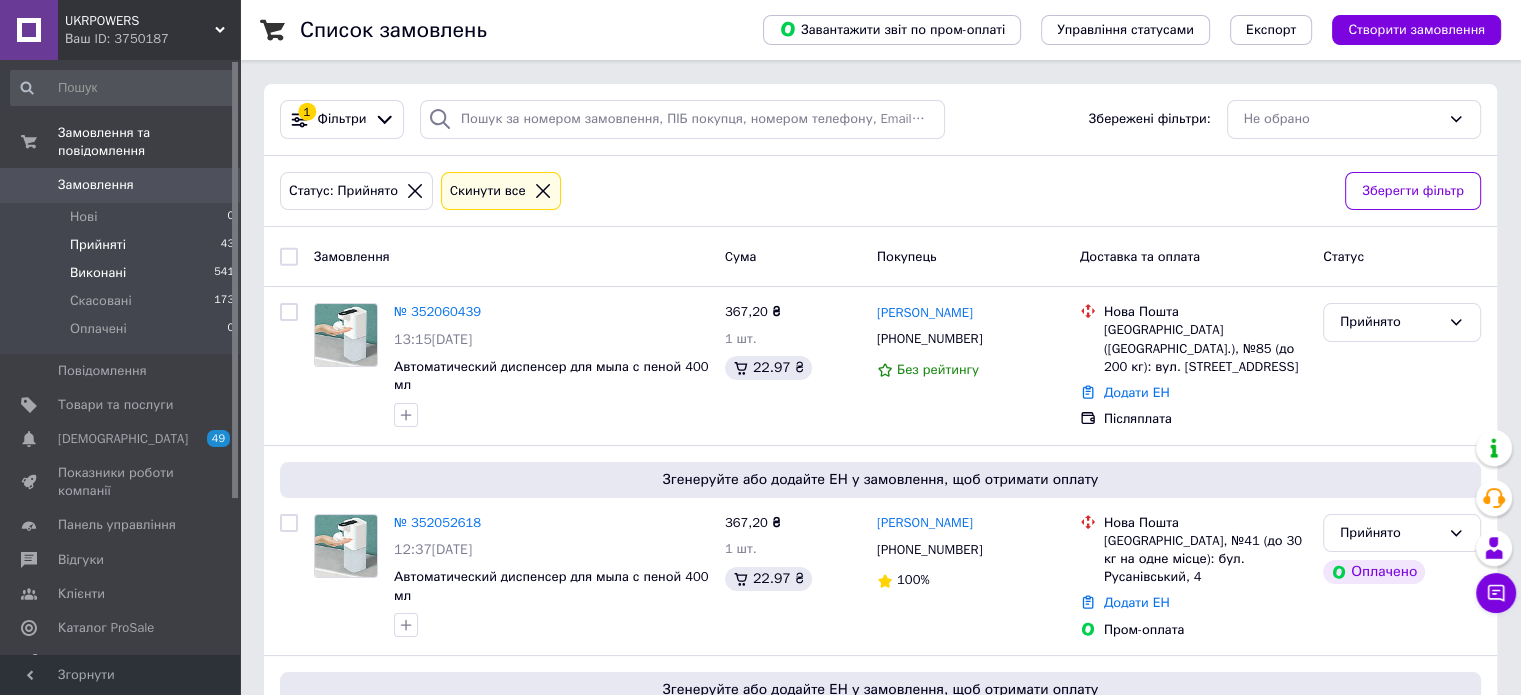 click on "Виконані 541" at bounding box center [123, 273] 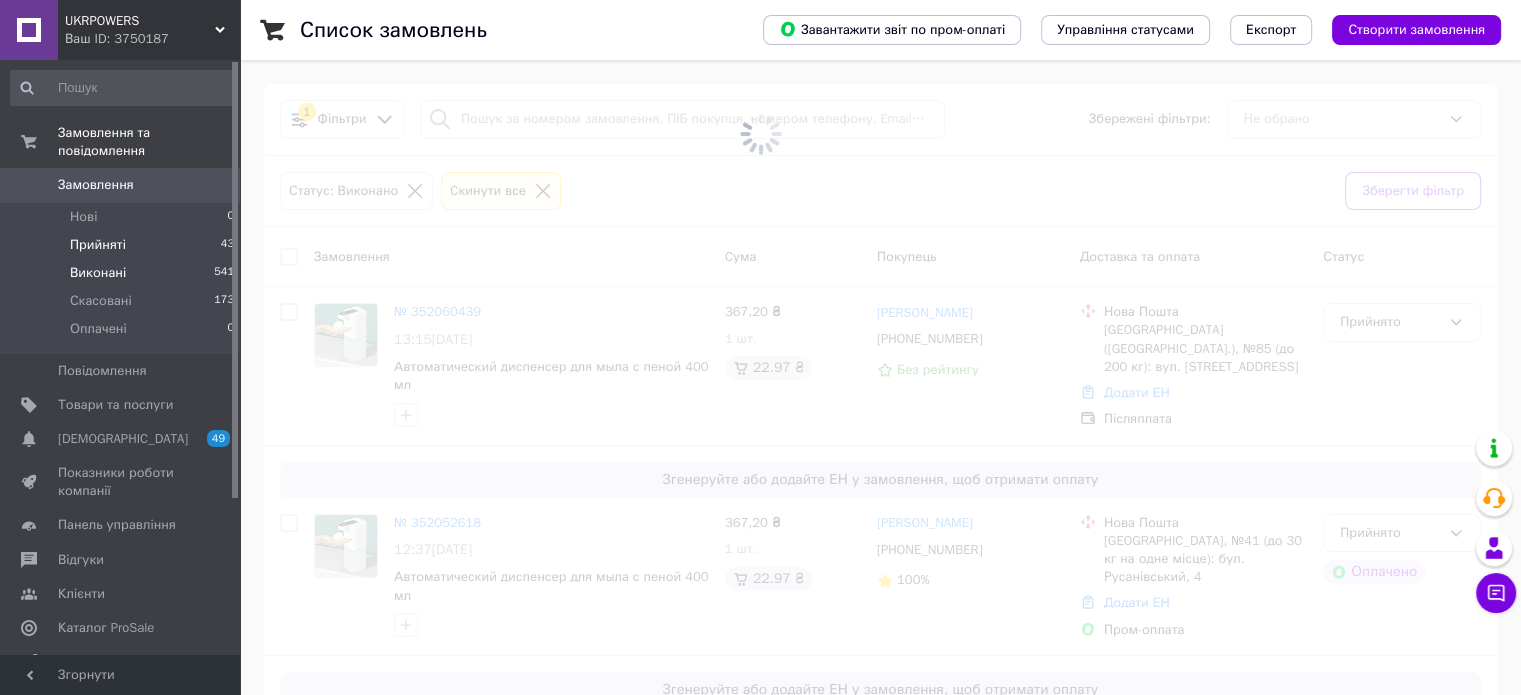 click on "Прийняті 43" at bounding box center [123, 245] 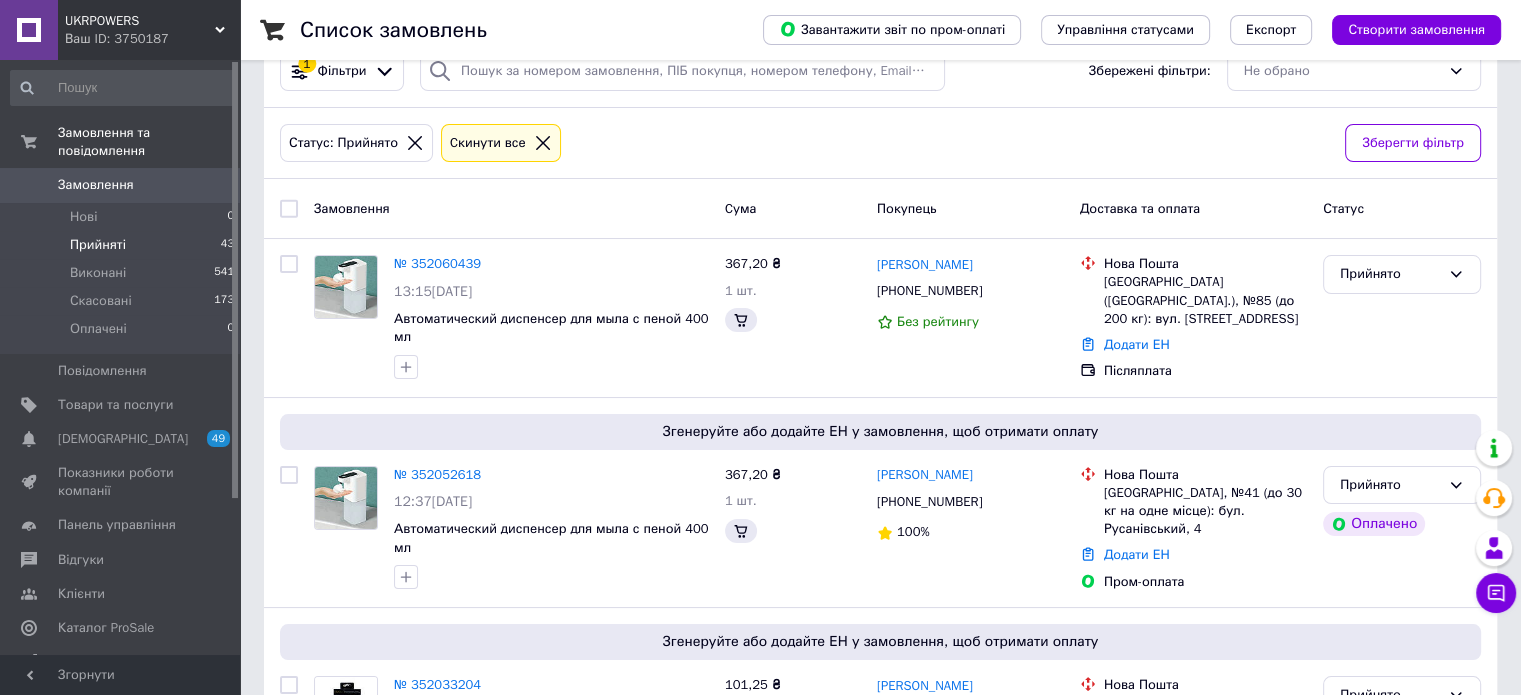 scroll, scrollTop: 58, scrollLeft: 0, axis: vertical 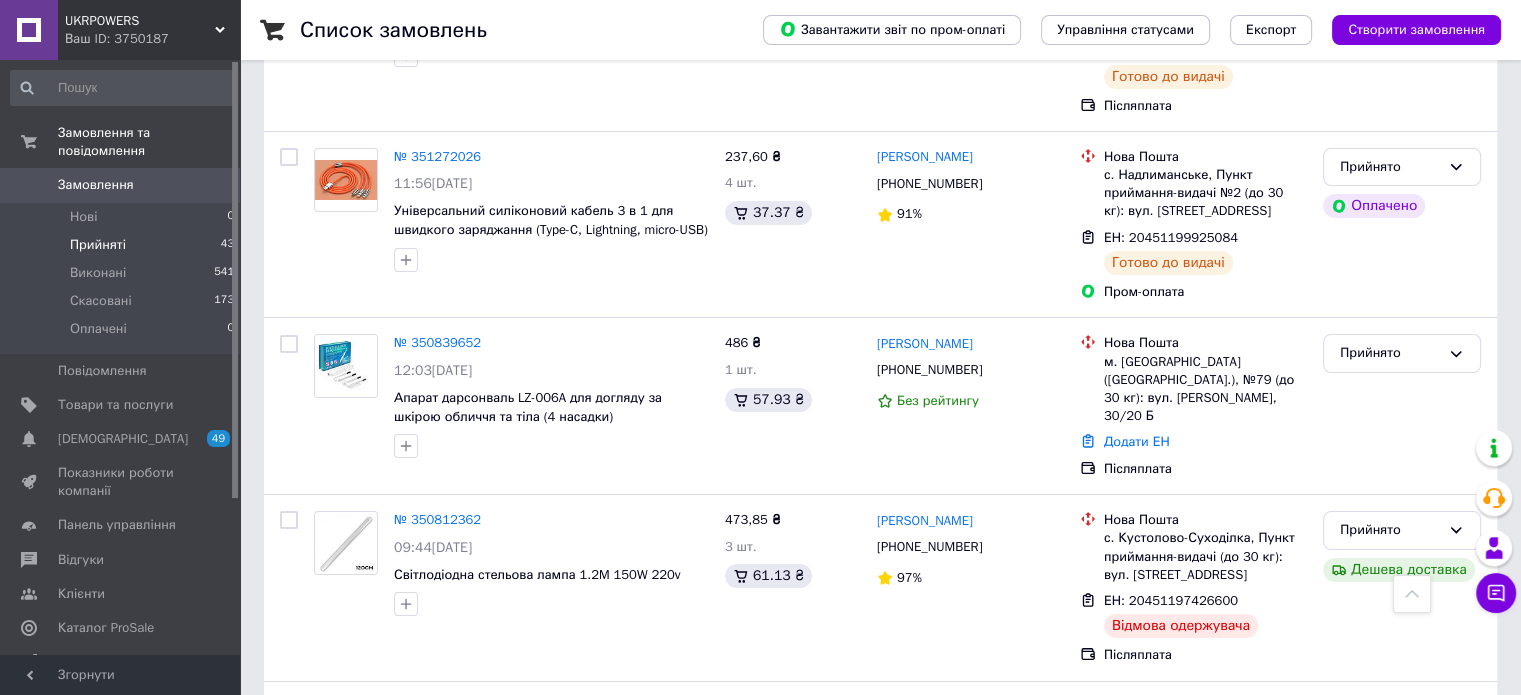 click on "по 100 позицій по 20 позицій по 50 позицій по 100 позицій" at bounding box center [880, 1152] 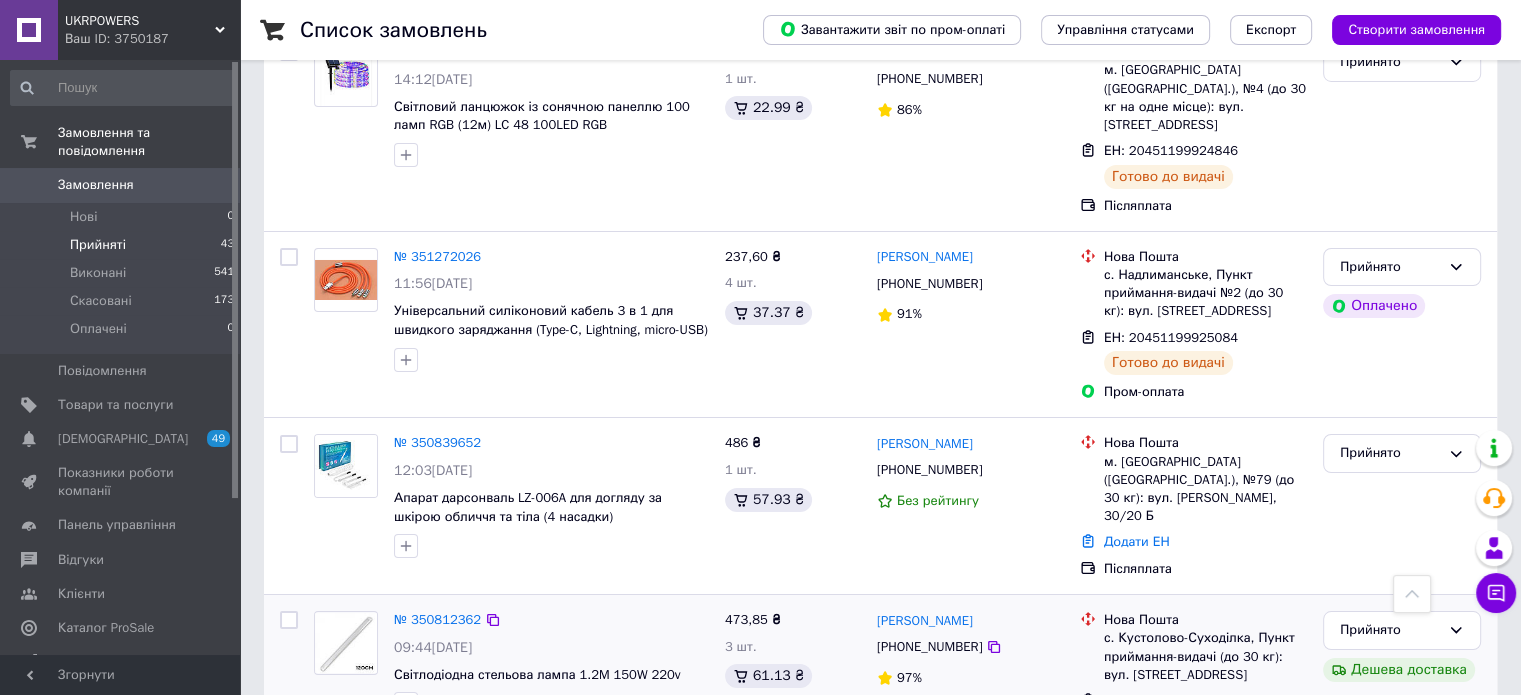 scroll, scrollTop: 7144, scrollLeft: 0, axis: vertical 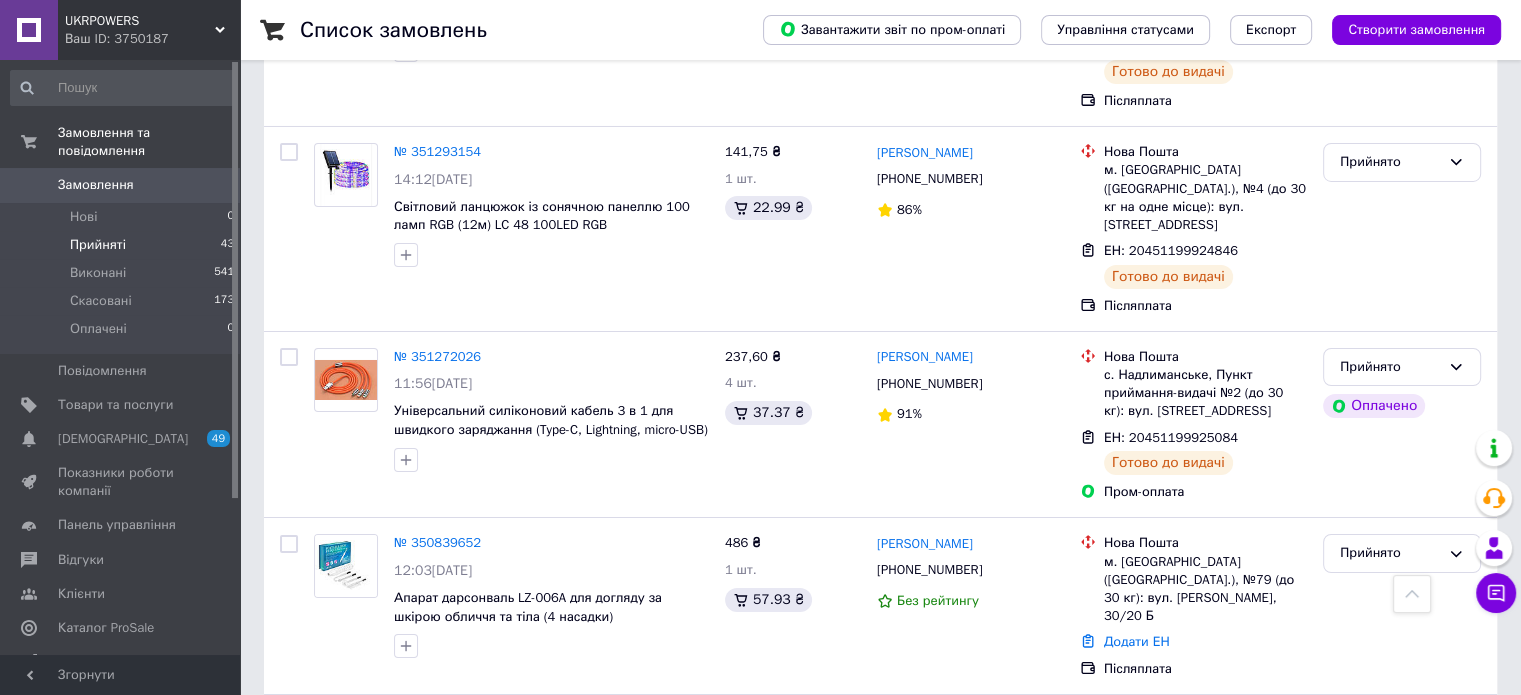 drag, startPoint x: 992, startPoint y: 280, endPoint x: 920, endPoint y: 280, distance: 72 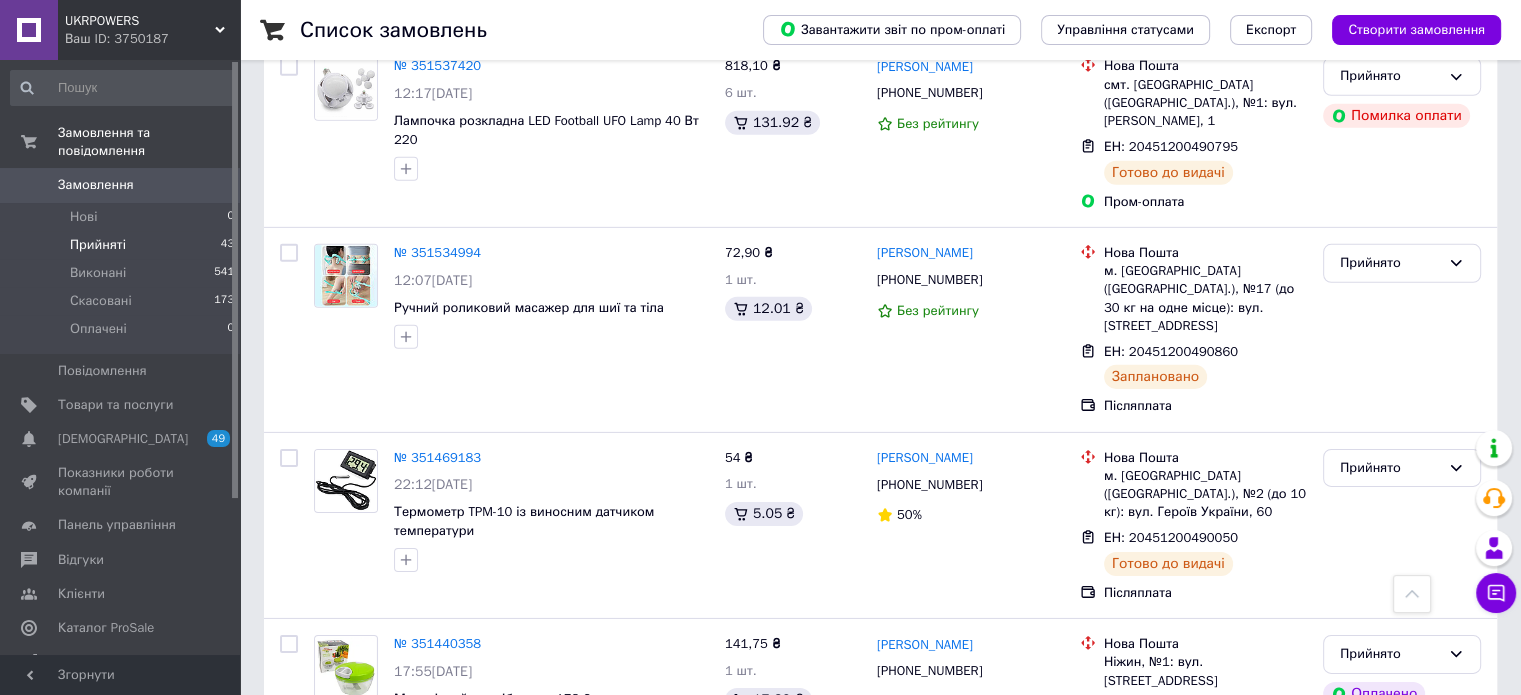 scroll, scrollTop: 6244, scrollLeft: 0, axis: vertical 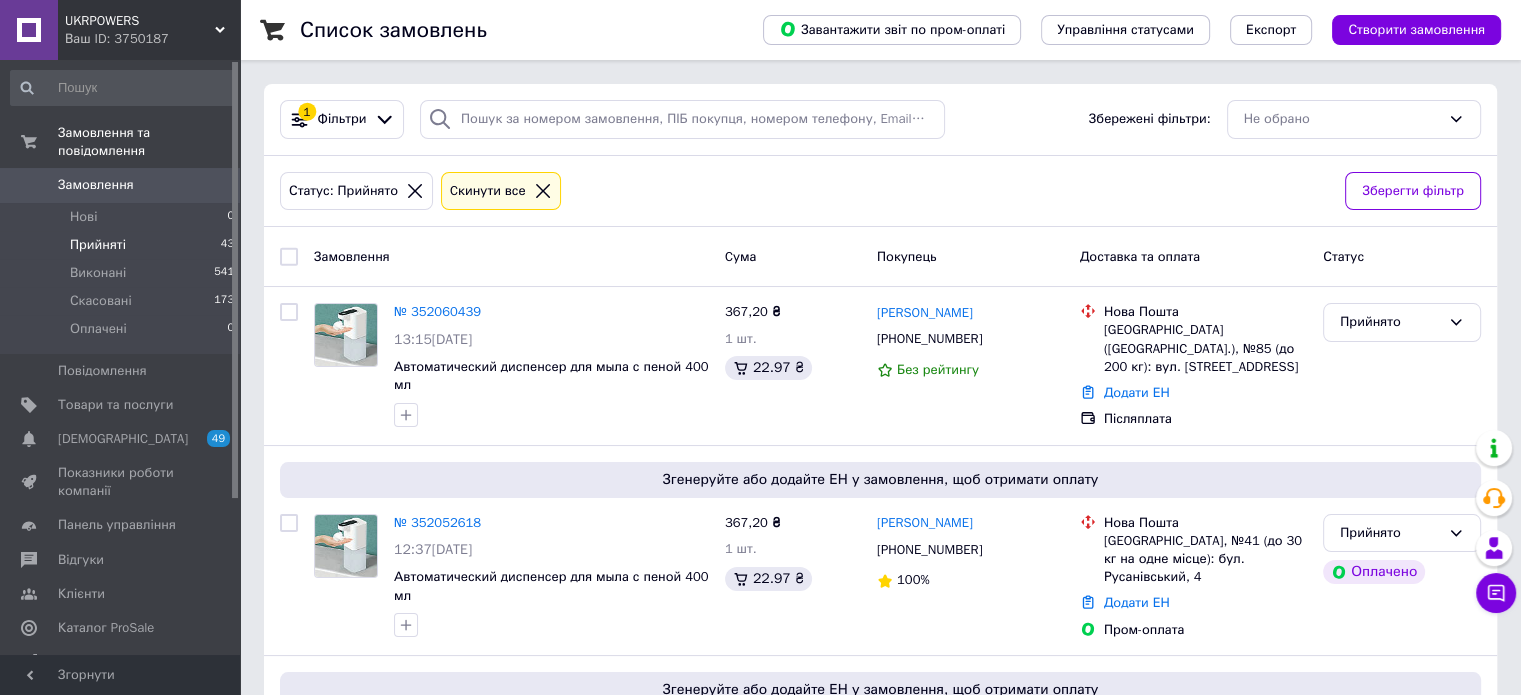 click on "Прийняті 43" at bounding box center [123, 245] 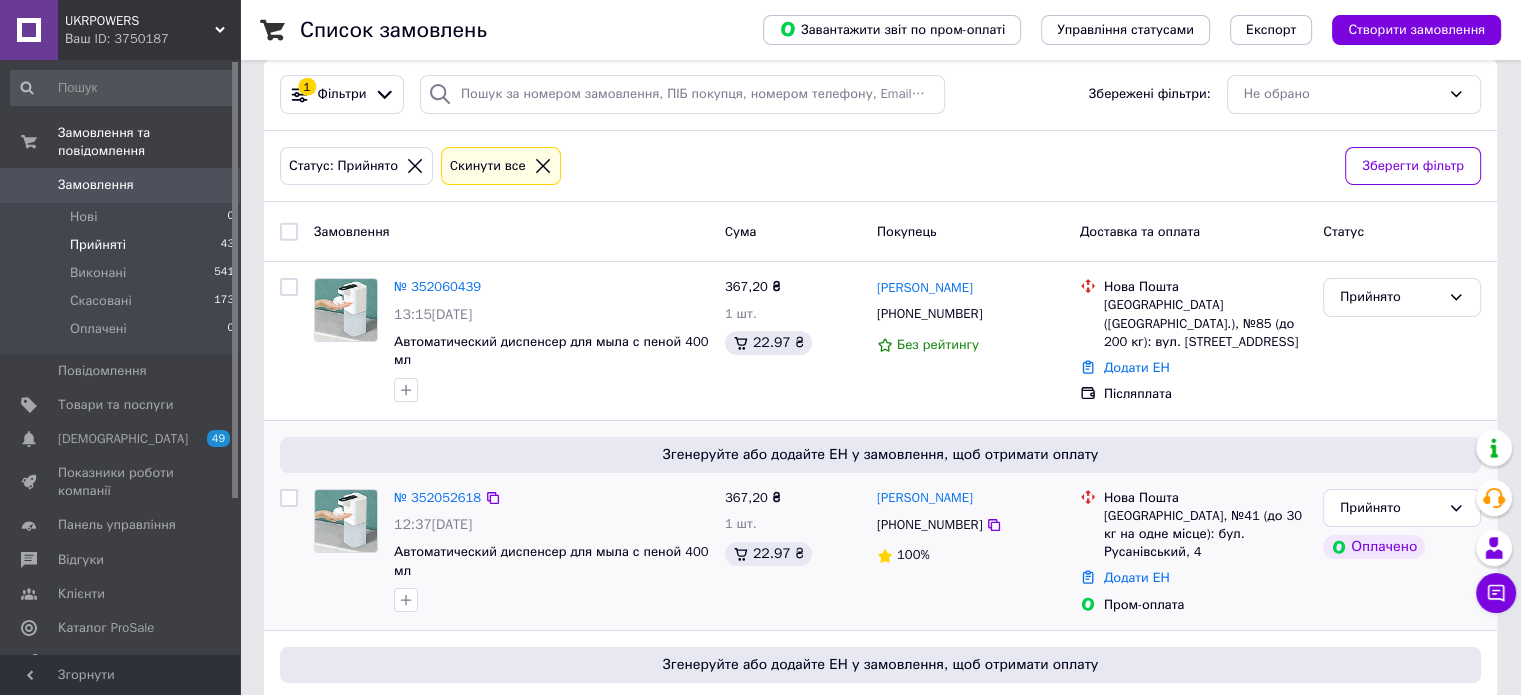 scroll, scrollTop: 0, scrollLeft: 0, axis: both 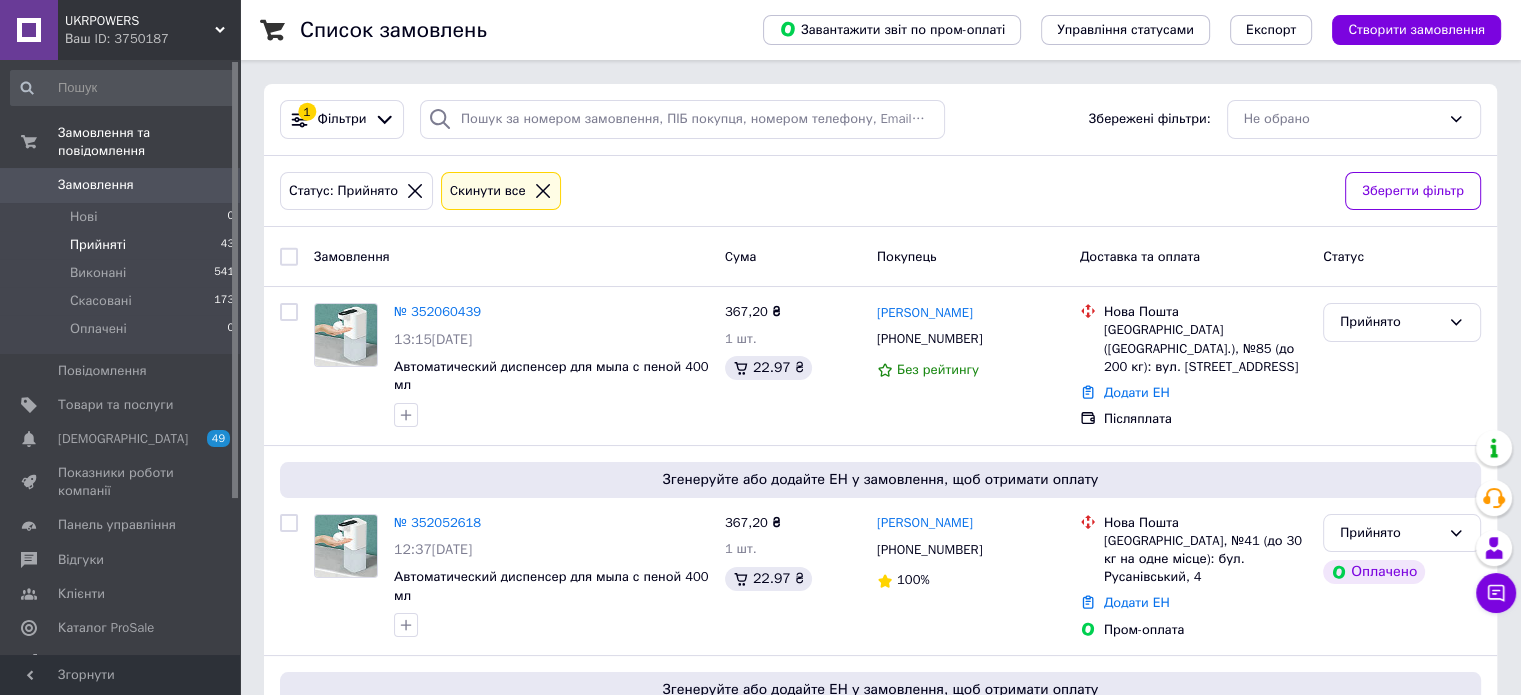click on "Статус: Прийнято Cкинути все" at bounding box center (804, 191) 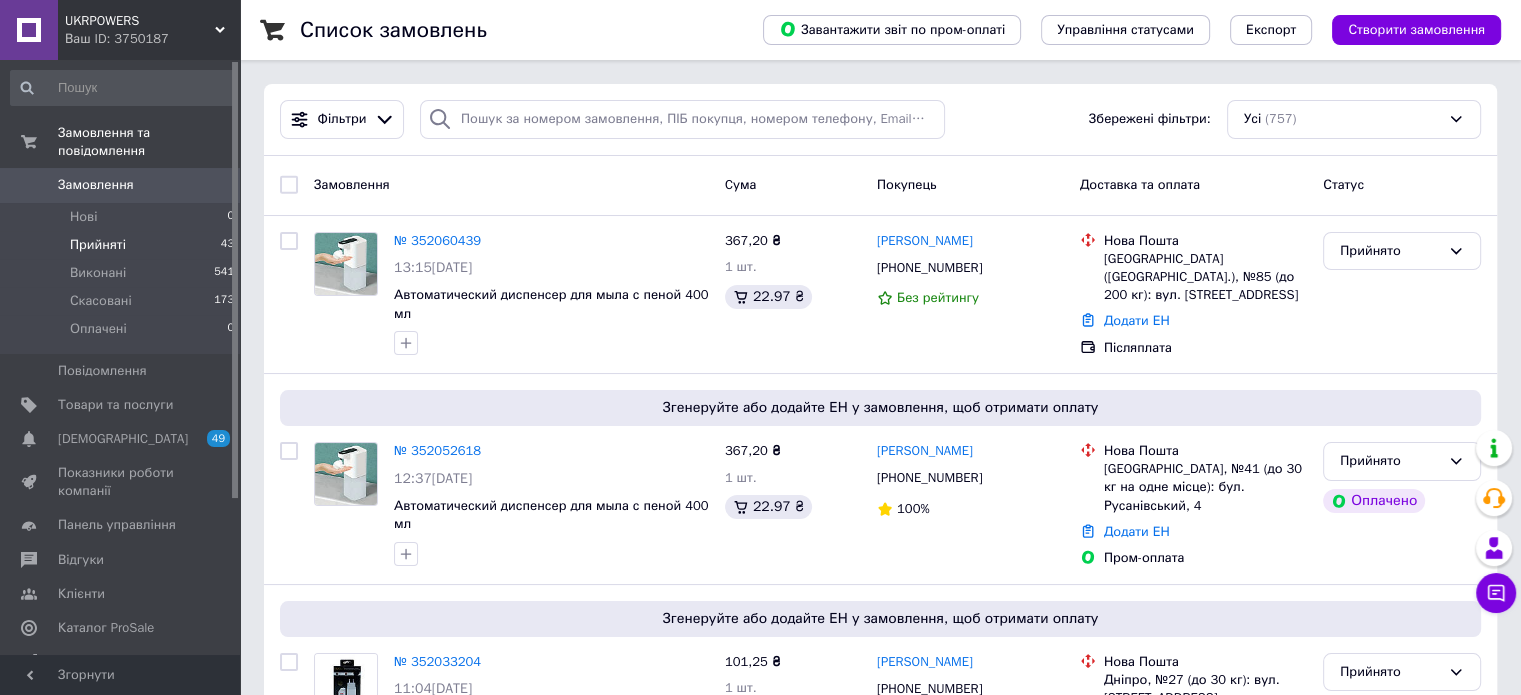 click on "Cума" at bounding box center [793, 185] 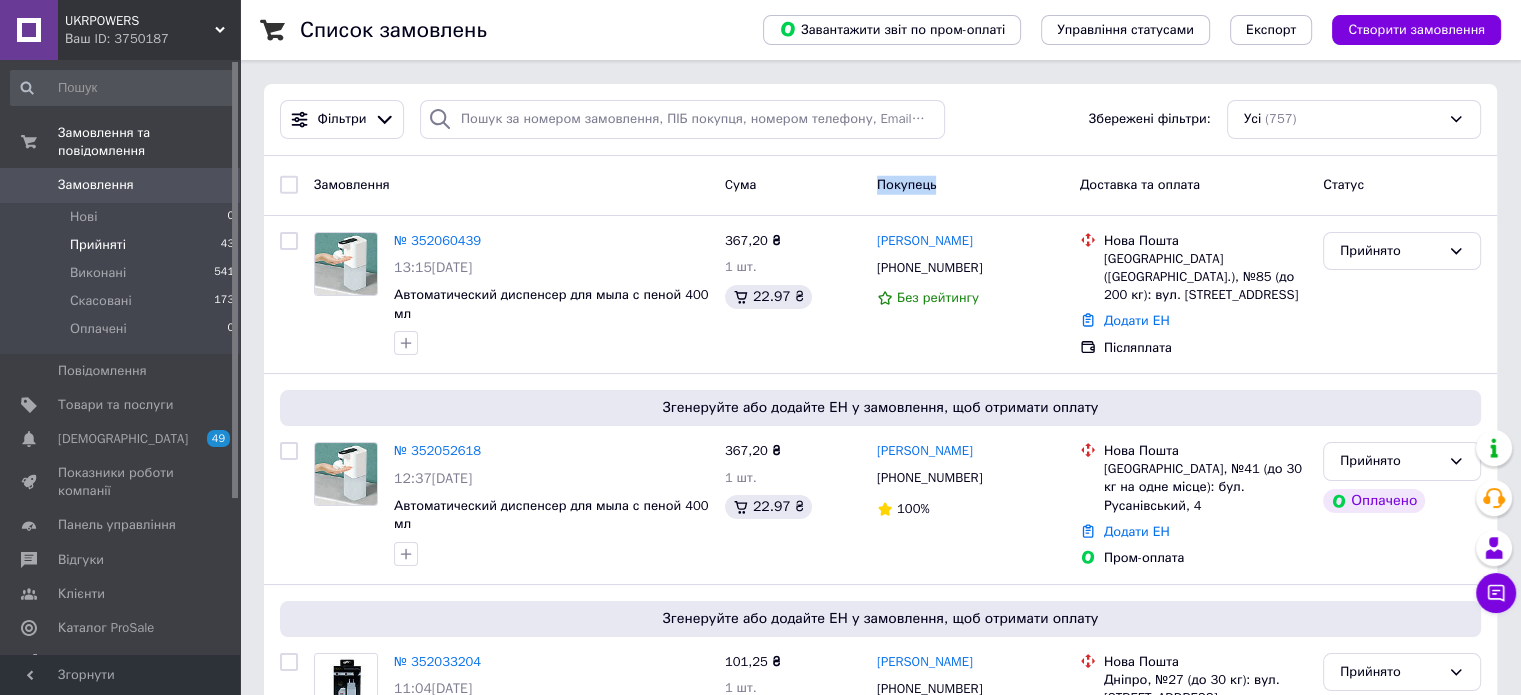 click on "Покупець" at bounding box center (907, 184) 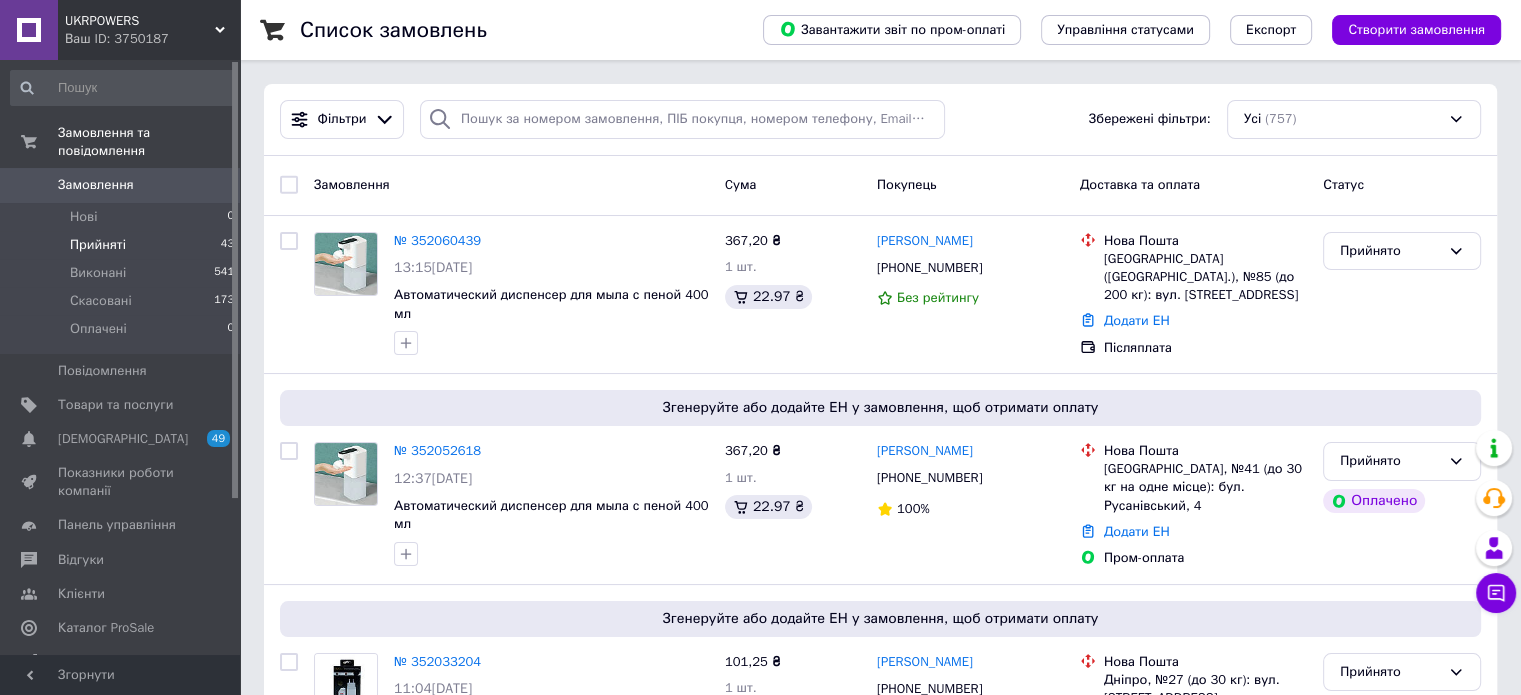 click on "Cума" at bounding box center (793, 185) 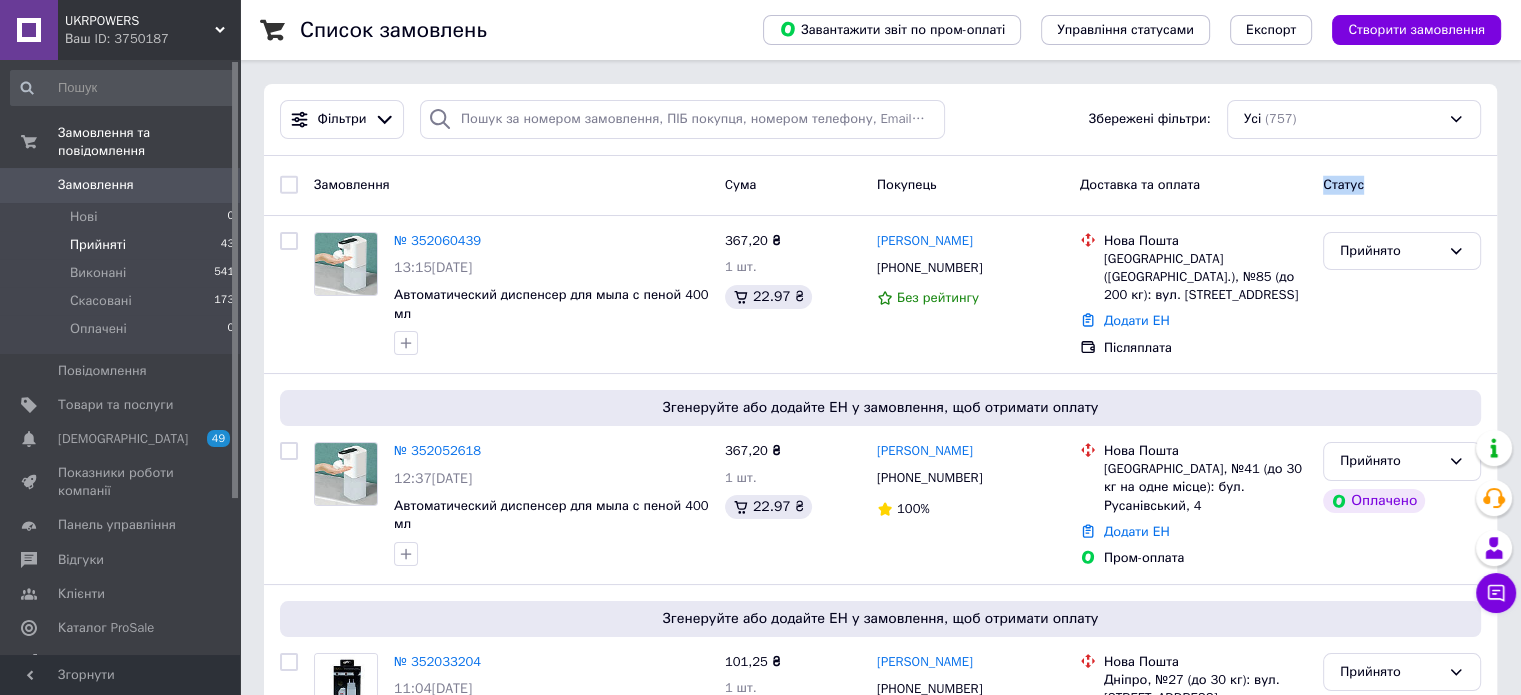 click on "Статус" at bounding box center [1343, 184] 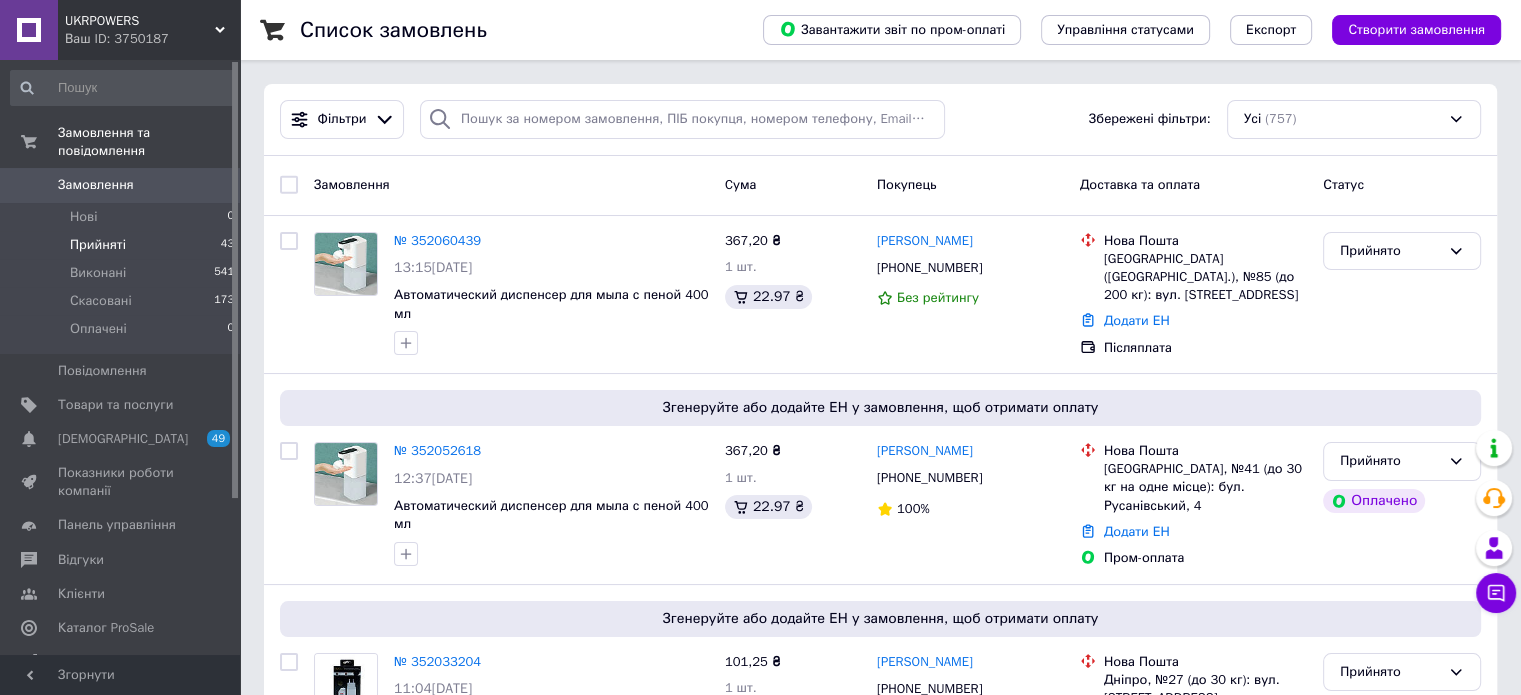 click on "Доставка та оплата" at bounding box center [1193, 185] 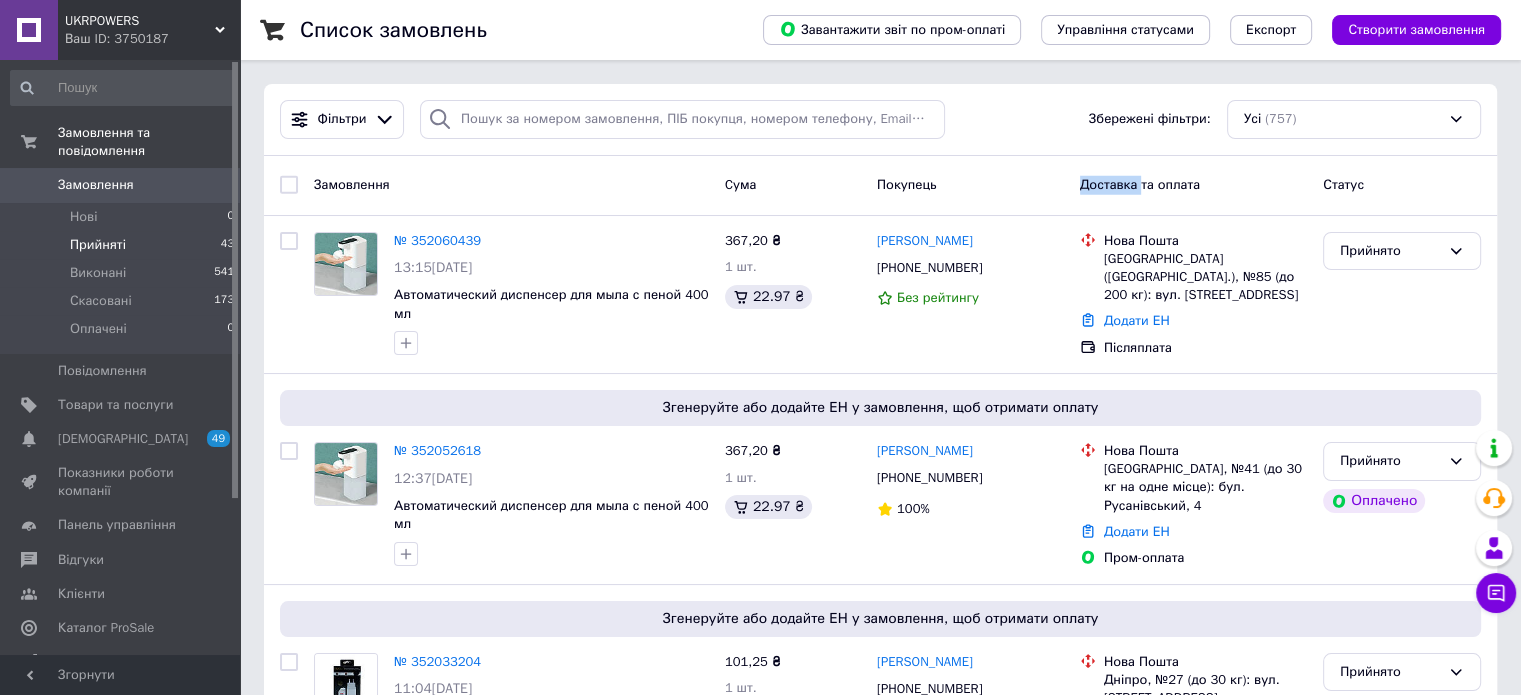 click on "Доставка та оплата" at bounding box center [1193, 185] 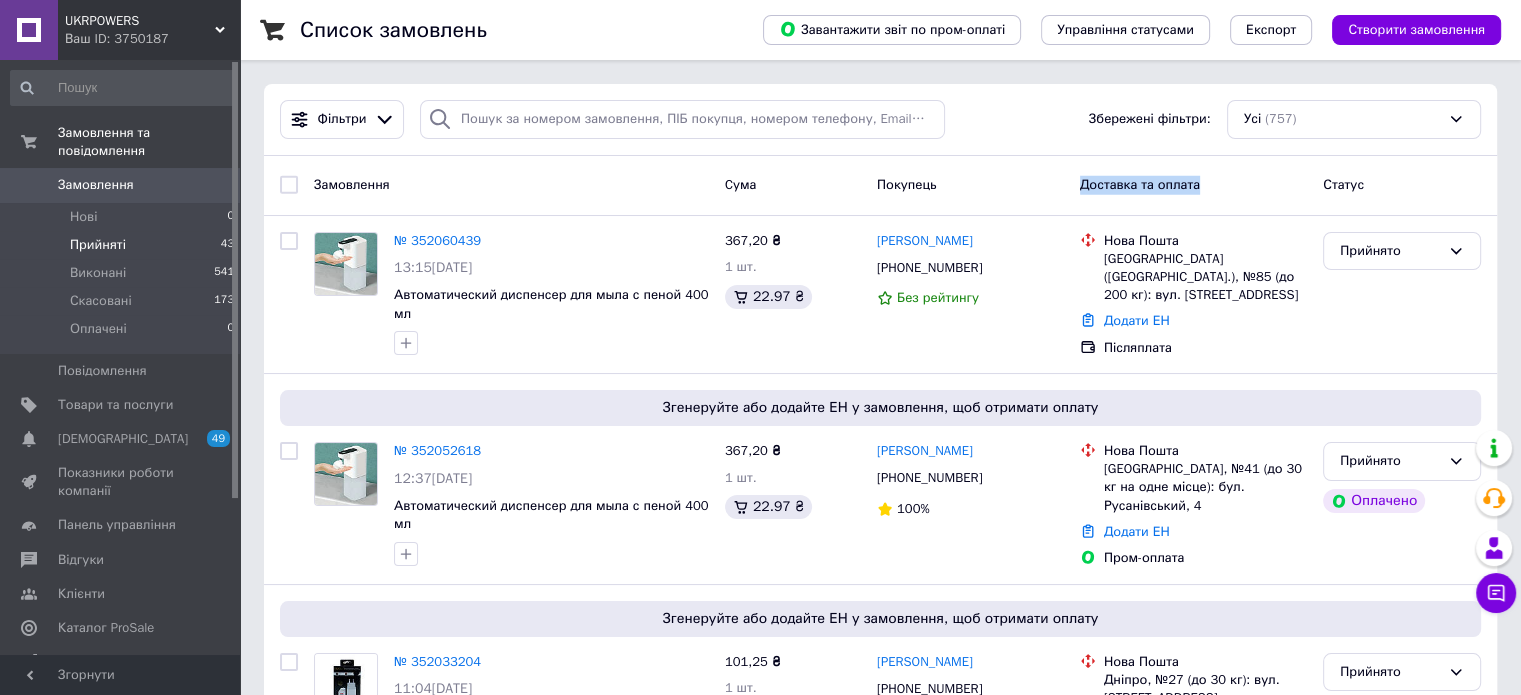 click on "Доставка та оплата" at bounding box center (1193, 185) 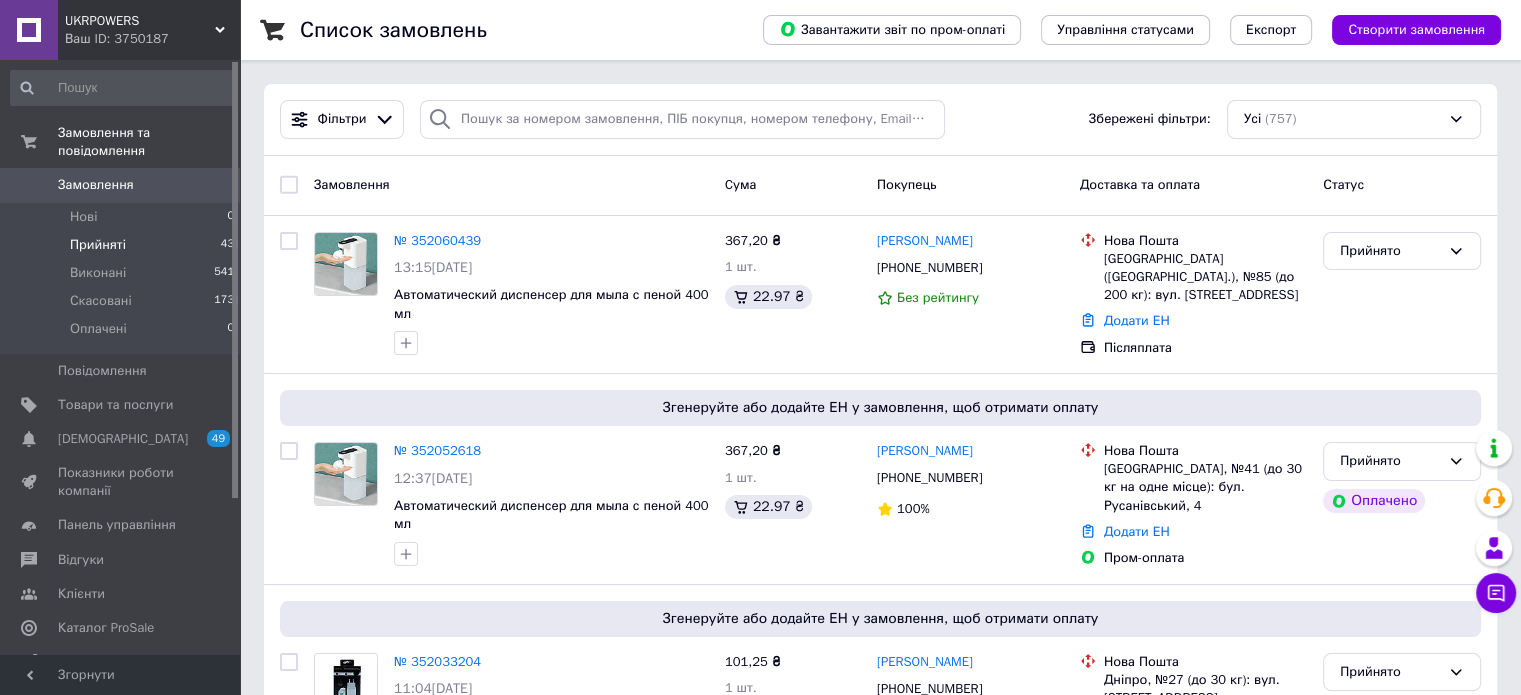 click on "Покупець" at bounding box center [970, 185] 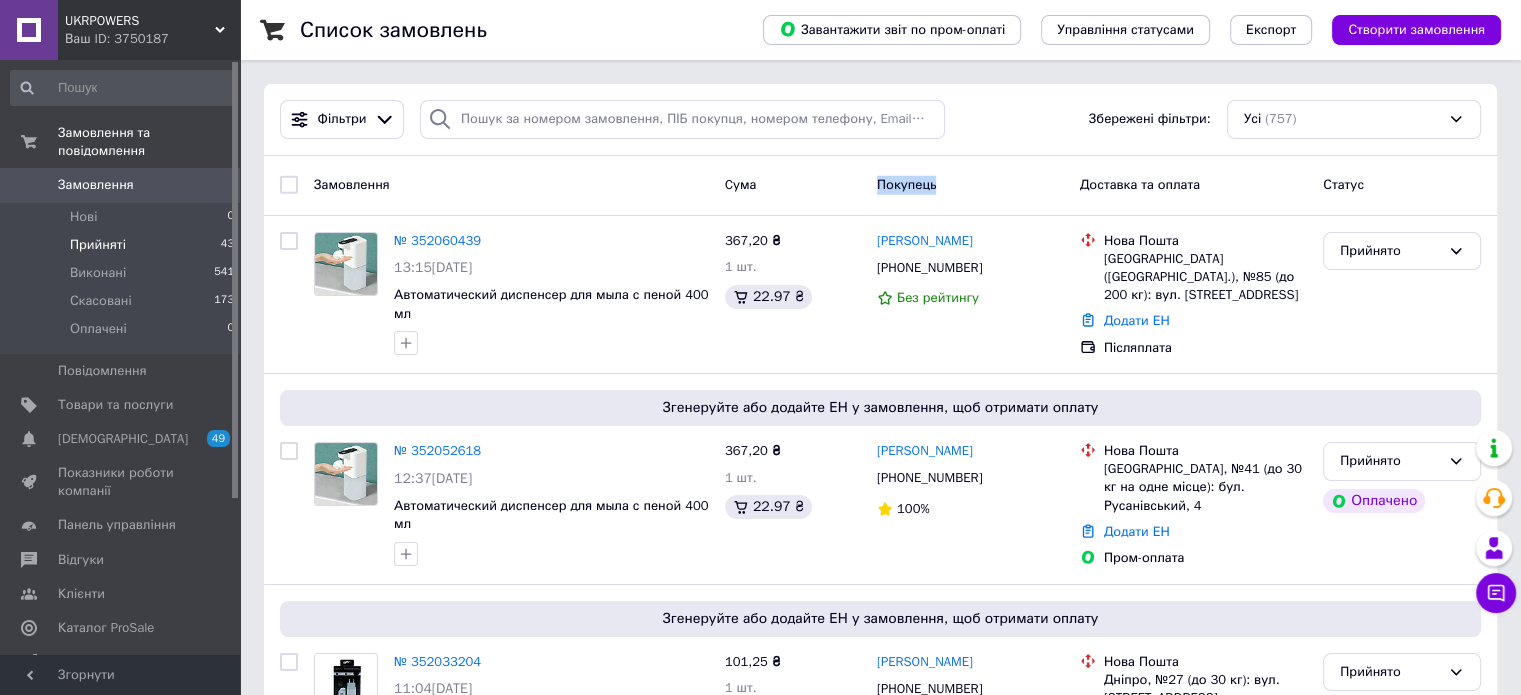click on "Покупець" at bounding box center (907, 184) 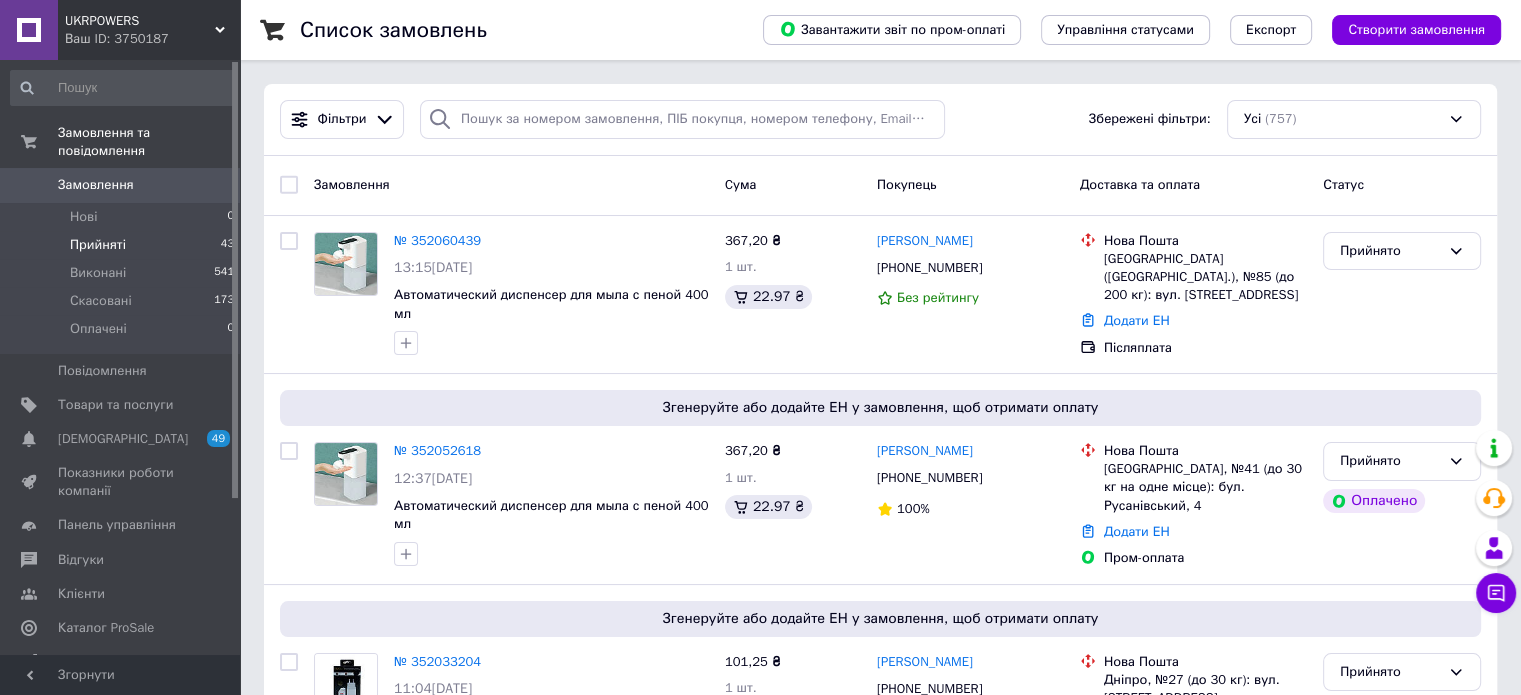 click on "Фільтри Збережені фільтри: Усі (757)" at bounding box center (880, 119) 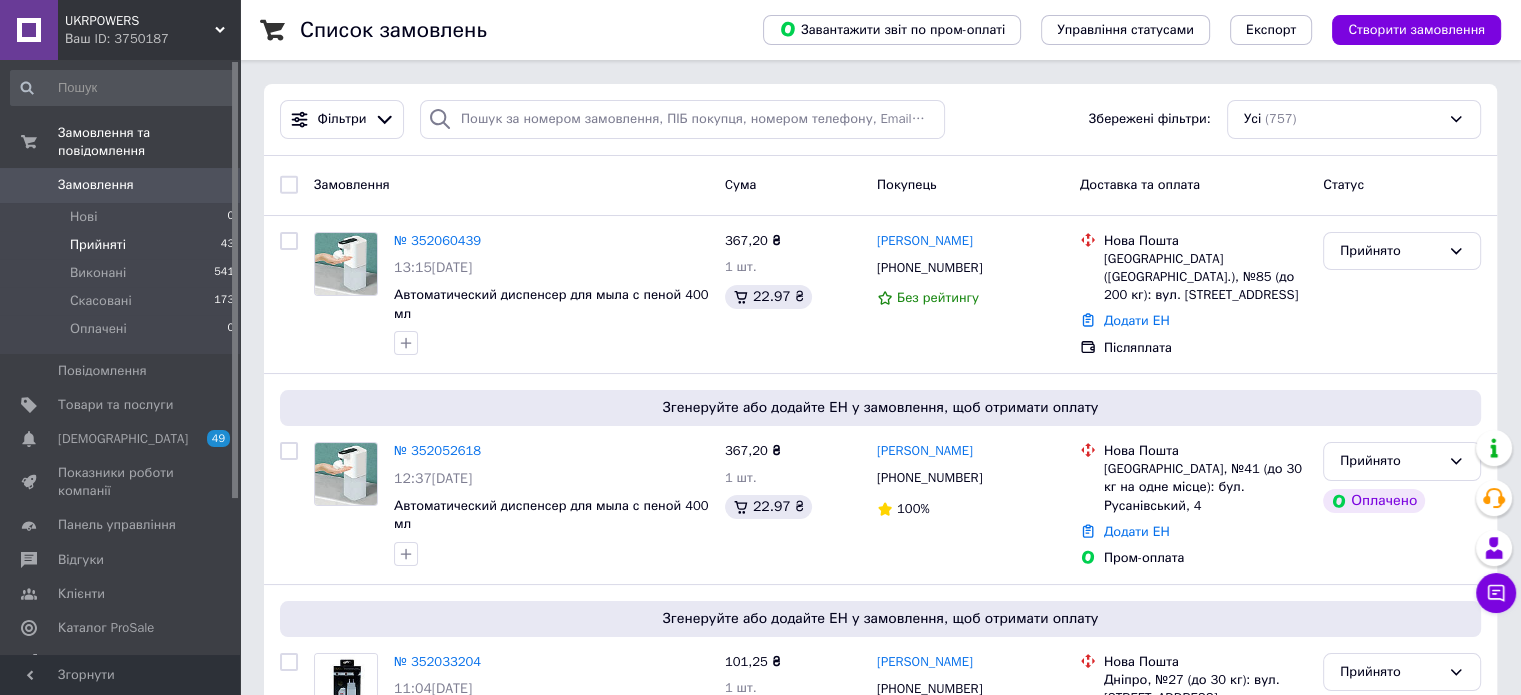 click on "Замовлення Cума Покупець Доставка та оплата Статус" at bounding box center (880, 186) 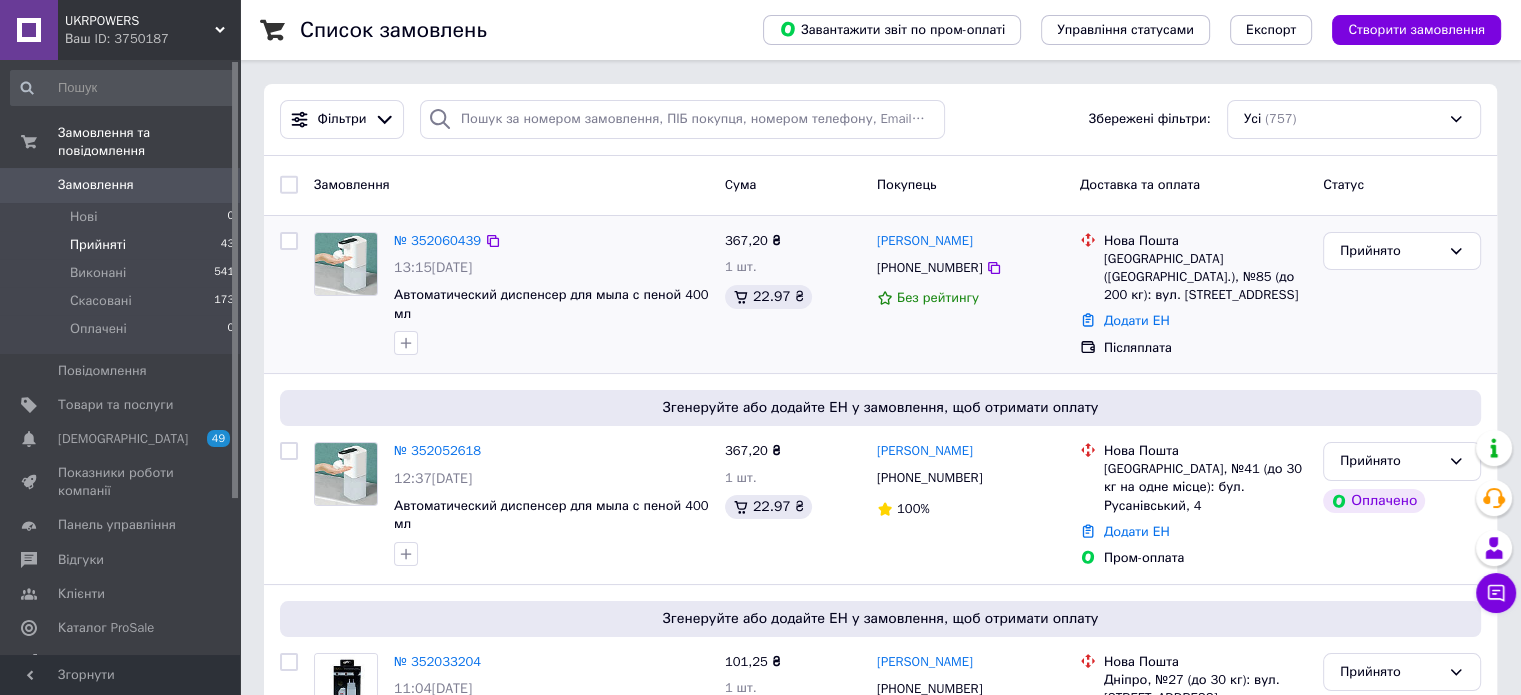 click on "Прийнято" at bounding box center [1402, 295] 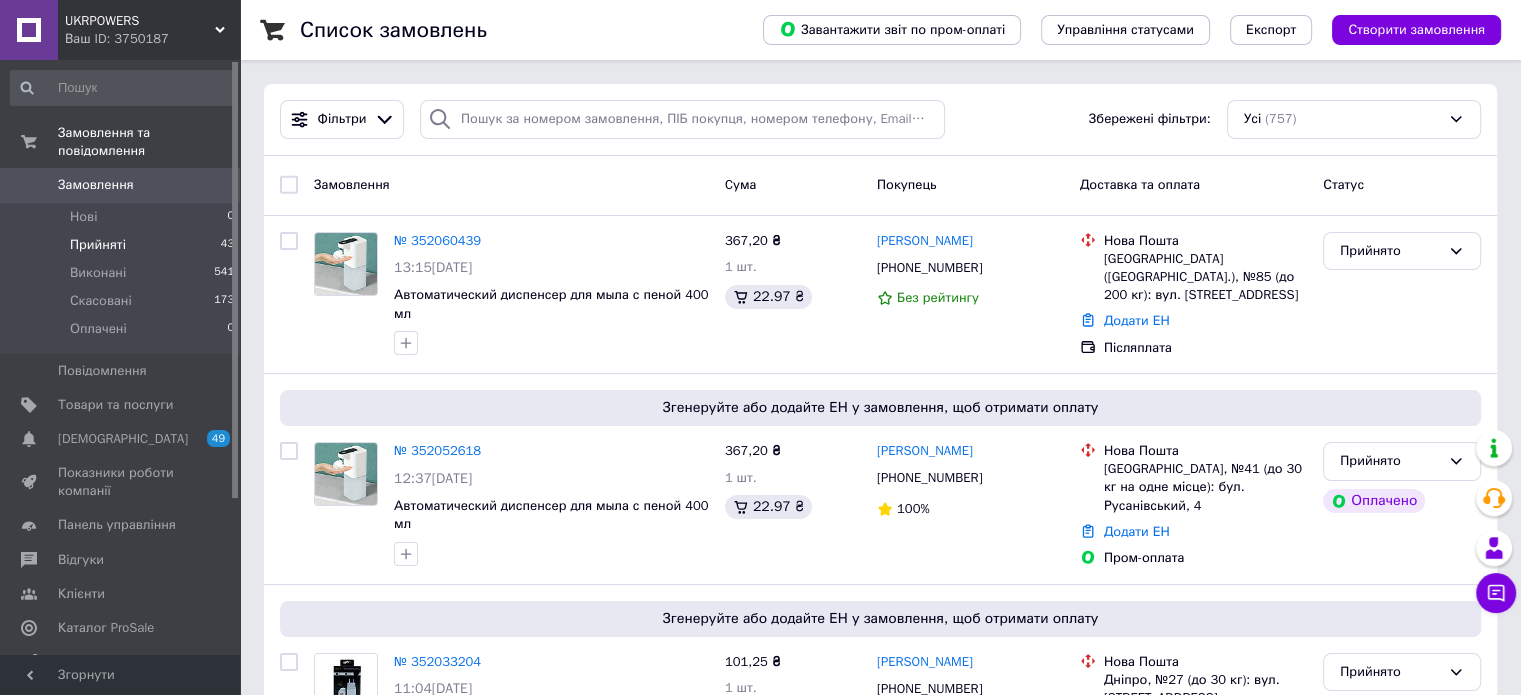 click on "Прийняті" at bounding box center (98, 245) 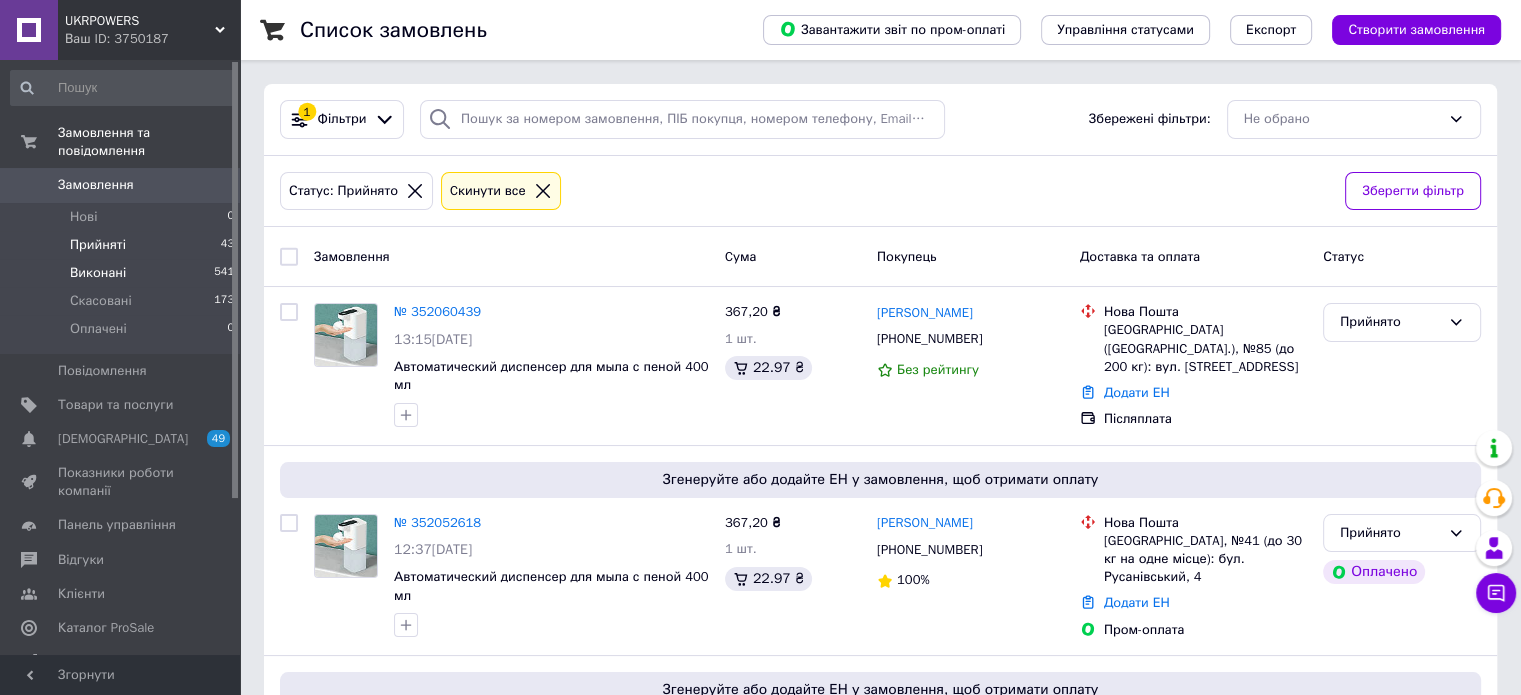 click on "Виконані 541" at bounding box center [123, 273] 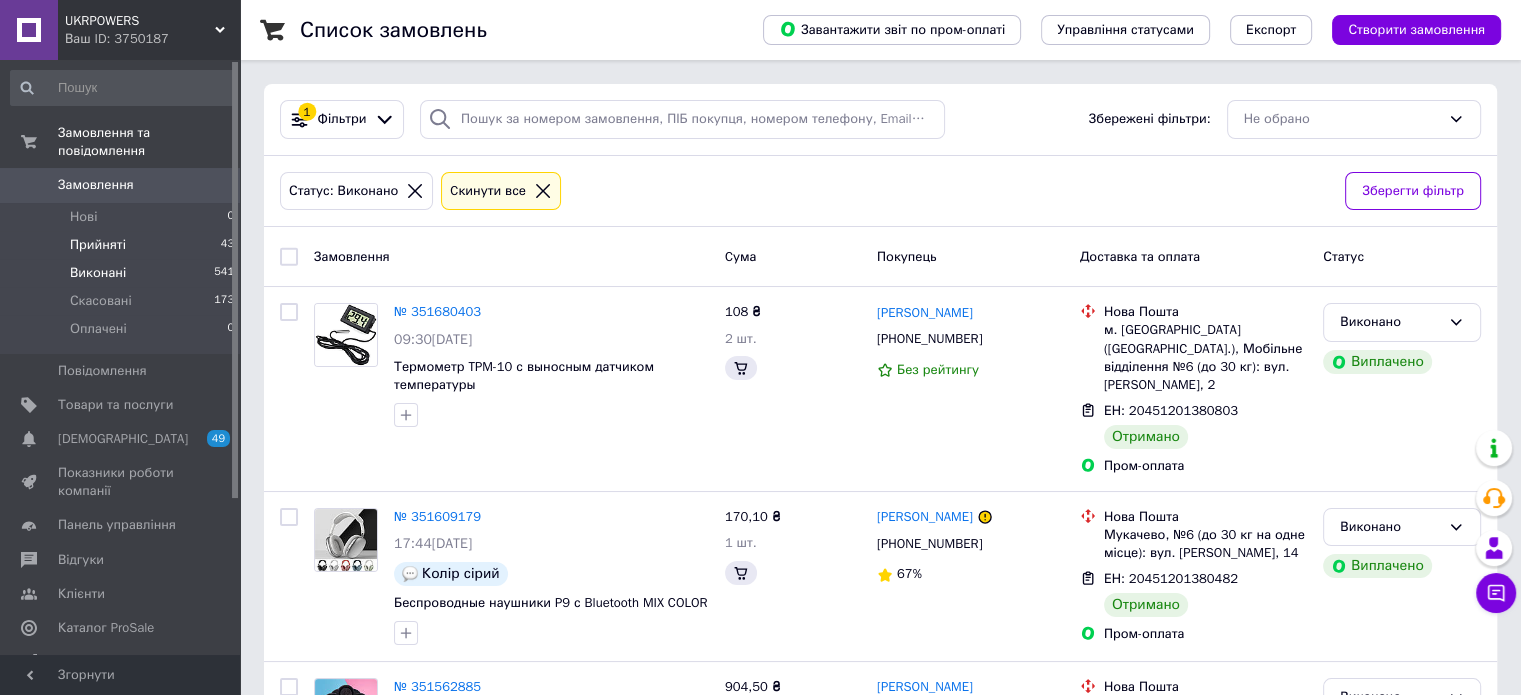 click on "Прийняті 43" at bounding box center (123, 245) 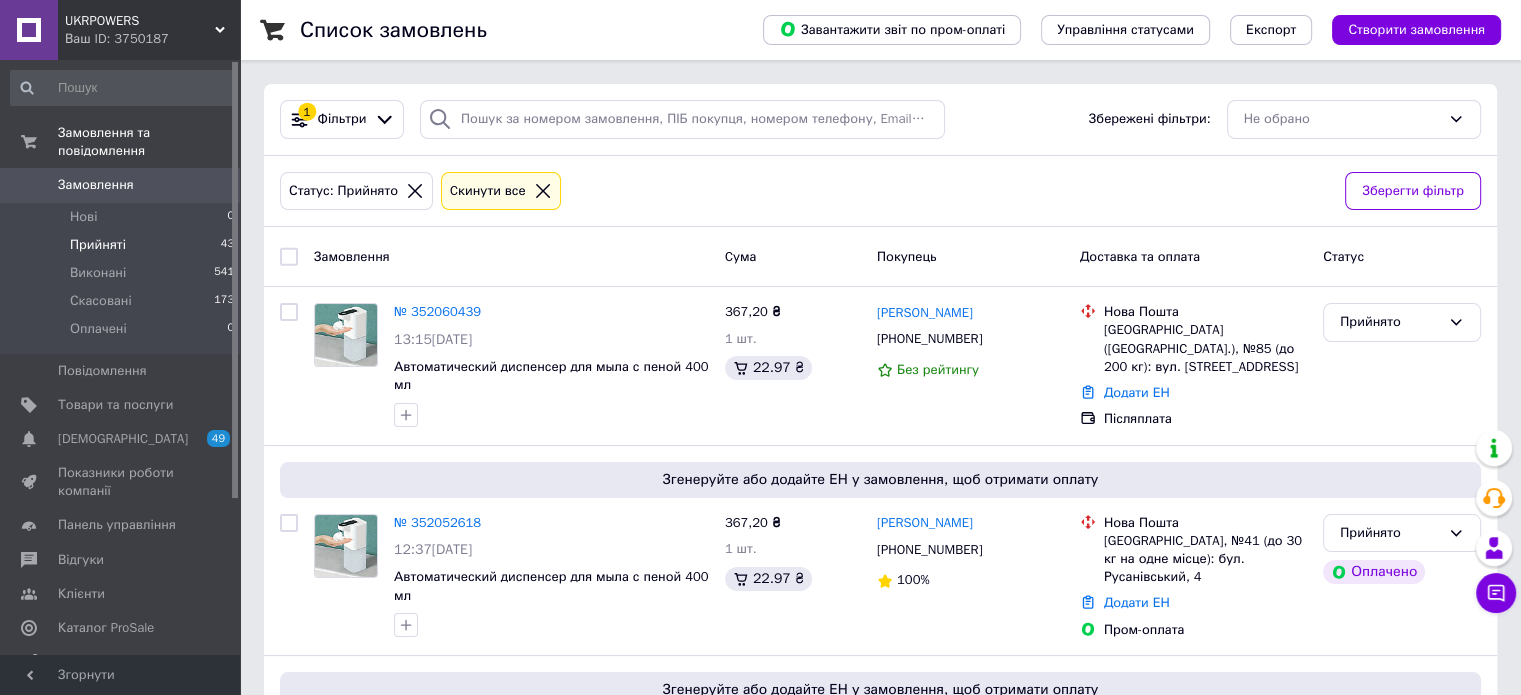 click on "Статус: Прийнято Cкинути все" at bounding box center [804, 191] 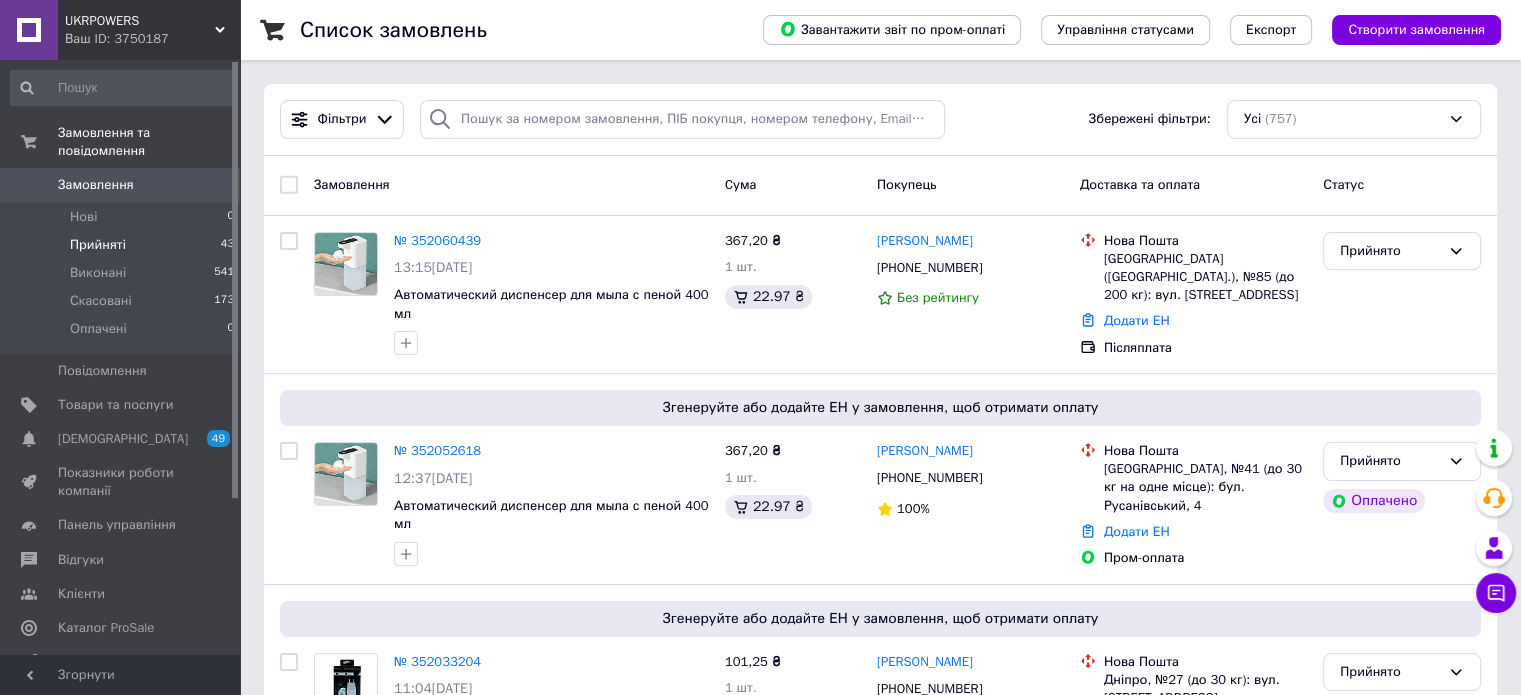 click on "Замовлення" at bounding box center (511, 185) 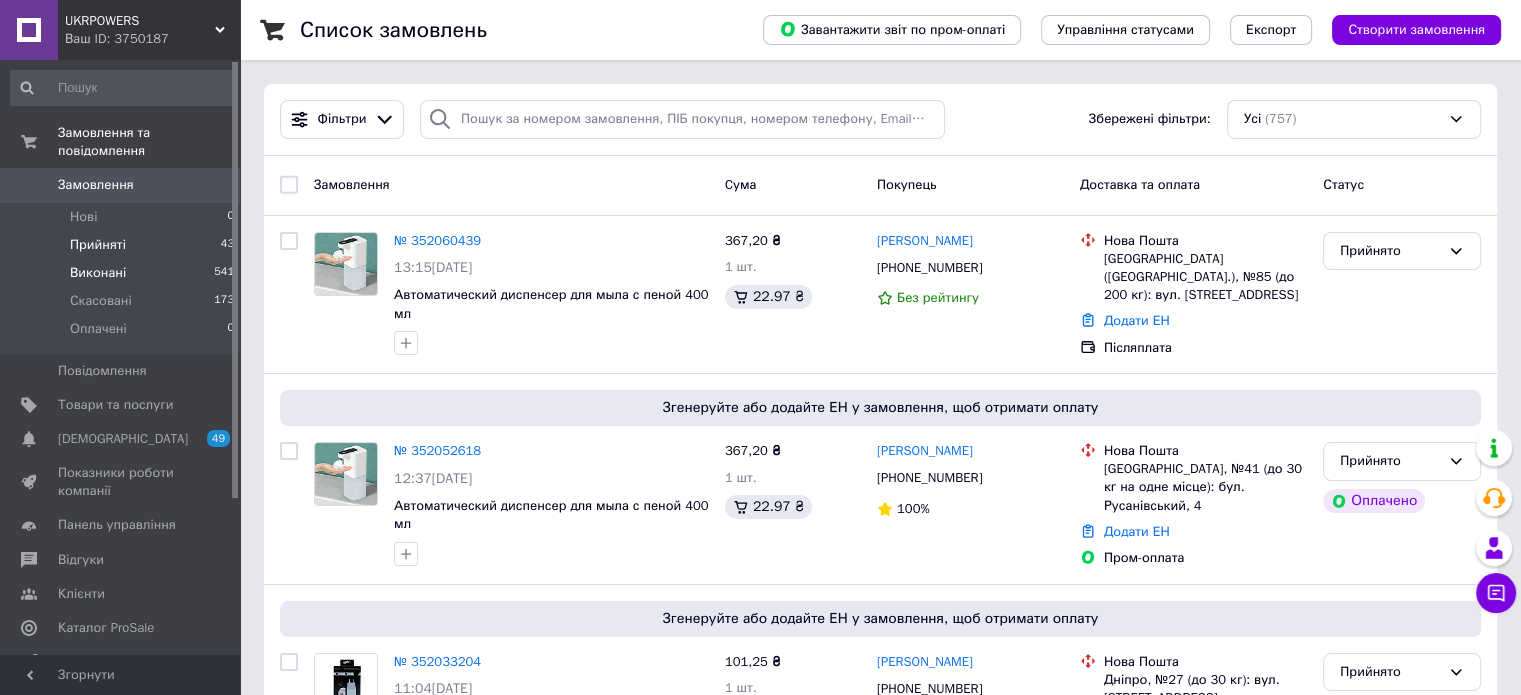 click on "Виконані 541" at bounding box center [123, 273] 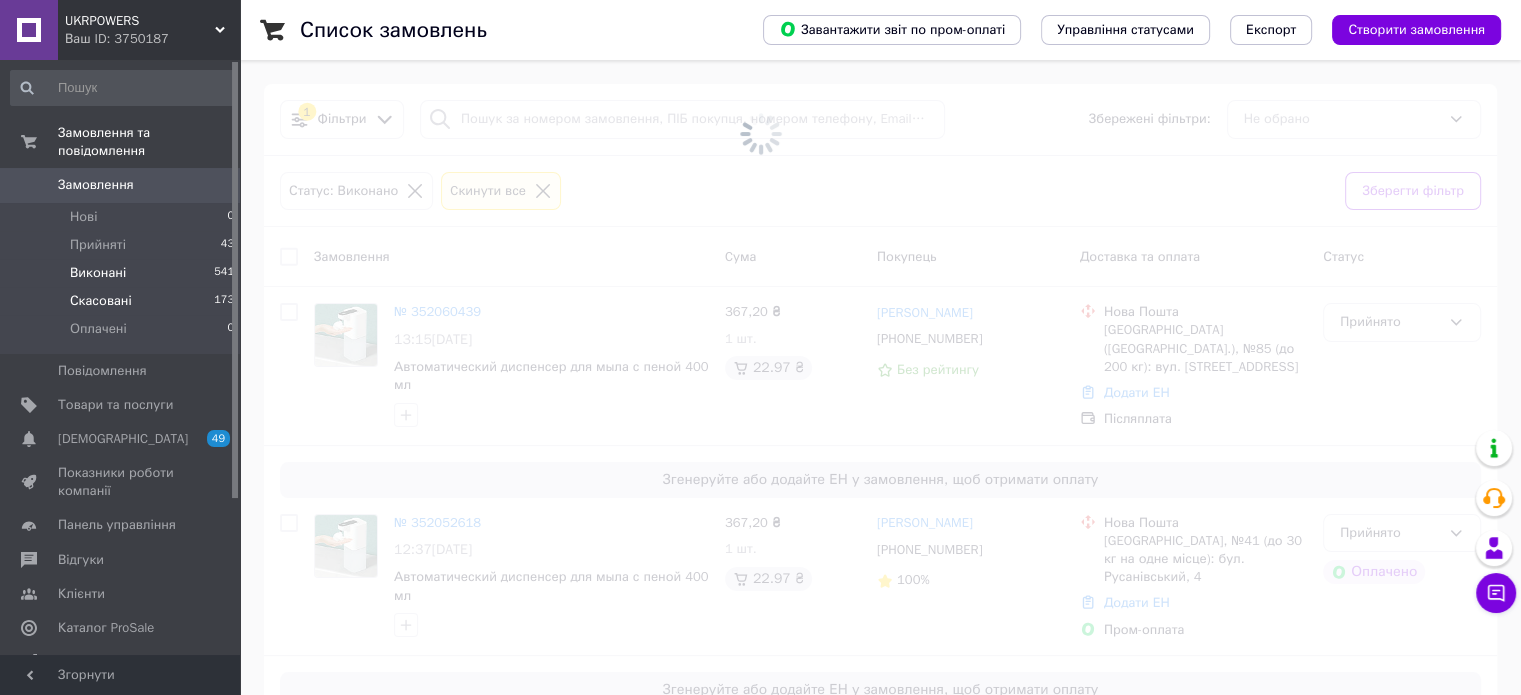 click on "Скасовані 173" at bounding box center [123, 301] 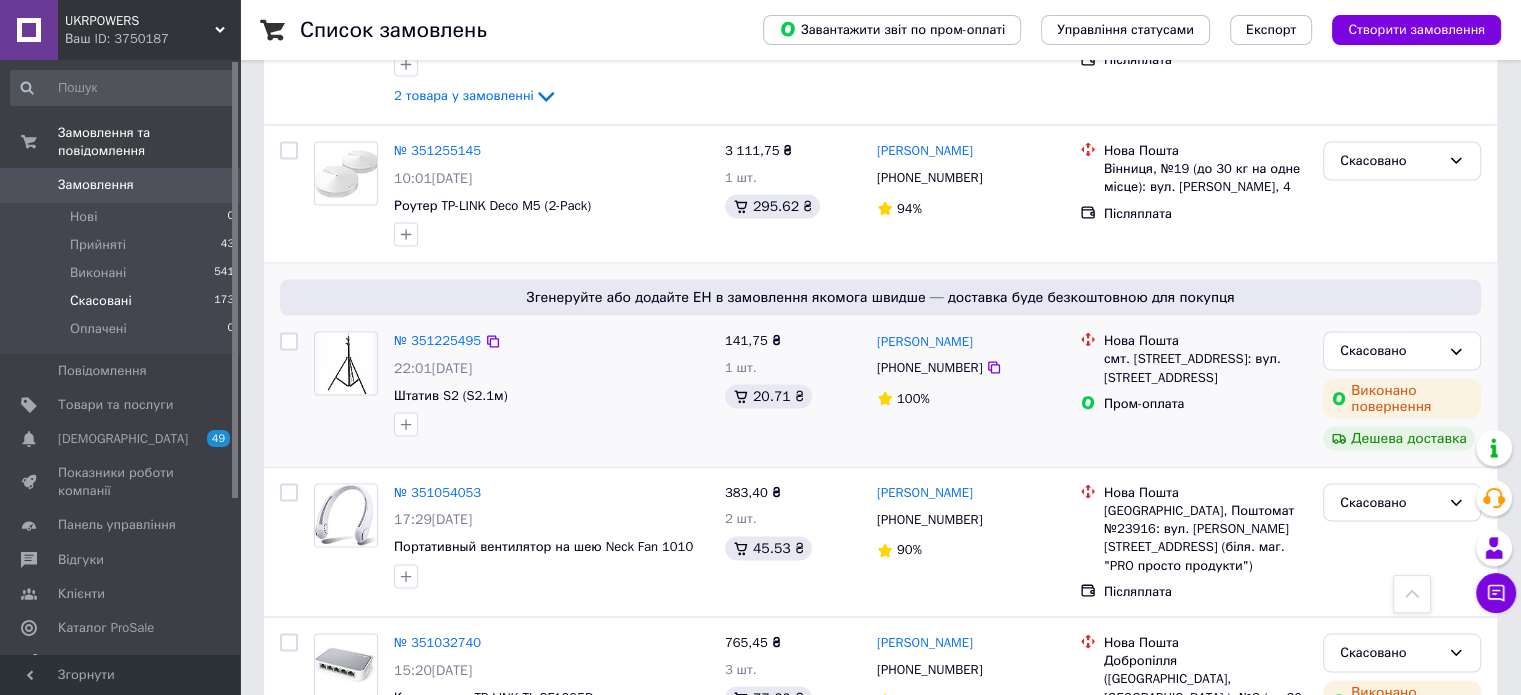 scroll, scrollTop: 3800, scrollLeft: 0, axis: vertical 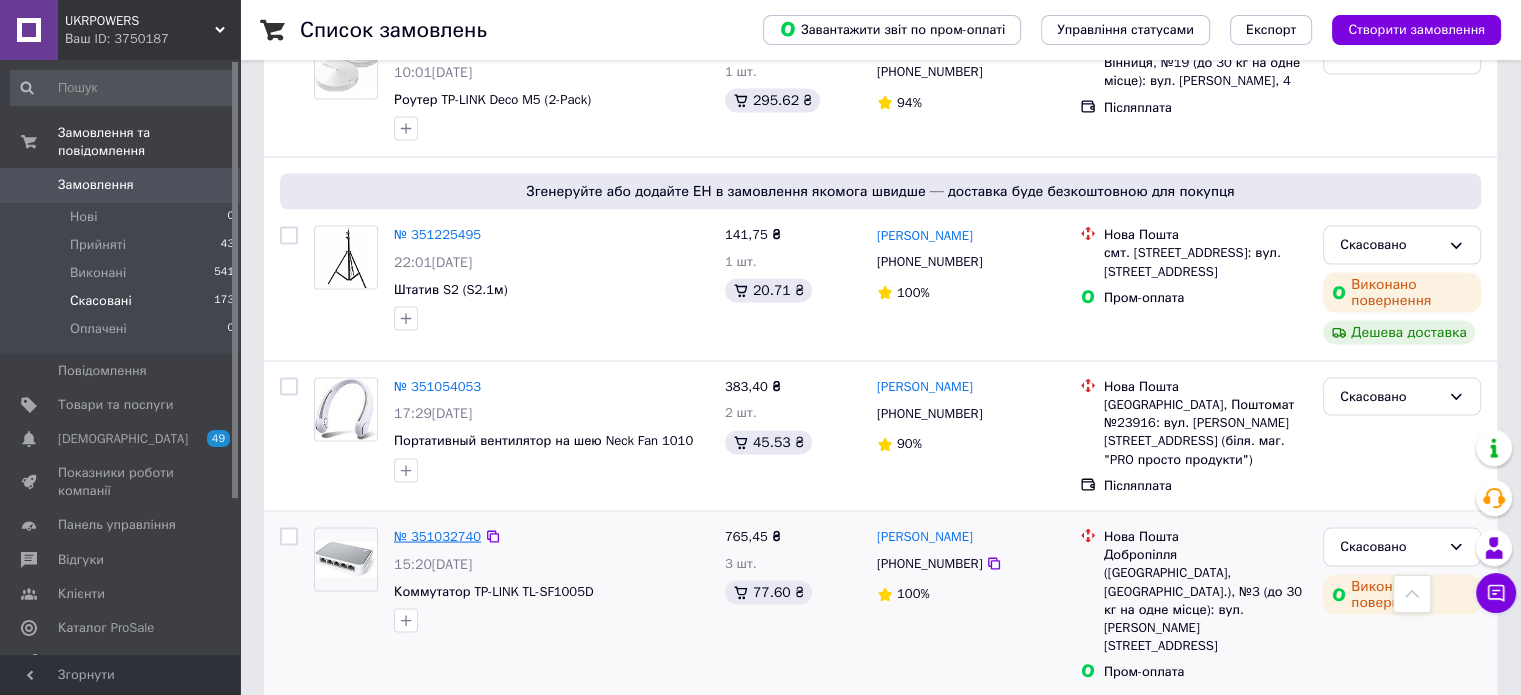 click on "№ 351032740" at bounding box center (437, 535) 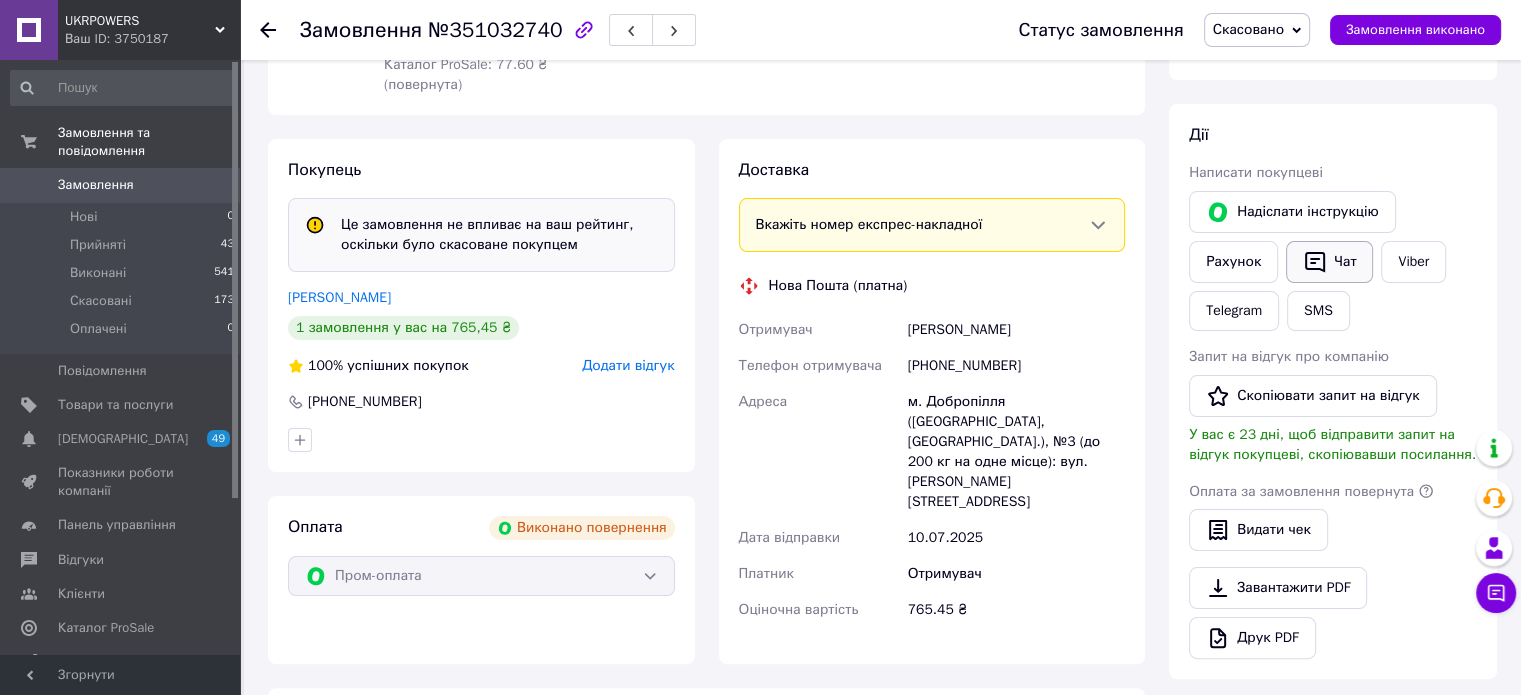 scroll, scrollTop: 240, scrollLeft: 0, axis: vertical 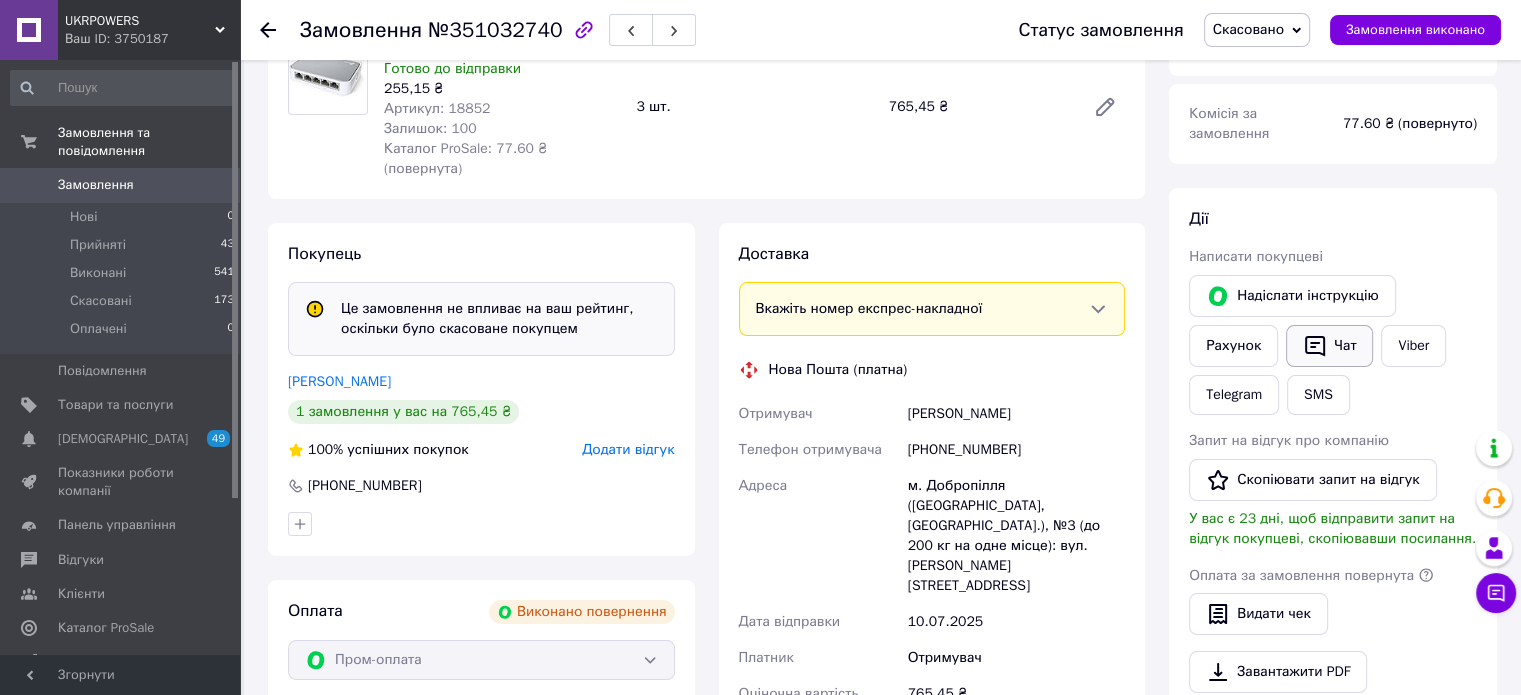 click on "Чат" at bounding box center [1329, 346] 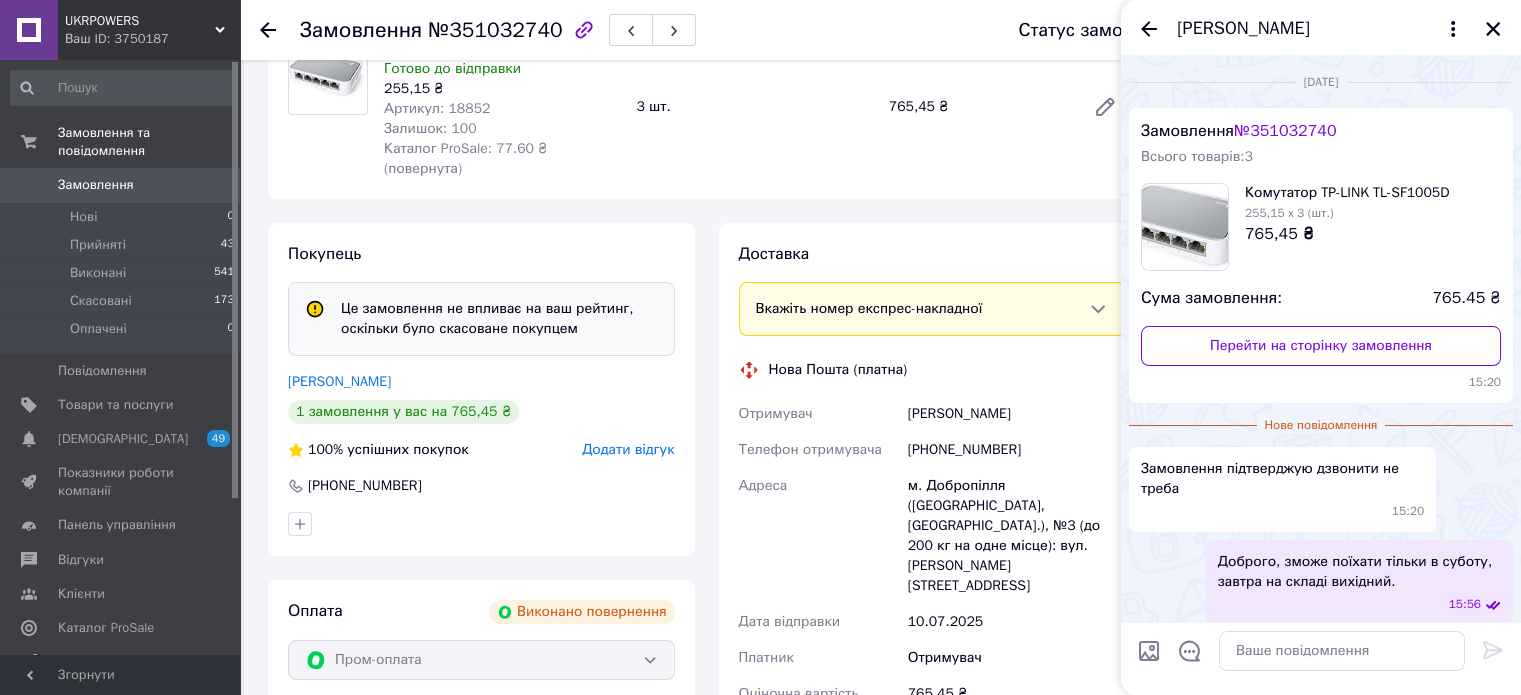 scroll, scrollTop: 11, scrollLeft: 0, axis: vertical 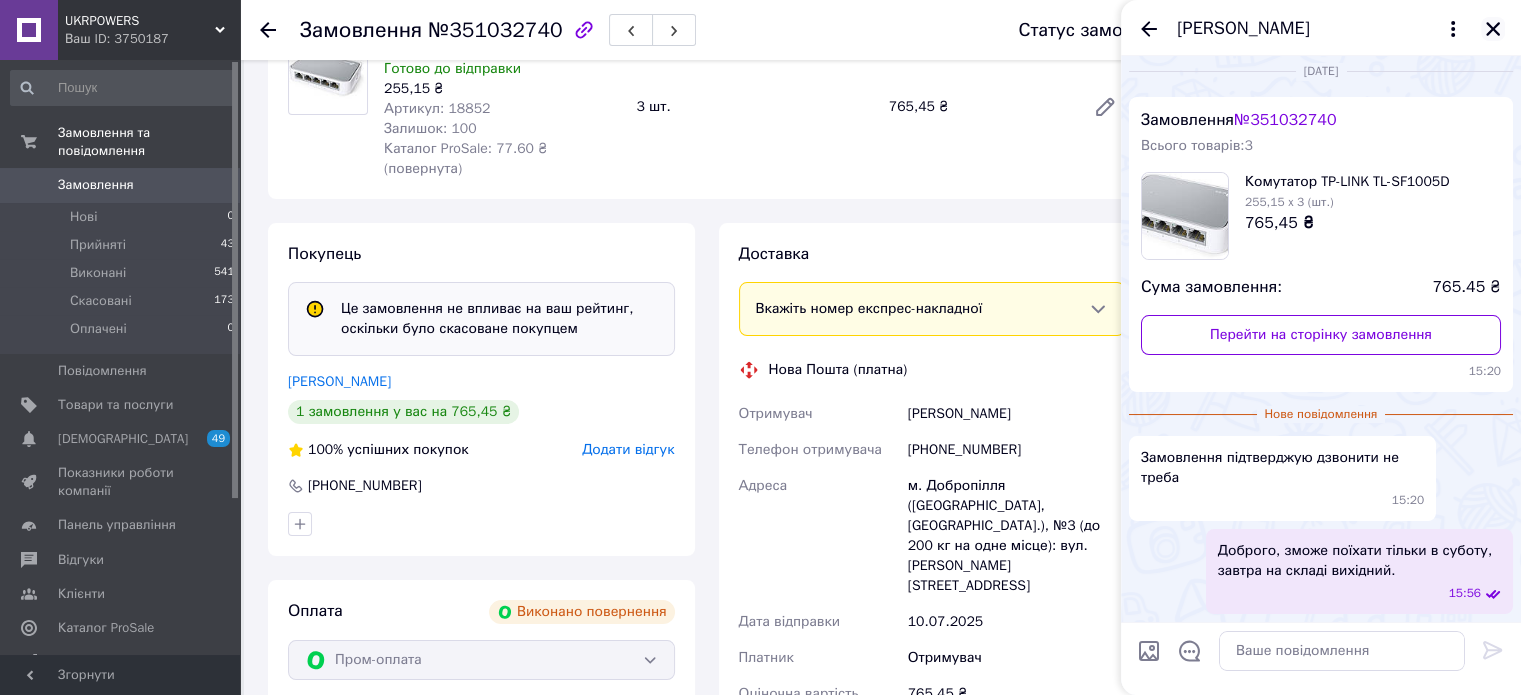 click 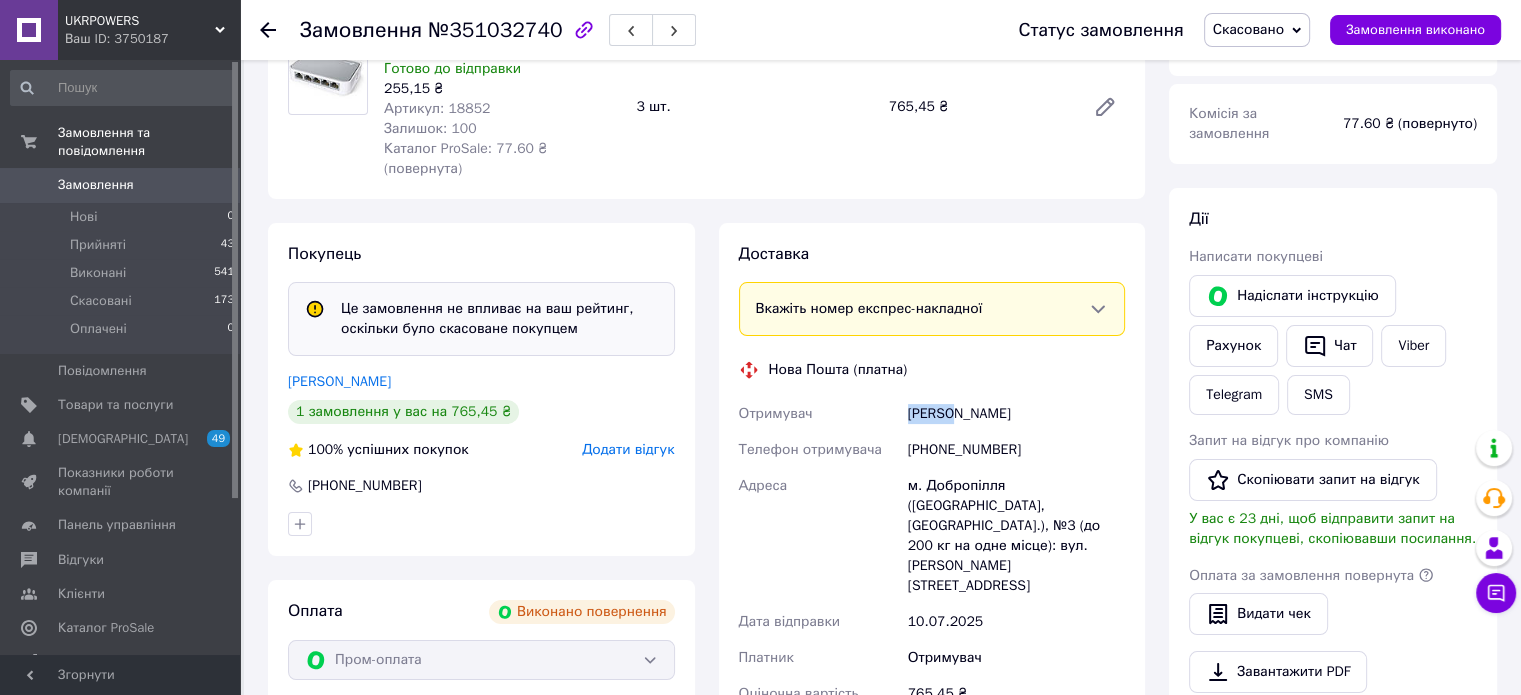 drag, startPoint x: 959, startPoint y: 394, endPoint x: 906, endPoint y: 394, distance: 53 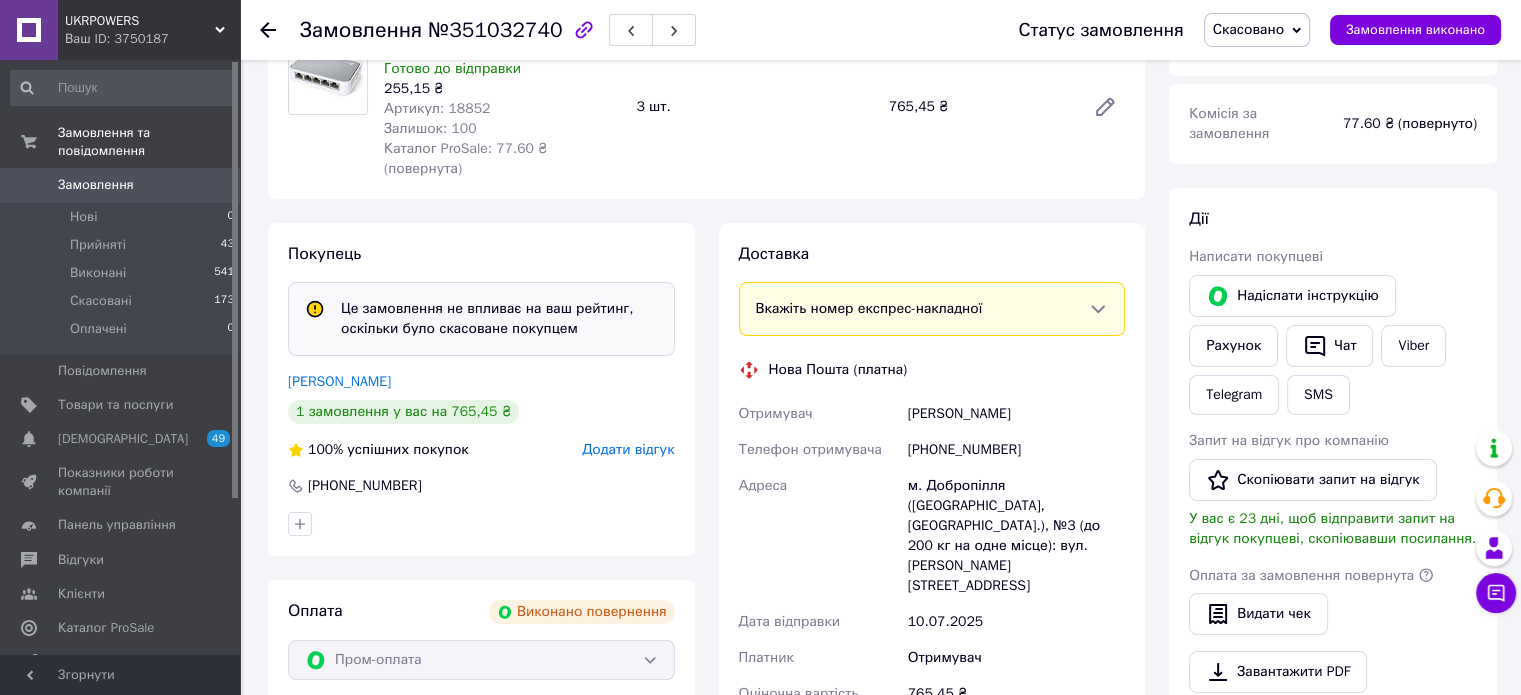 click on "м. Добропілля (Донецька обл., Покровський р-н.), №3 (до 200 кг на одне місце): вул. Банкова, 41" at bounding box center (1016, 536) 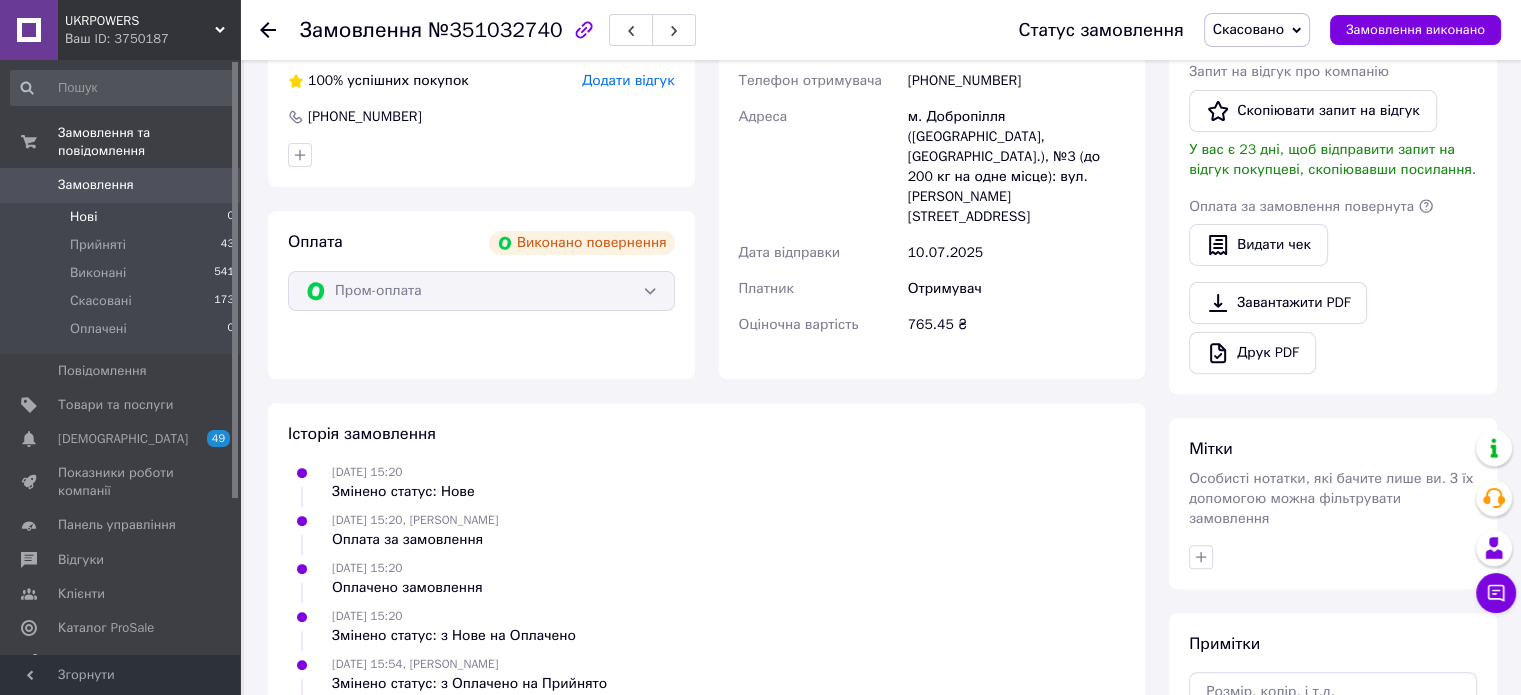 scroll, scrollTop: 440, scrollLeft: 0, axis: vertical 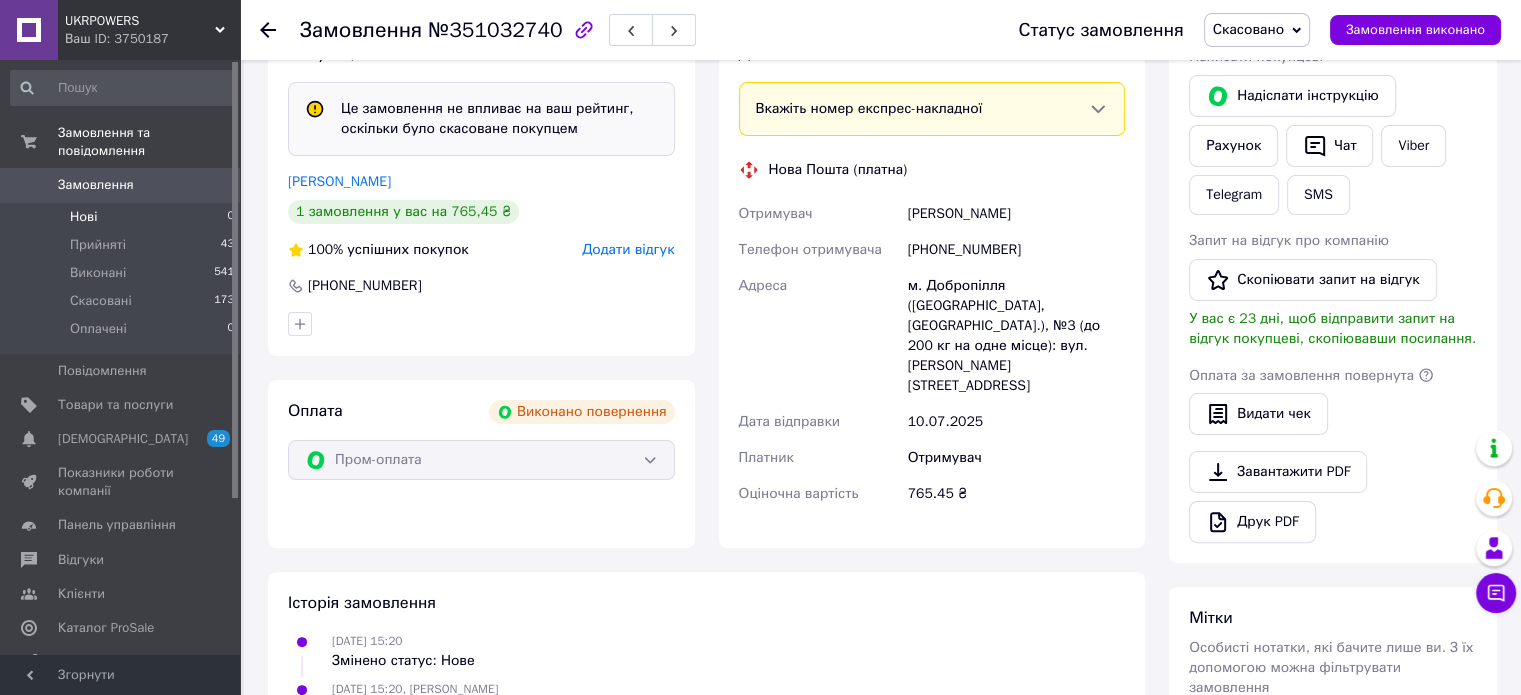 click on "Нові 0" at bounding box center [123, 217] 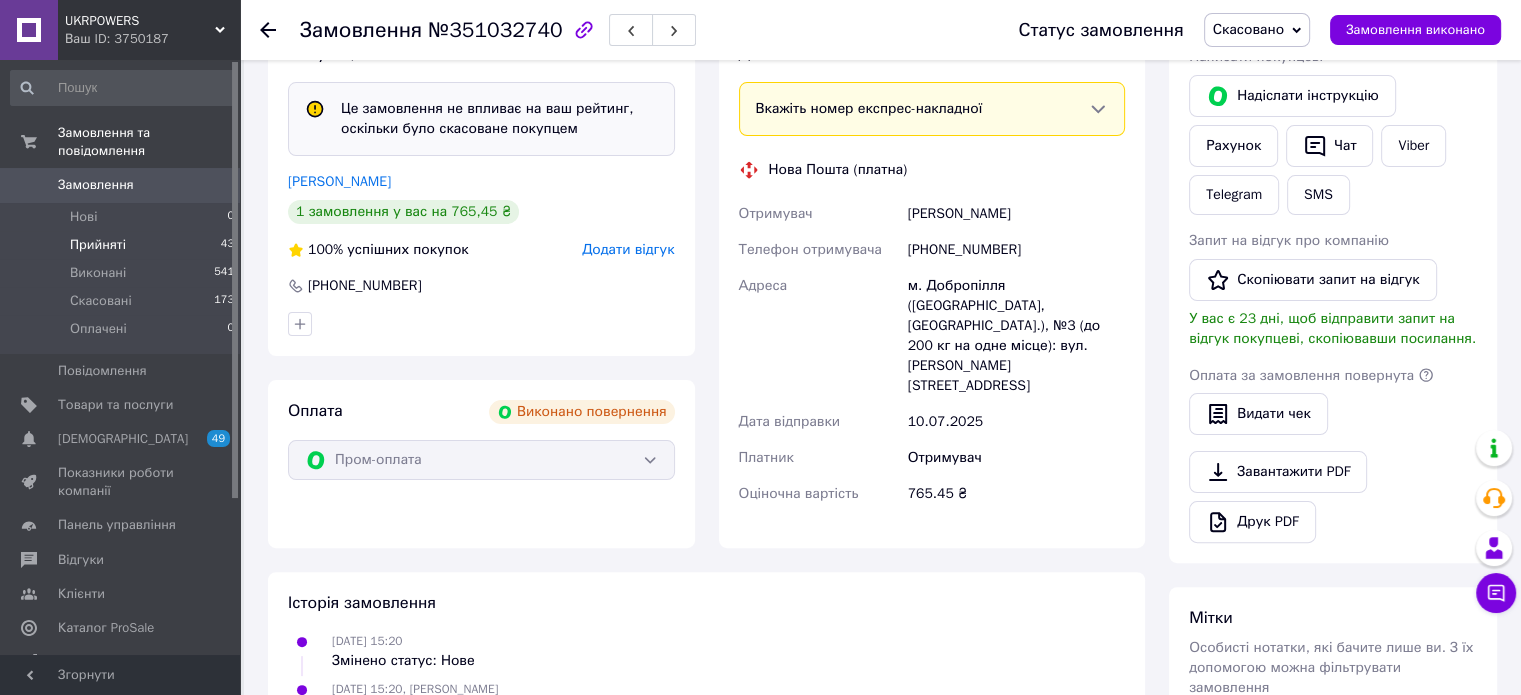 scroll, scrollTop: 0, scrollLeft: 0, axis: both 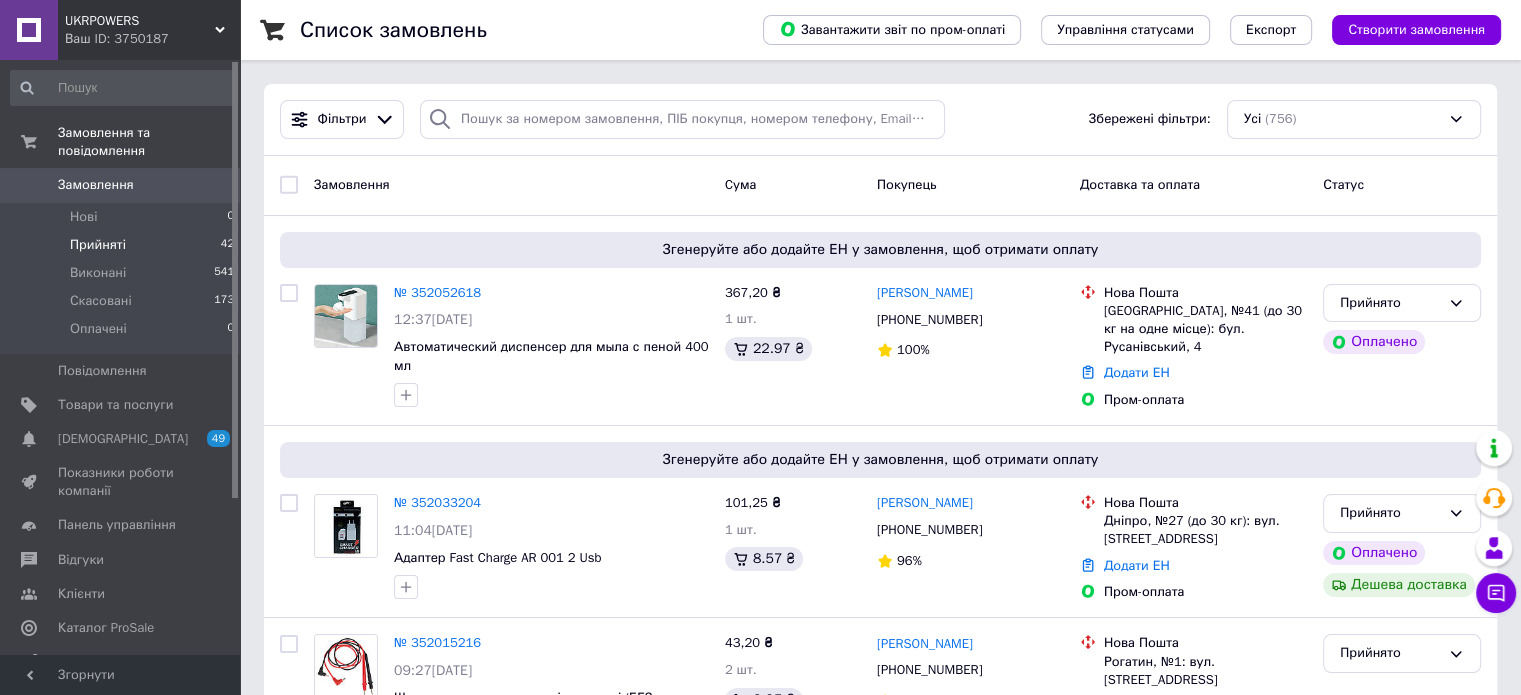 click on "Прийняті 42" at bounding box center [123, 245] 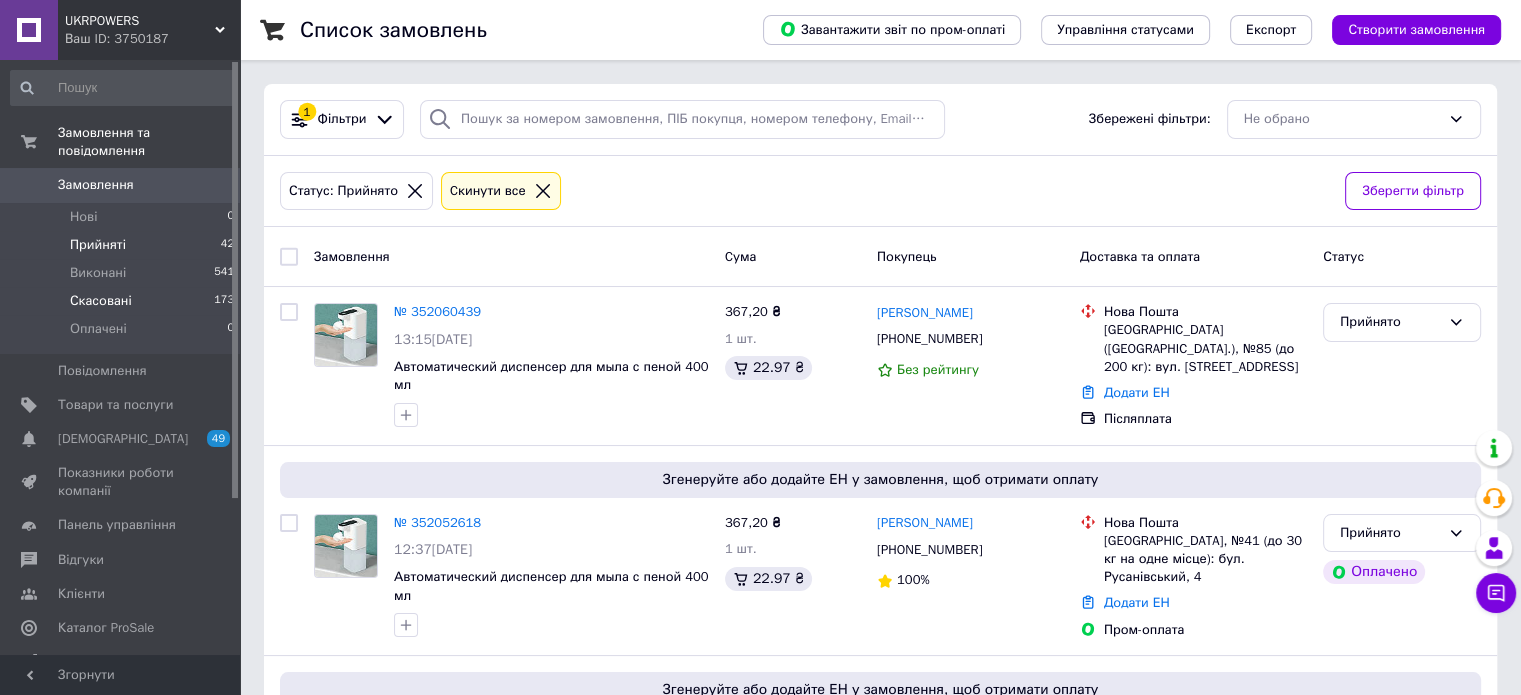 click on "Скасовані 173" at bounding box center (123, 301) 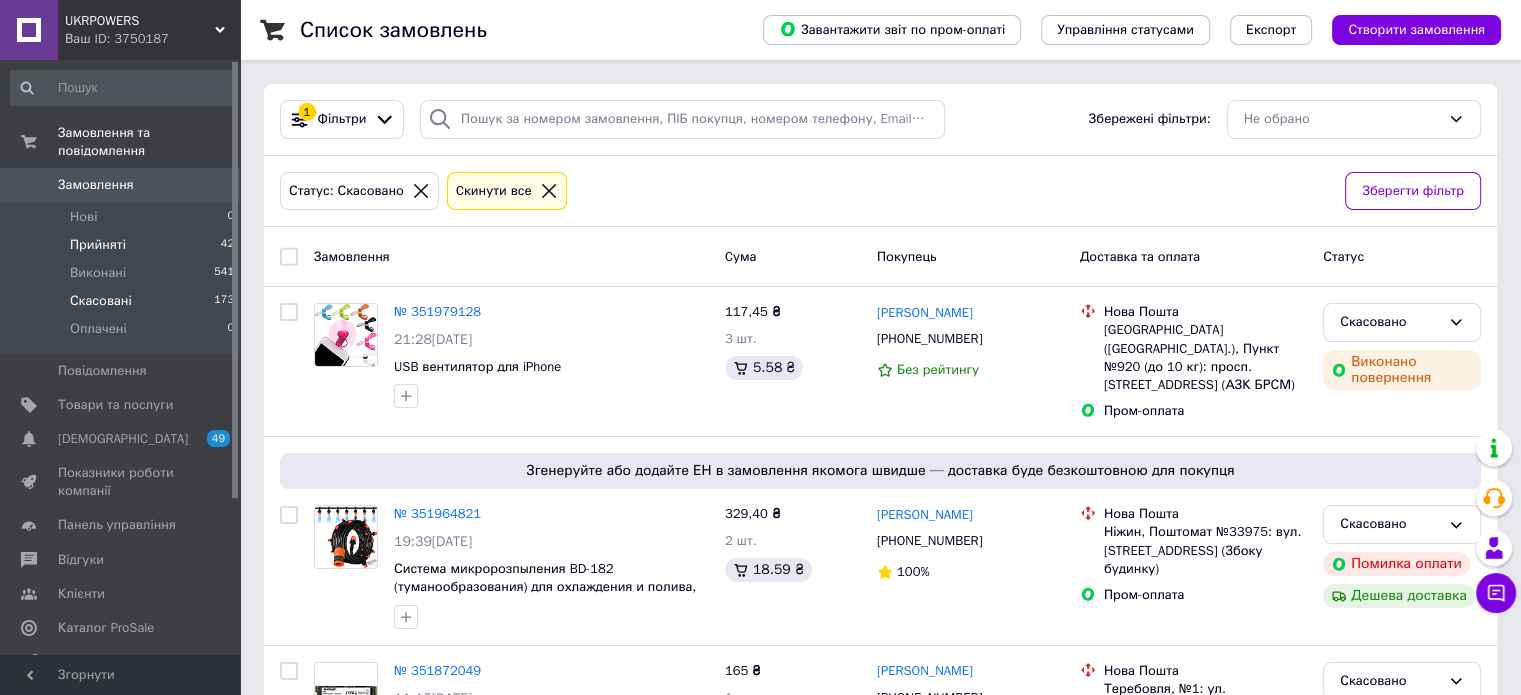 click on "Прийняті 42" at bounding box center [123, 245] 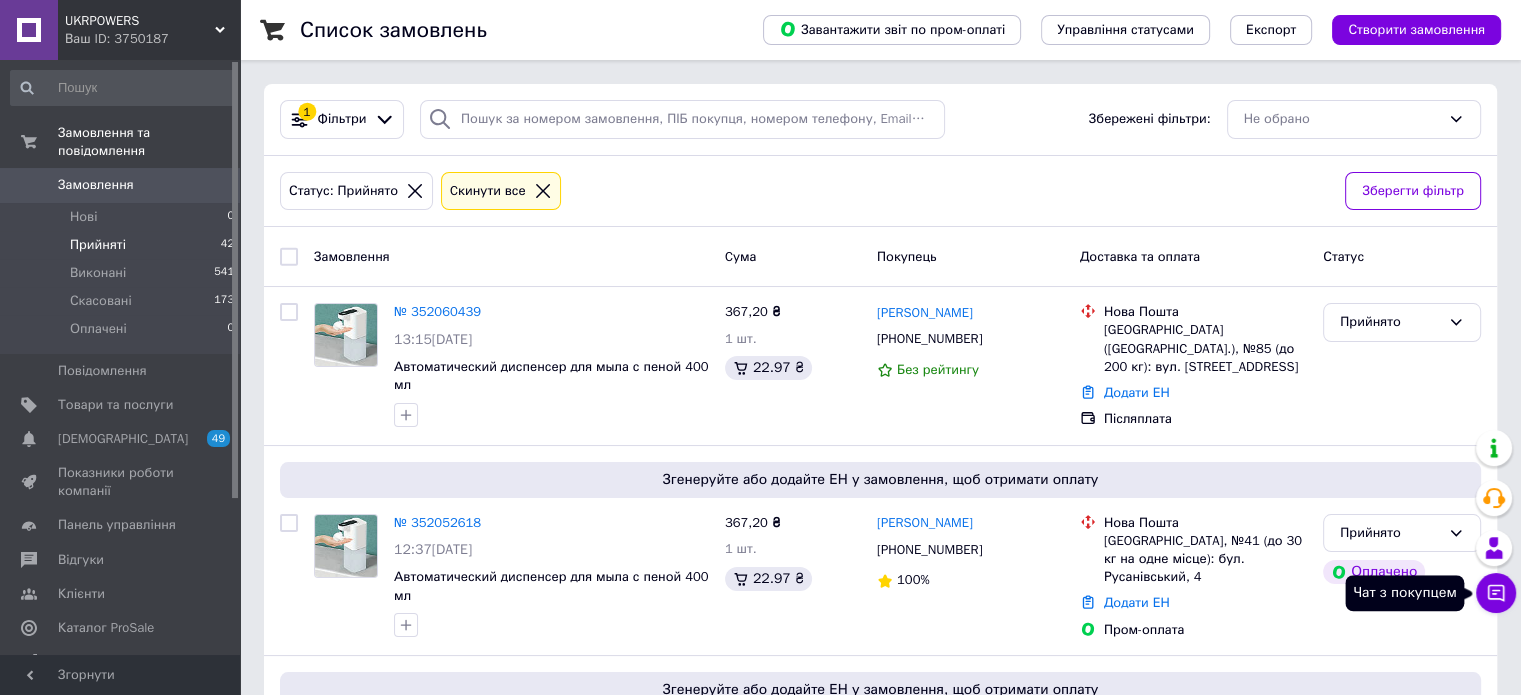 click on "Чат з покупцем" at bounding box center [1496, 593] 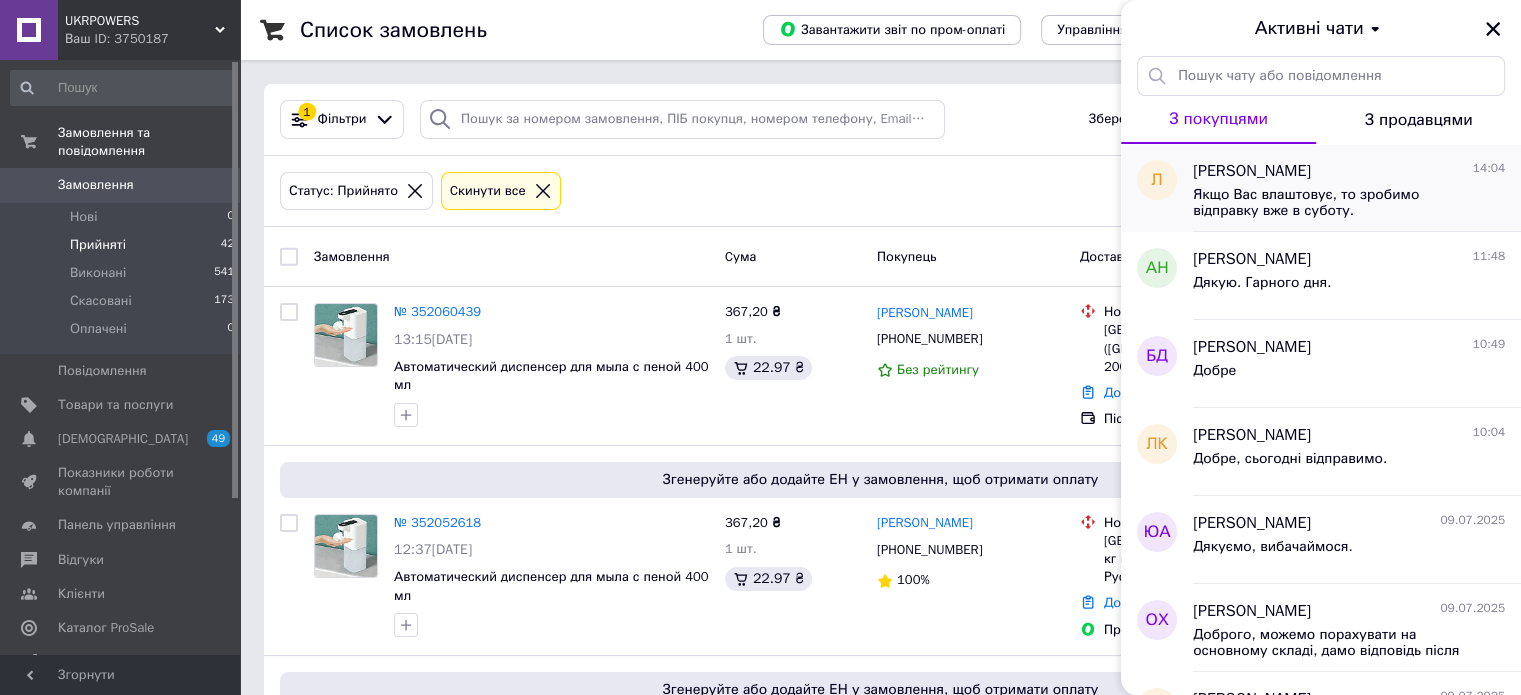 click on "Якщо Вас влаштовує, то зробимо відправку вже в суботу." at bounding box center (1335, 203) 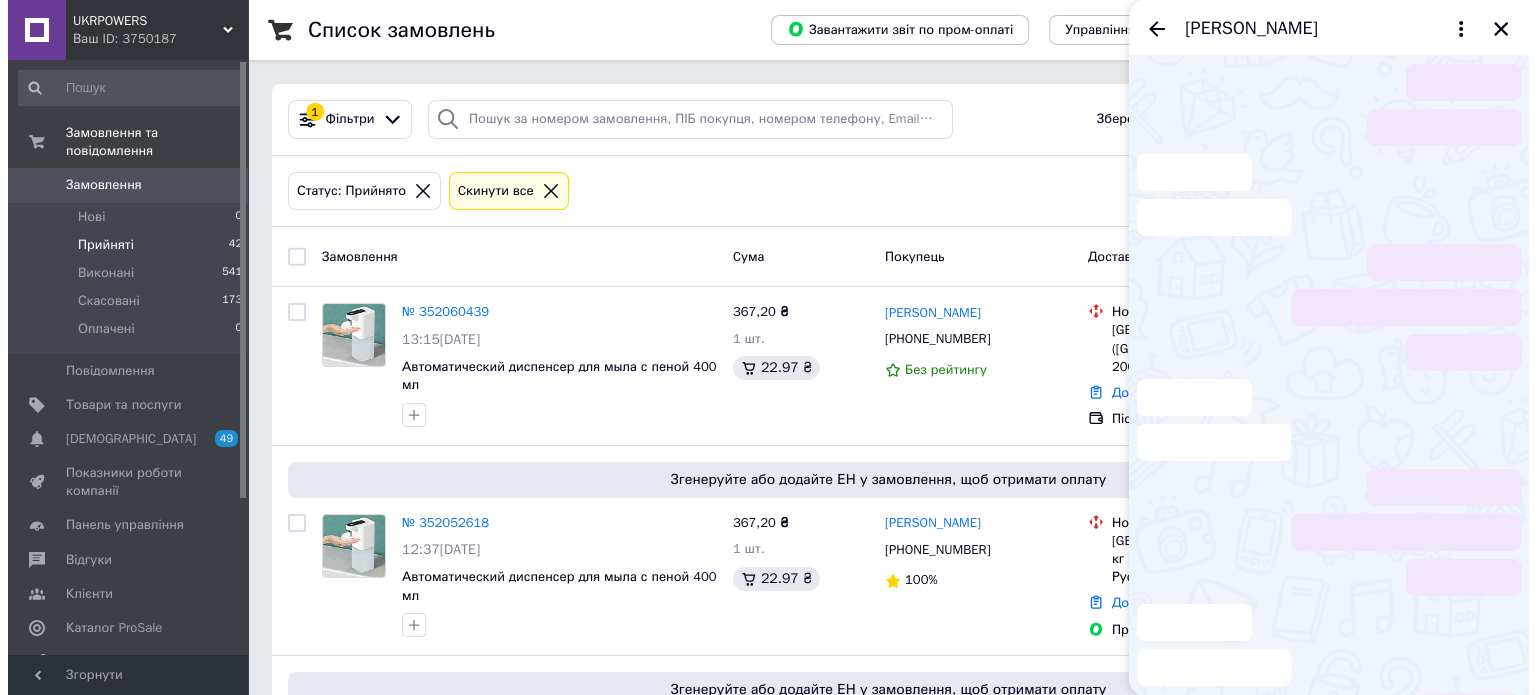 scroll, scrollTop: 34, scrollLeft: 0, axis: vertical 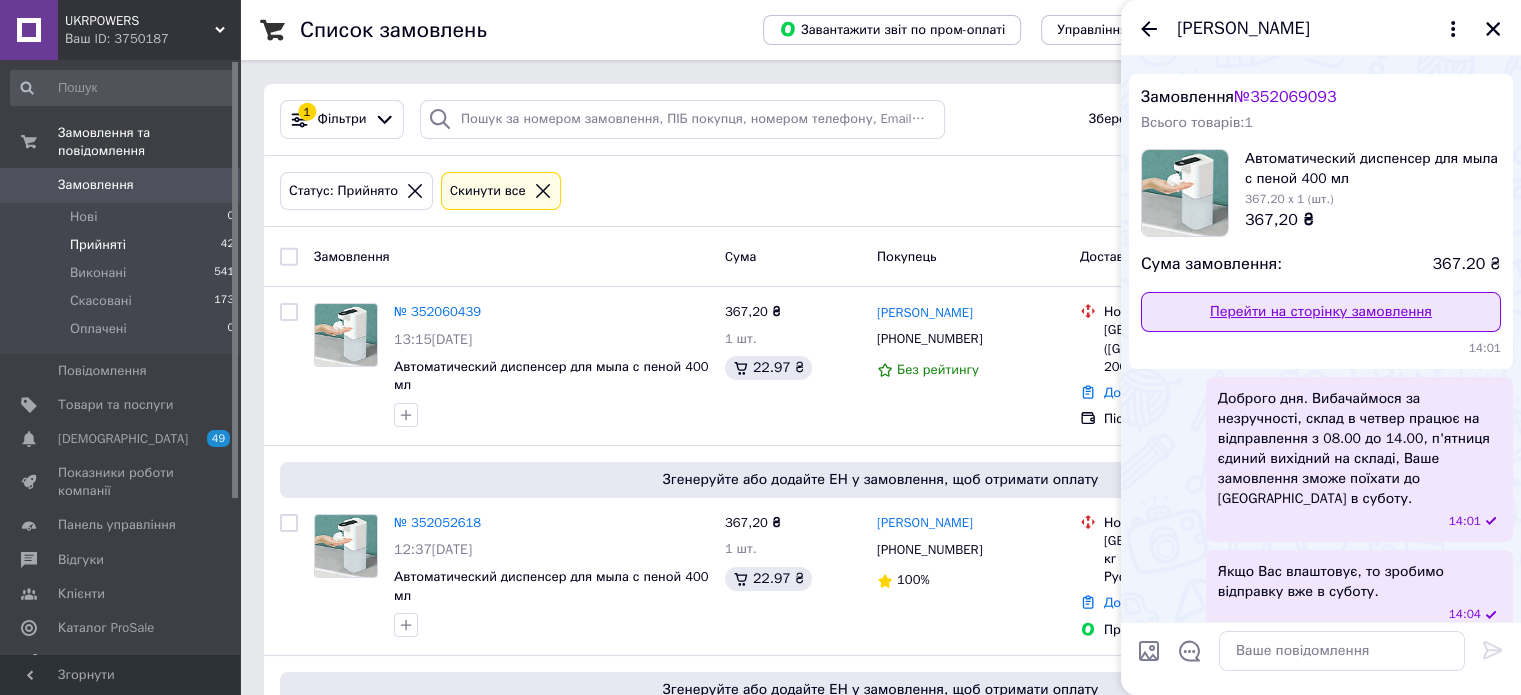 click on "Перейти на сторінку замовлення" at bounding box center (1321, 312) 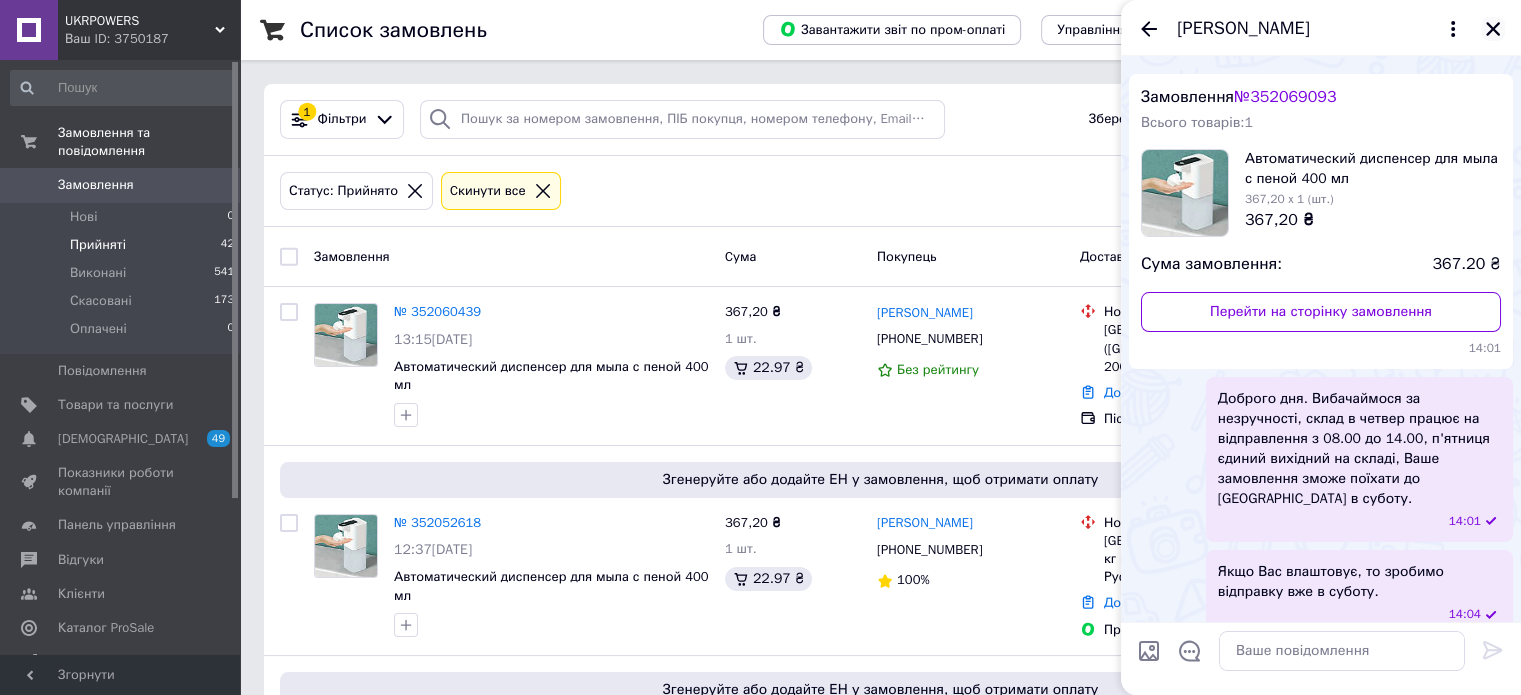 click 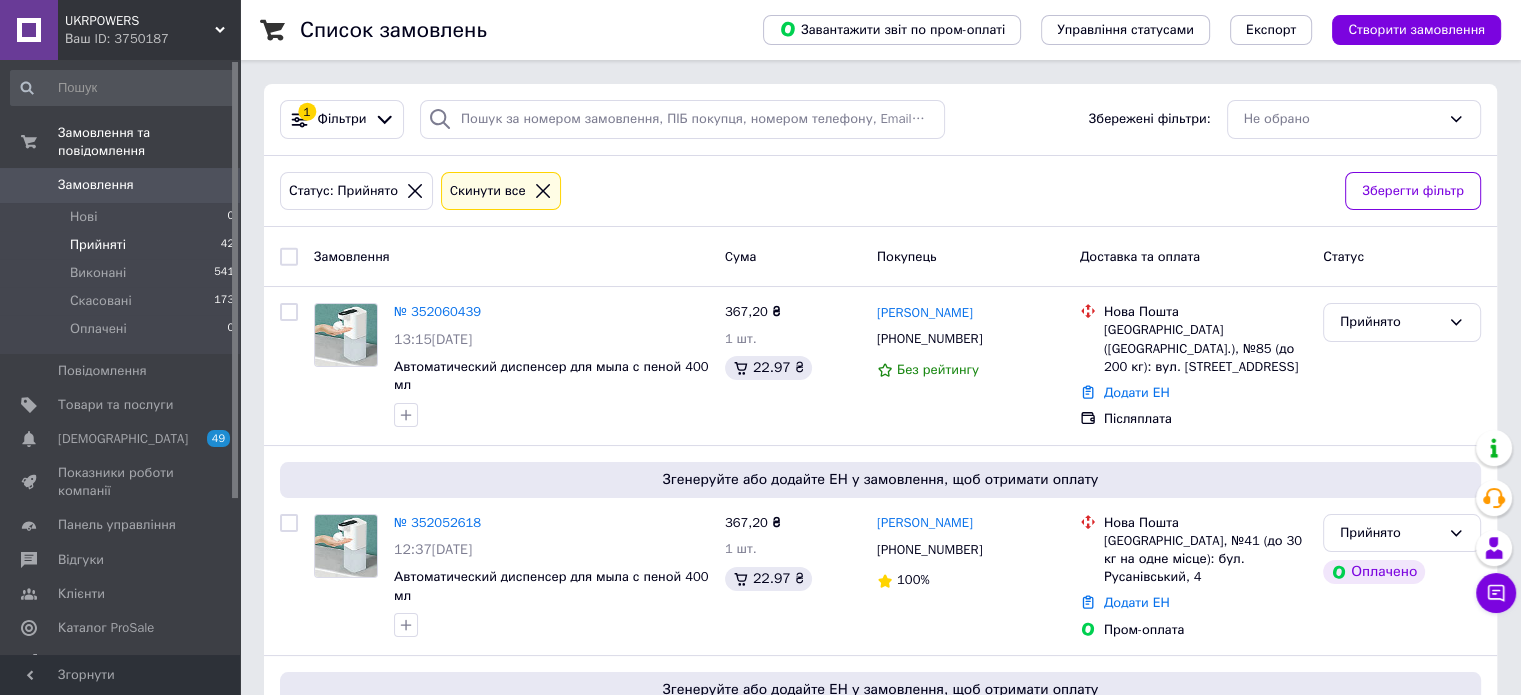 click on "Прийняті 42" at bounding box center [123, 245] 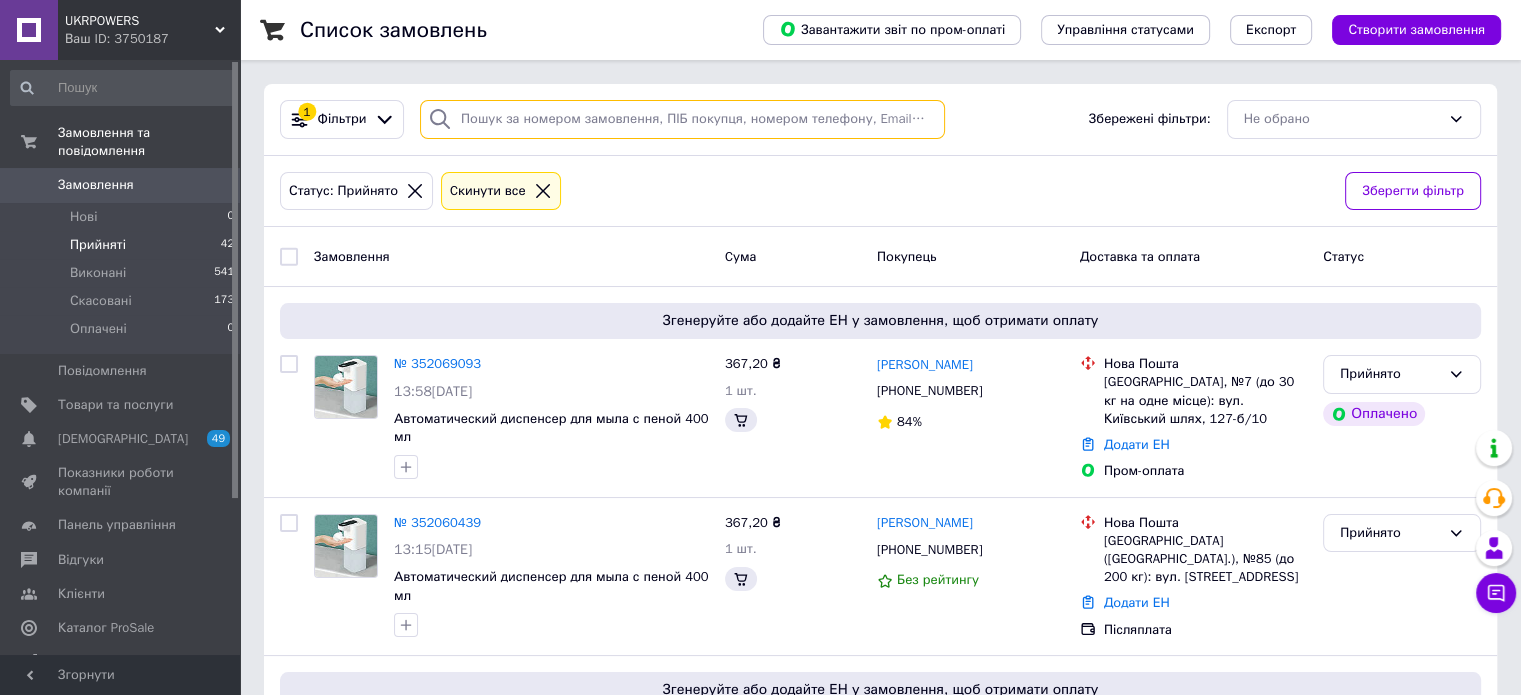 click at bounding box center (682, 119) 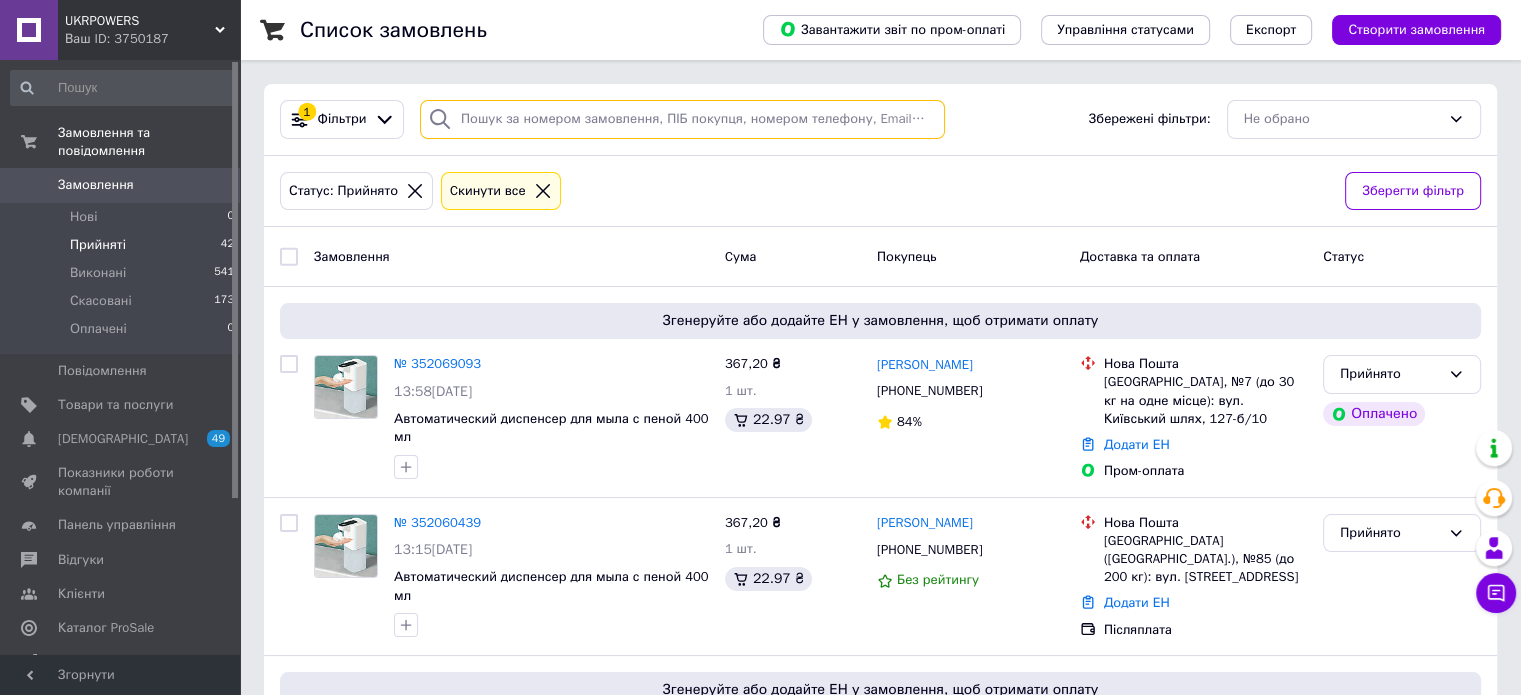 paste on "Маховська" 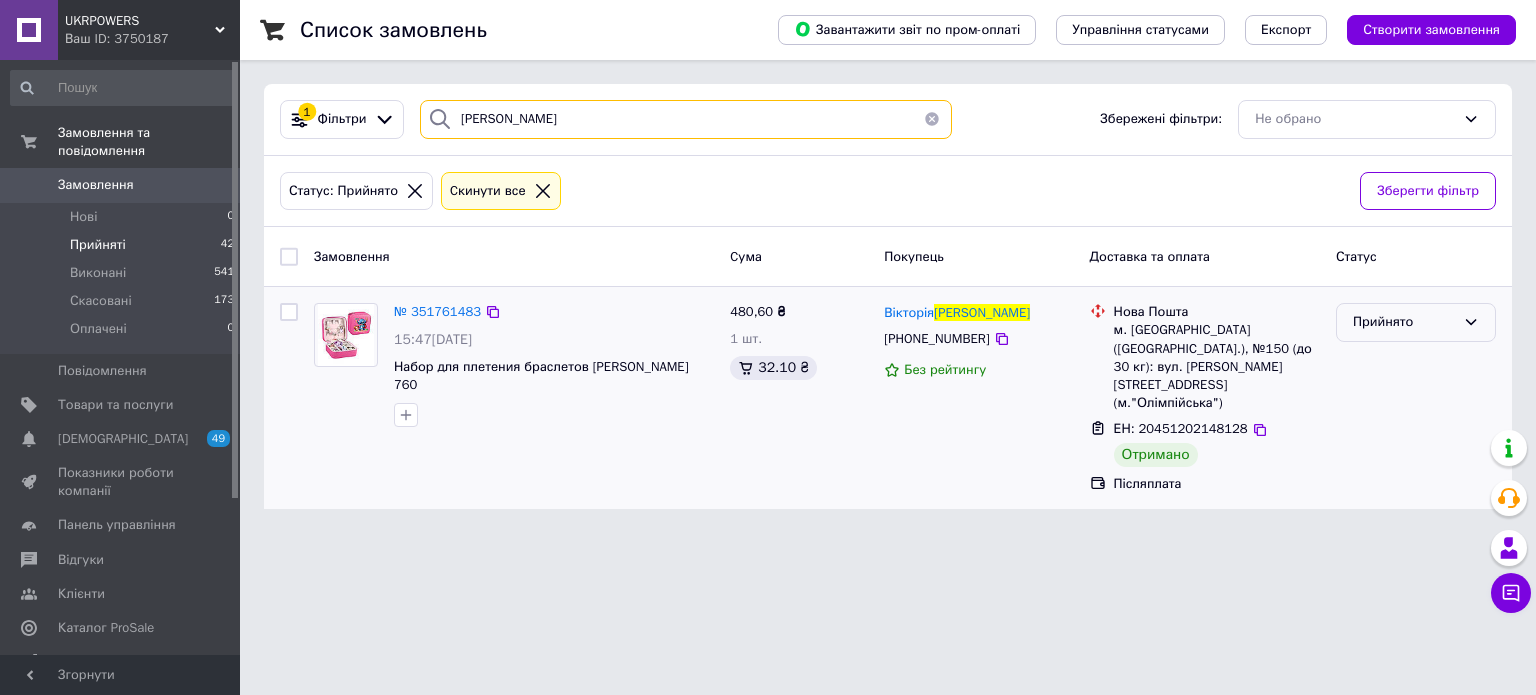 type on "Маховська" 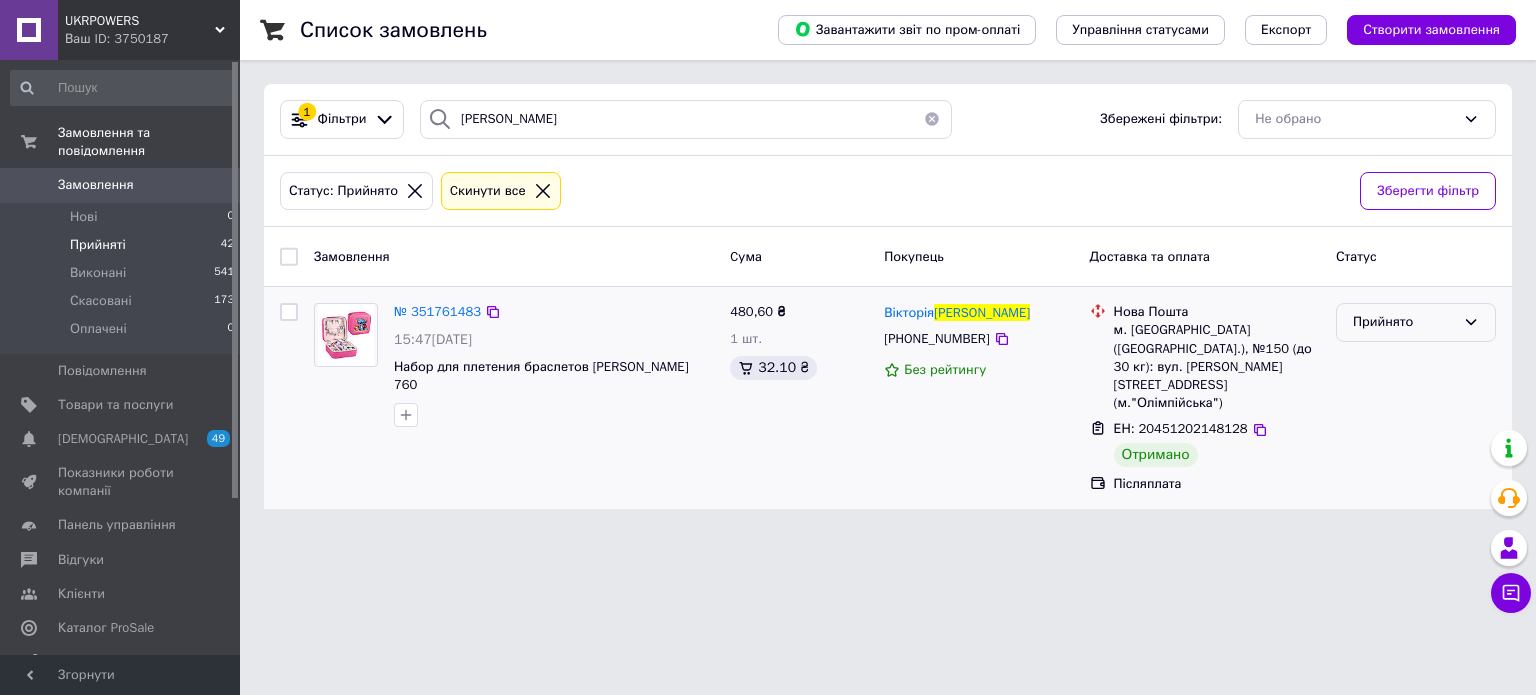 click on "Прийнято" at bounding box center (1404, 322) 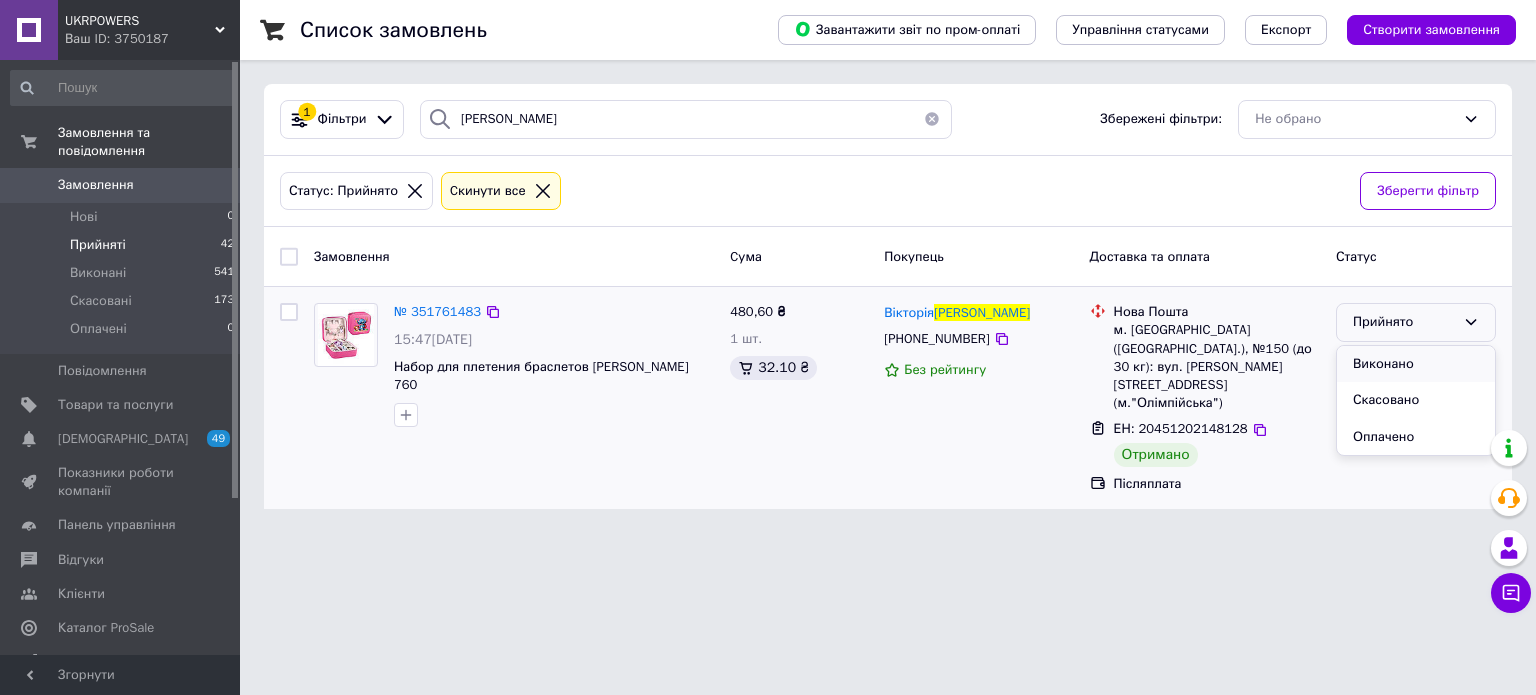 click on "Виконано" at bounding box center (1416, 364) 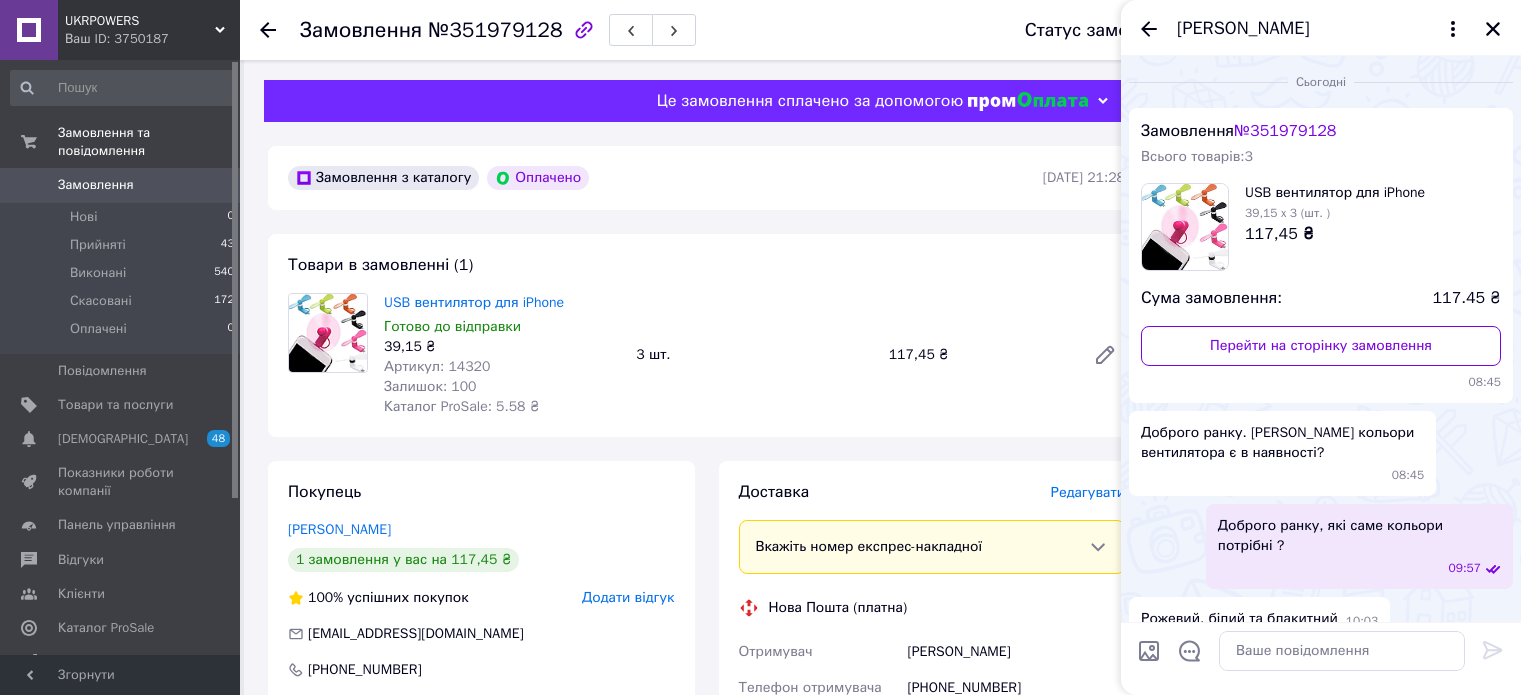 scroll, scrollTop: 300, scrollLeft: 0, axis: vertical 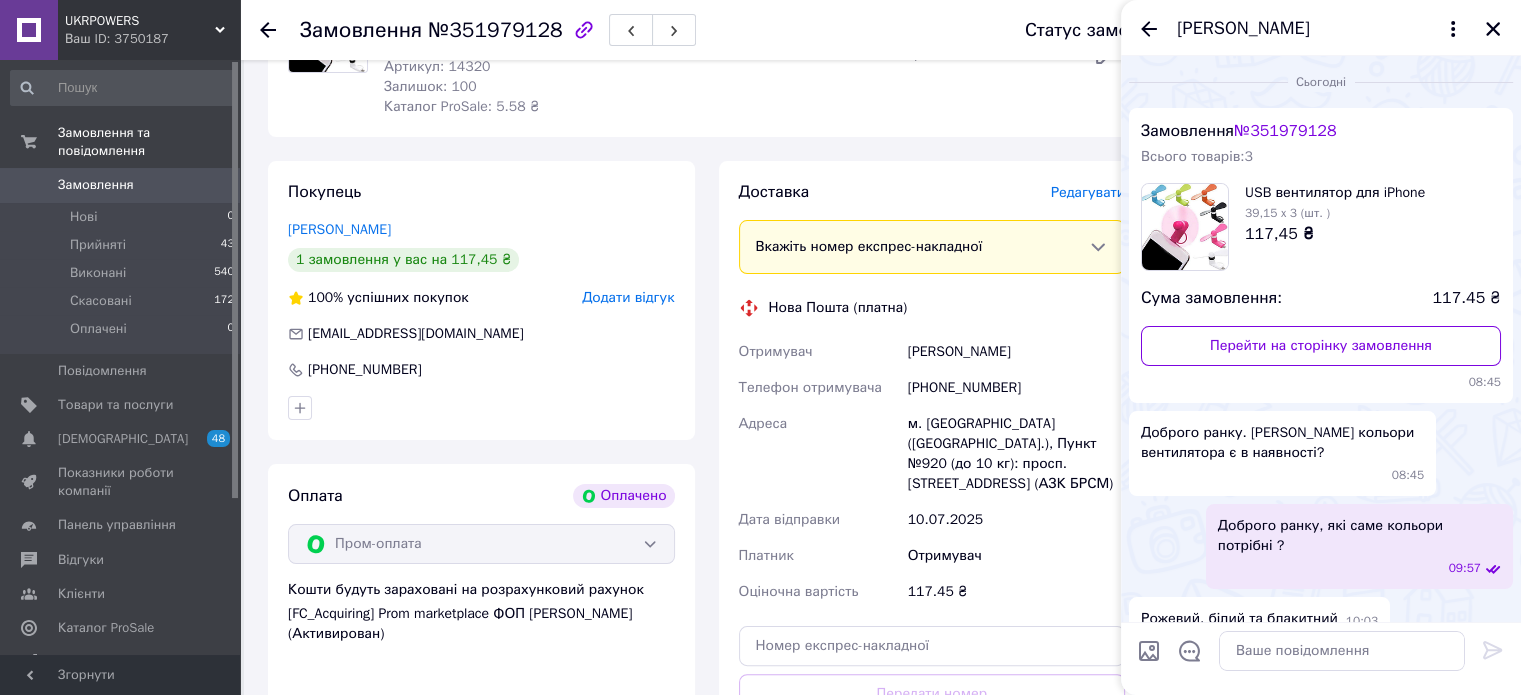 click on "USB вентилятор для iPhone Готово до відправки 39,15 ₴ Артикул: 14320 Залишок: 100 Каталог ProSale: 5.58 ₴  3 шт. 117,45 ₴" at bounding box center (754, 55) 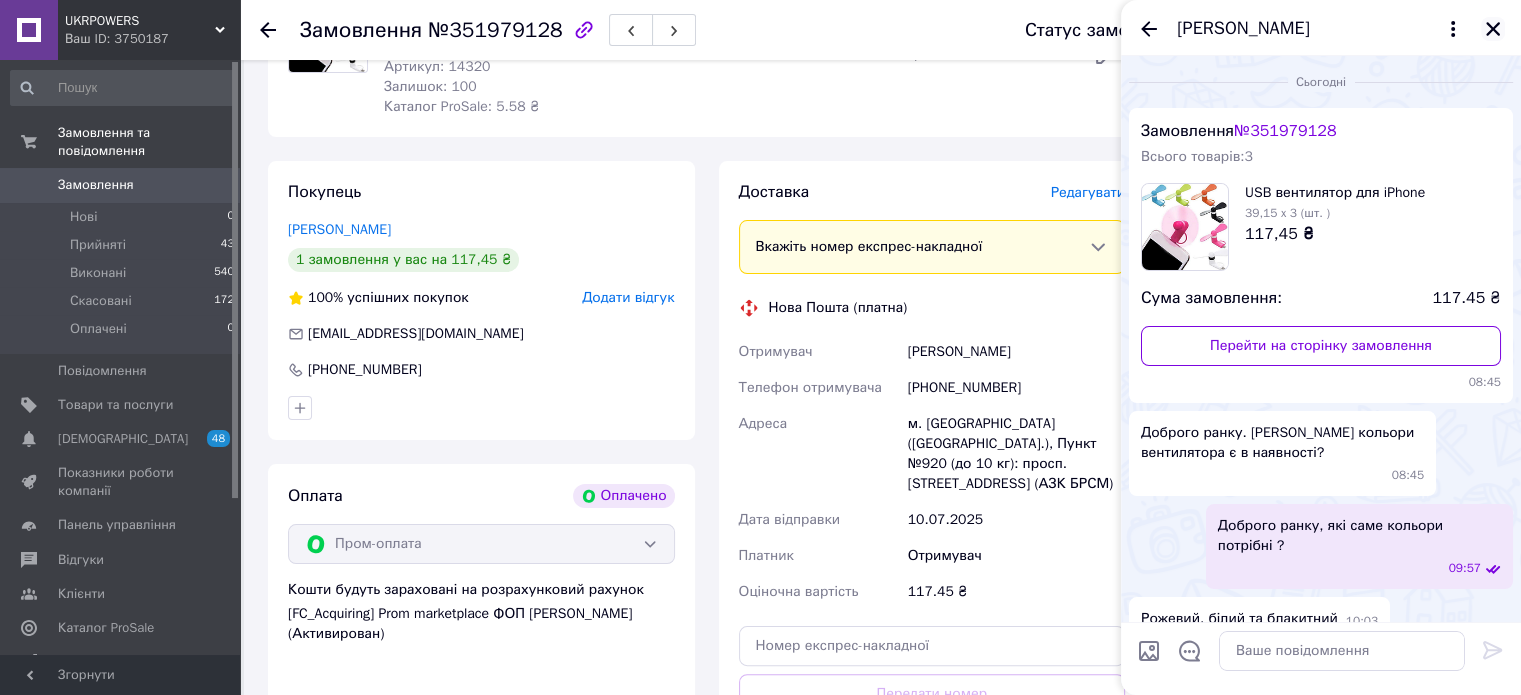 click 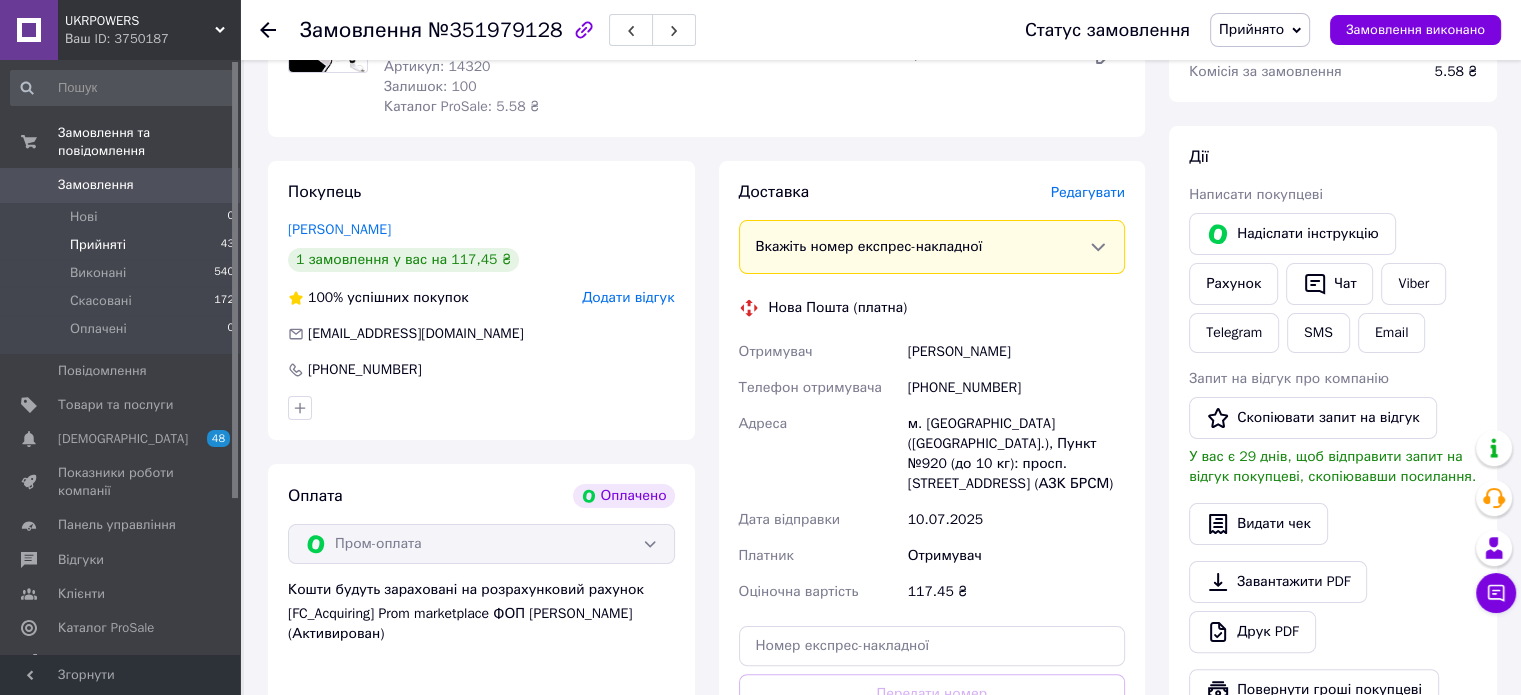 click on "Прийняті" at bounding box center (98, 245) 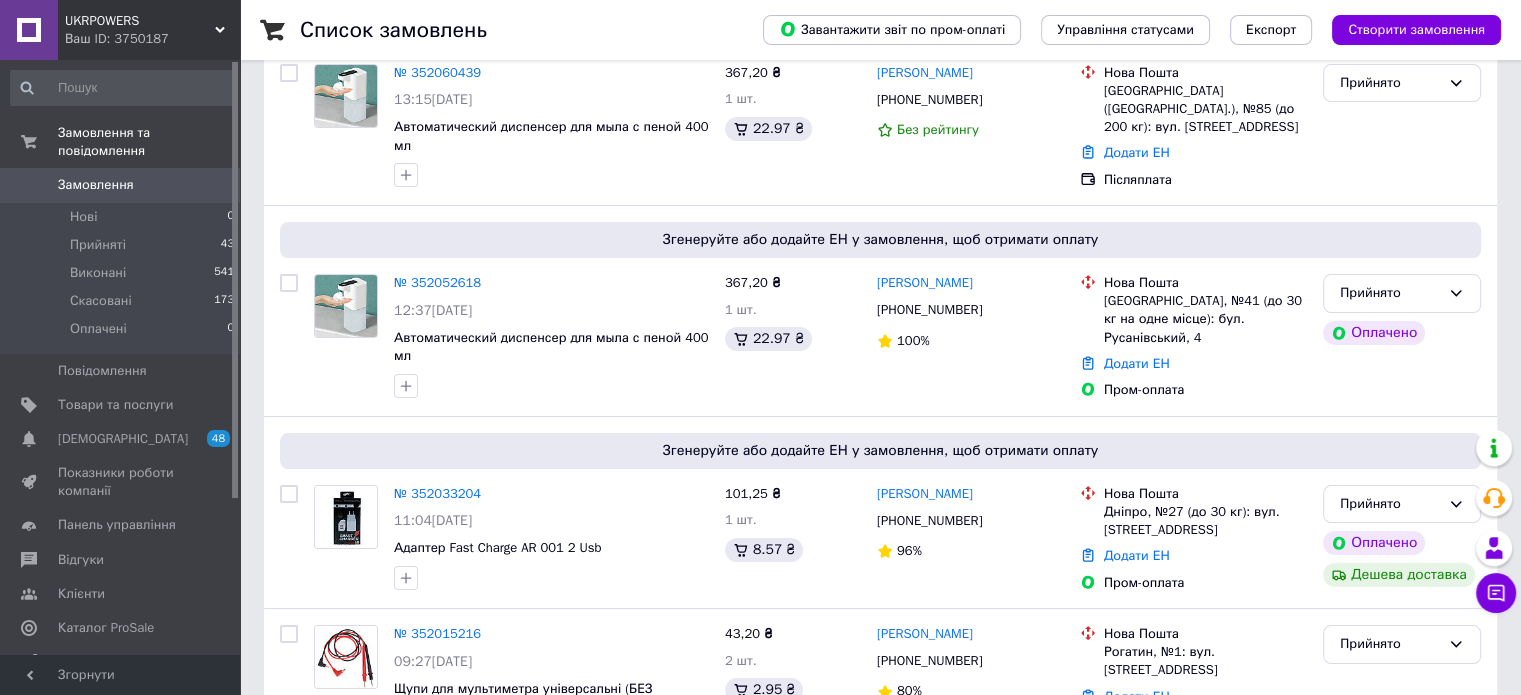 scroll, scrollTop: 300, scrollLeft: 0, axis: vertical 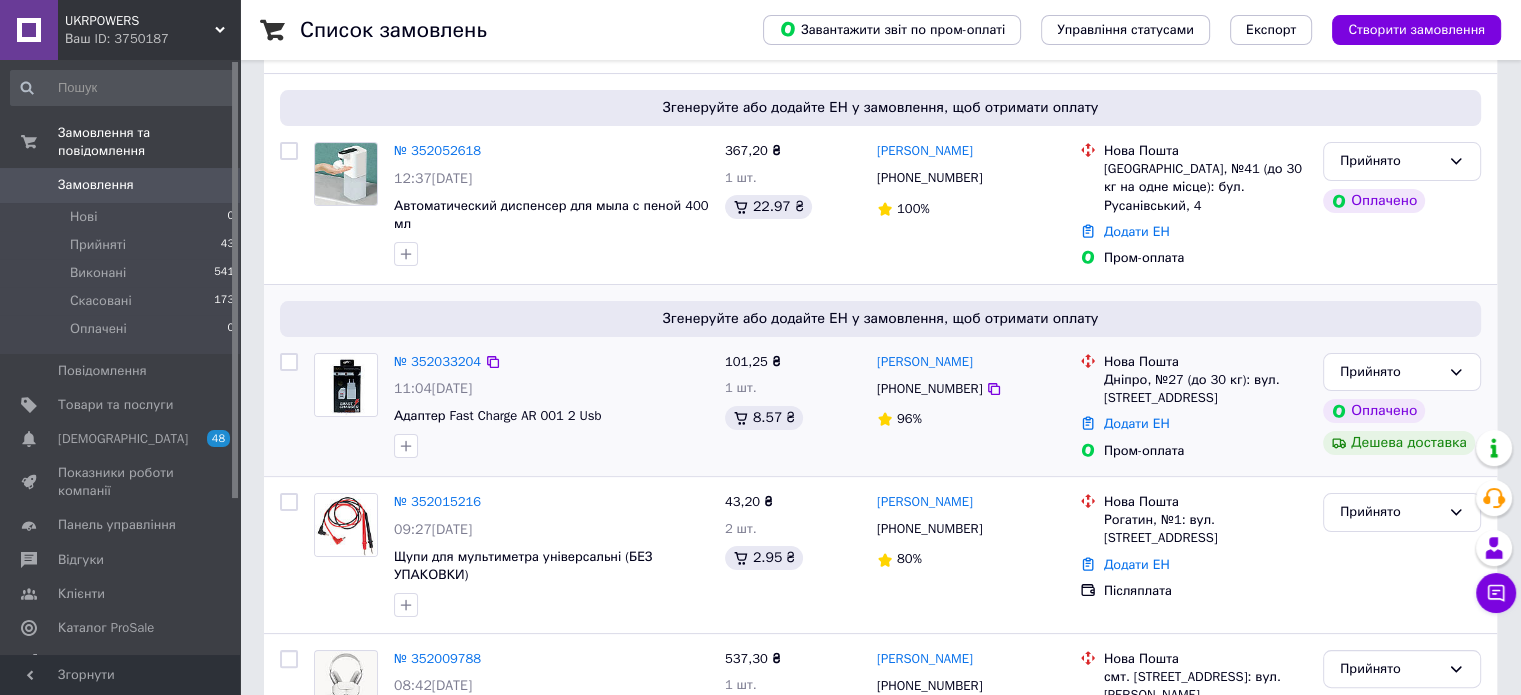 click on "Згенеруйте або додайте ЕН у замовлення, щоб отримати оплату № 352033204 11:04[DATE] Адаптер Fast Charge AR 001 2 Usb 101,25 ₴ 1 шт. 8.57 ₴ [PERSON_NAME] [PHONE_NUMBER] 96% Нова Пошта Дніпро, №27 (до 30 кг): вул. [STREET_ADDRESS] Додати ЕН Пром-оплата Прийнято Оплачено Дешева доставка" at bounding box center [880, 380] 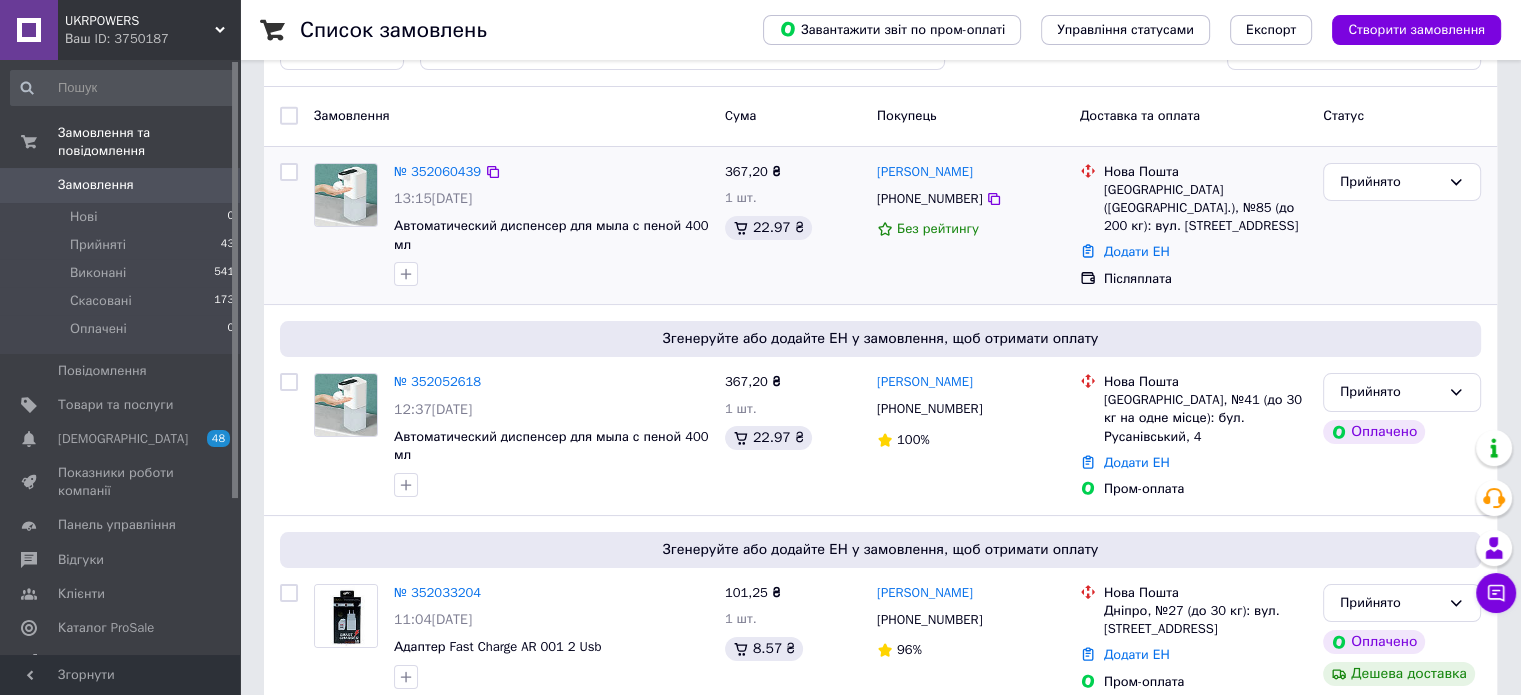 scroll, scrollTop: 0, scrollLeft: 0, axis: both 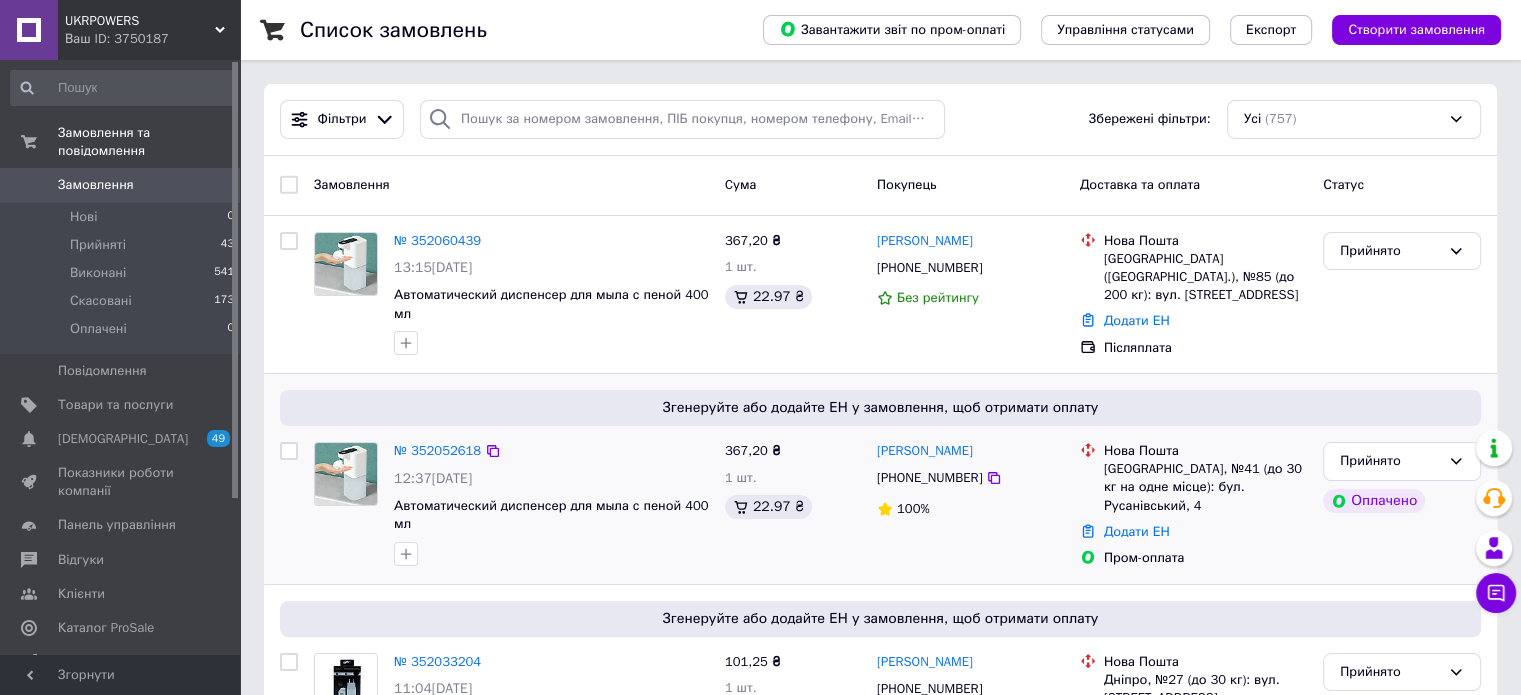 click on "Згенеруйте або додайте ЕН у замовлення, щоб отримати оплату № 352052618 12:37, 10.07.2025 Автоматический диспенсер для мыла с пеной 400 мл 367,20 ₴ 1 шт. 22.97 ₴ Надежда Балыка +380957135151 100% Нова Пошта Київ, №41 (до 30 кг на одне місце): бул. Русанівський, 4 Додати ЕН Пром-оплата Прийнято Оплачено" at bounding box center (880, 479) 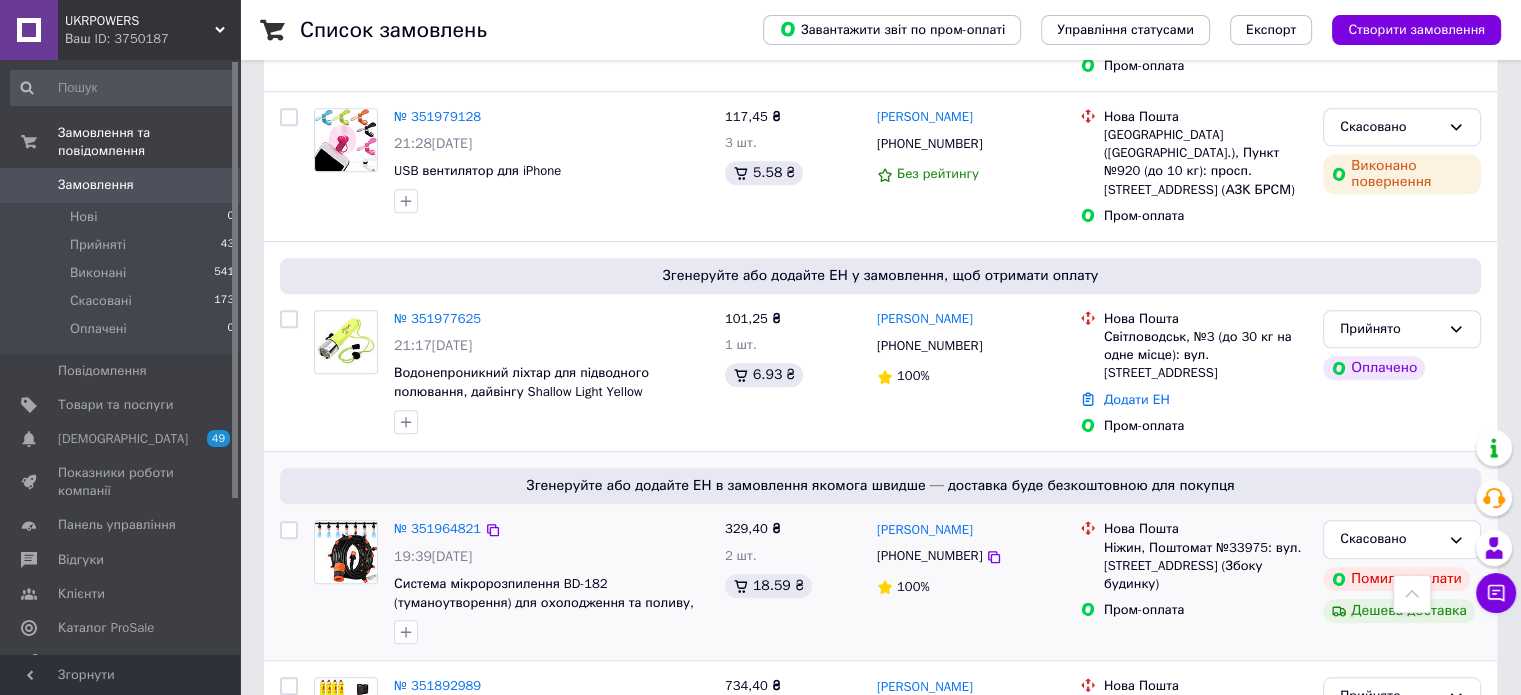 scroll, scrollTop: 1600, scrollLeft: 0, axis: vertical 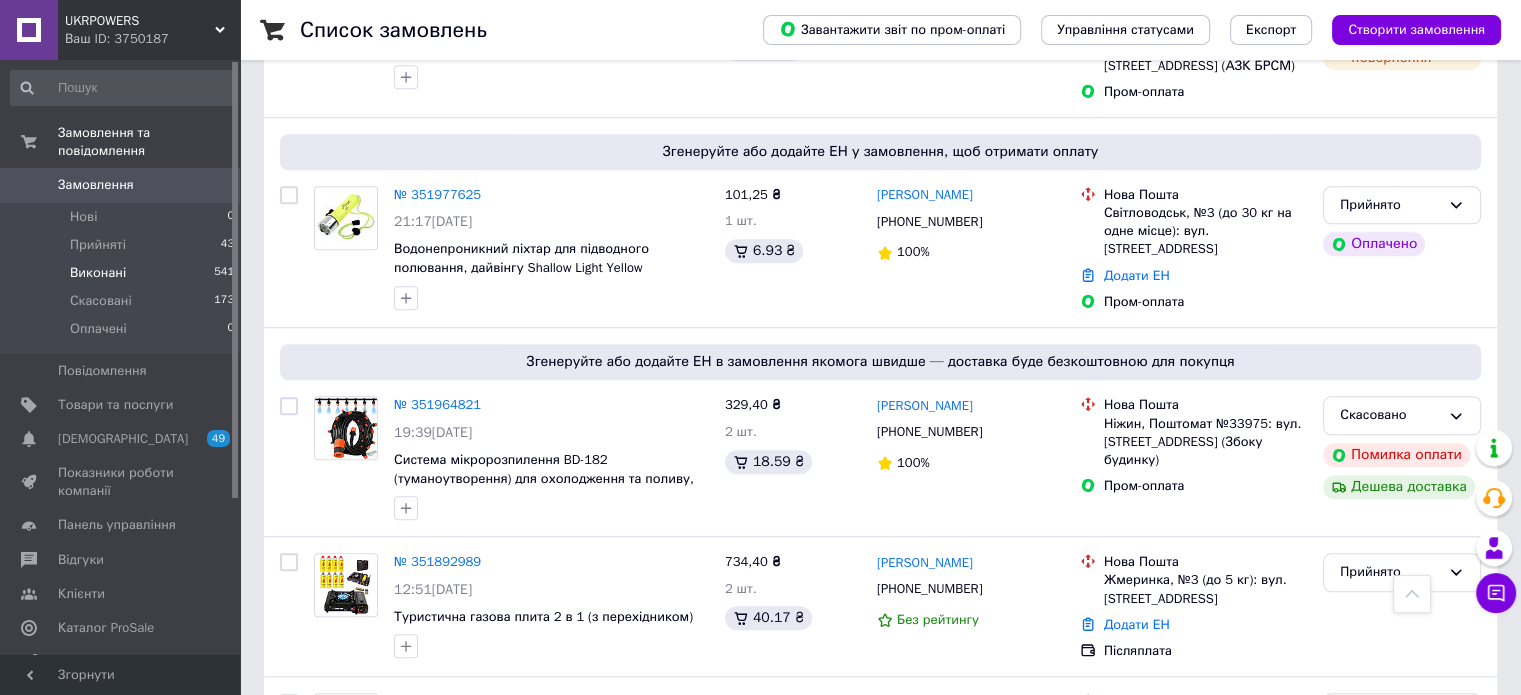 click on "Виконані 541" at bounding box center (123, 273) 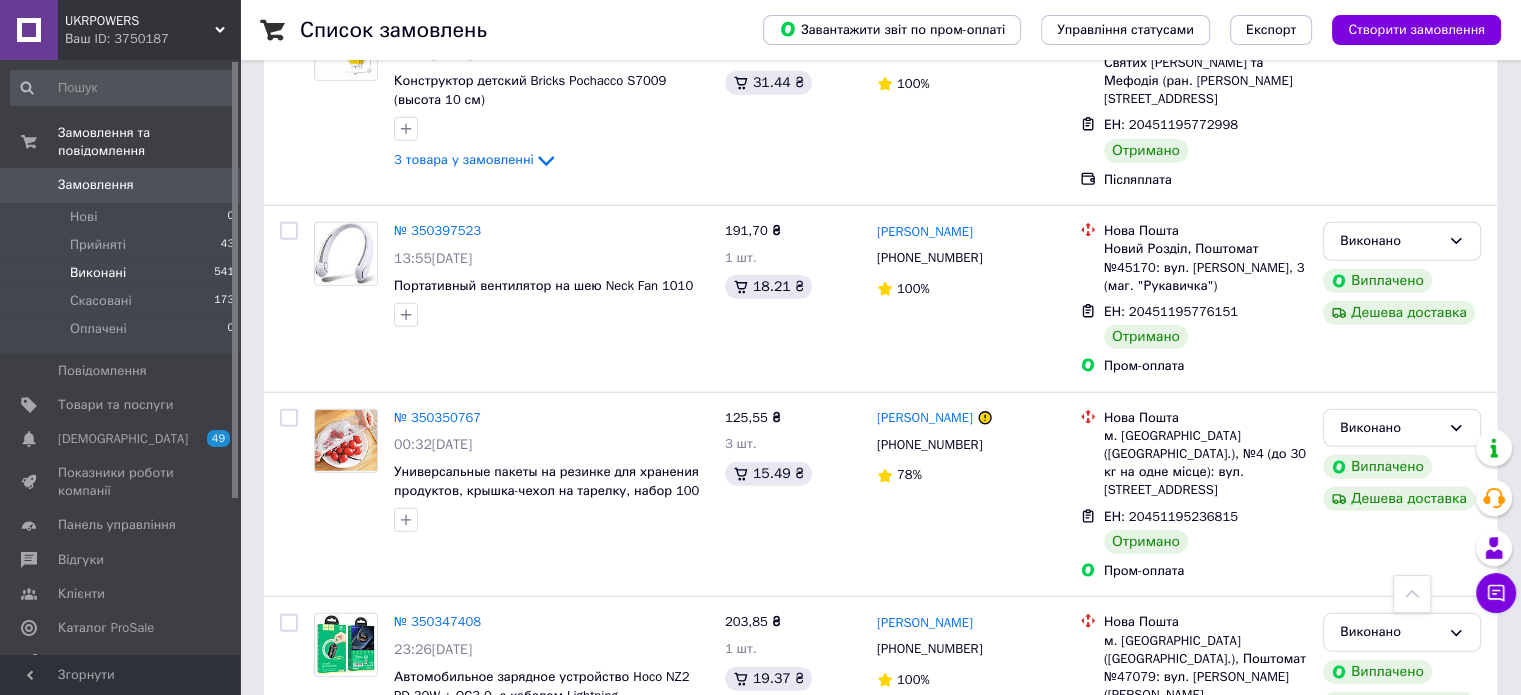 scroll, scrollTop: 13100, scrollLeft: 0, axis: vertical 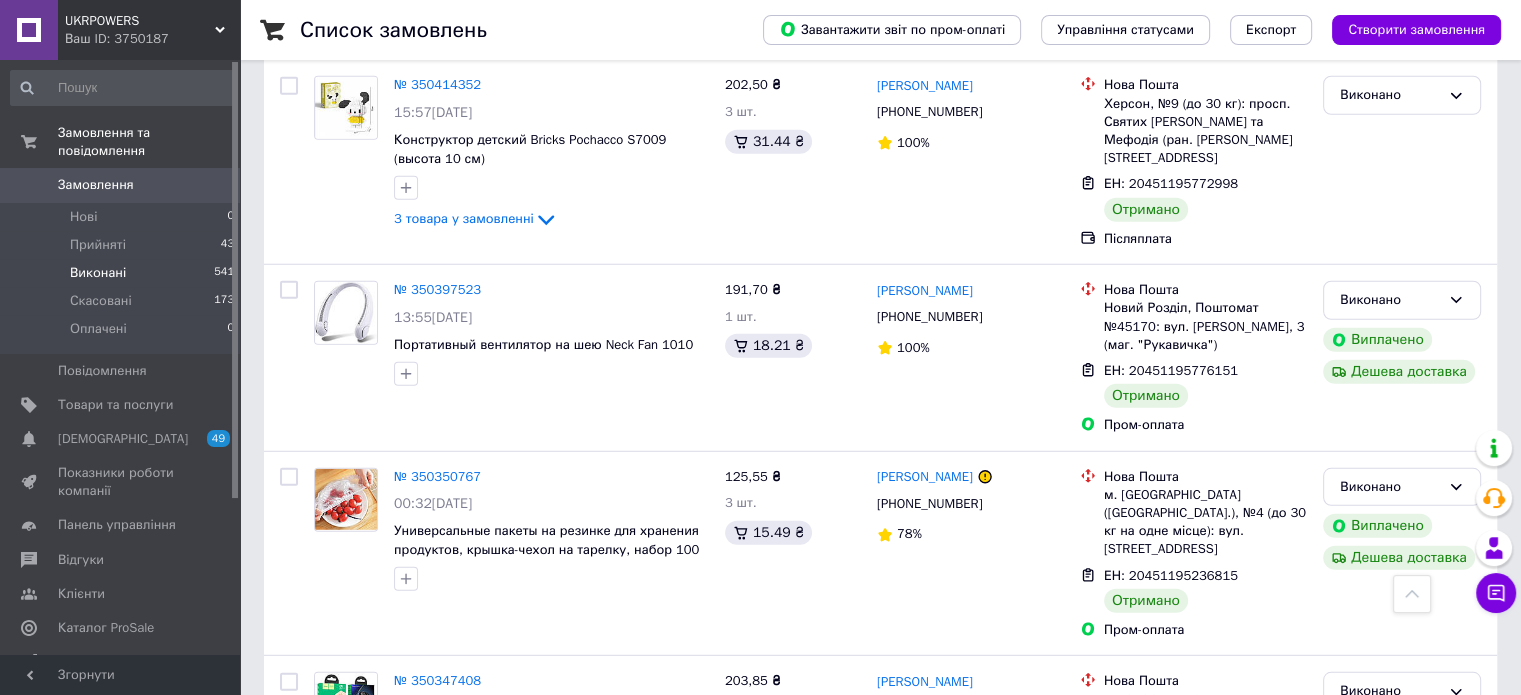 click on "№ 350324386" at bounding box center (437, 1126) 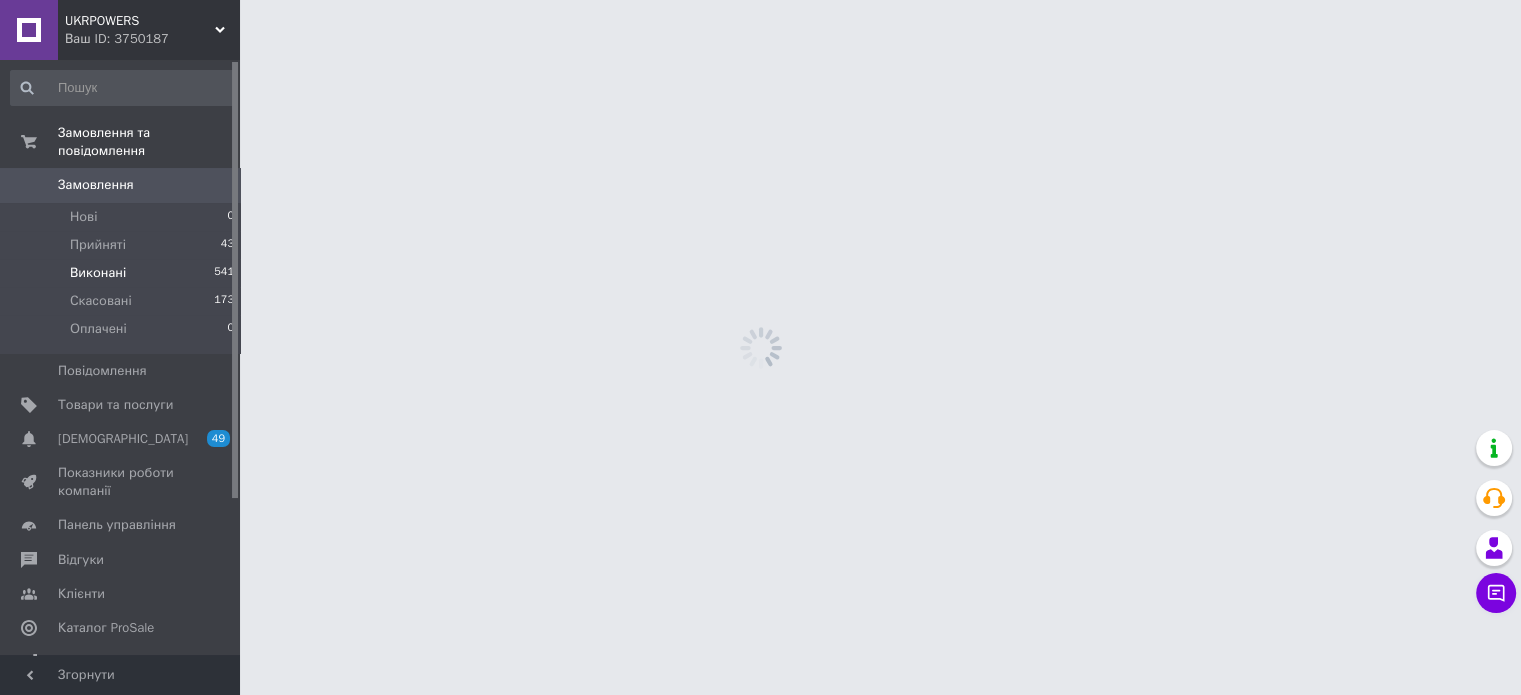 scroll, scrollTop: 0, scrollLeft: 0, axis: both 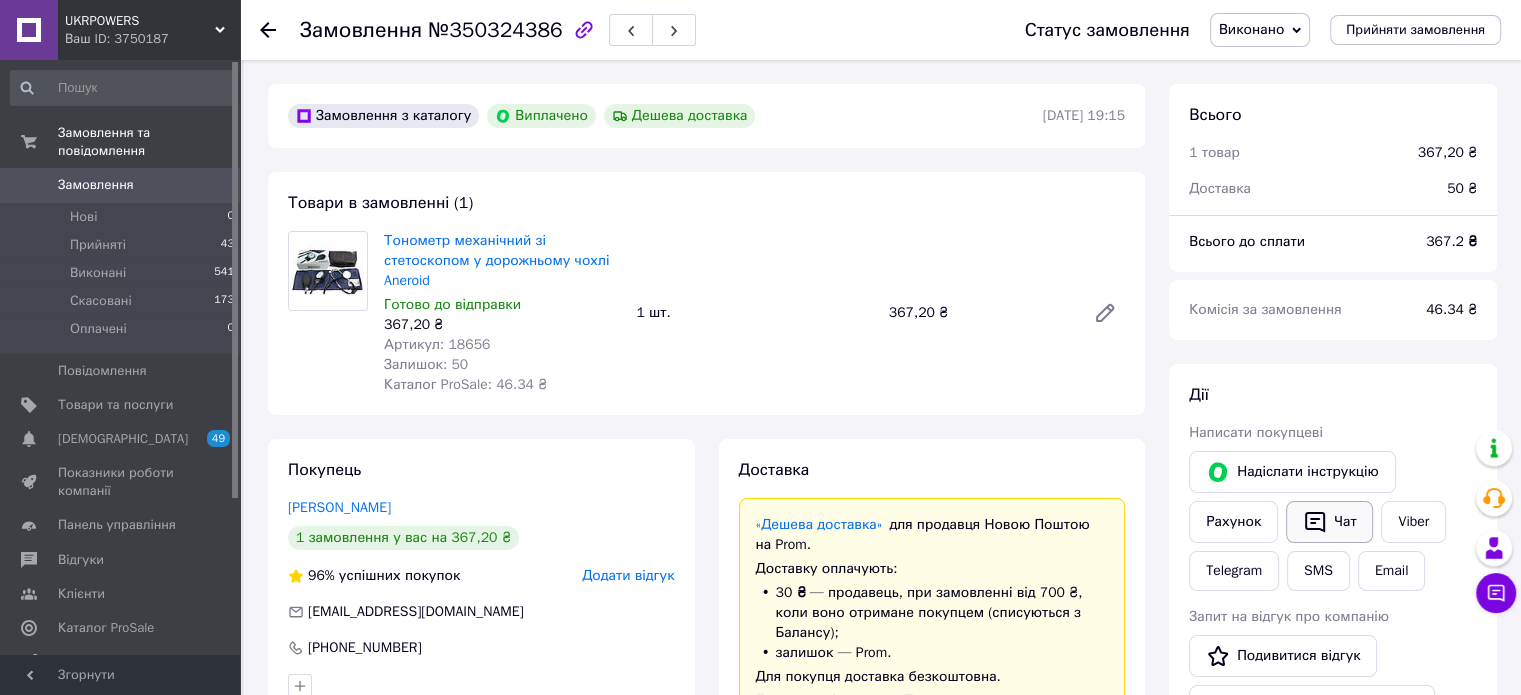 click on "Чат" at bounding box center [1329, 522] 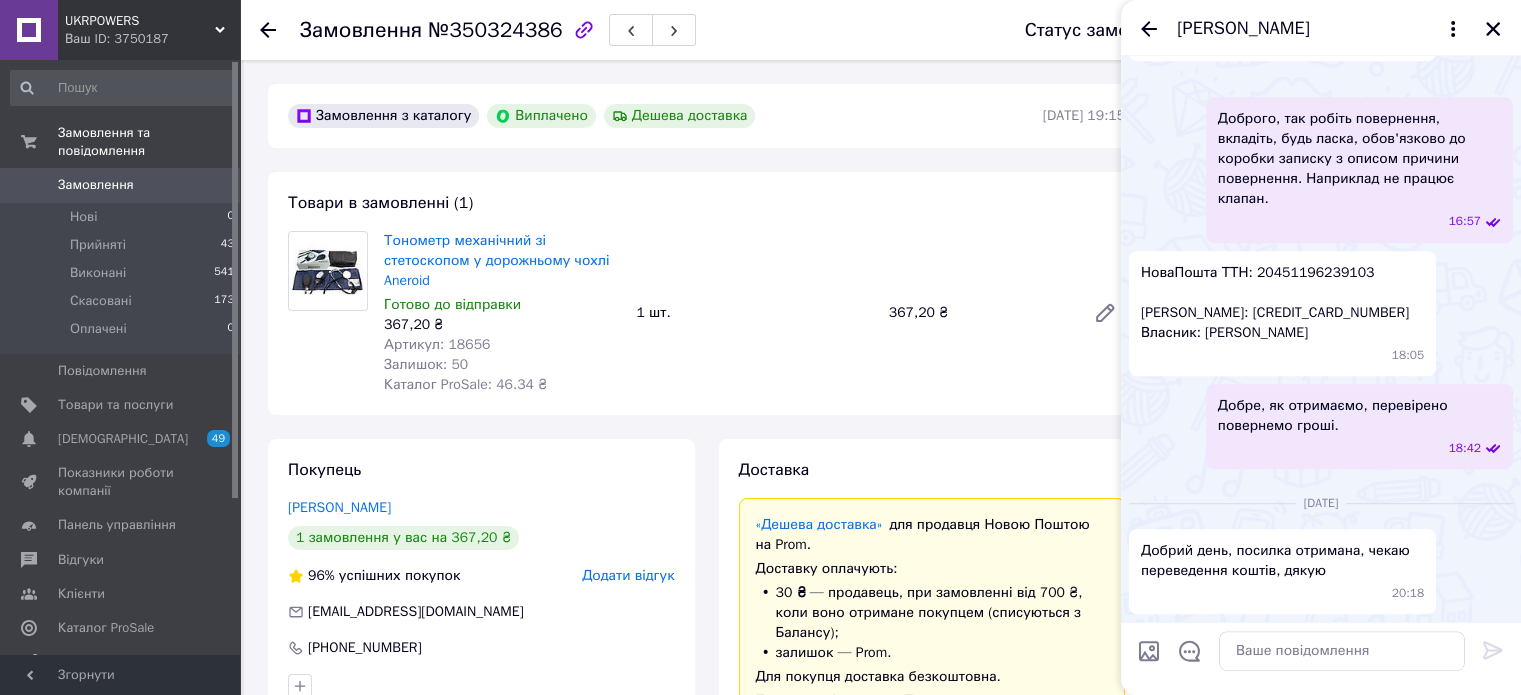 scroll, scrollTop: 1081, scrollLeft: 0, axis: vertical 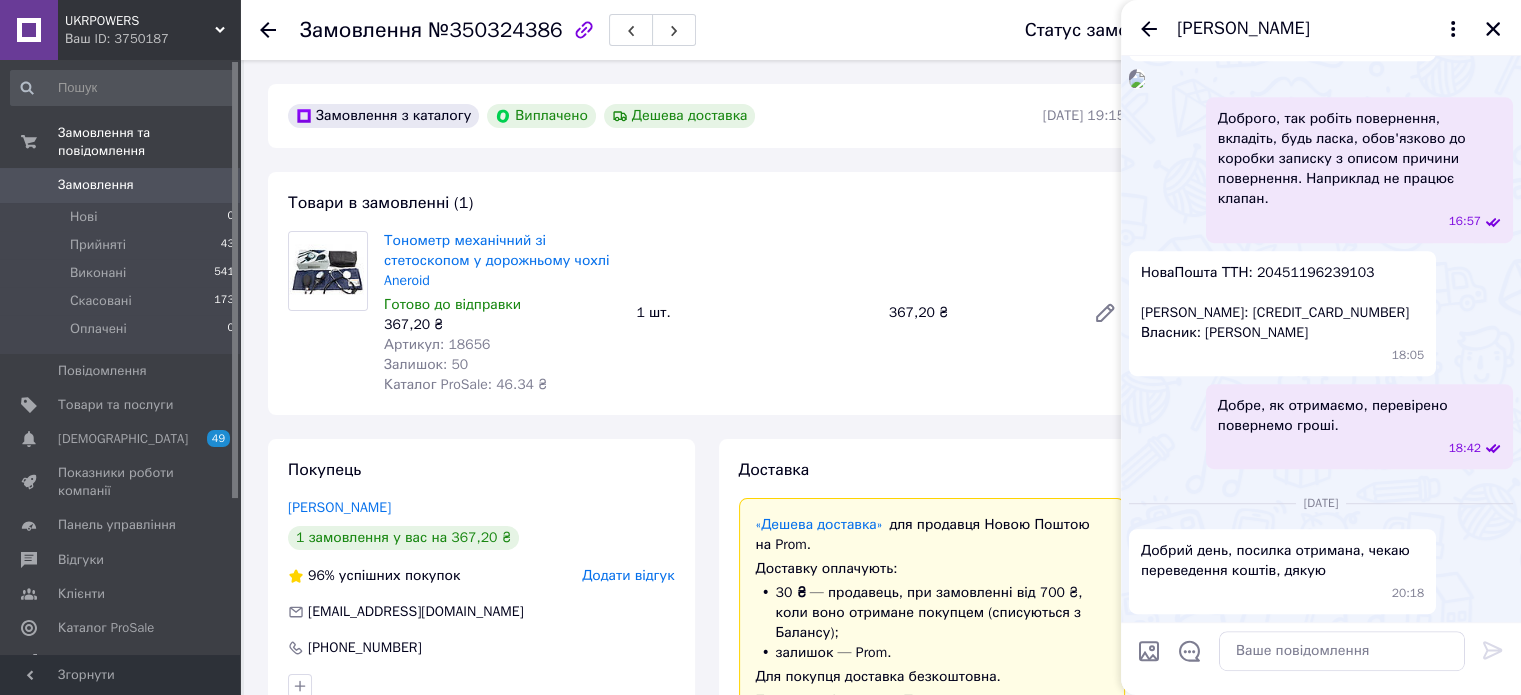 click on "Добрий день, посилка отримана, чекаю переведення коштів, дякую 20:18" at bounding box center (1282, 571) 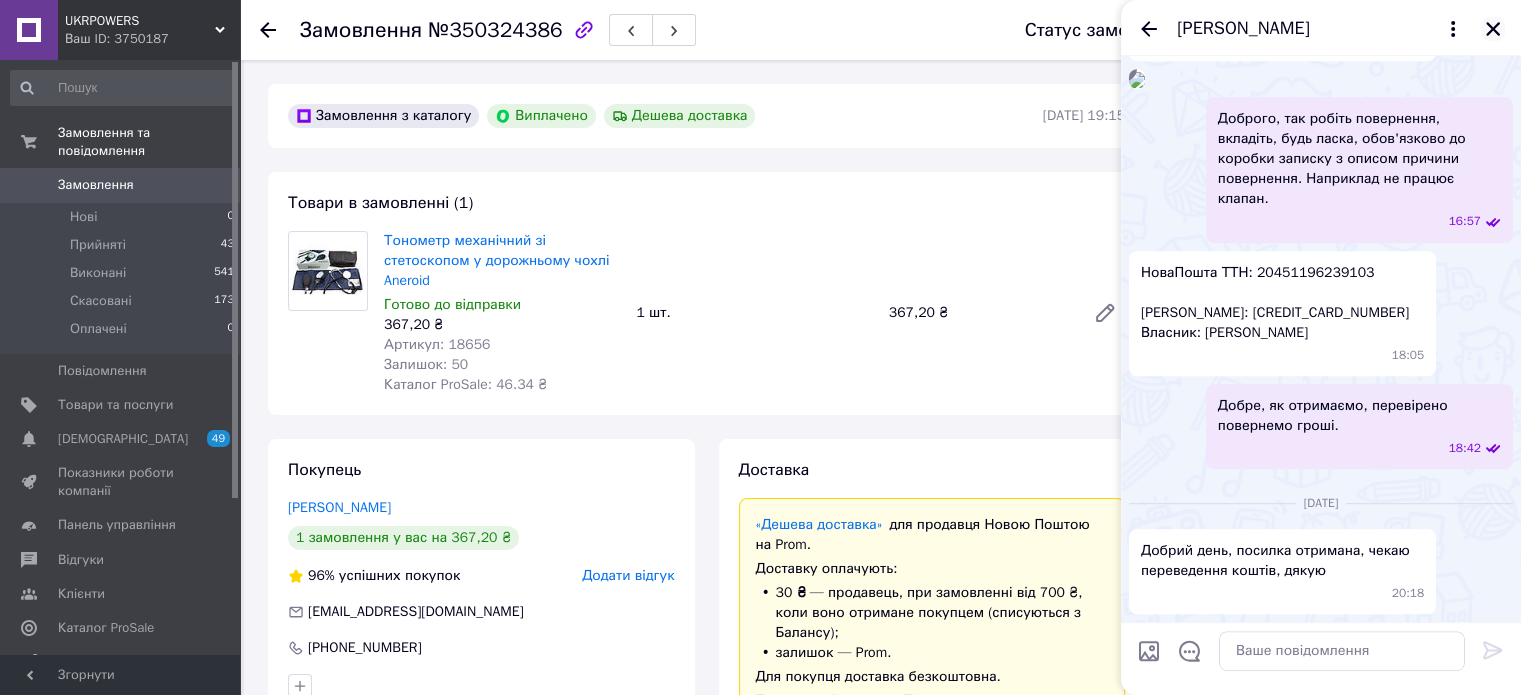 click at bounding box center [1493, 29] 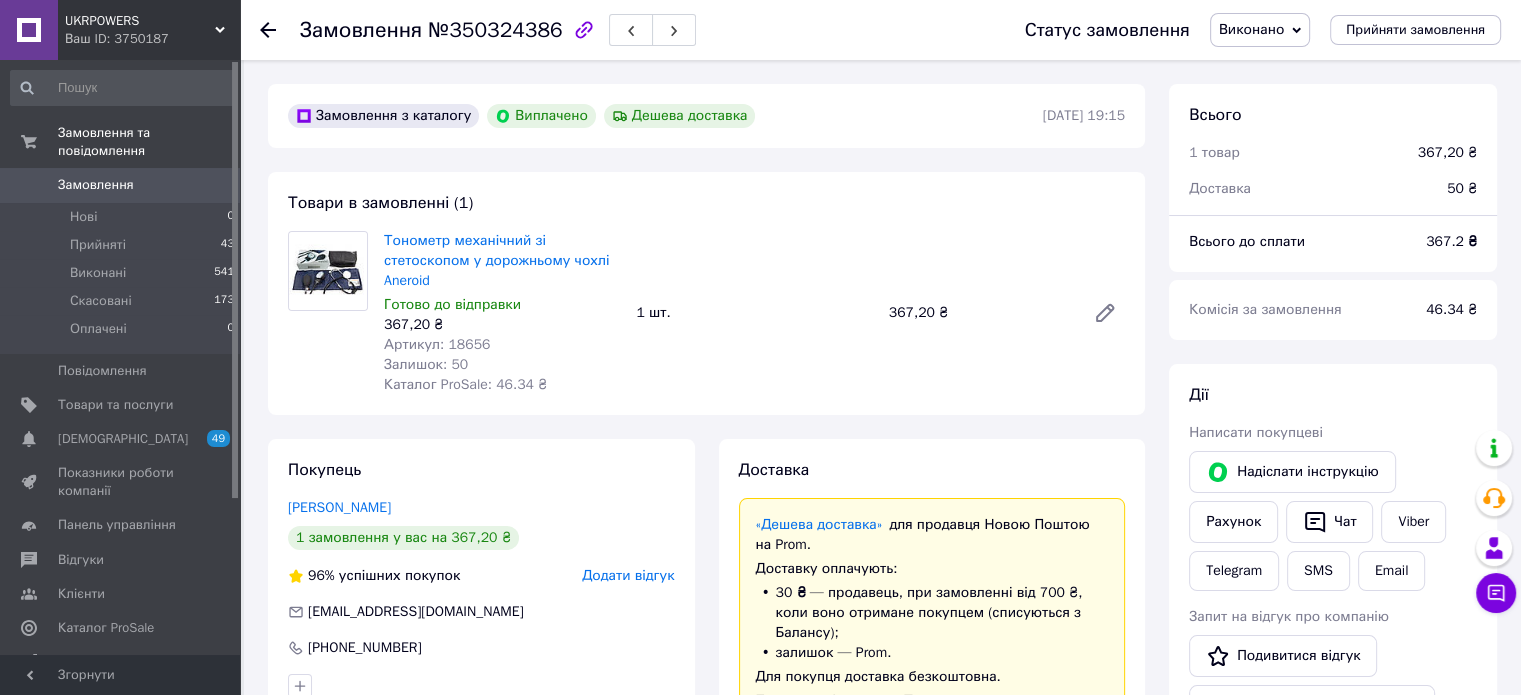 click on "Тонометр механічний зі стетоскопом у дорожньому чохлі Aneroid Готово до відправки 367,20 ₴ Артикул: 18656 Залишок: 50 Каталог ProSale: 46.34 ₴  1 шт. 367,20 ₴" at bounding box center (754, 313) 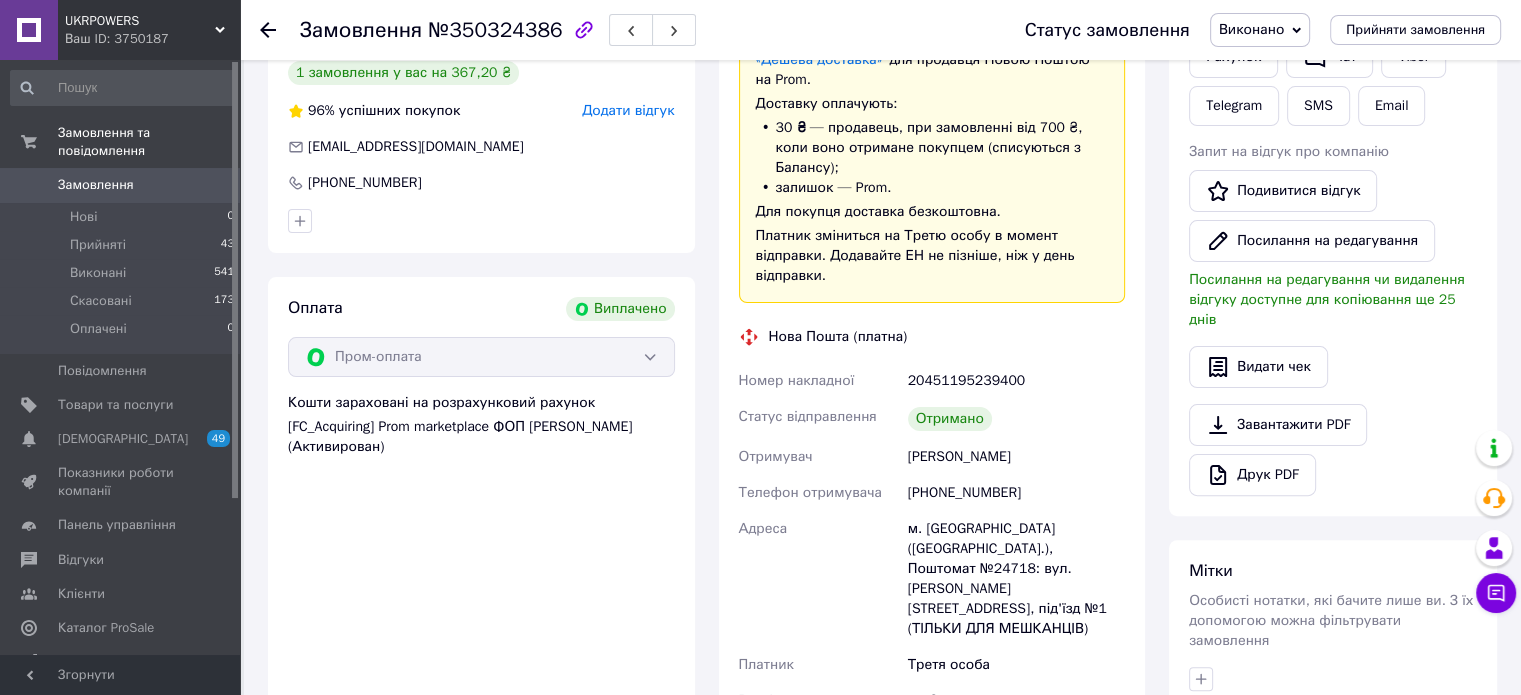 scroll, scrollTop: 500, scrollLeft: 0, axis: vertical 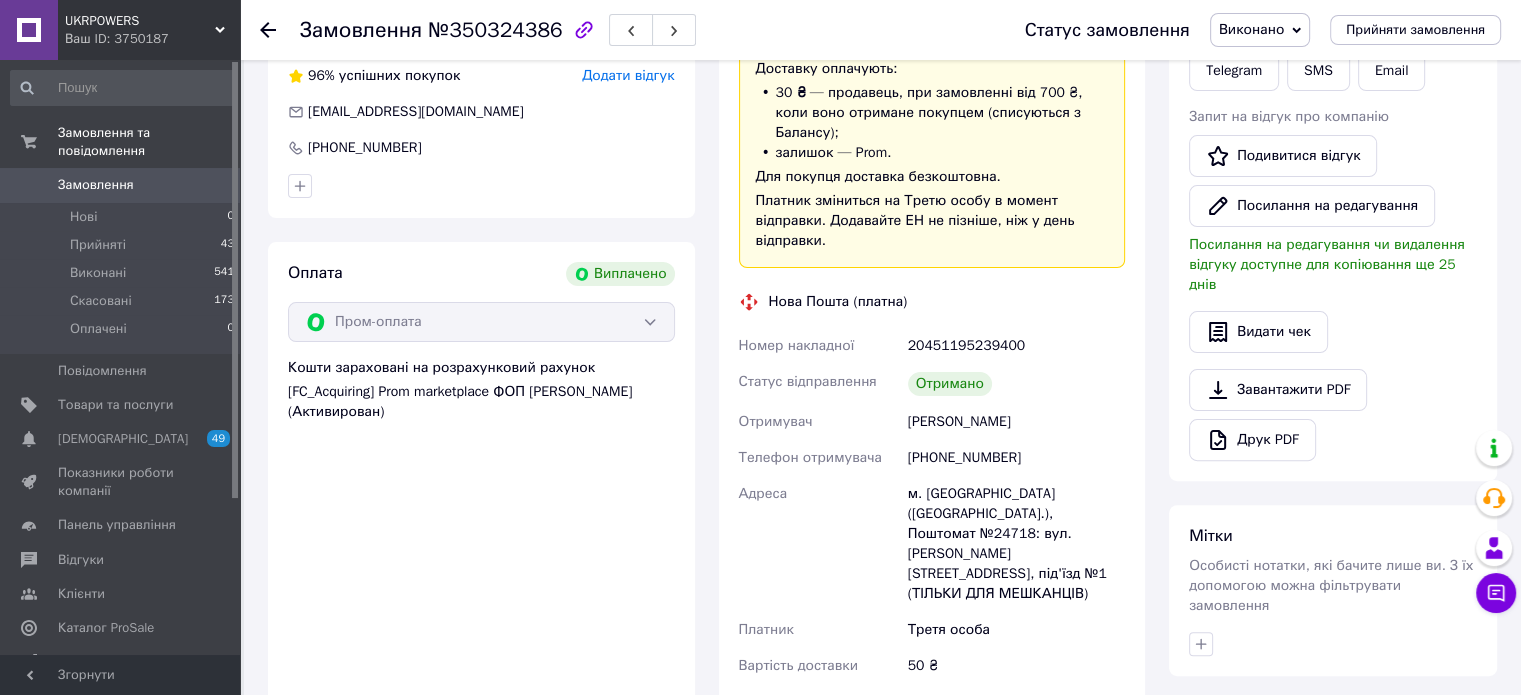 click on "Курпиева Елена" at bounding box center [1016, 422] 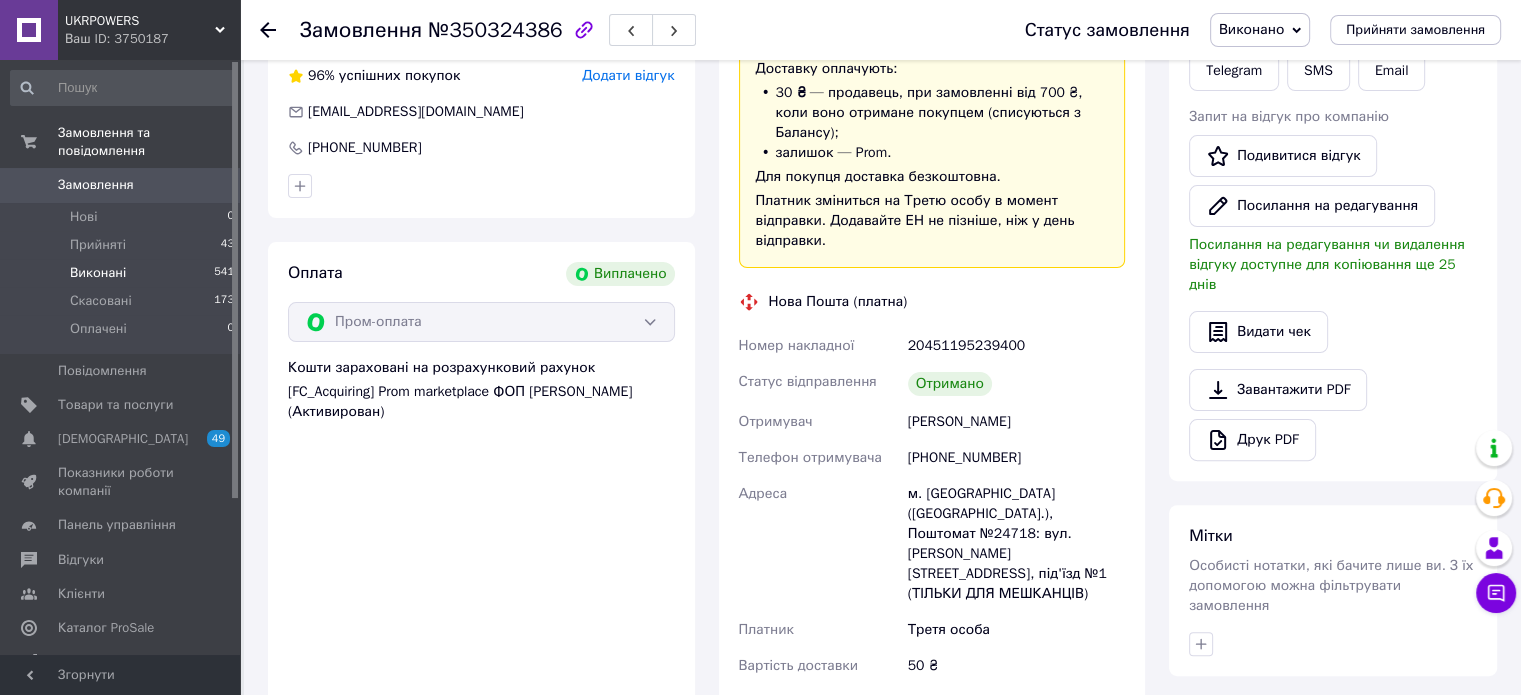 click on "Виконані 541" at bounding box center [123, 273] 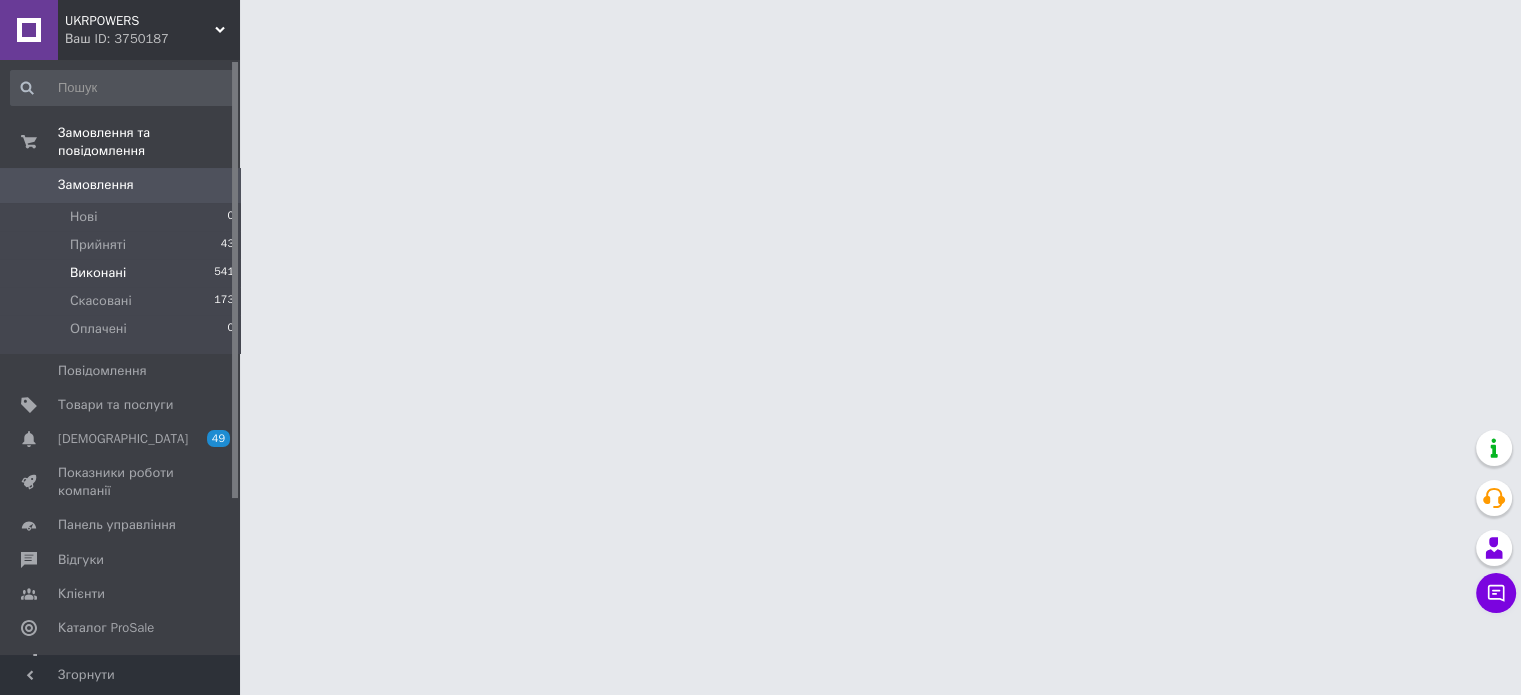 scroll, scrollTop: 0, scrollLeft: 0, axis: both 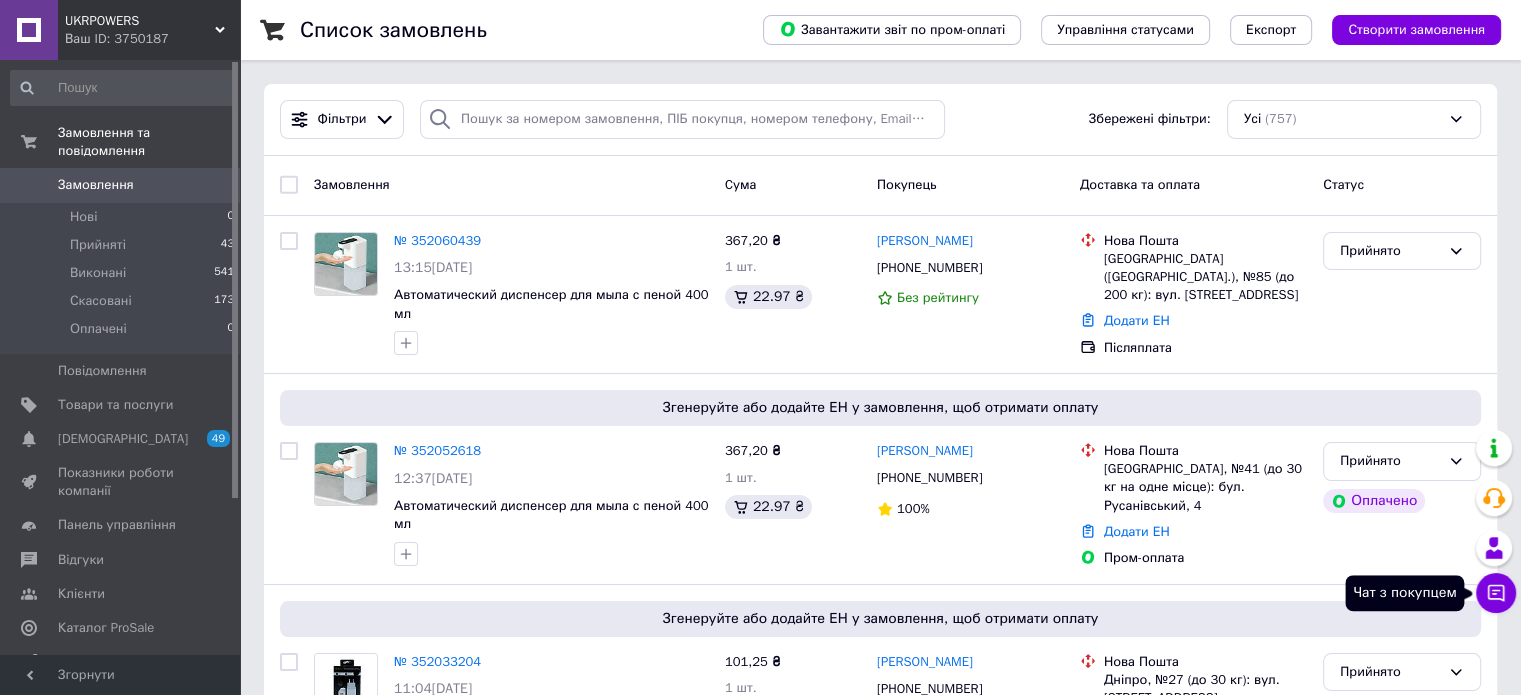 click on "Чат з покупцем" at bounding box center (1496, 593) 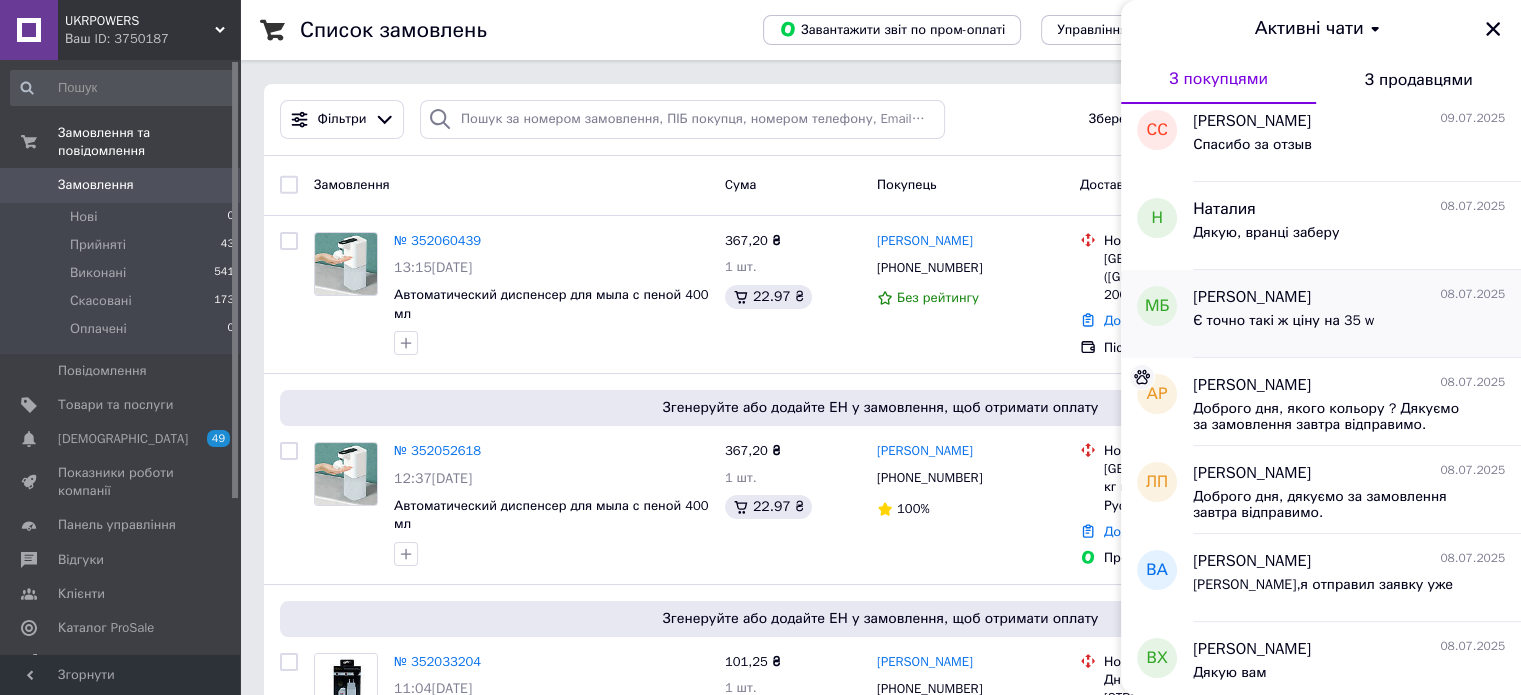 scroll, scrollTop: 1168, scrollLeft: 0, axis: vertical 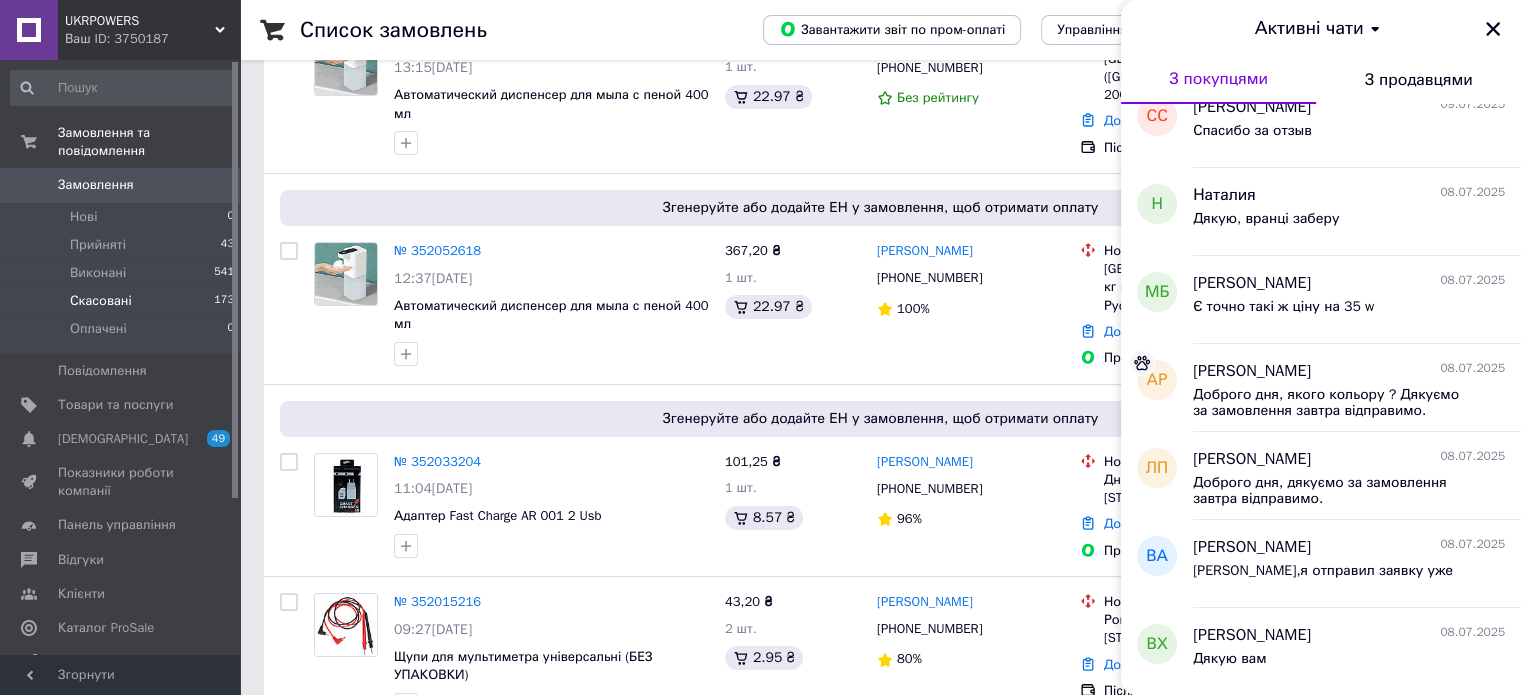 click on "Скасовані" at bounding box center (101, 301) 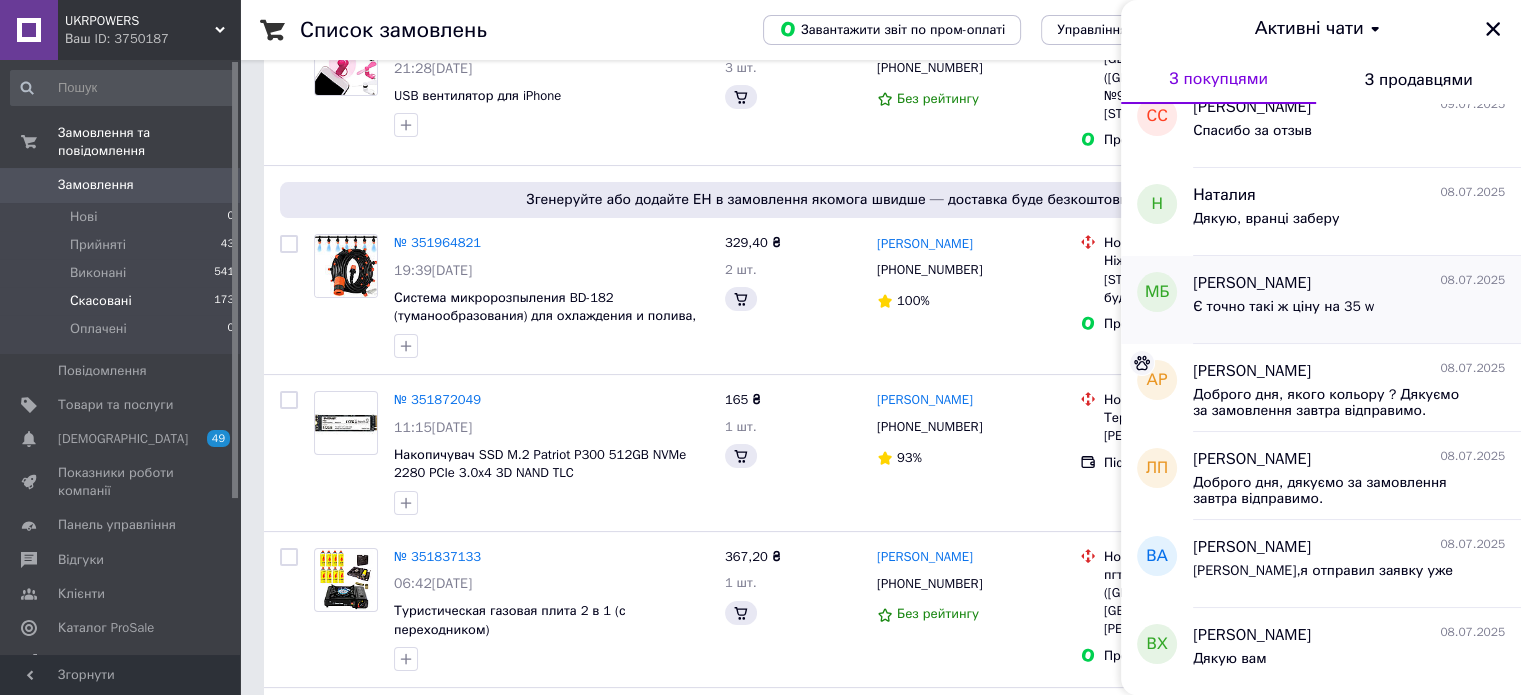 scroll, scrollTop: 0, scrollLeft: 0, axis: both 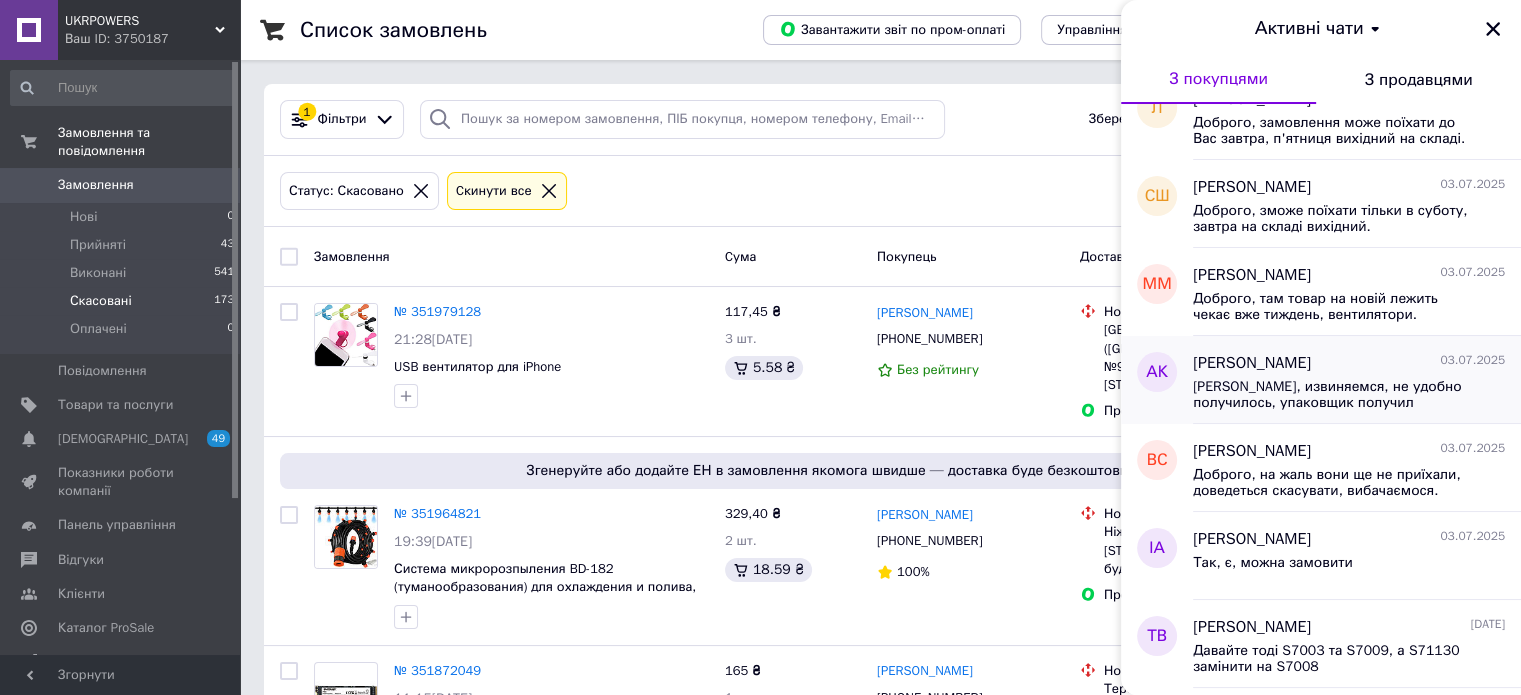 click on "Артём Коврига 03.07.2025 Спасибо, извиняемся, не удобно получилось, упаковщик получил хороший выговор." at bounding box center (1357, 380) 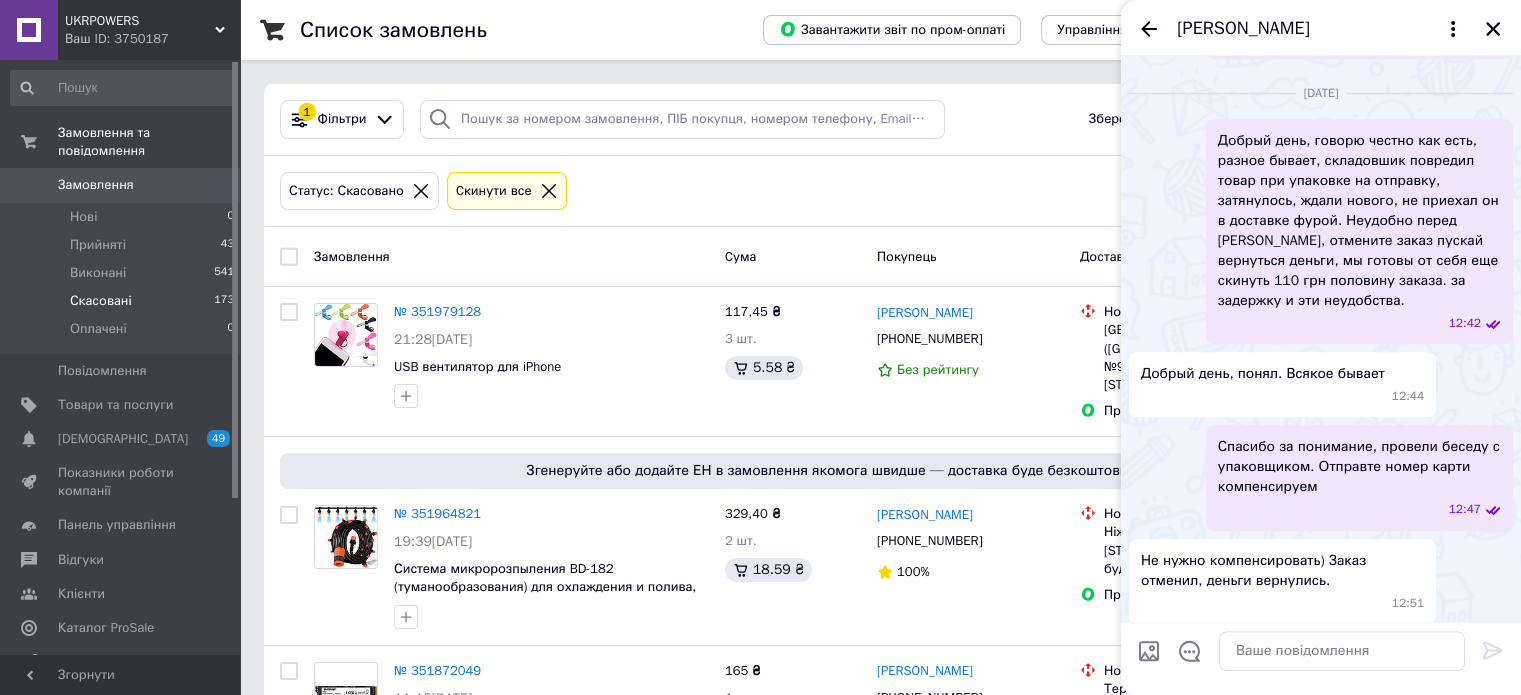 scroll, scrollTop: 1655, scrollLeft: 0, axis: vertical 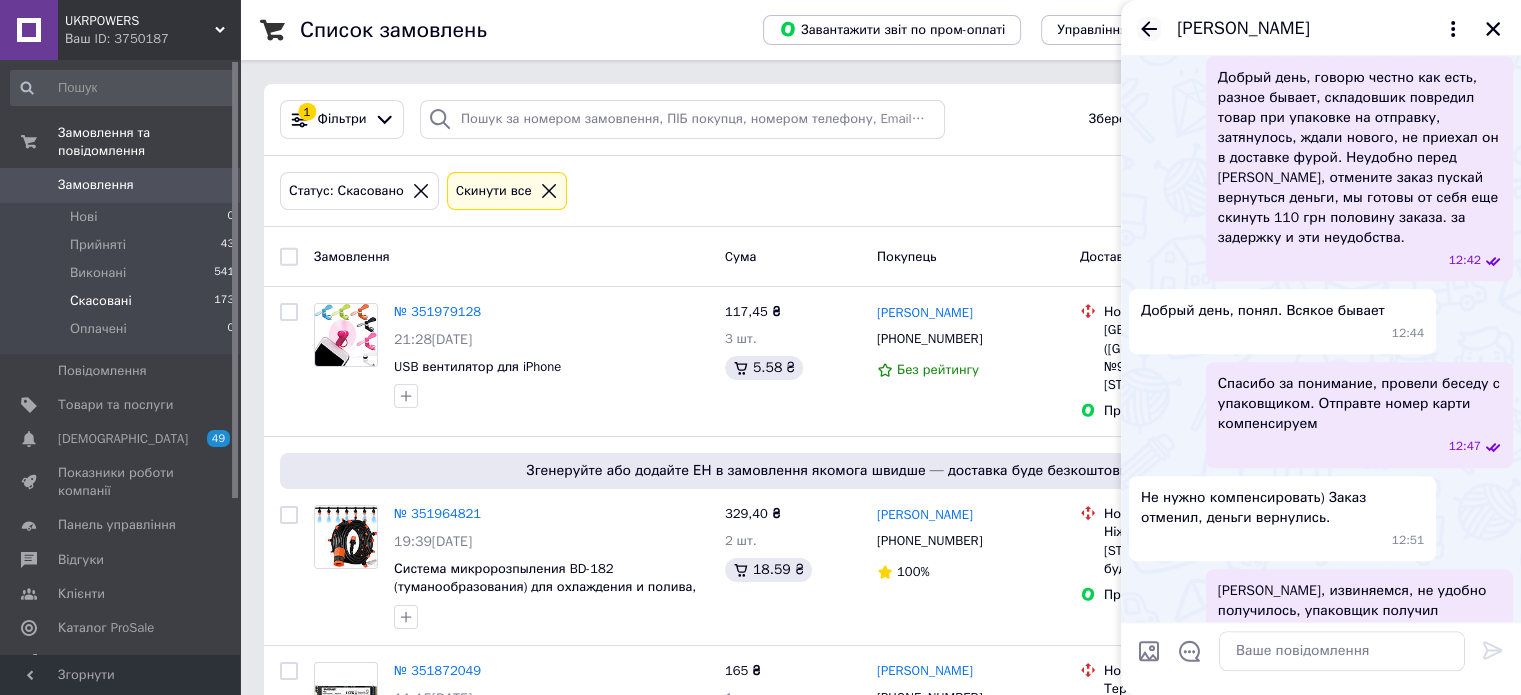 click 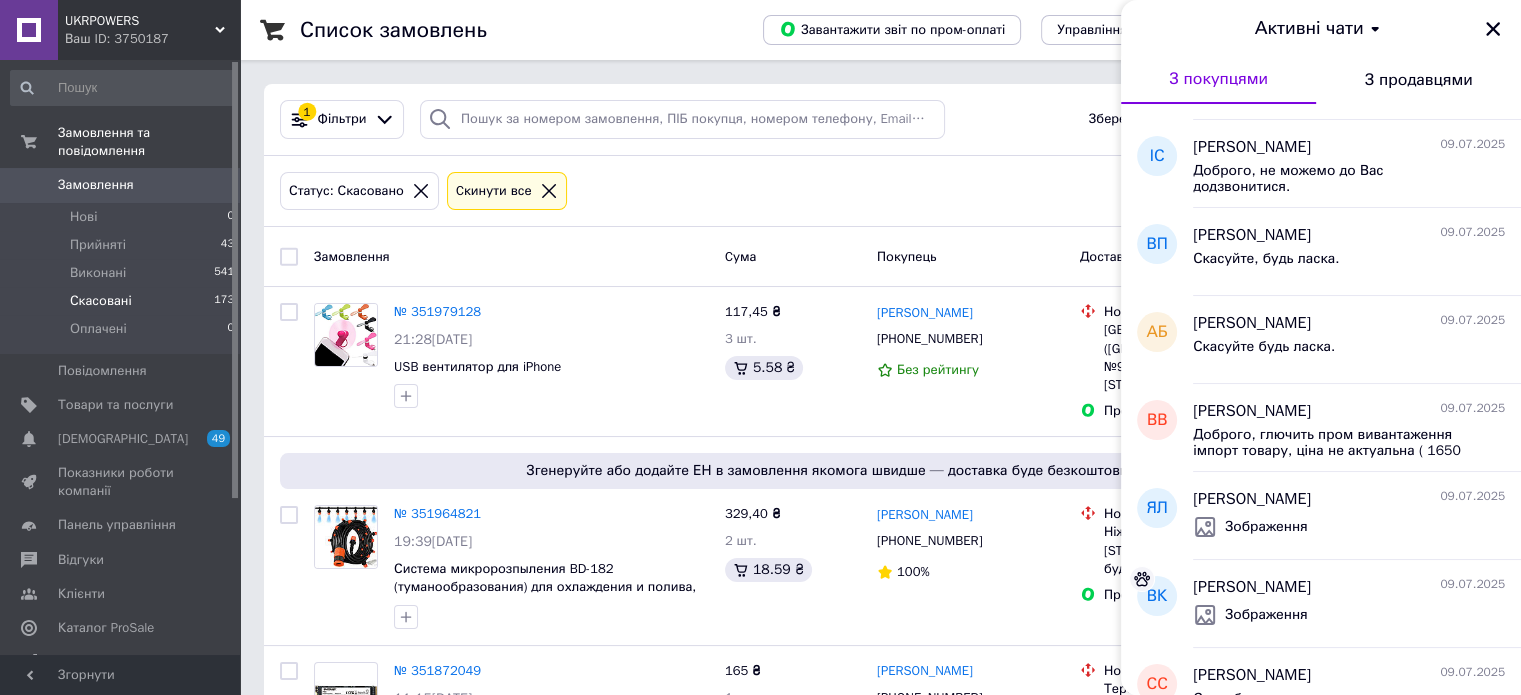 scroll, scrollTop: 800, scrollLeft: 0, axis: vertical 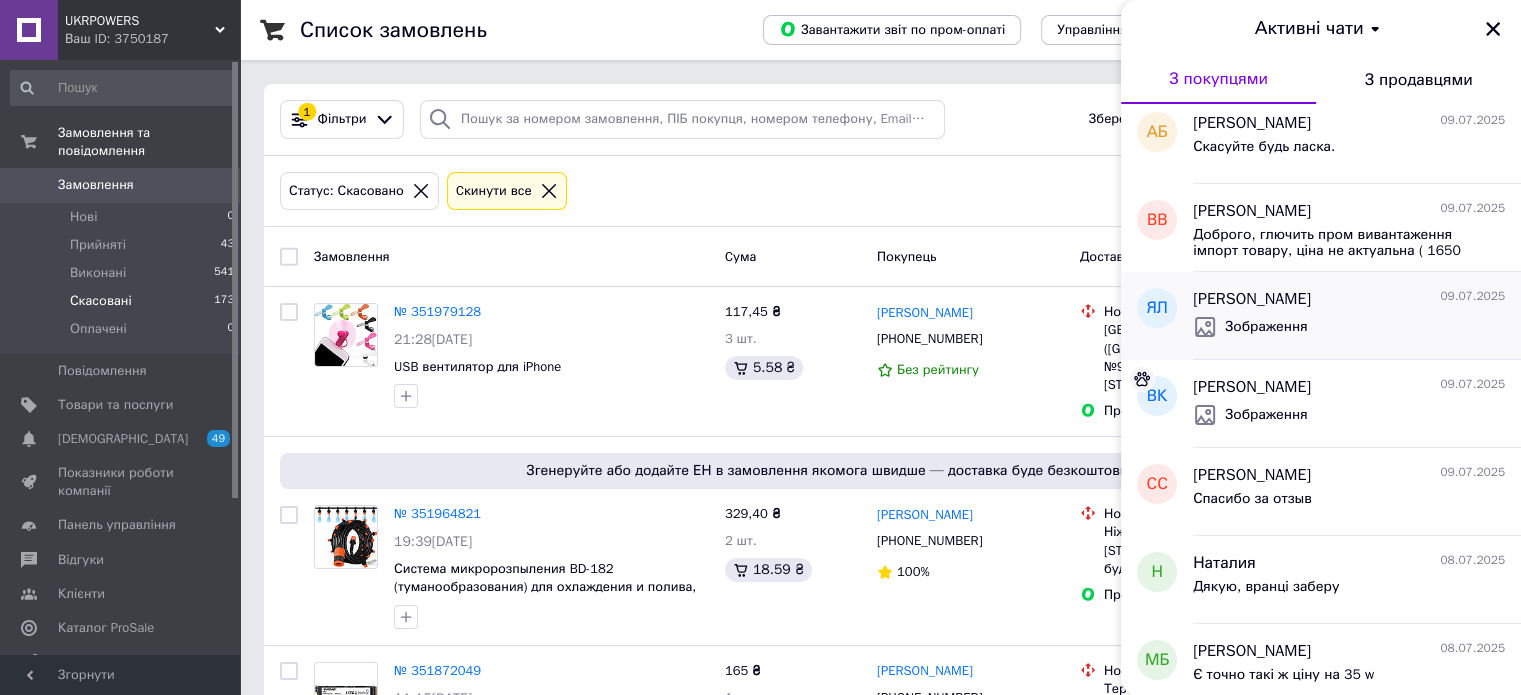 click on "Зображення" at bounding box center (1349, 327) 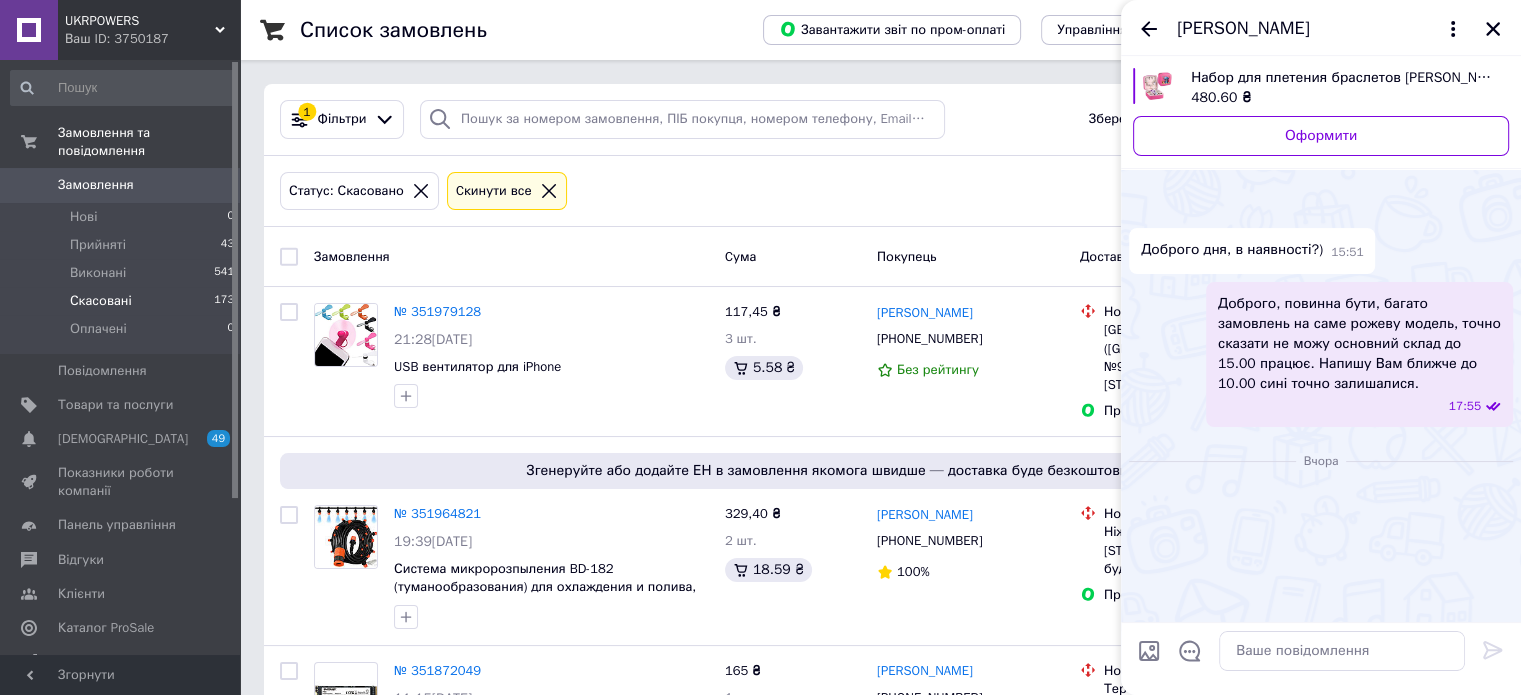 scroll, scrollTop: 108, scrollLeft: 0, axis: vertical 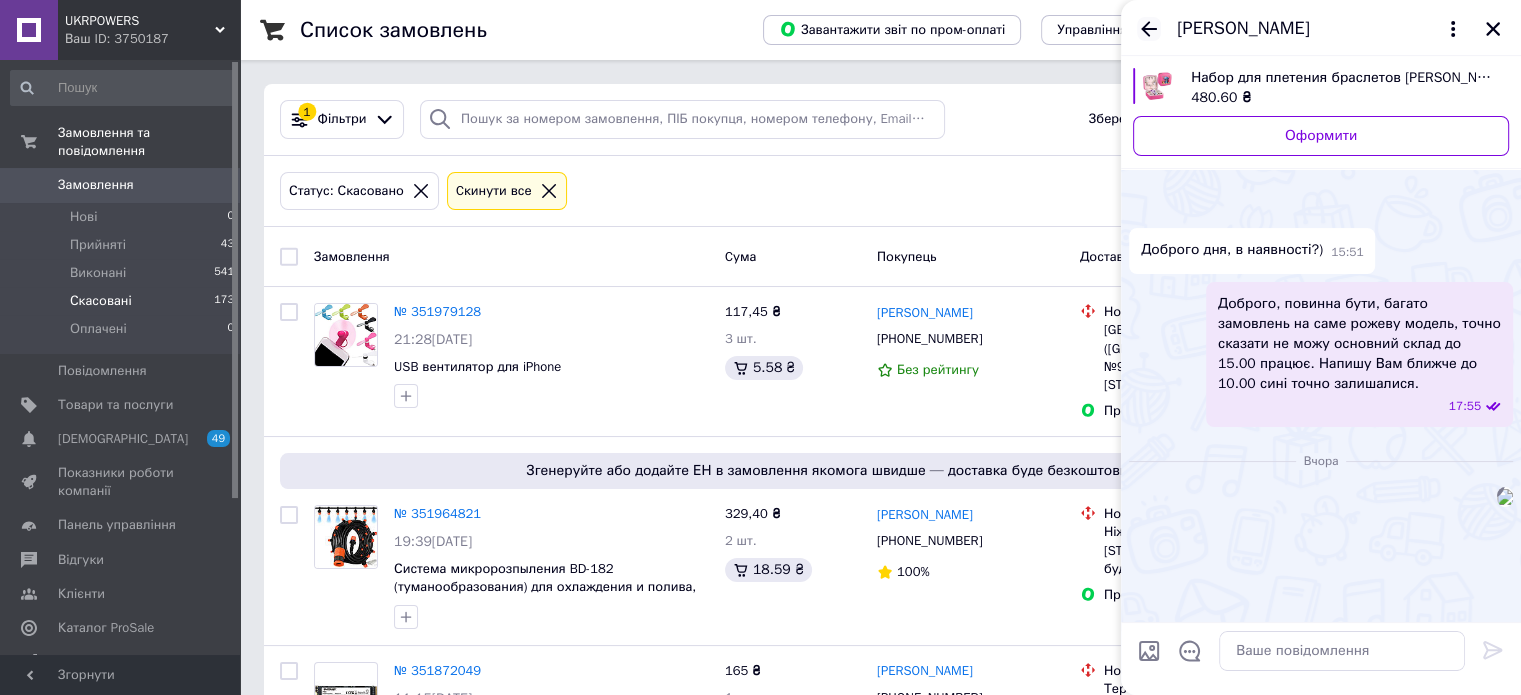 click 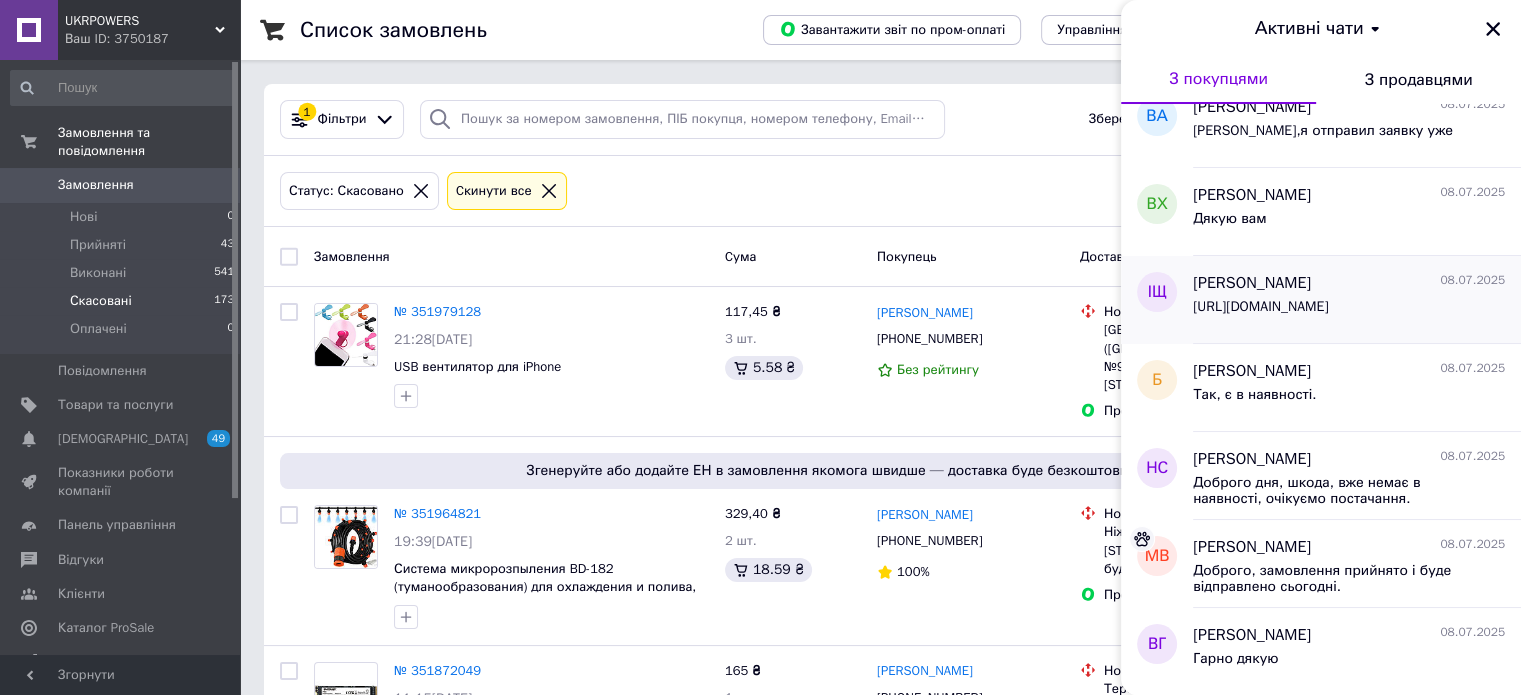 scroll, scrollTop: 1500, scrollLeft: 0, axis: vertical 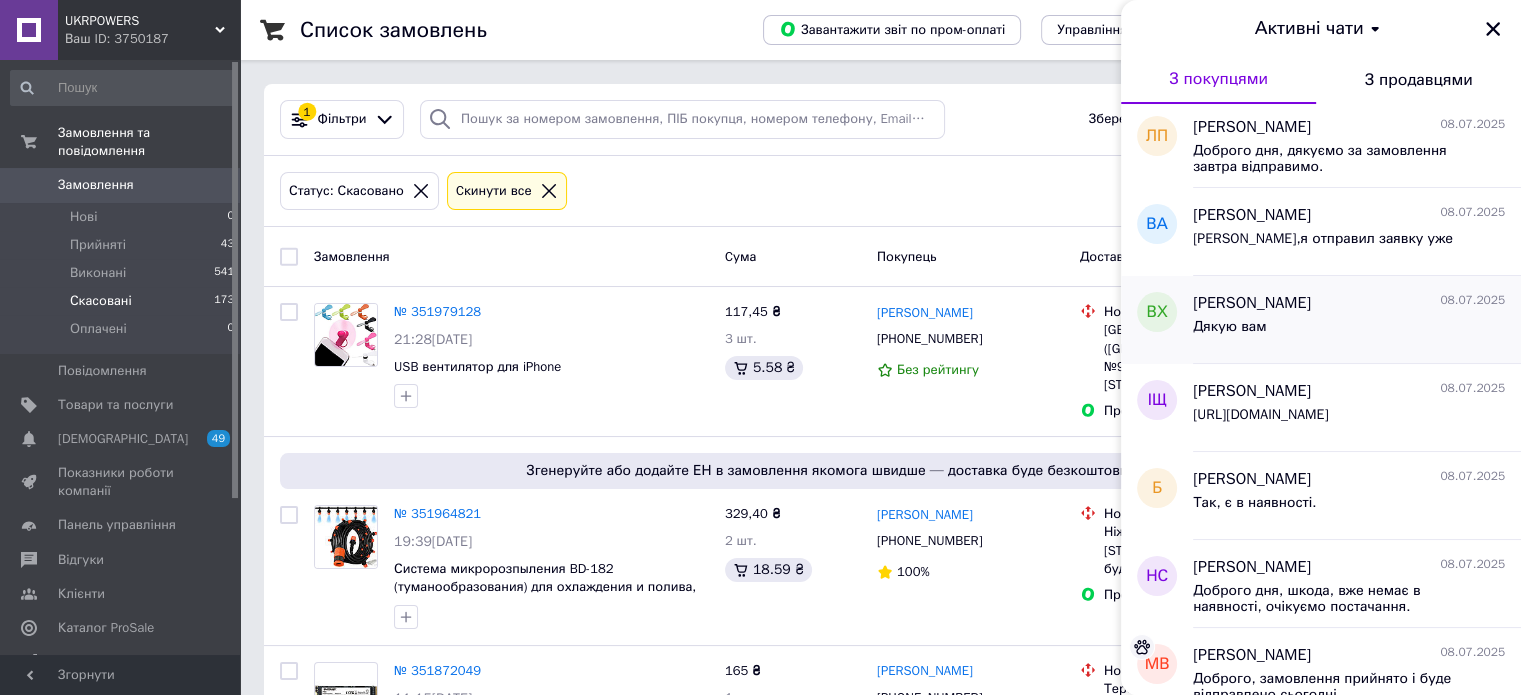 click on "Дякую вам" at bounding box center [1349, 331] 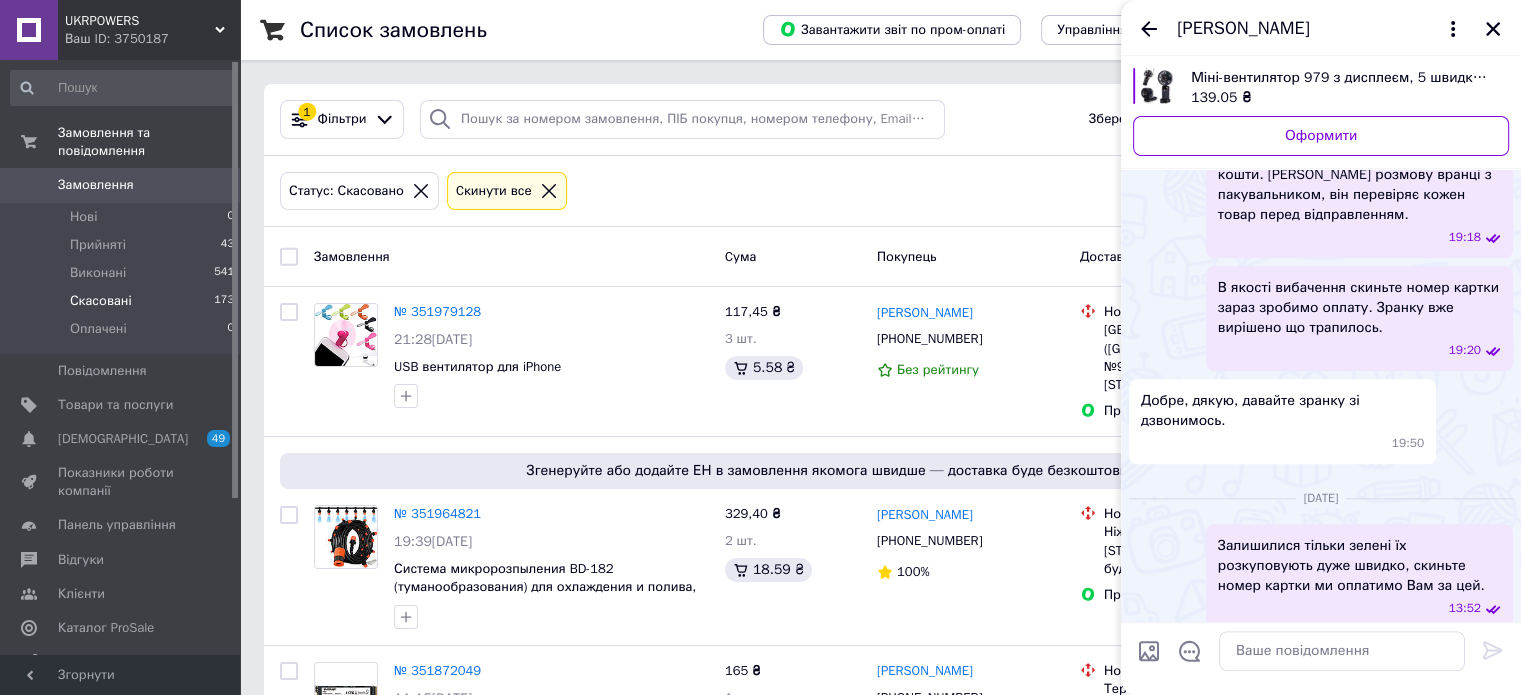 scroll, scrollTop: 2276, scrollLeft: 0, axis: vertical 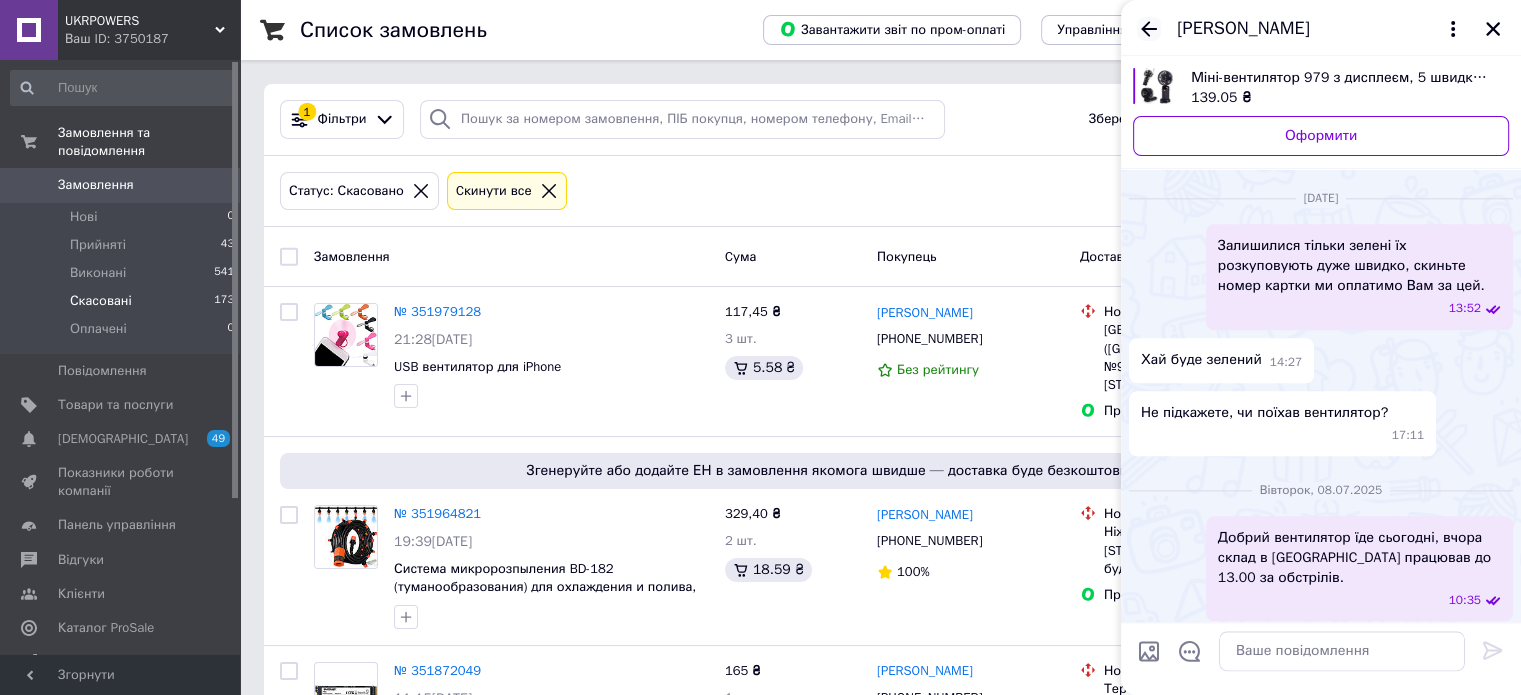 click 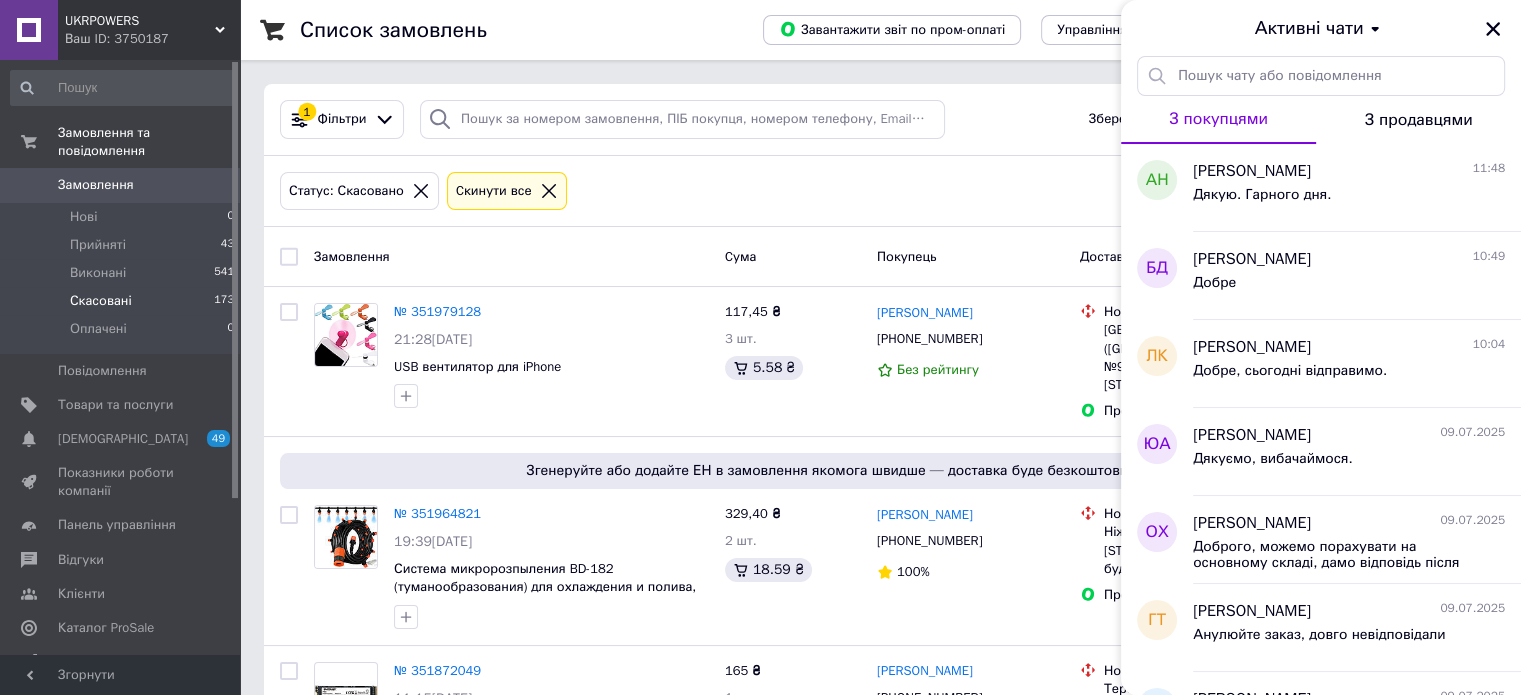 click on "Статус: Скасовано Cкинути все" at bounding box center [804, 191] 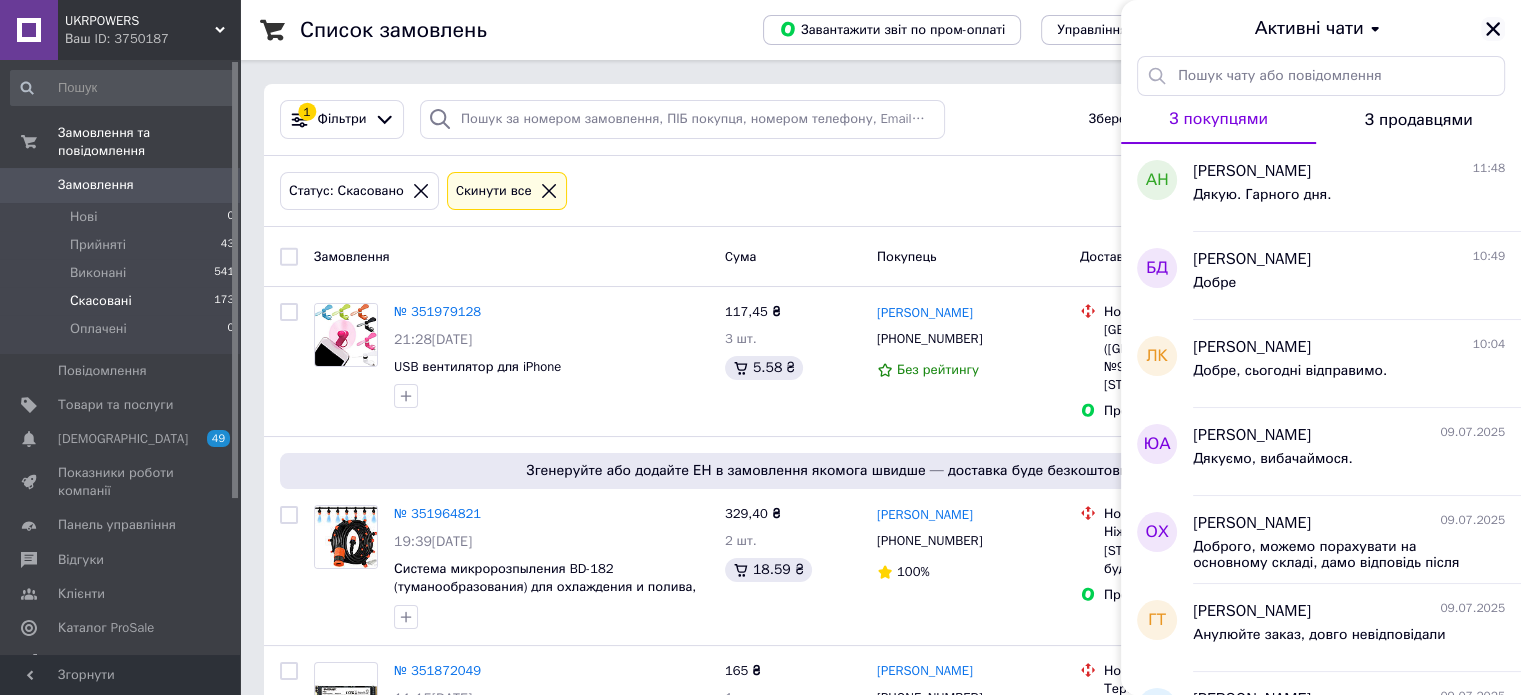 click 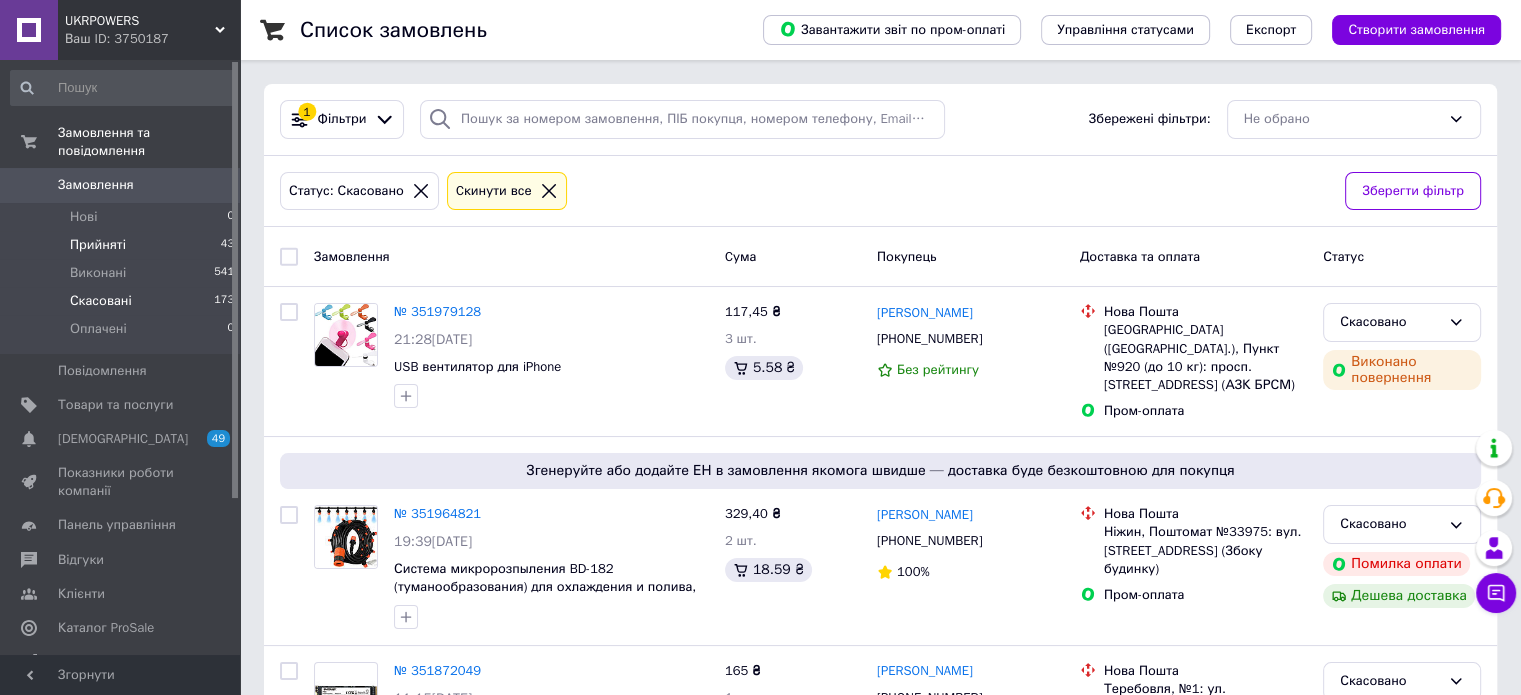 click on "Прийняті 43" at bounding box center (123, 245) 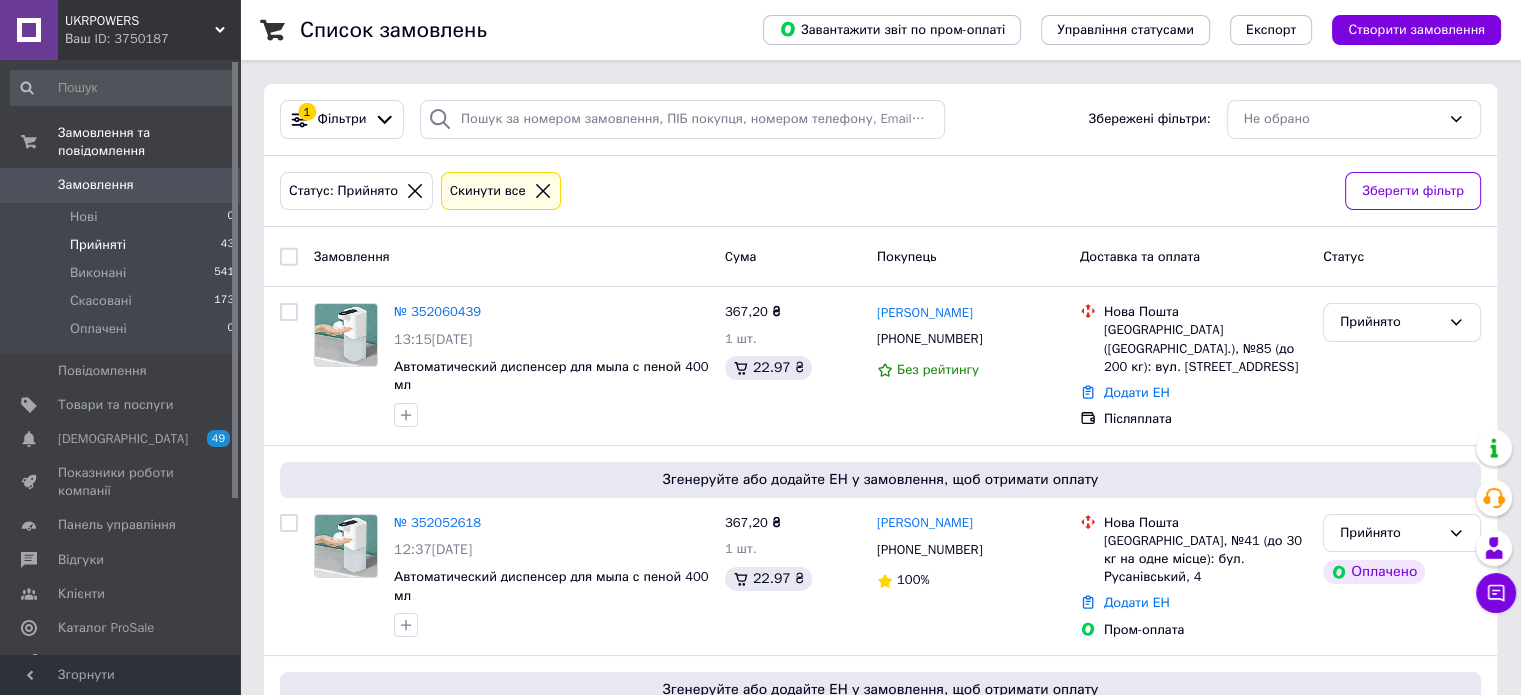 click 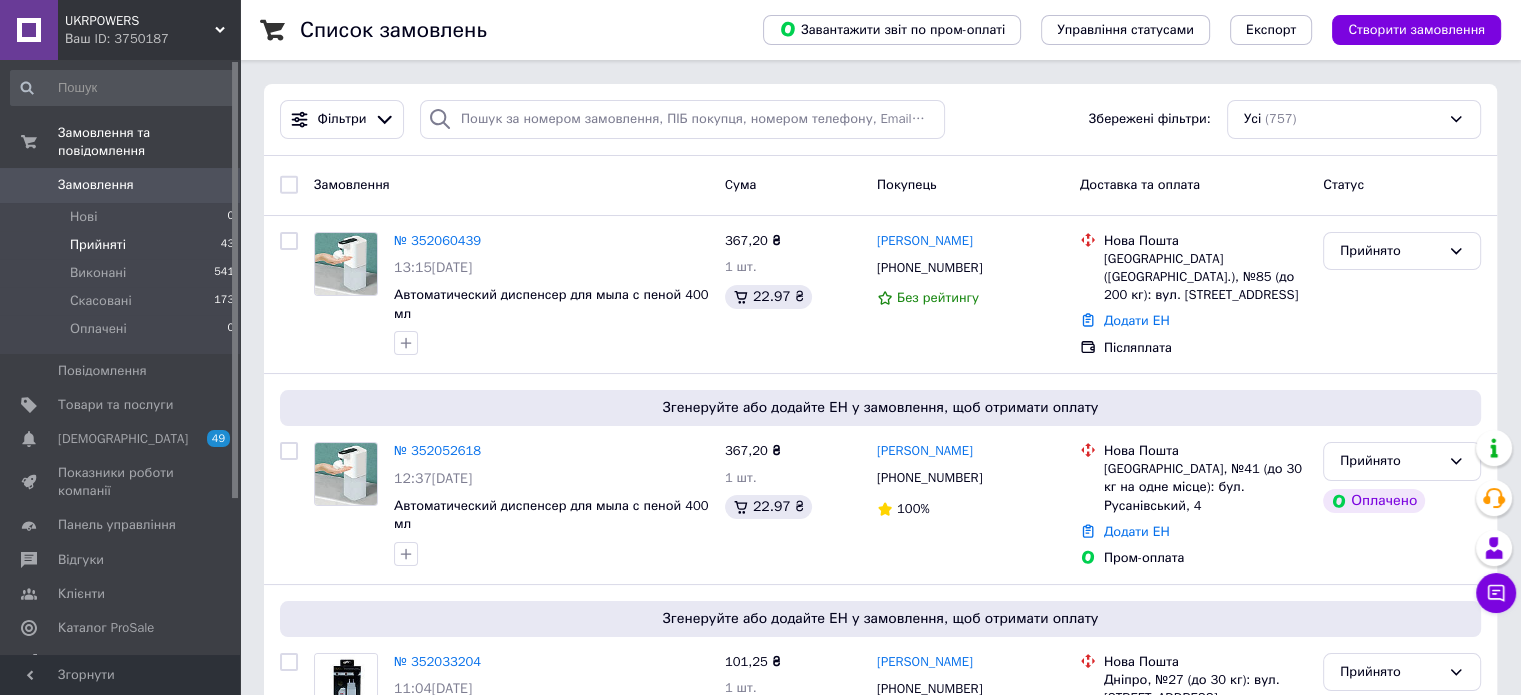 click on "Покупець" at bounding box center [907, 184] 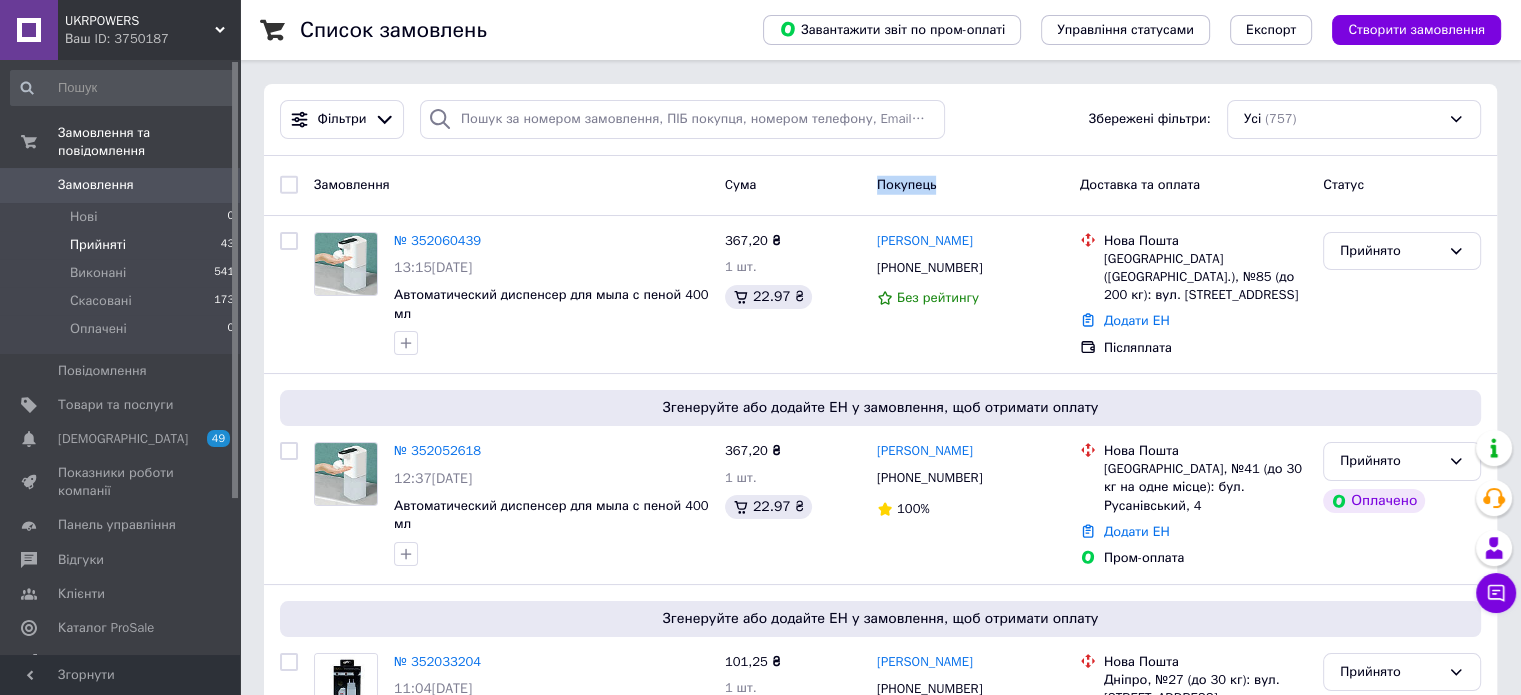 click on "Покупець" at bounding box center (907, 184) 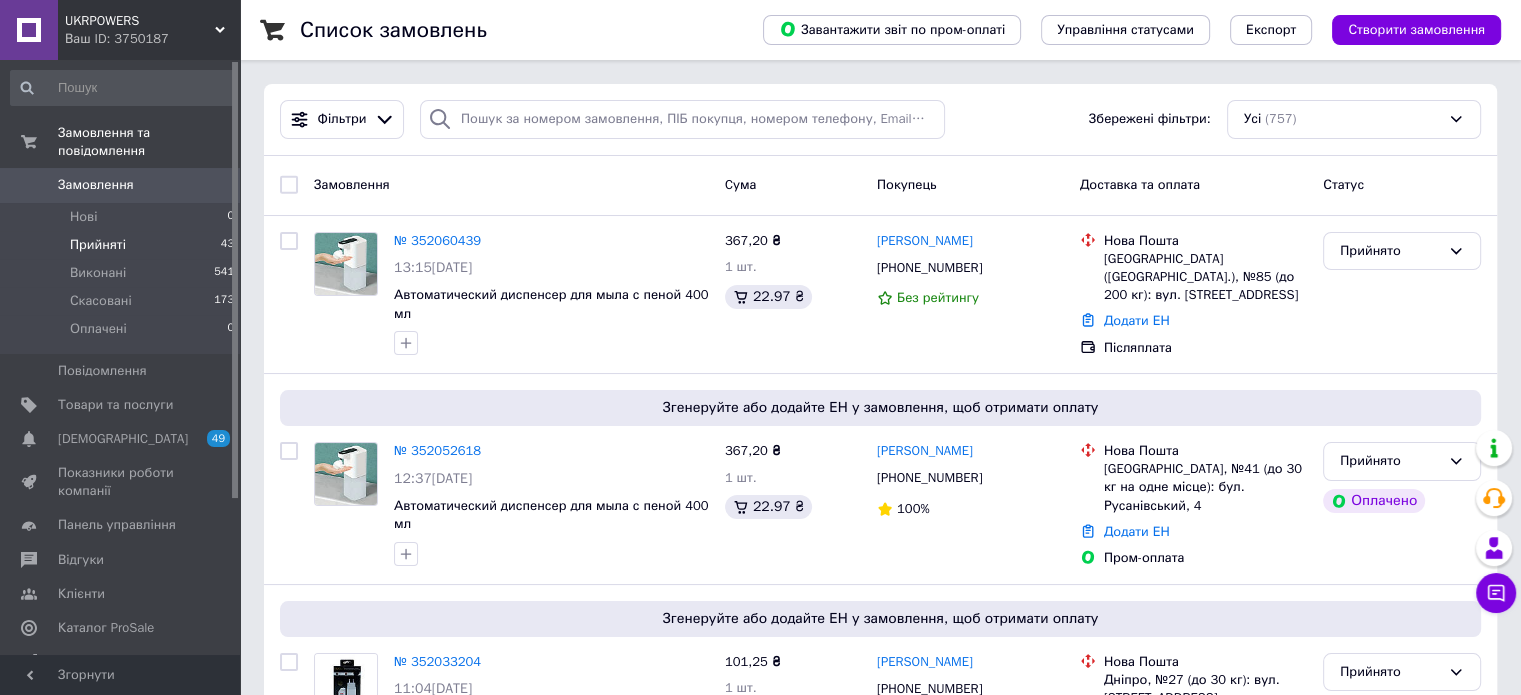 click on "Доставка та оплата" at bounding box center [1140, 184] 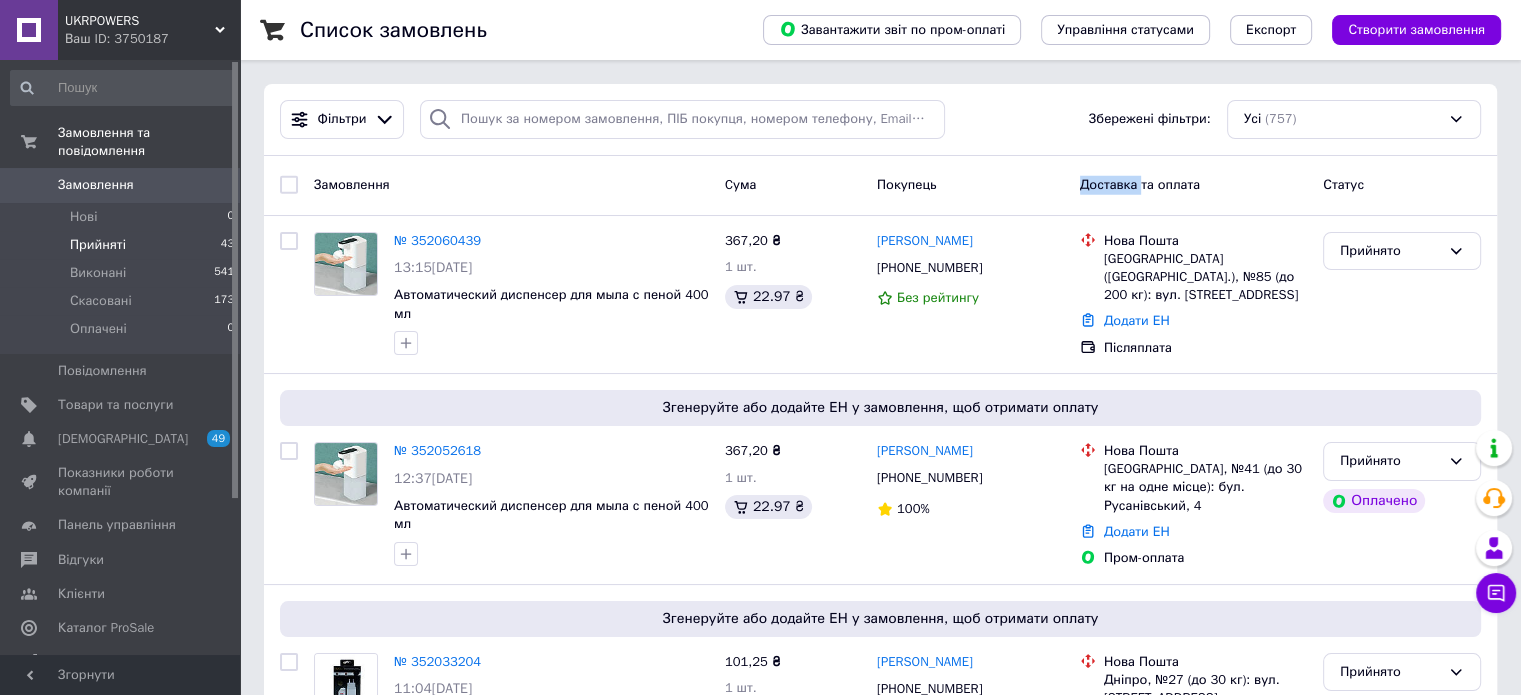click on "Доставка та оплата" at bounding box center (1140, 184) 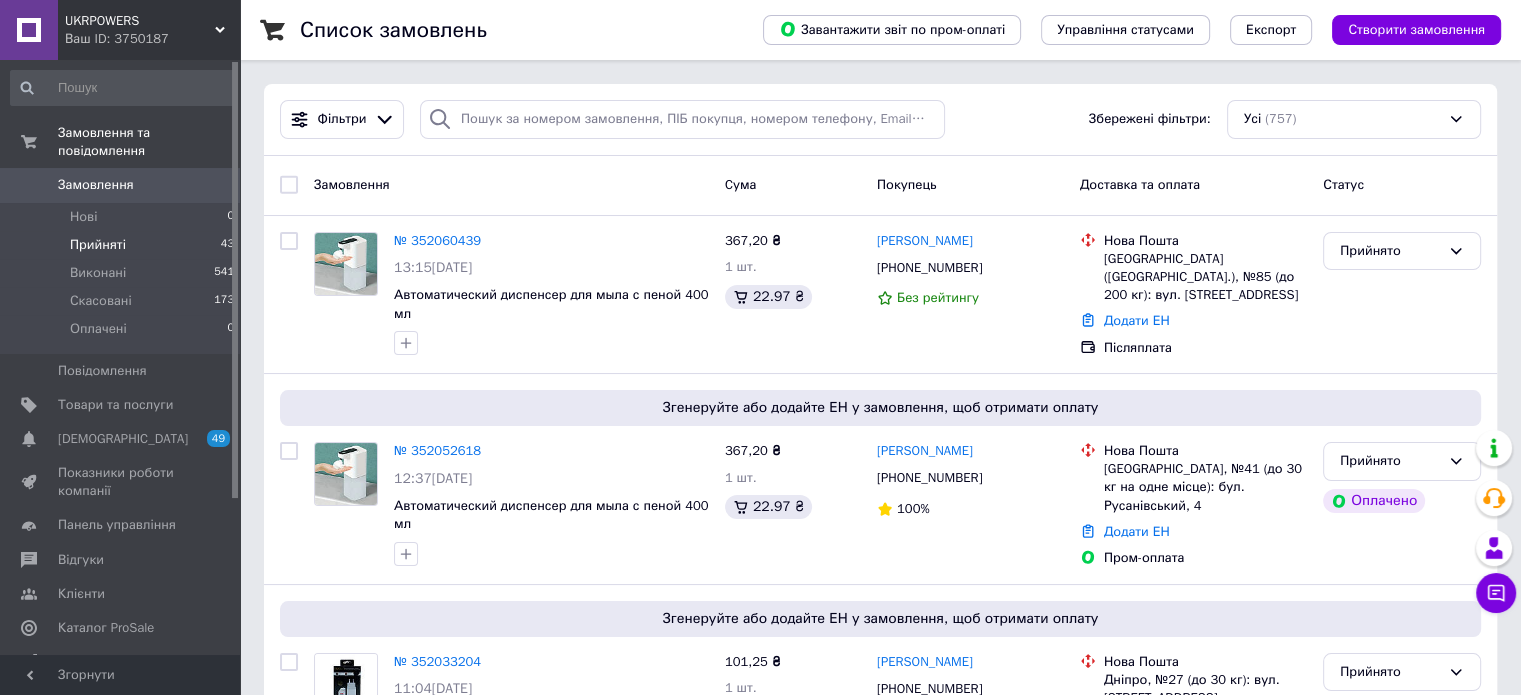 click on "Покупець" at bounding box center (970, 185) 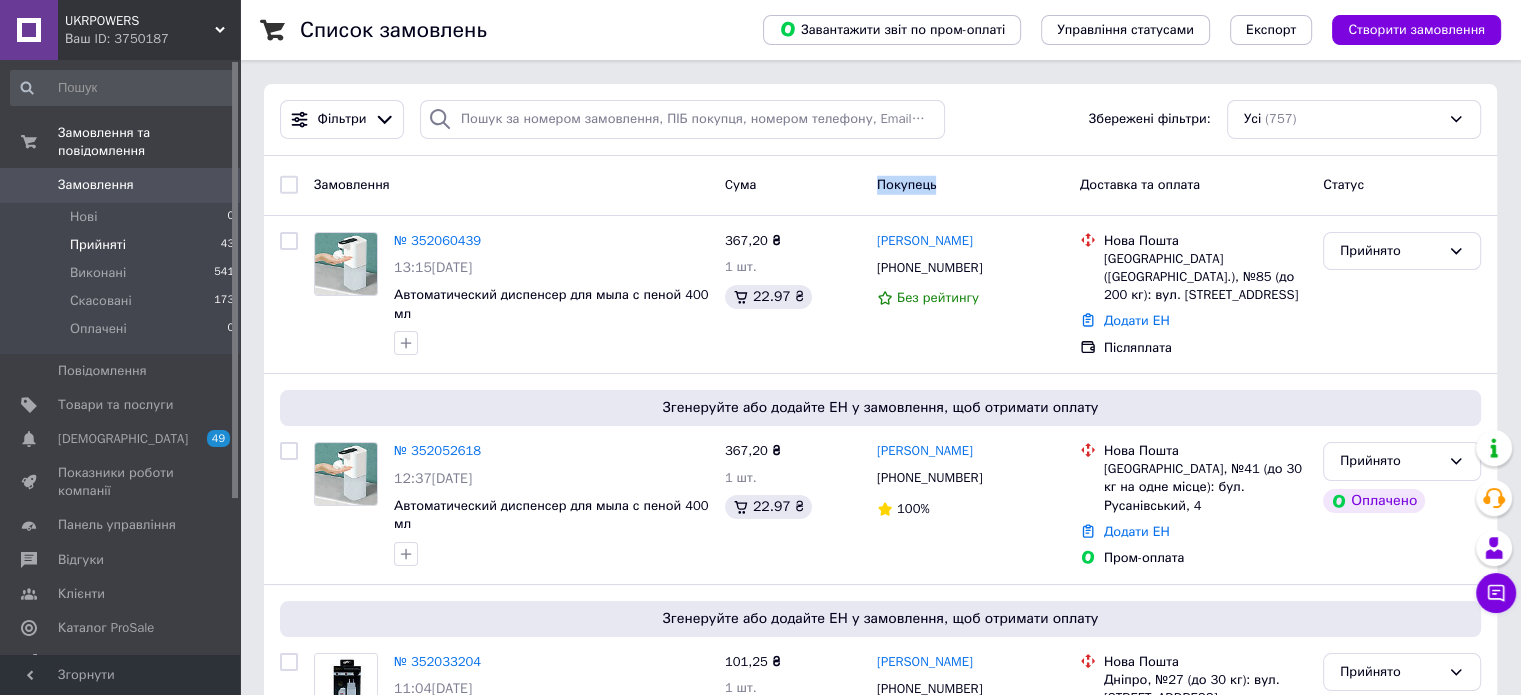 click on "Покупець" at bounding box center [907, 184] 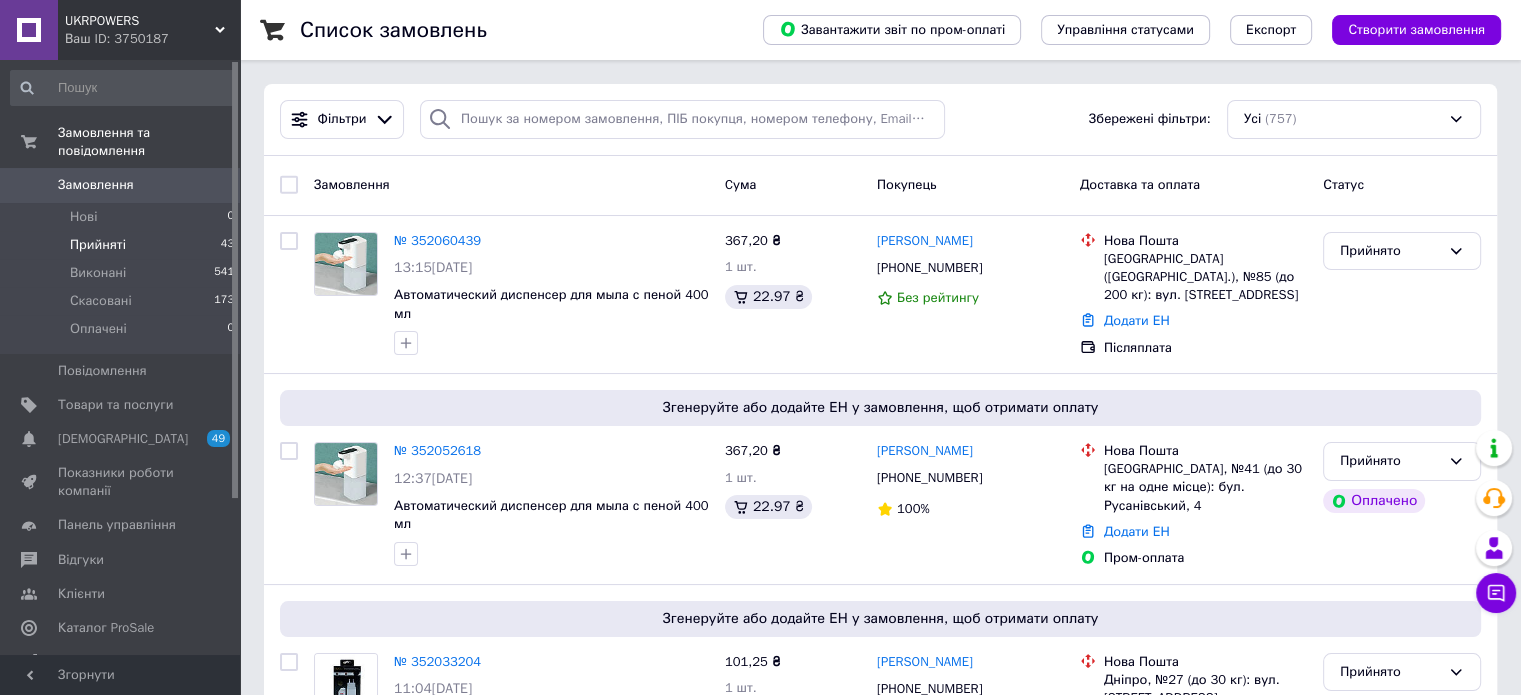 click on "Доставка та оплата" at bounding box center [1193, 185] 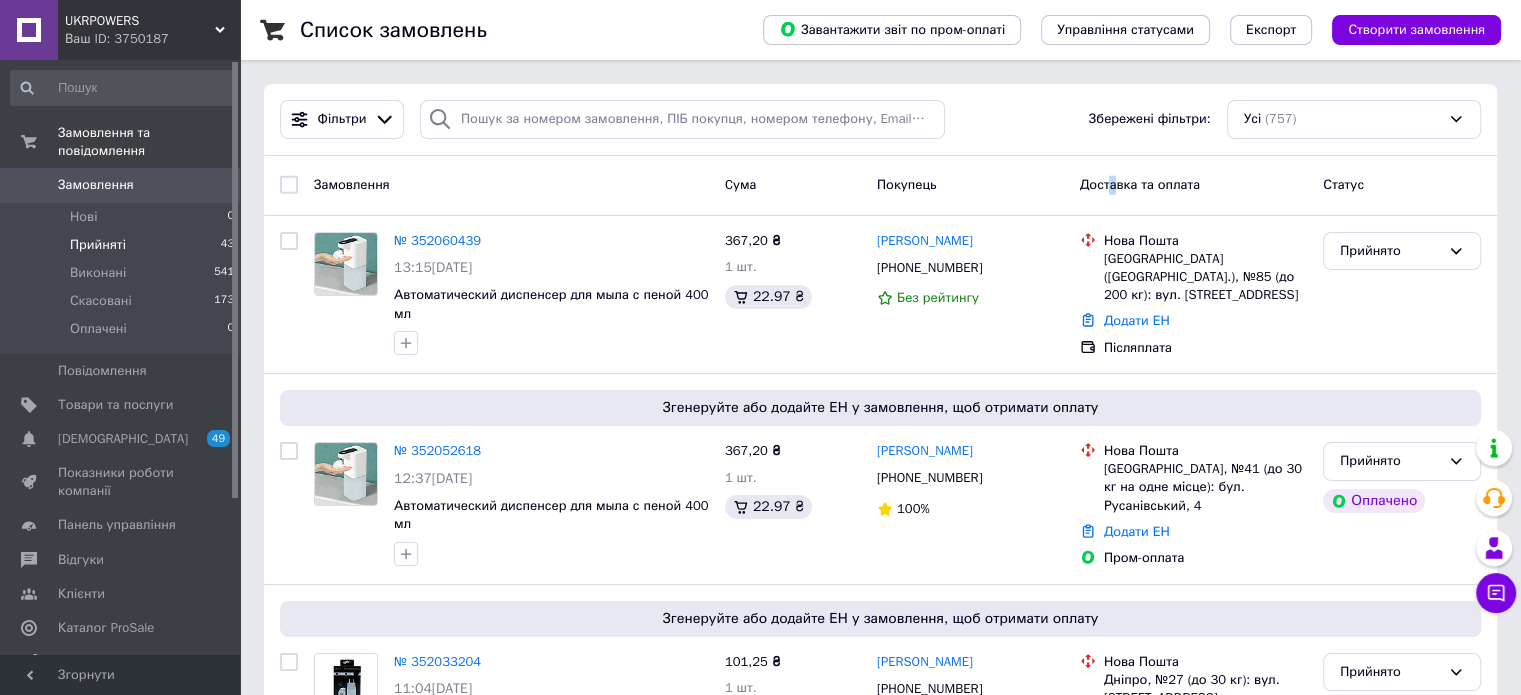 click on "Доставка та оплата" at bounding box center [1140, 184] 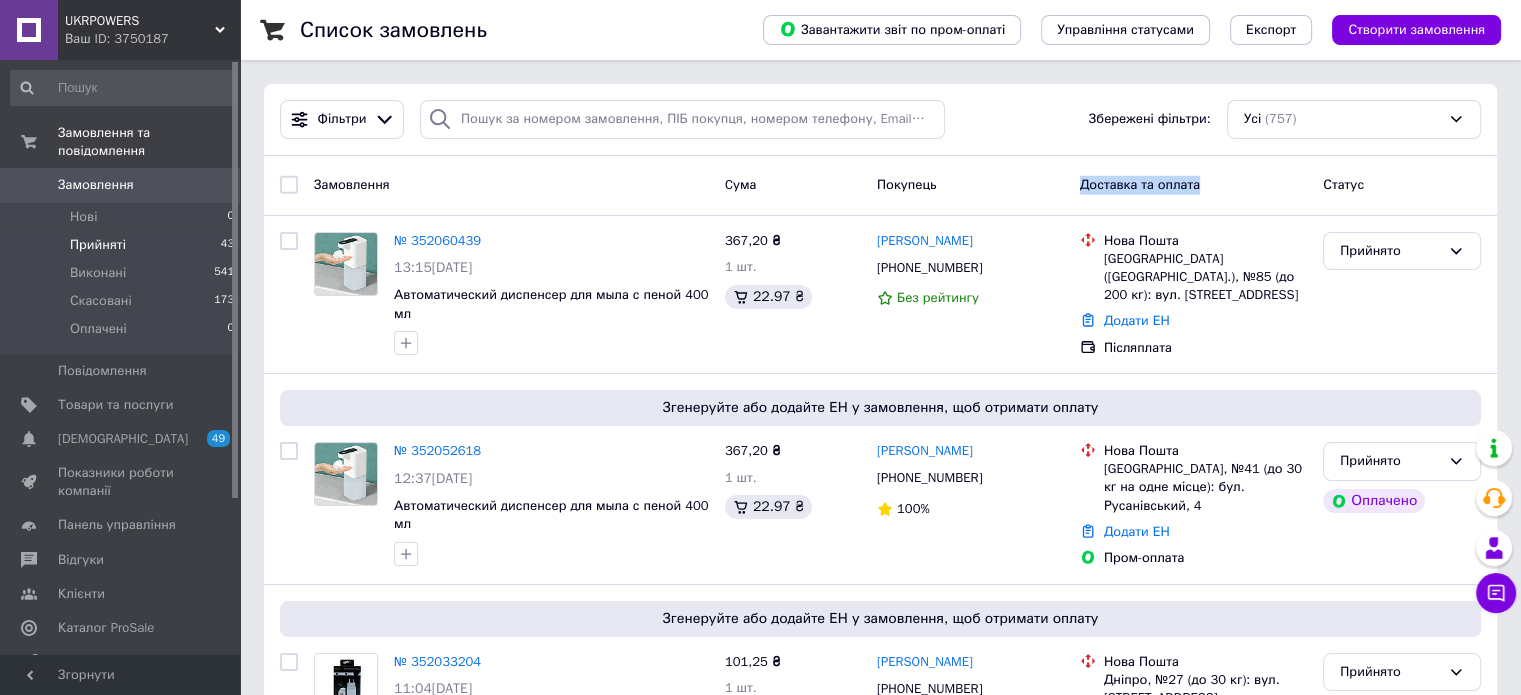 click on "Доставка та оплата" at bounding box center (1140, 184) 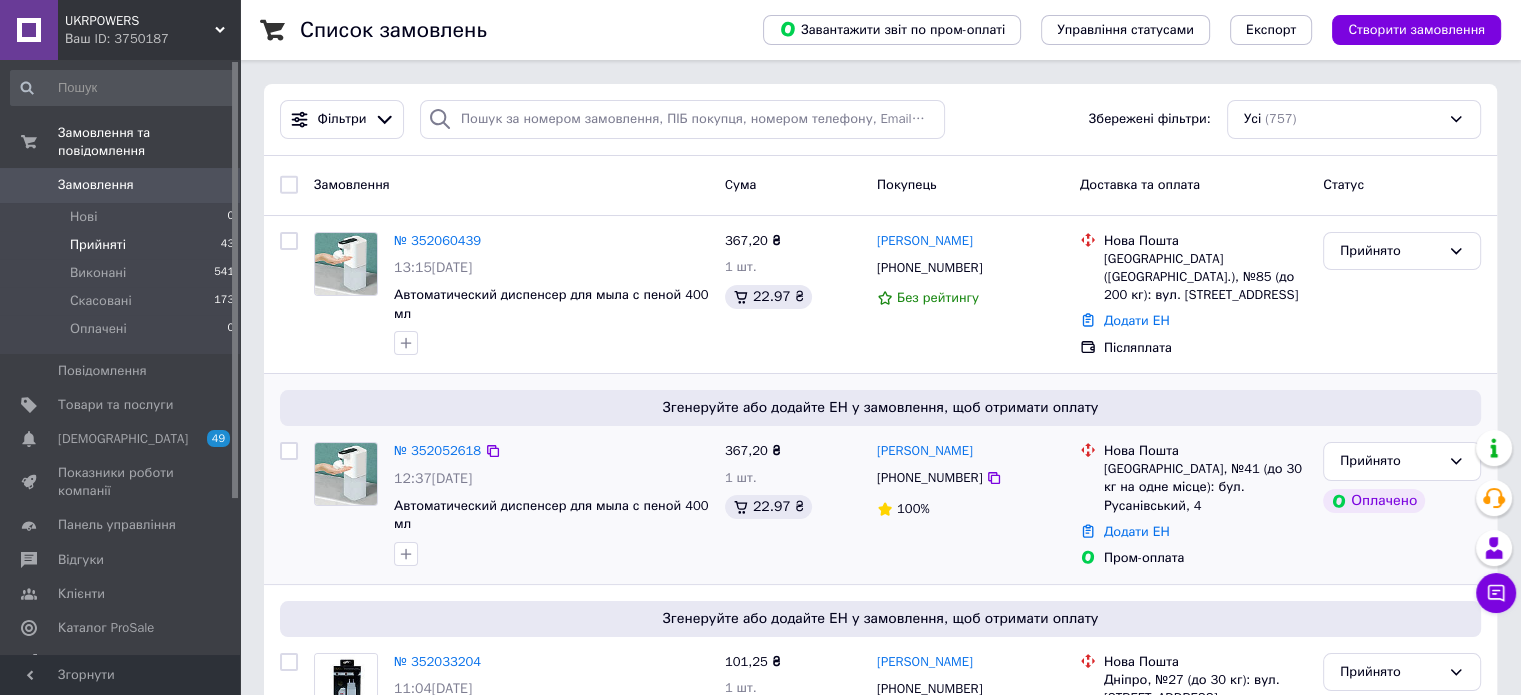 click on "Згенеруйте або додайте ЕН у замовлення, щоб отримати оплату № 352052618 12:37, 10.07.2025 Автоматический диспенсер для мыла с пеной 400 мл 367,20 ₴ 1 шт. 22.97 ₴ Надежда Балыка +380957135151 100% Нова Пошта Київ, №41 (до 30 кг на одне місце): бул. Русанівський, 4 Додати ЕН Пром-оплата Прийнято Оплачено" at bounding box center (880, 479) 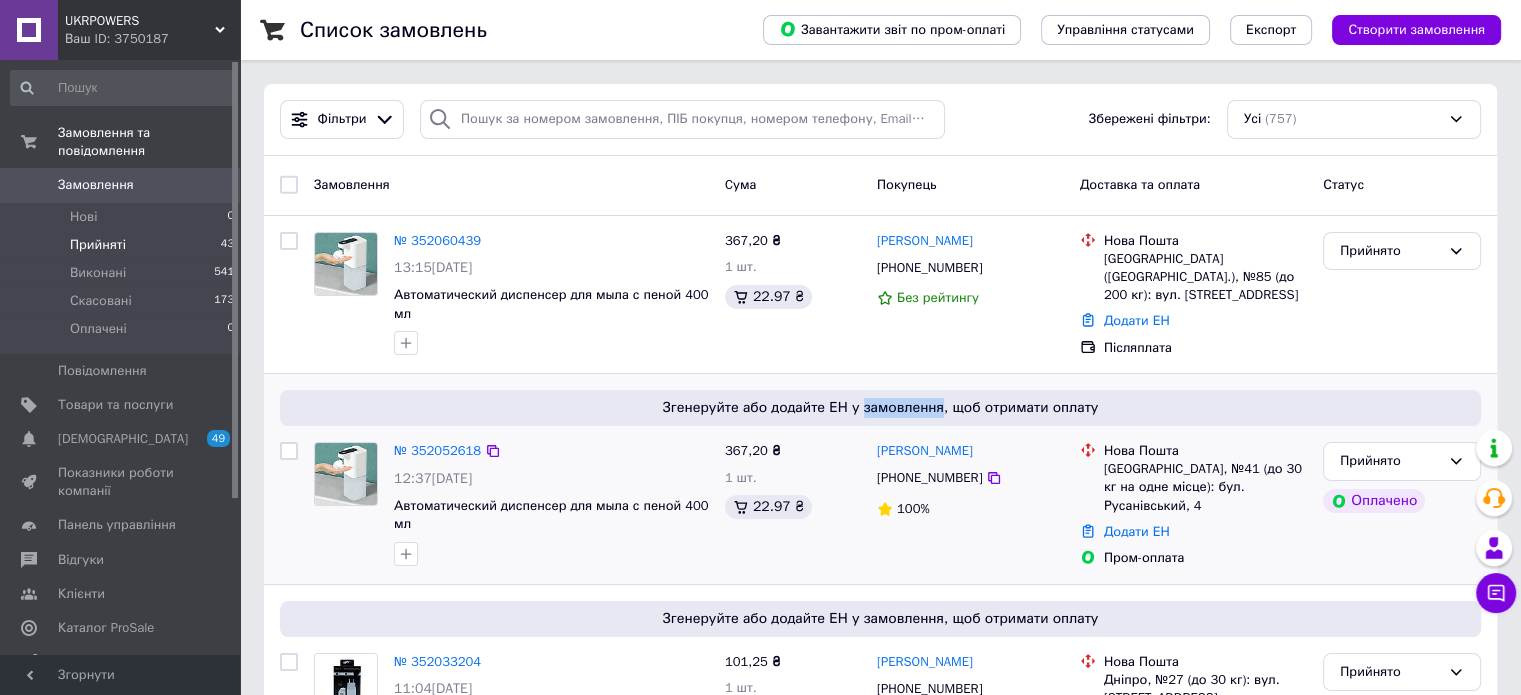 click on "Згенеруйте або додайте ЕН у замовлення, щоб отримати оплату" at bounding box center (880, 408) 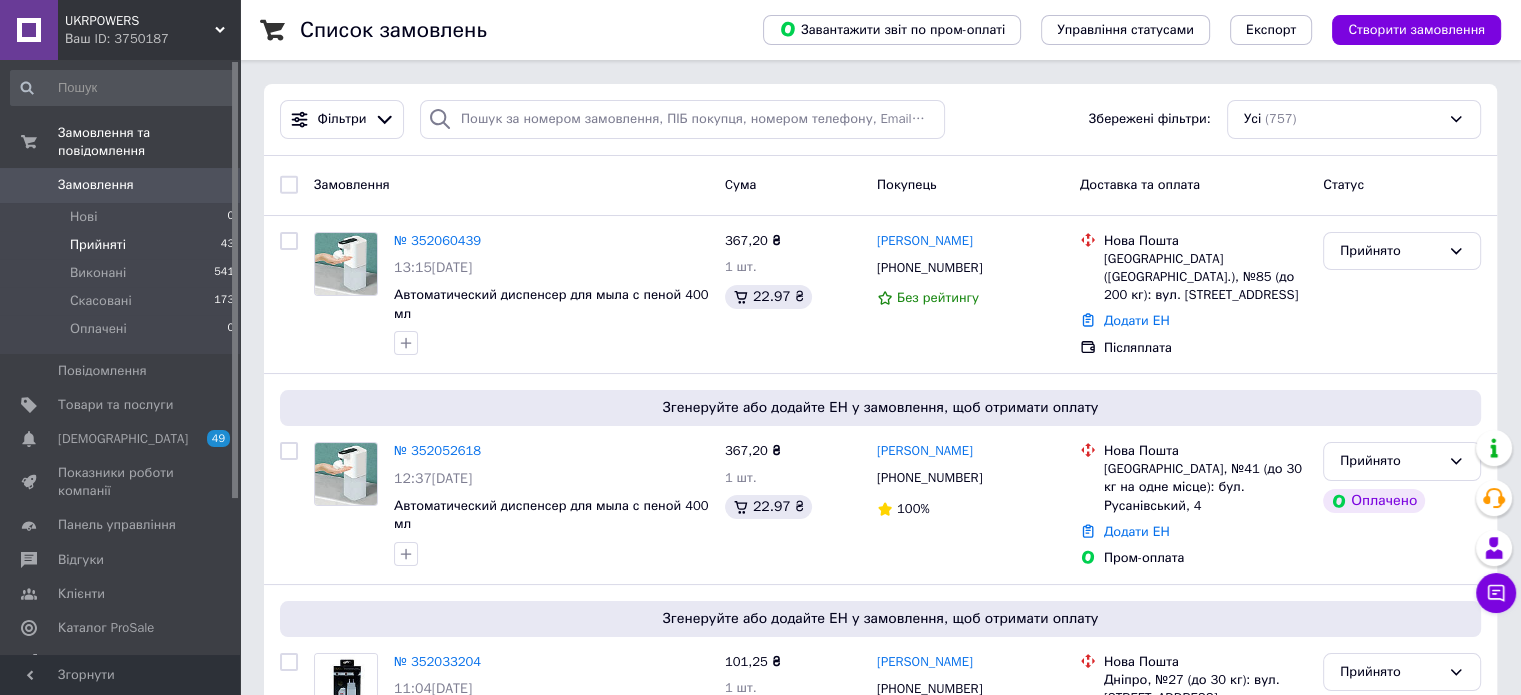 click on "Прийняті 43" at bounding box center [123, 245] 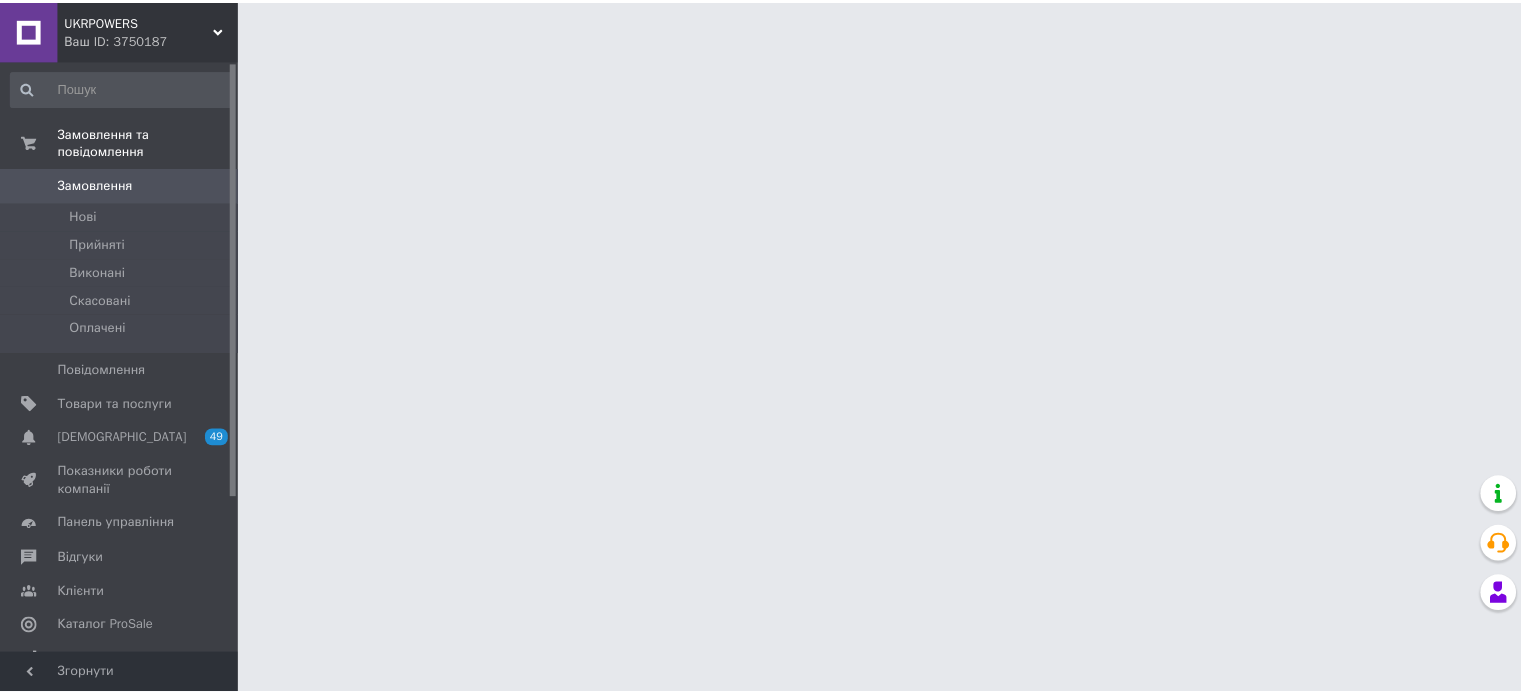 scroll, scrollTop: 0, scrollLeft: 0, axis: both 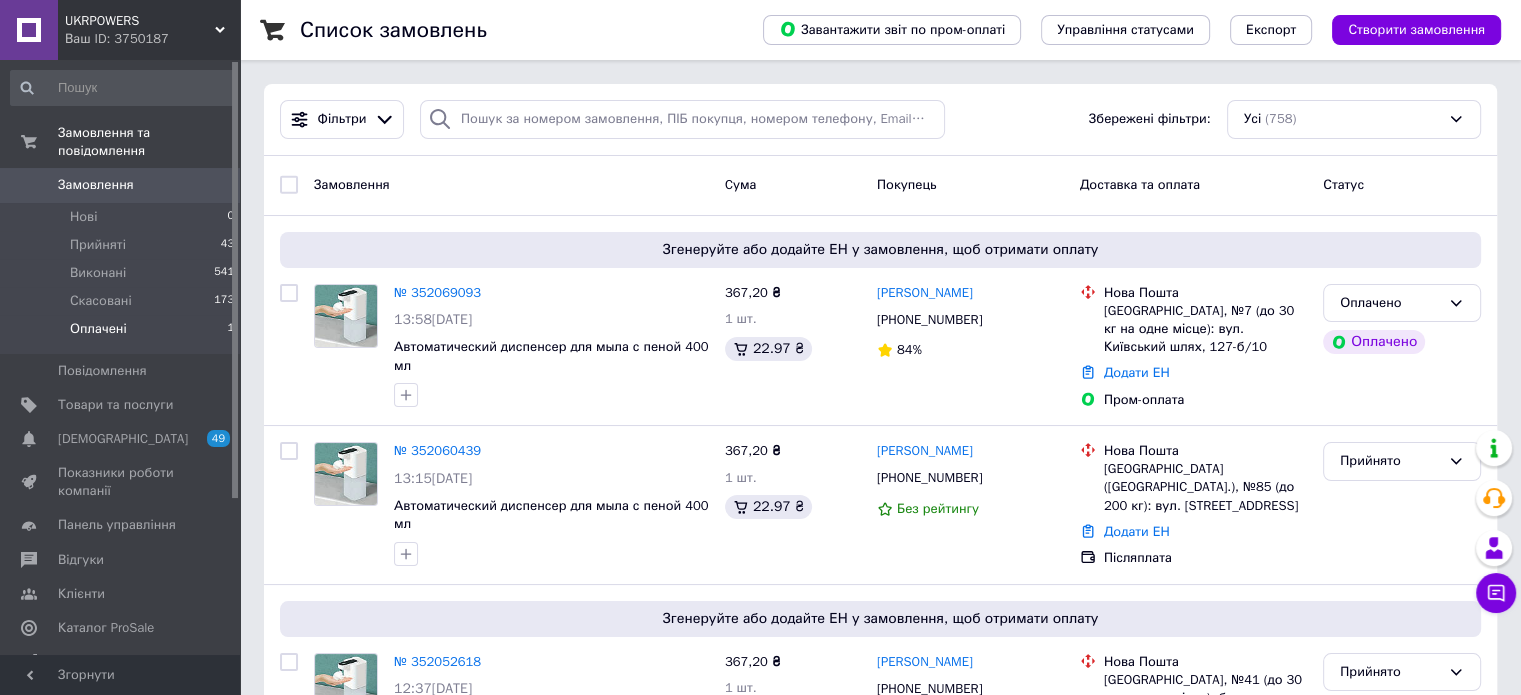 click on "Оплачені 1" at bounding box center (123, 334) 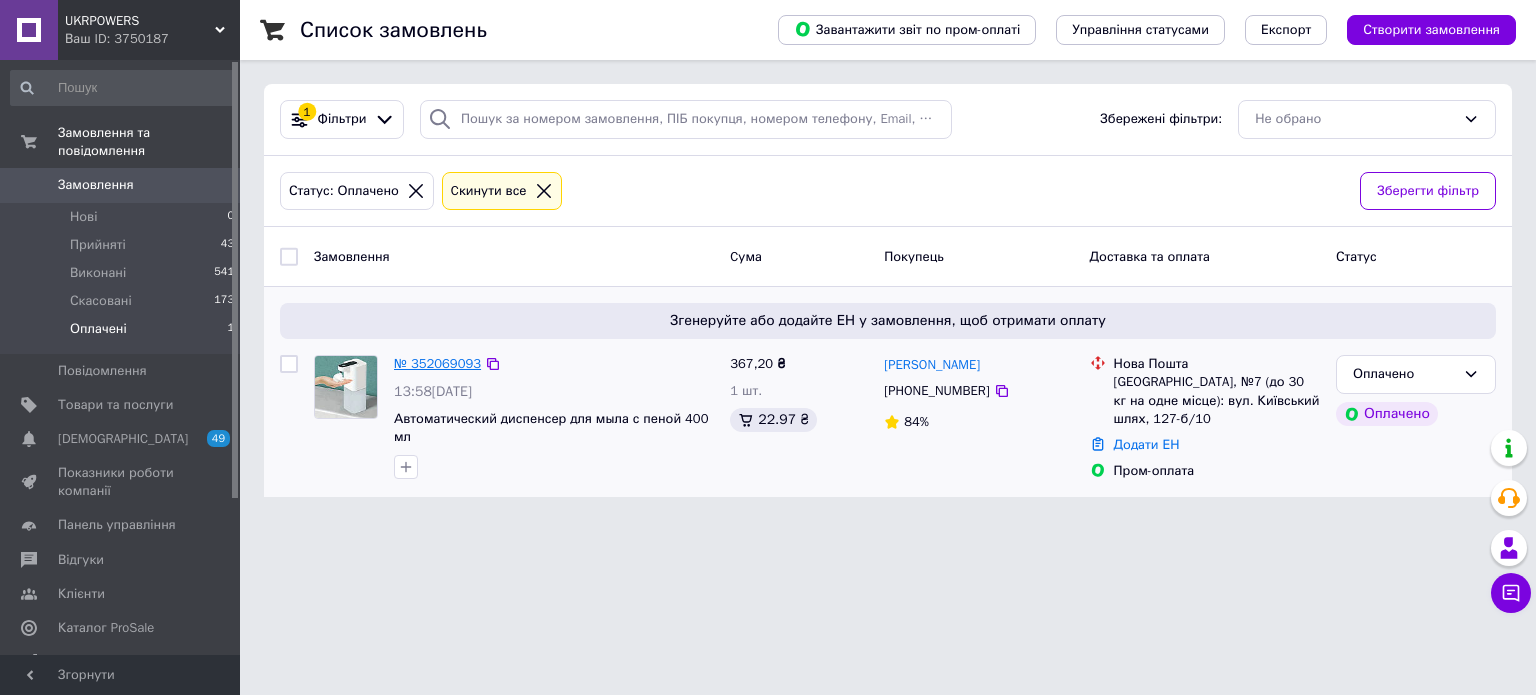 click on "№ 352069093" at bounding box center [437, 363] 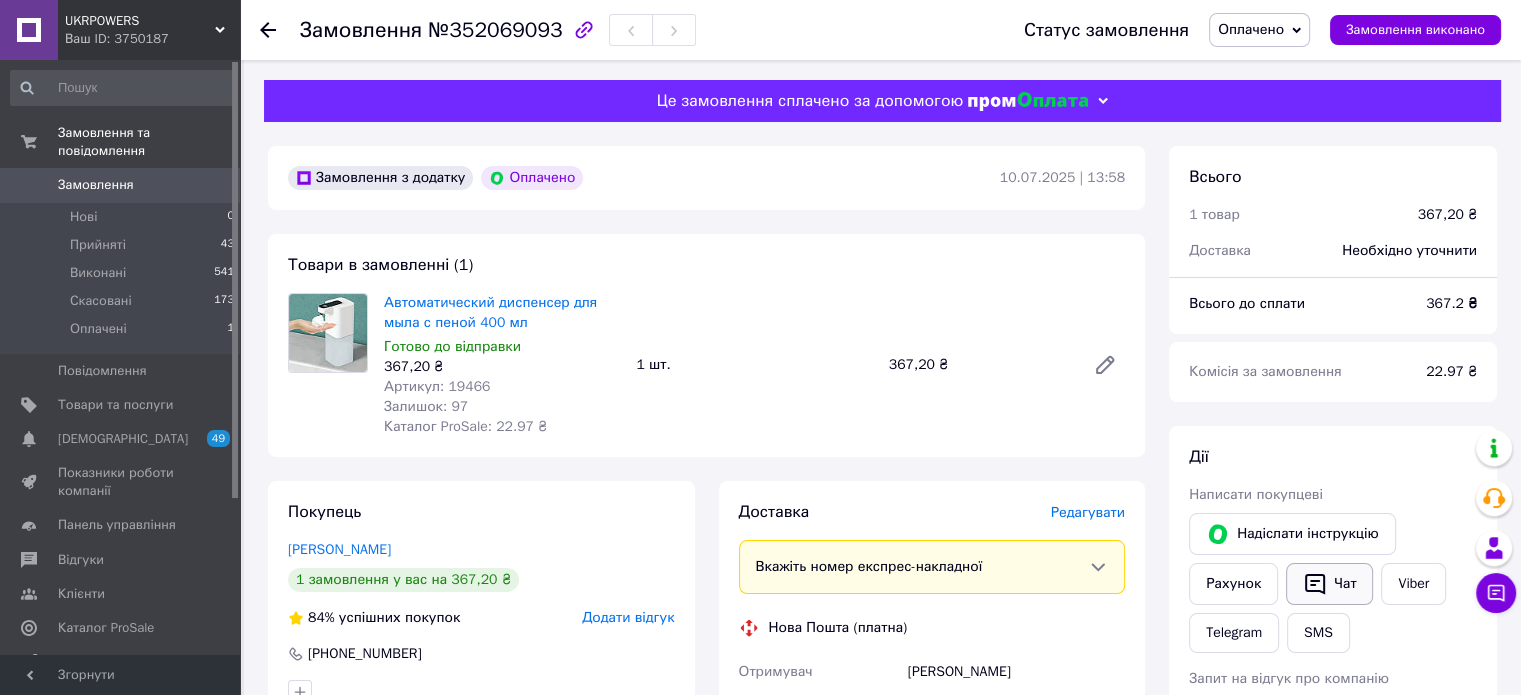 click 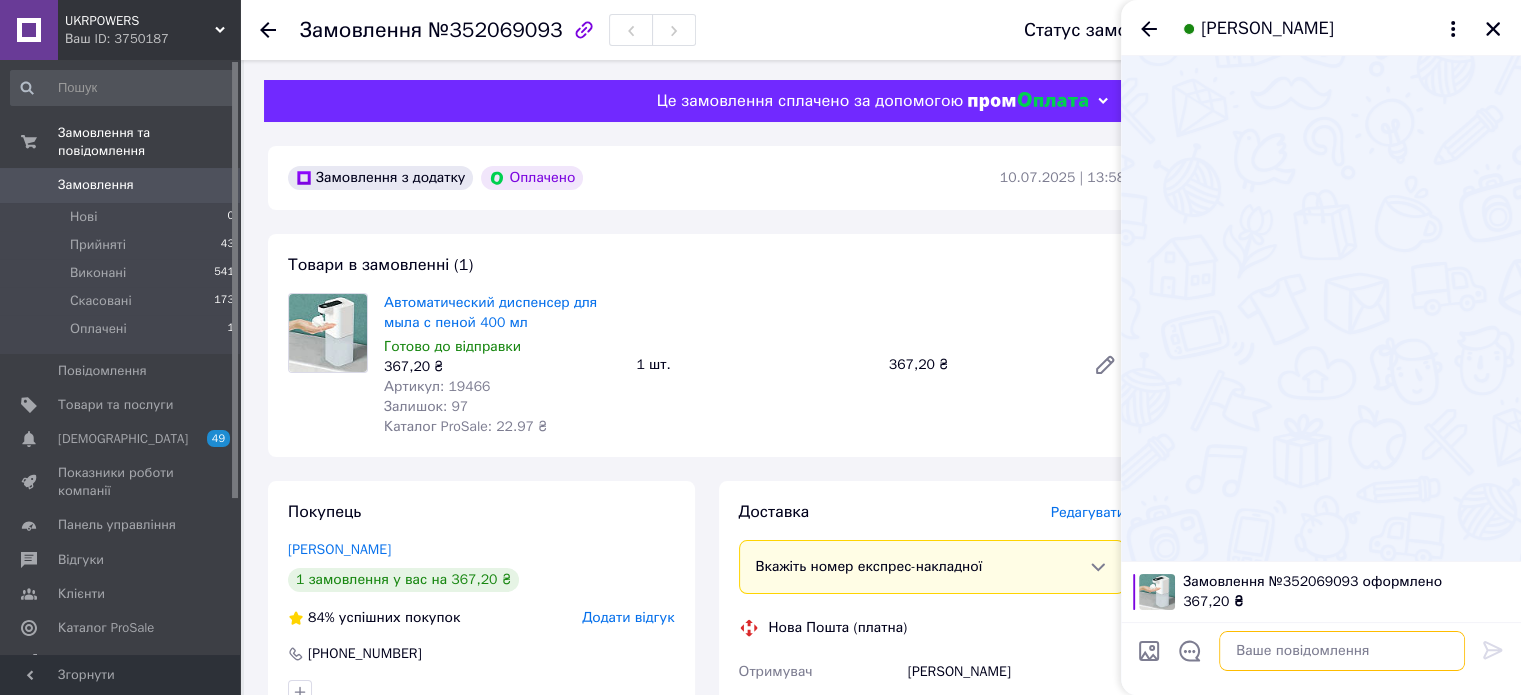 click at bounding box center (1342, 651) 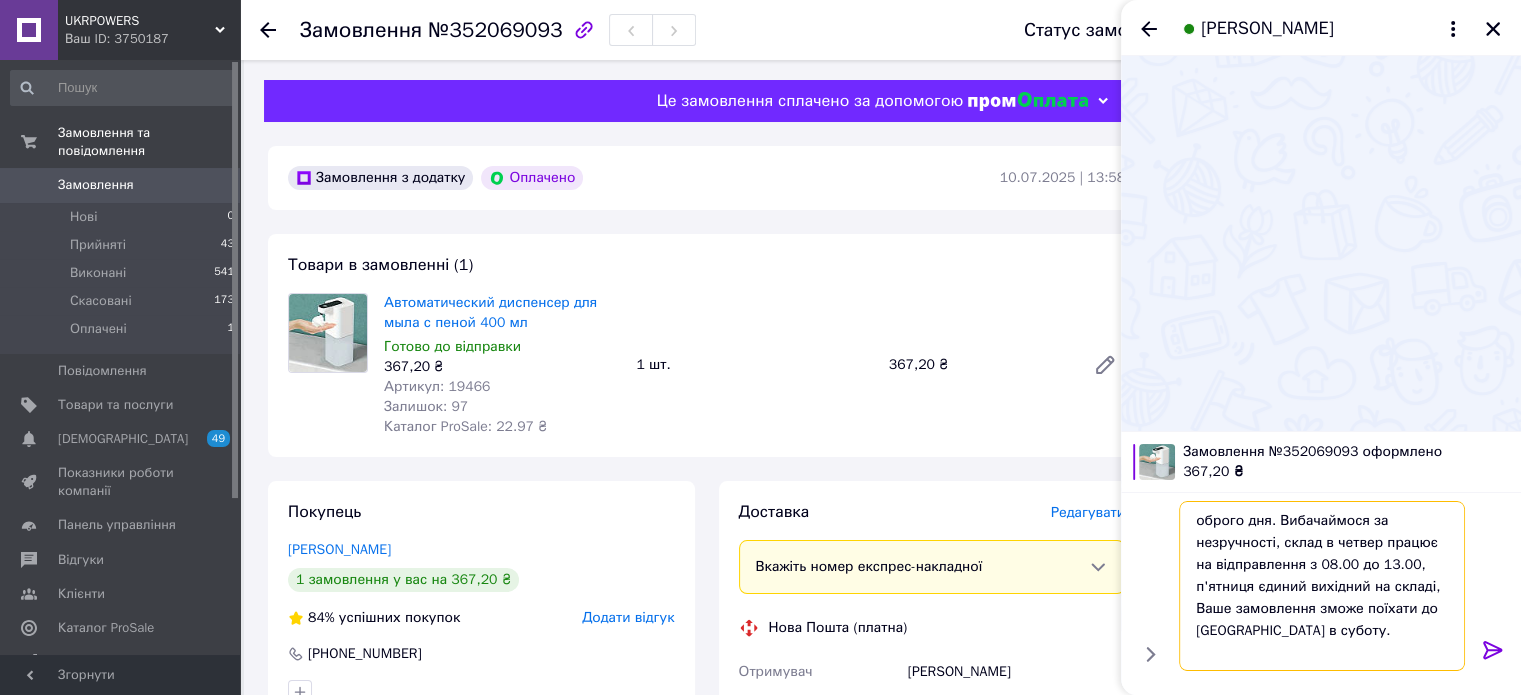 click on "оброго дня. Вибачаймося за незручності, склад в четвер працює на відправлення з 08.00 до 13.00, п'ятниця єдиний вихідний на складі, Ваше замовлення зможе поїхати до [GEOGRAPHIC_DATA] в суботу." at bounding box center [1322, 586] 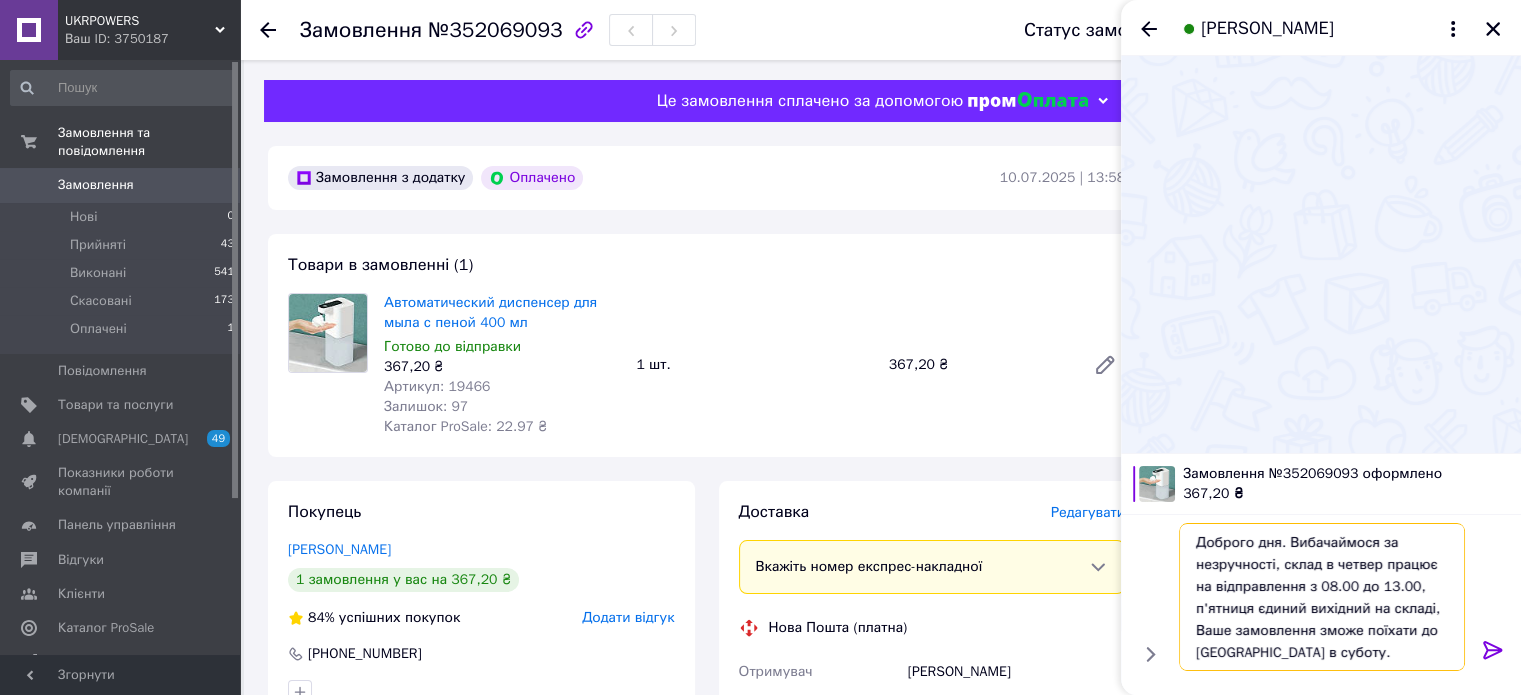 click on "Доброго дня. Вибачаймося за незручності, склад в четвер працює на відправлення з 08.00 до 13.00, п'ятниця єдиний вихідний на складі, Ваше замовлення зможе поїхати до [GEOGRAPHIC_DATA] в суботу." at bounding box center [1322, 597] 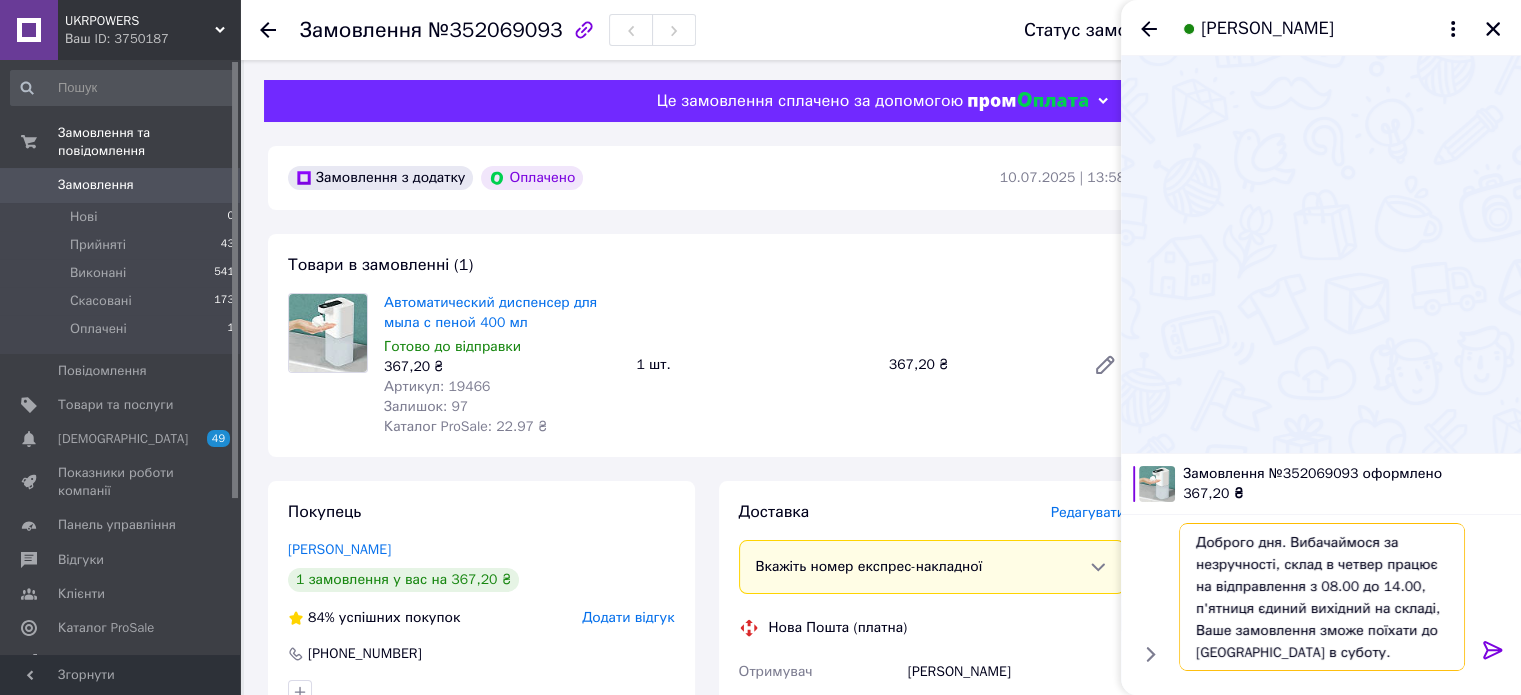 click on "Доброго дня. Вибачаймося за незручності, склад в четвер працює на відправлення з 08.00 до 14.00, п'ятниця єдиний вихідний на складі, Ваше замовлення зможе поїхати до [GEOGRAPHIC_DATA] в суботу." at bounding box center (1322, 597) 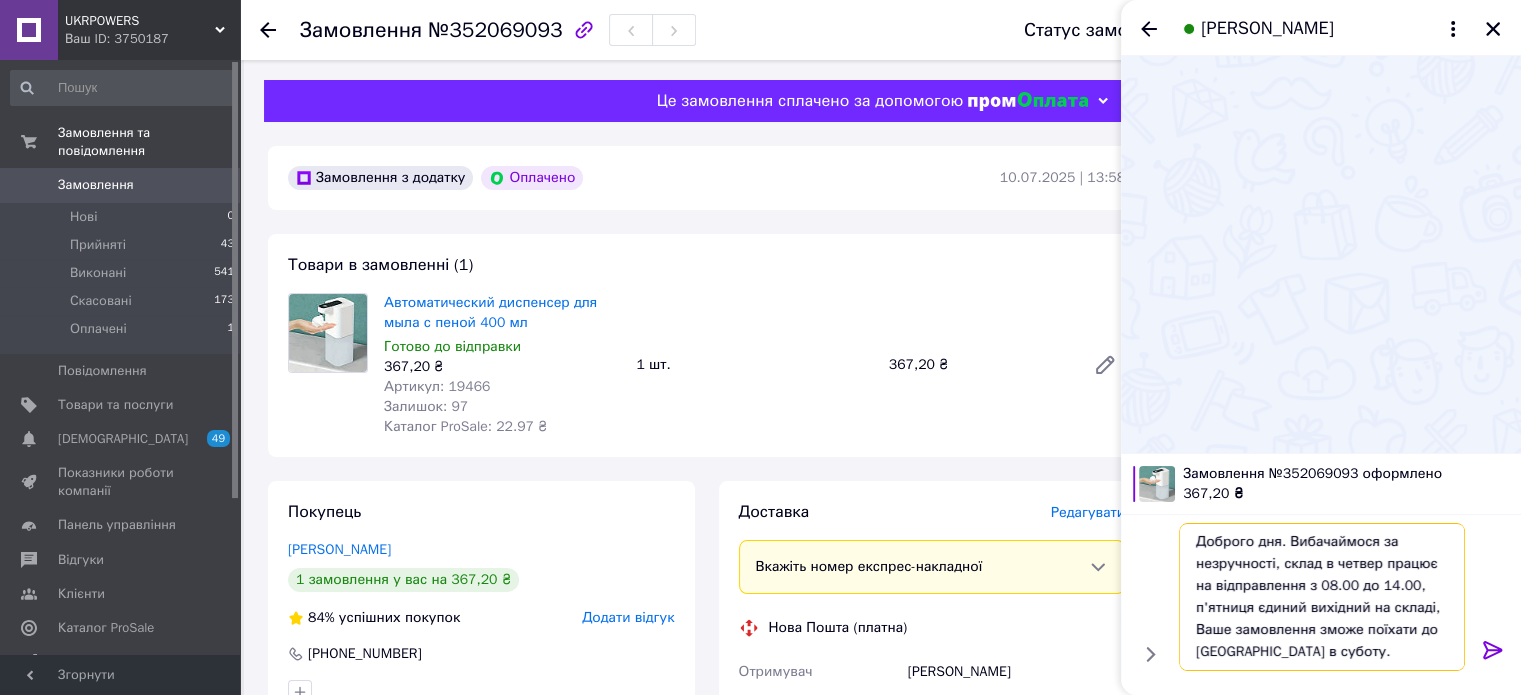 click on "Доброго дня. Вибачаймося за незручності, склад в четвер працює на відправлення з 08.00 до 14.00, п'ятниця єдиний вихідний на складі, Ваше замовлення зможе поїхати до [GEOGRAPHIC_DATA] в суботу." at bounding box center (1322, 597) 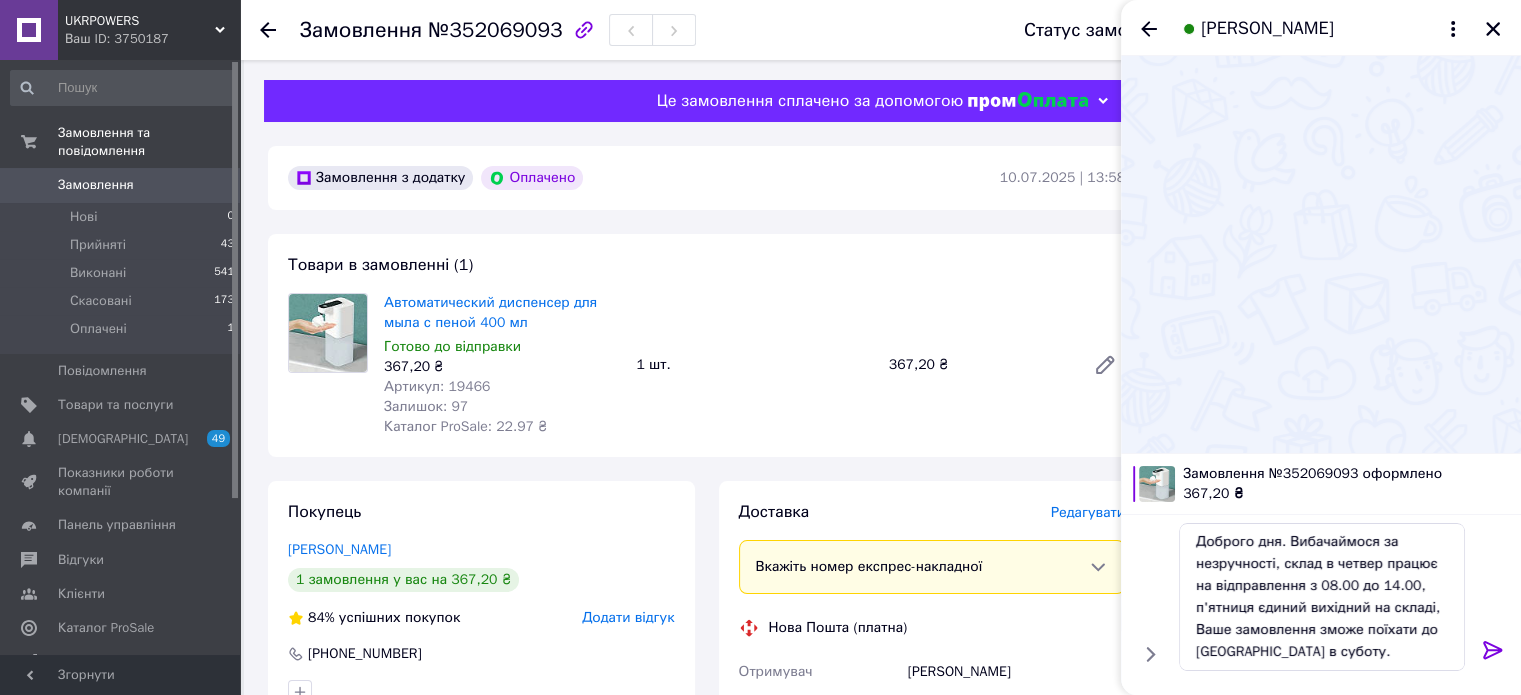 click 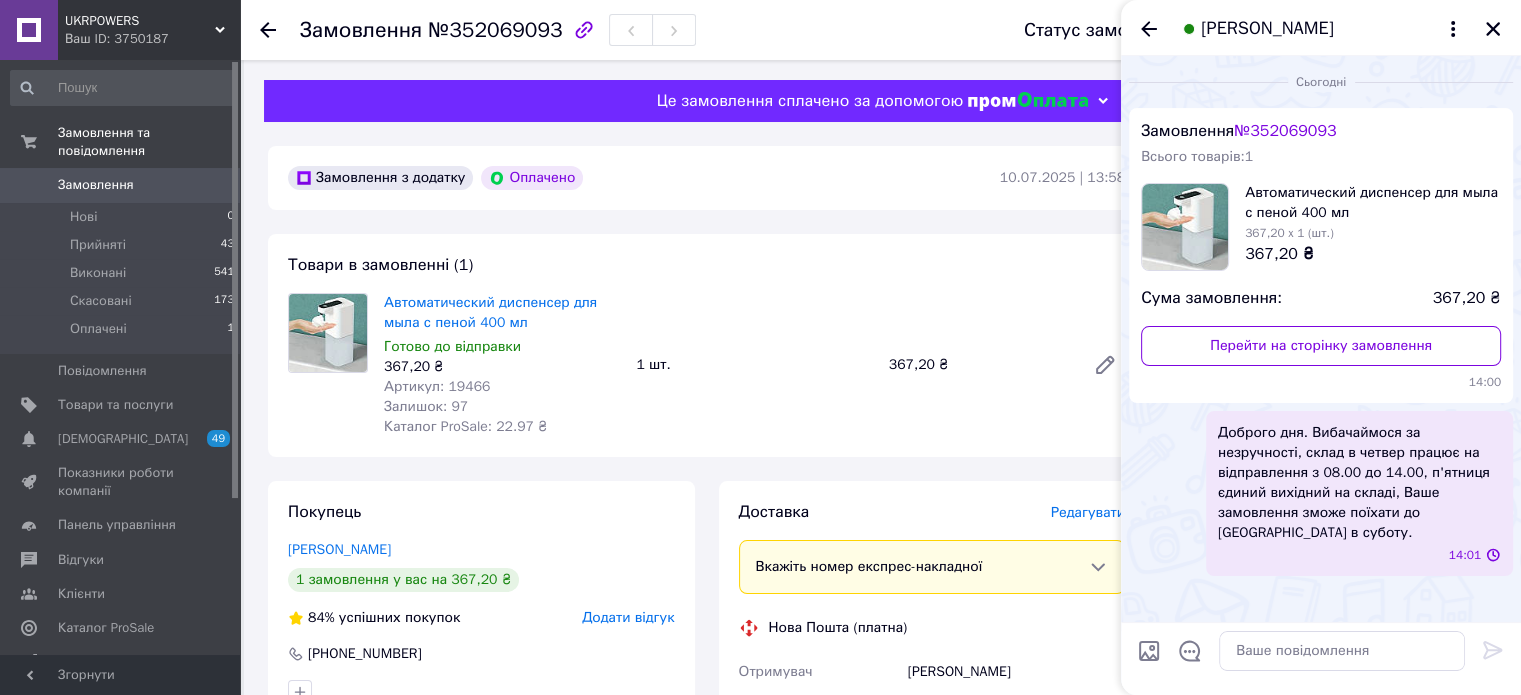 scroll, scrollTop: 0, scrollLeft: 0, axis: both 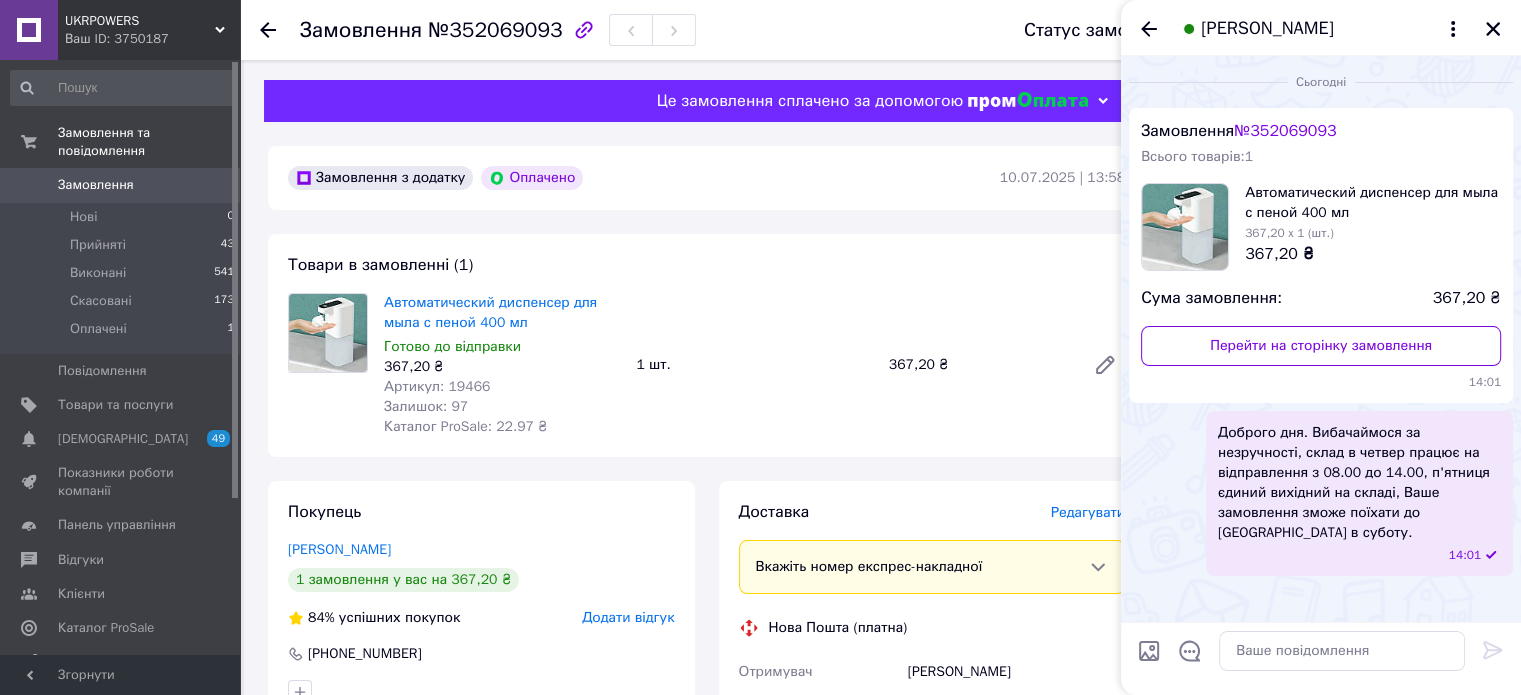 click on "Товари в замовленні (1) Автоматический диспенсер для мыла с пеной 400 мл Готово до відправки 367,20 ₴ Артикул: 19466 Залишок: 97 Каталог ProSale: 22.97 ₴  1 шт. 367,20 ₴" at bounding box center [706, 345] 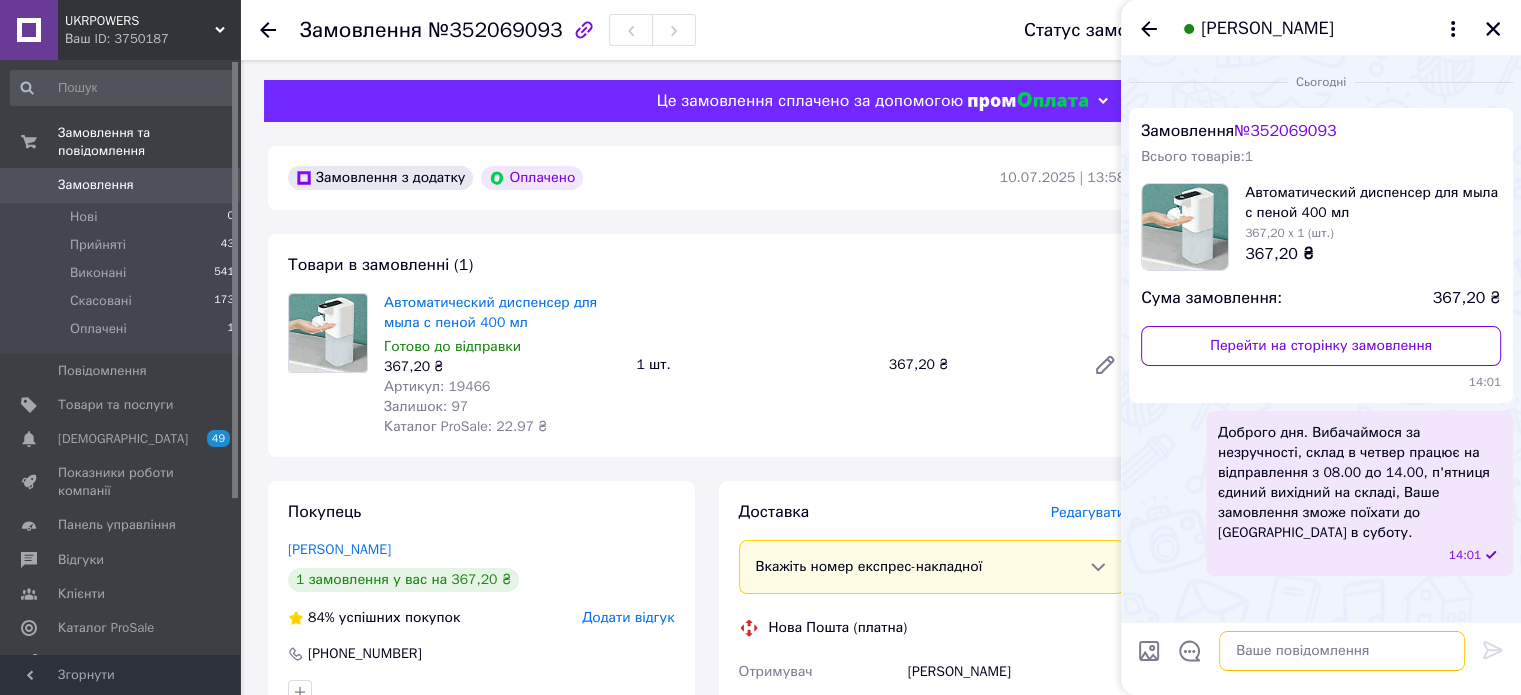 click at bounding box center [1342, 651] 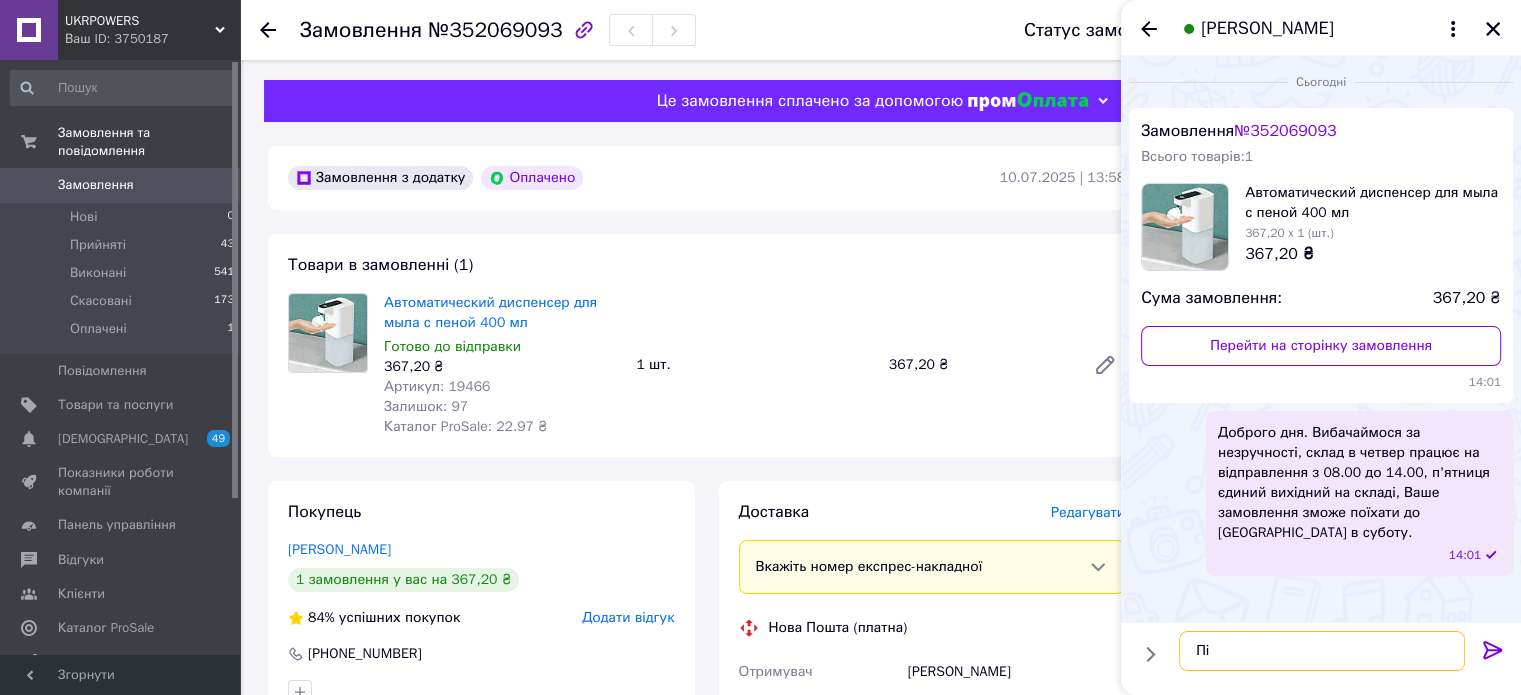 type on "П" 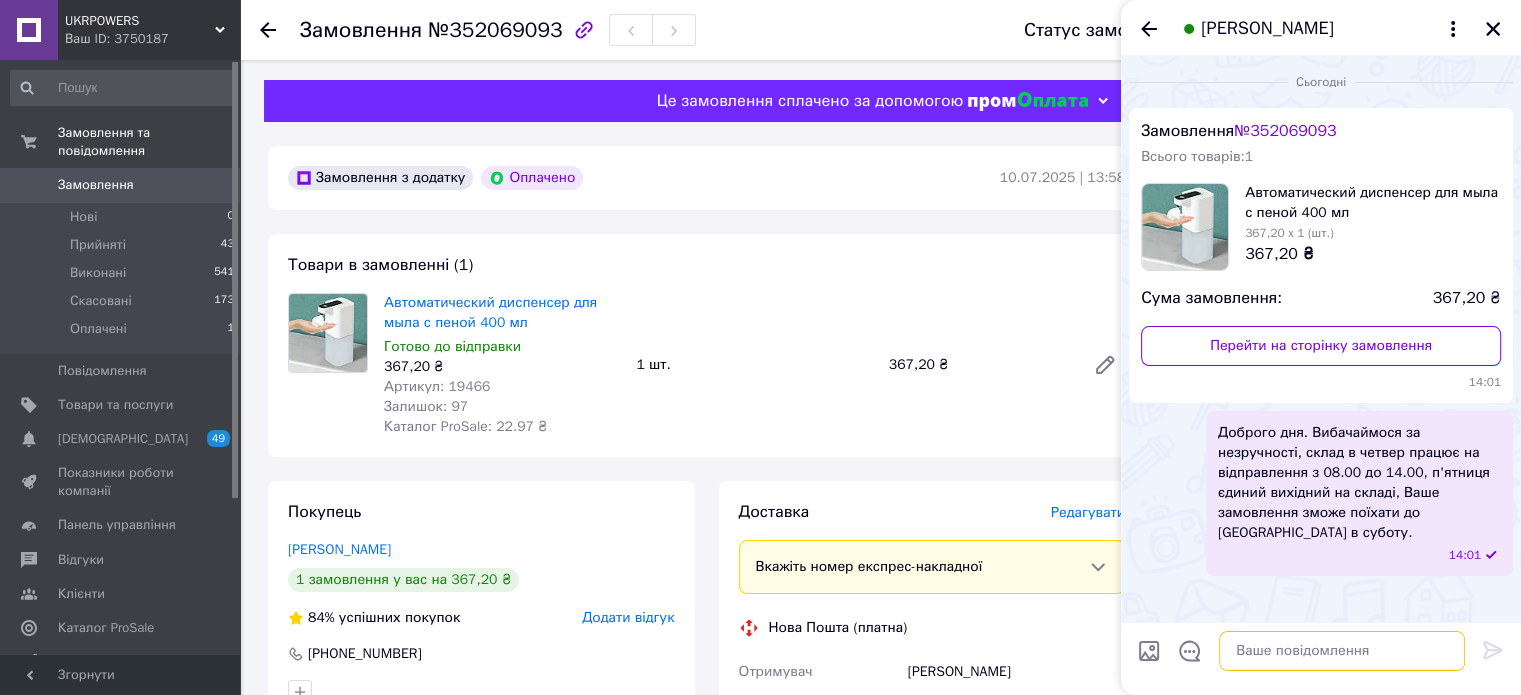 type on "В" 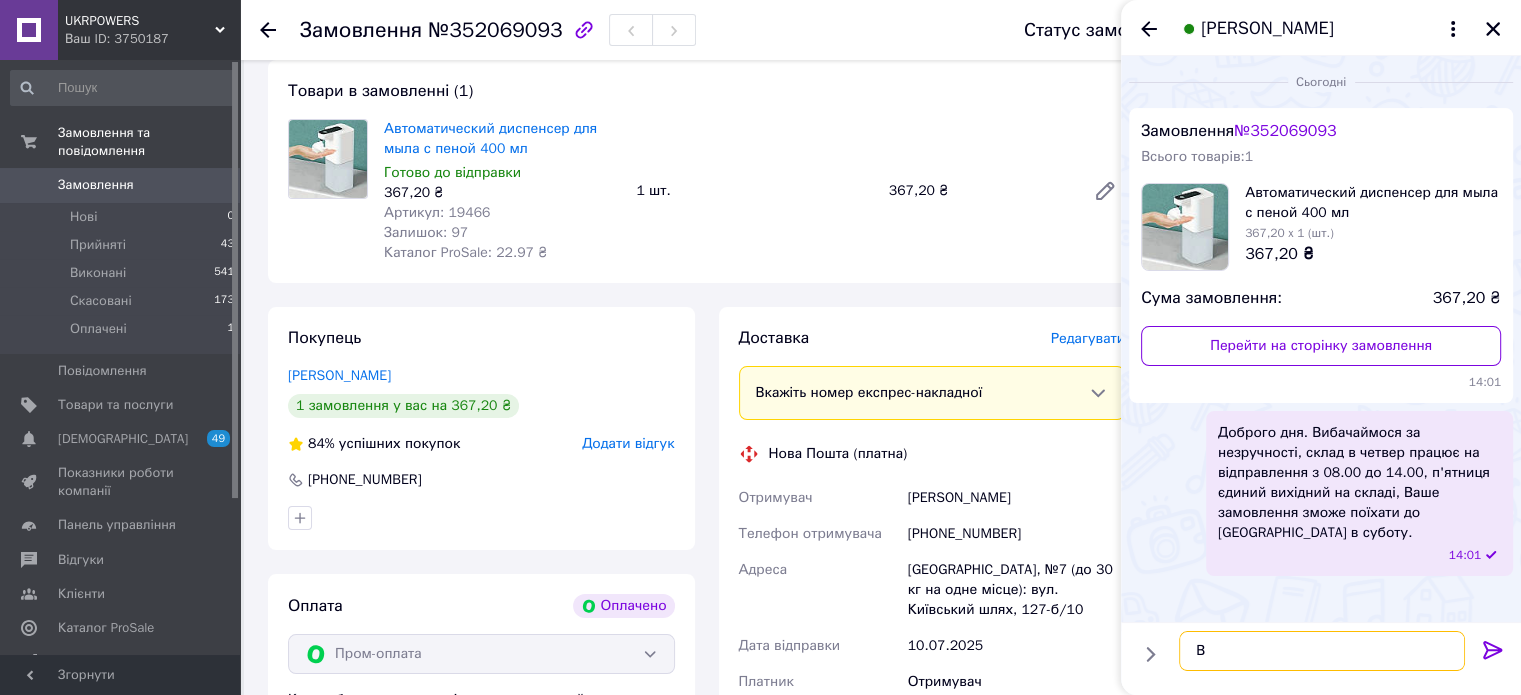 scroll, scrollTop: 300, scrollLeft: 0, axis: vertical 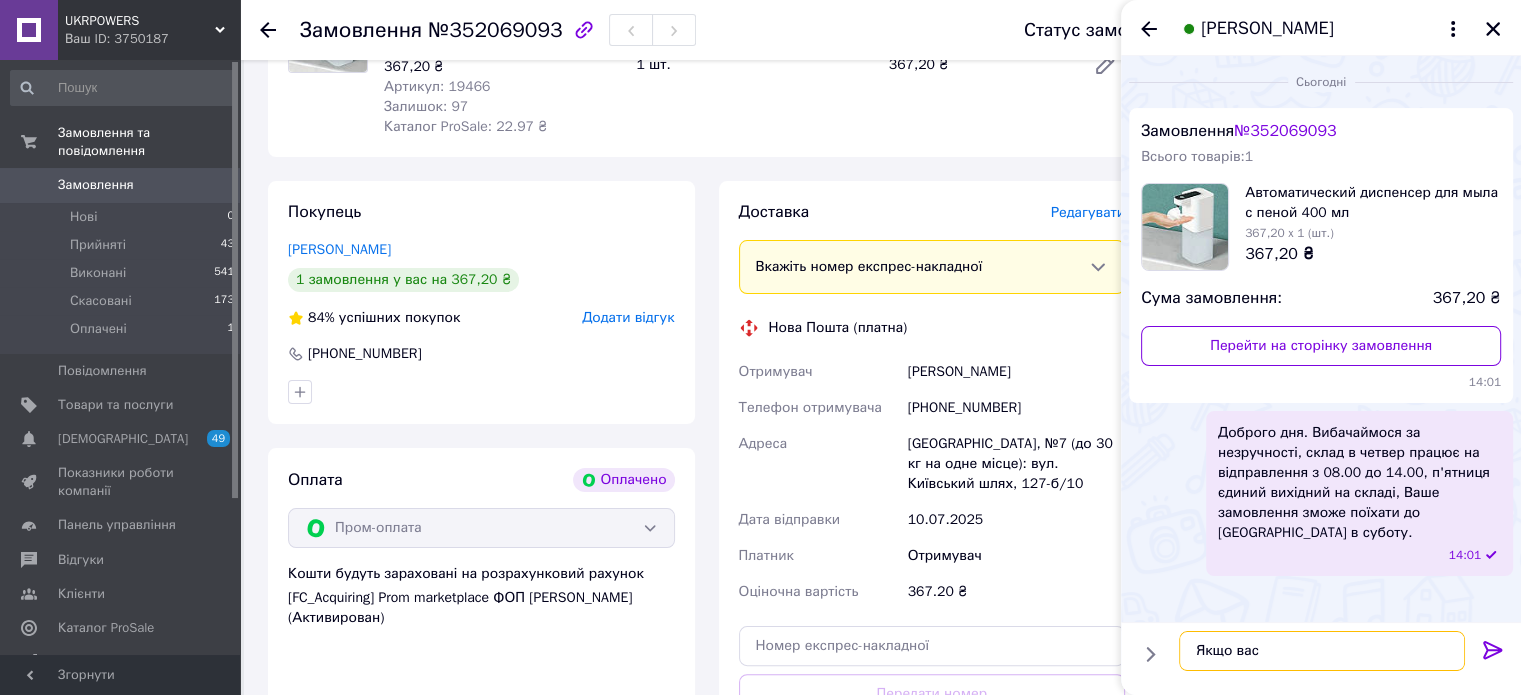 click on "Якщо вас" at bounding box center (1322, 651) 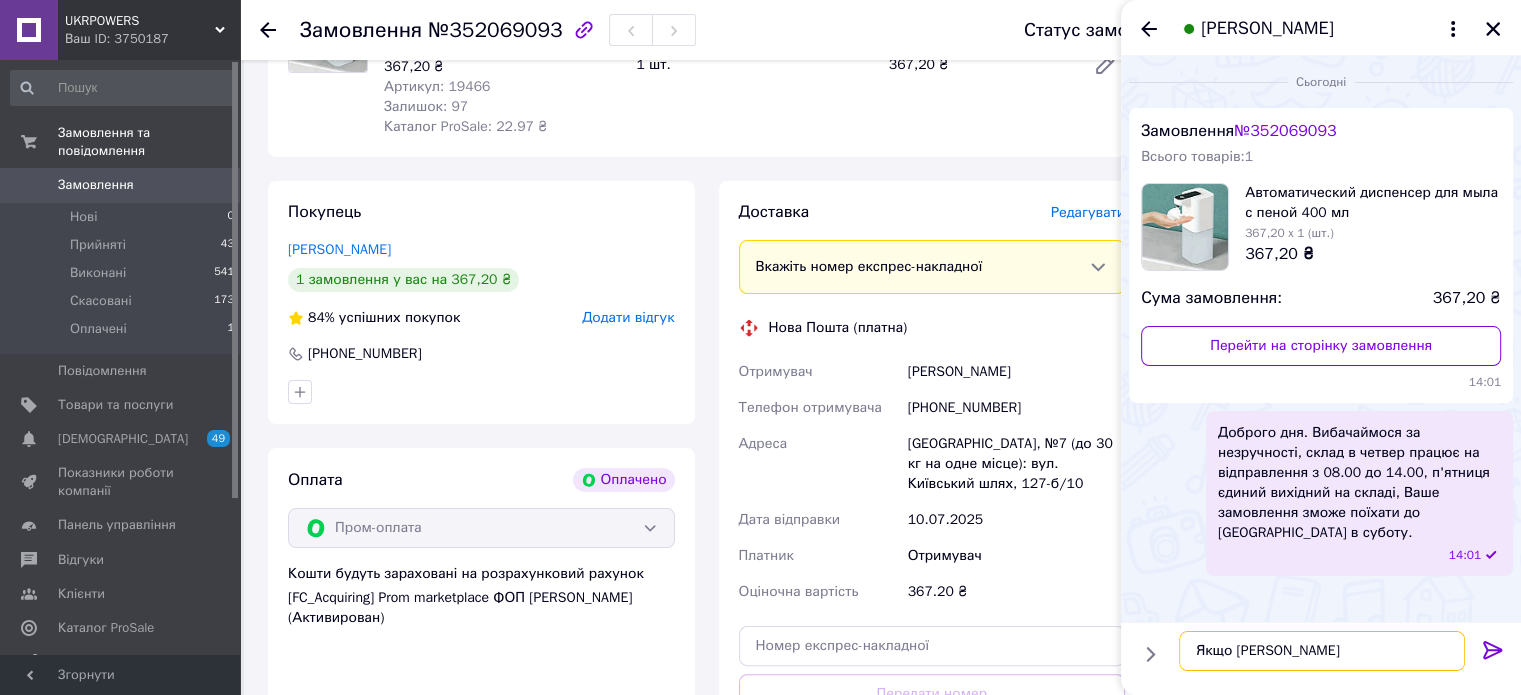 click on "Якщо [PERSON_NAME]" at bounding box center (1322, 651) 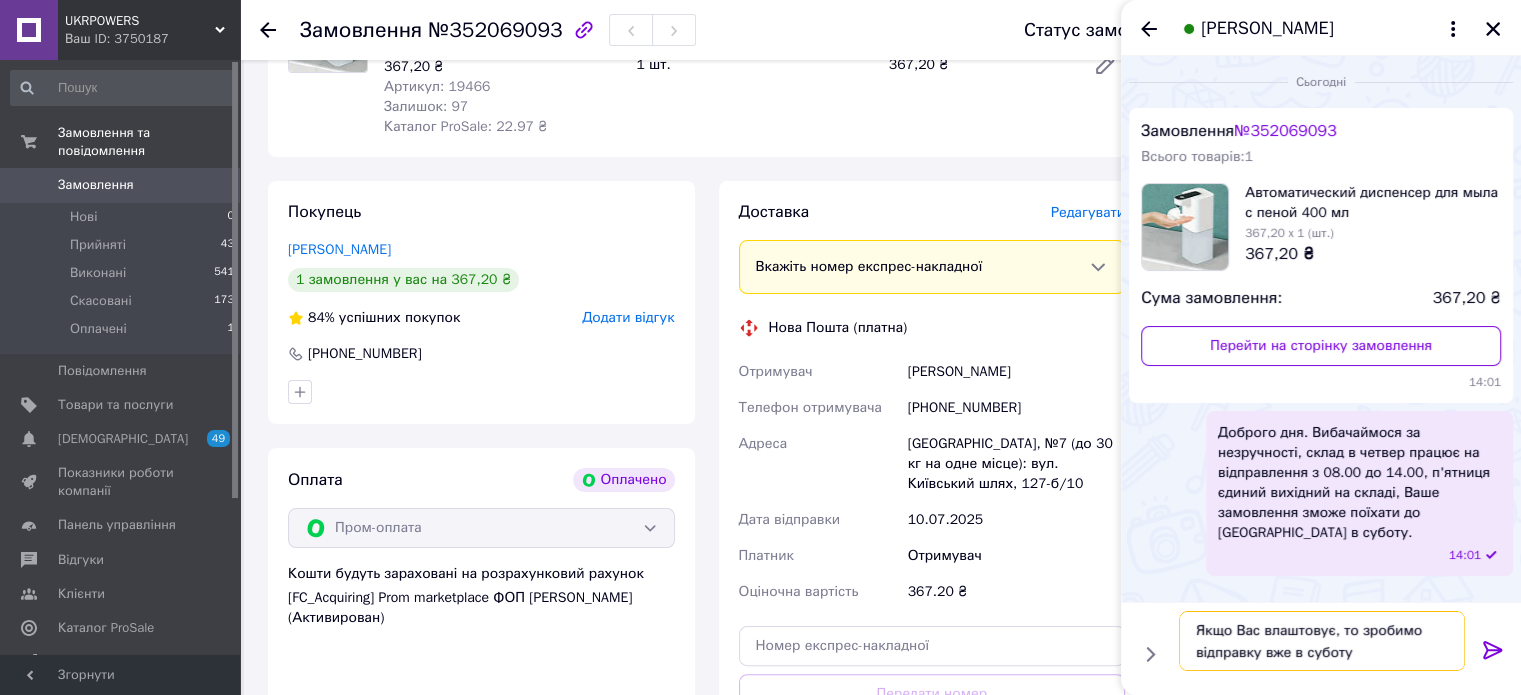 click on "Якщо Вас влаштовує, то зробимо відправку вже в суботу" at bounding box center [1322, 641] 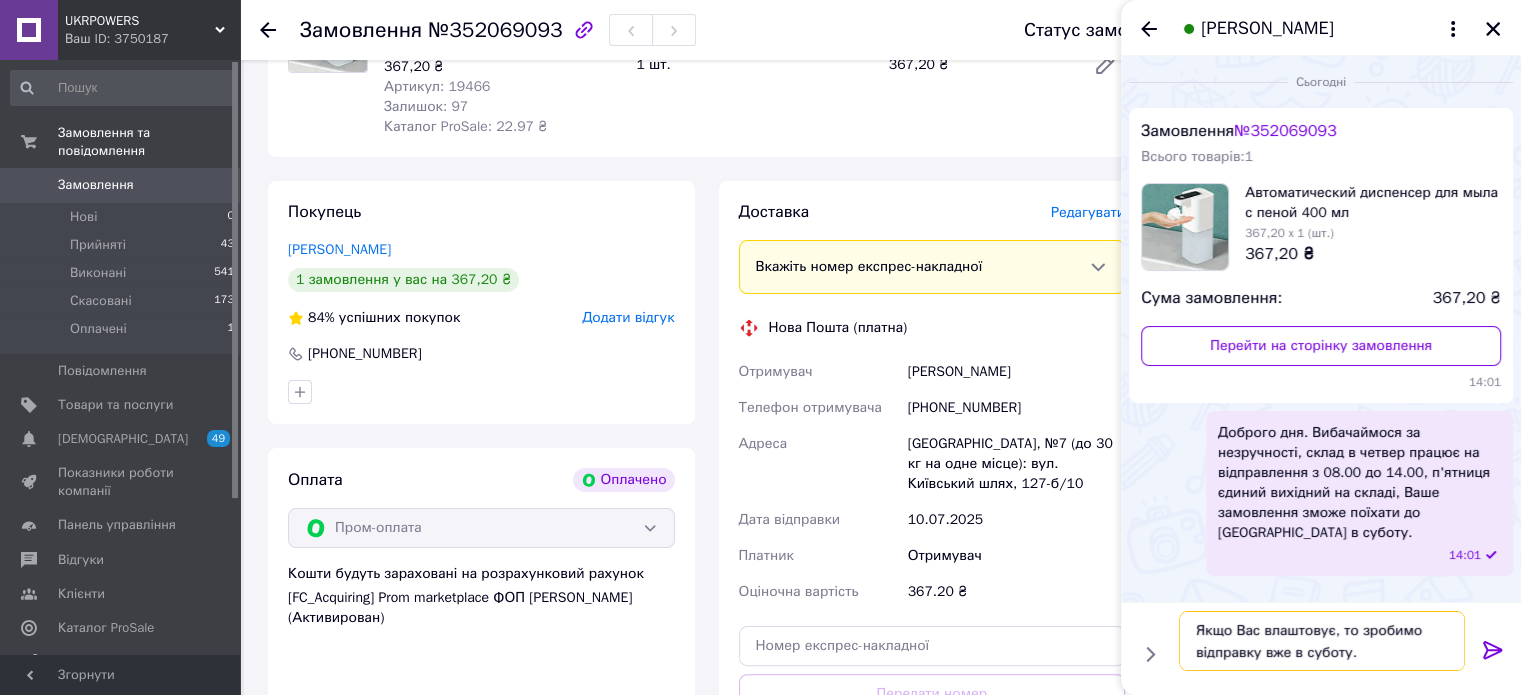 type on "Якщо Вас влаштовує, то зробимо відправку вже в суботу." 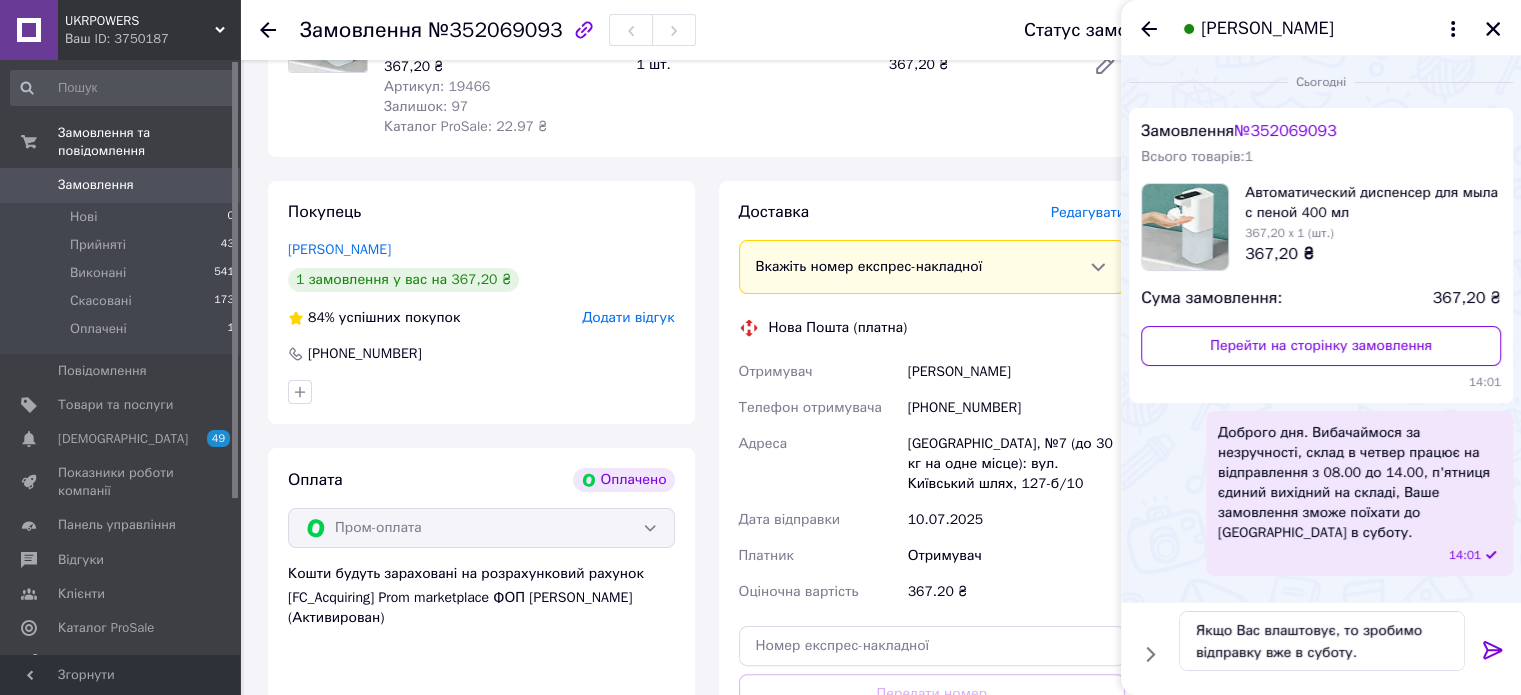 click 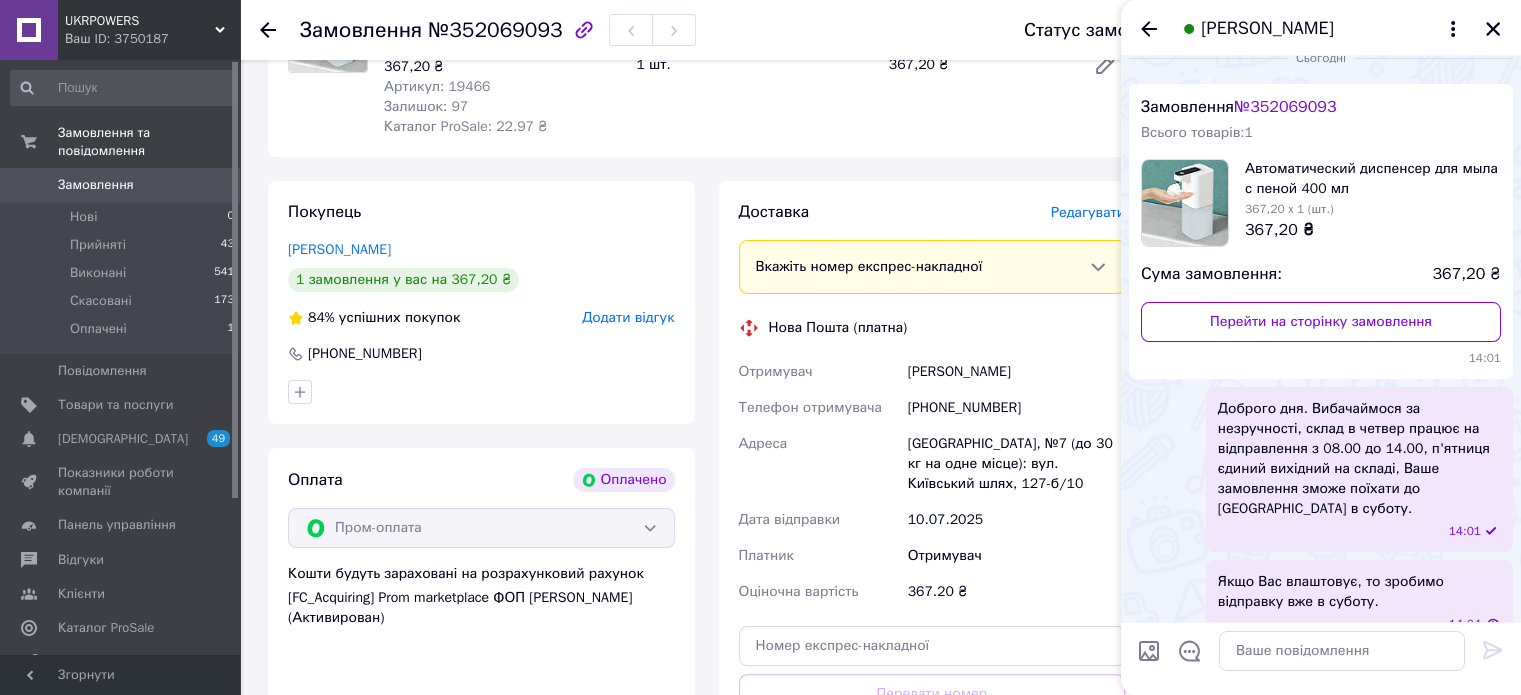scroll, scrollTop: 34, scrollLeft: 0, axis: vertical 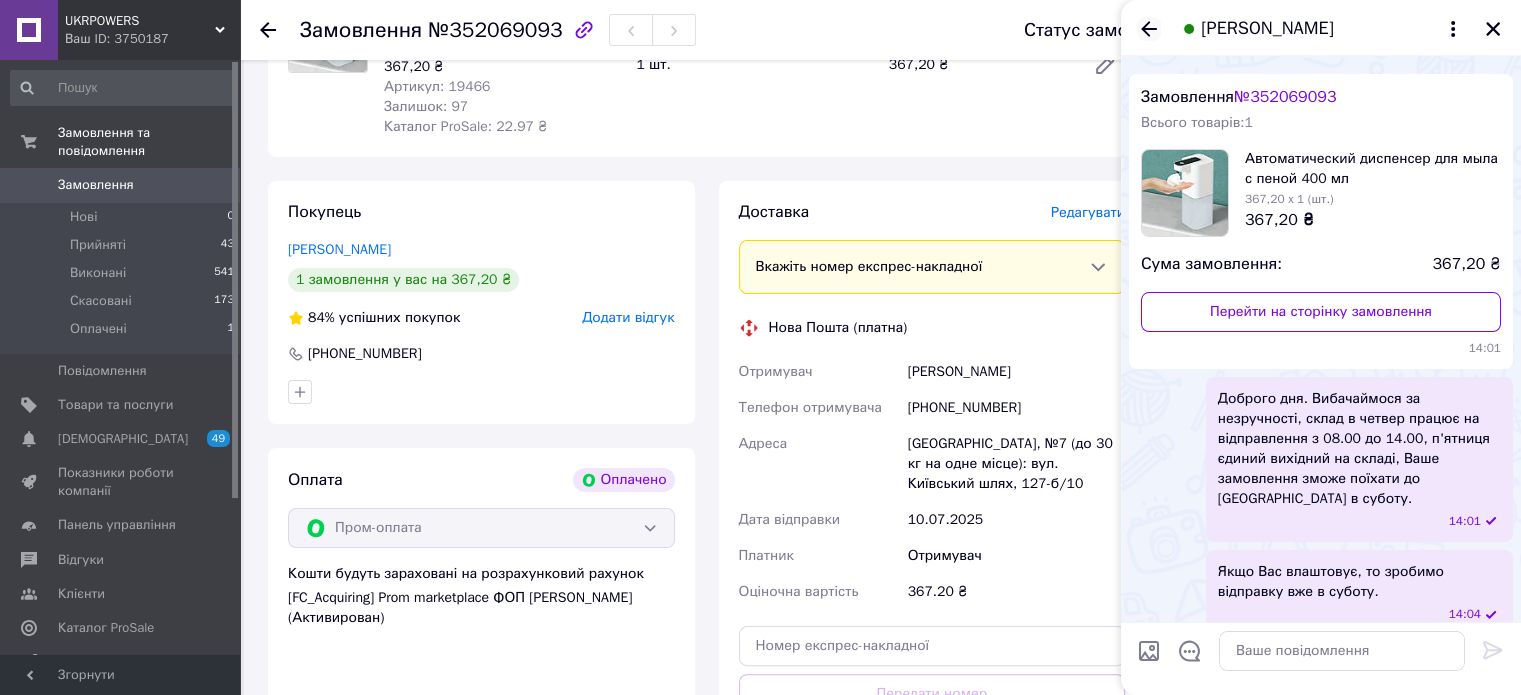 click 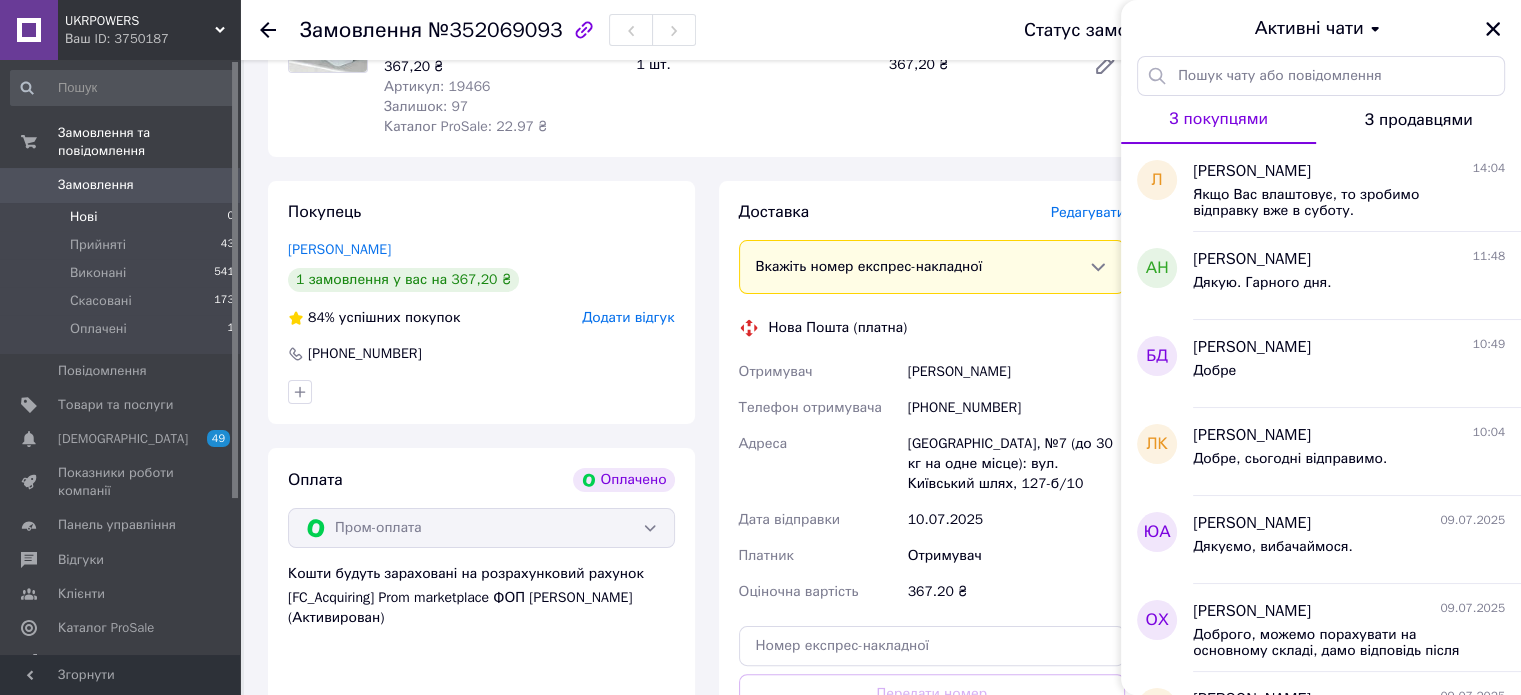 click on "Нові 0" at bounding box center (123, 217) 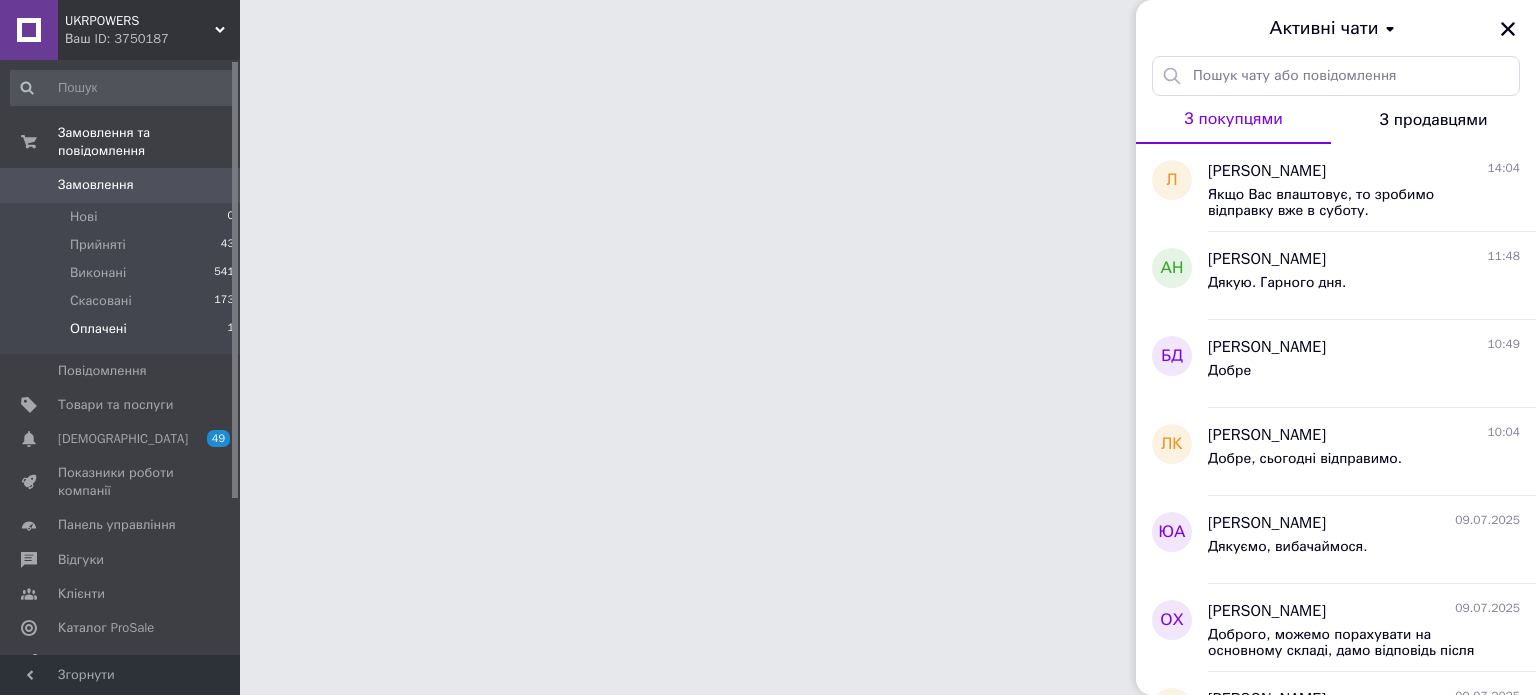 click on "Оплачені 1" at bounding box center (123, 334) 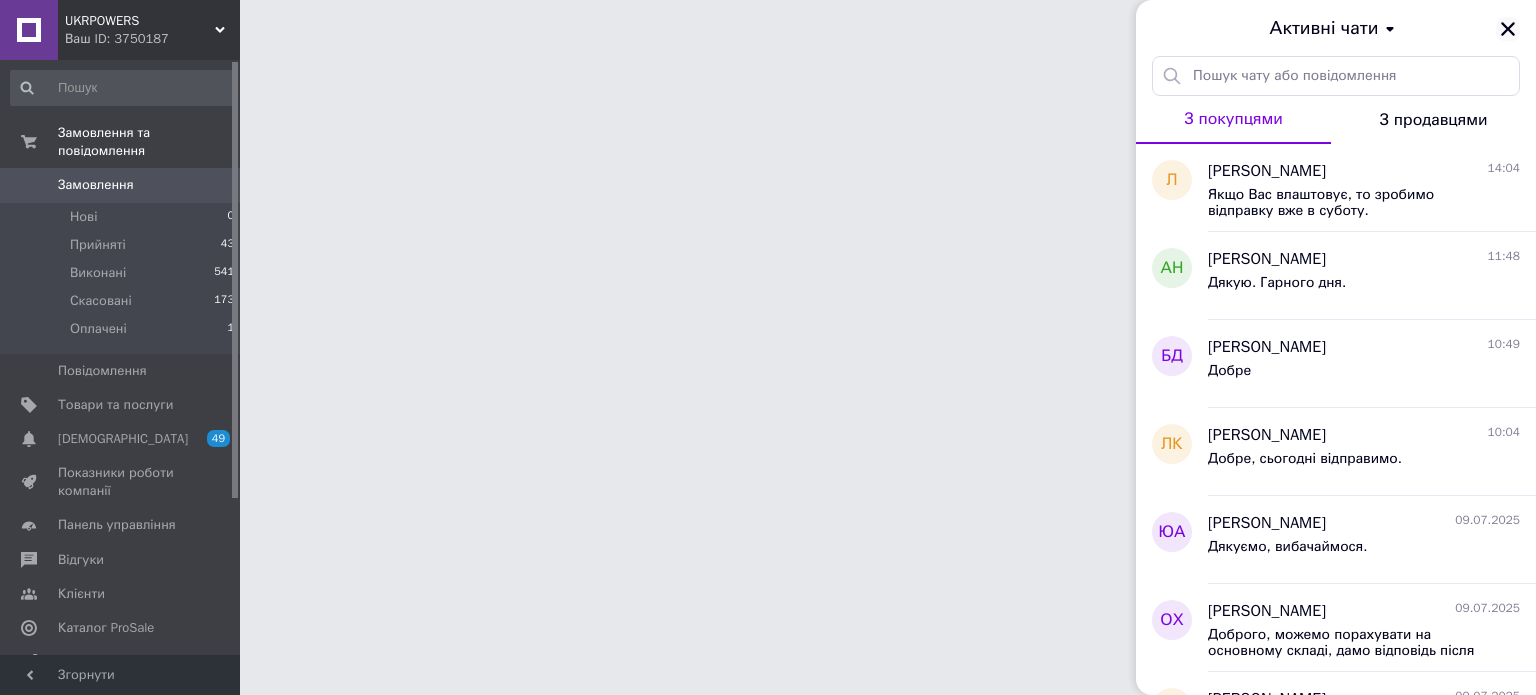 click 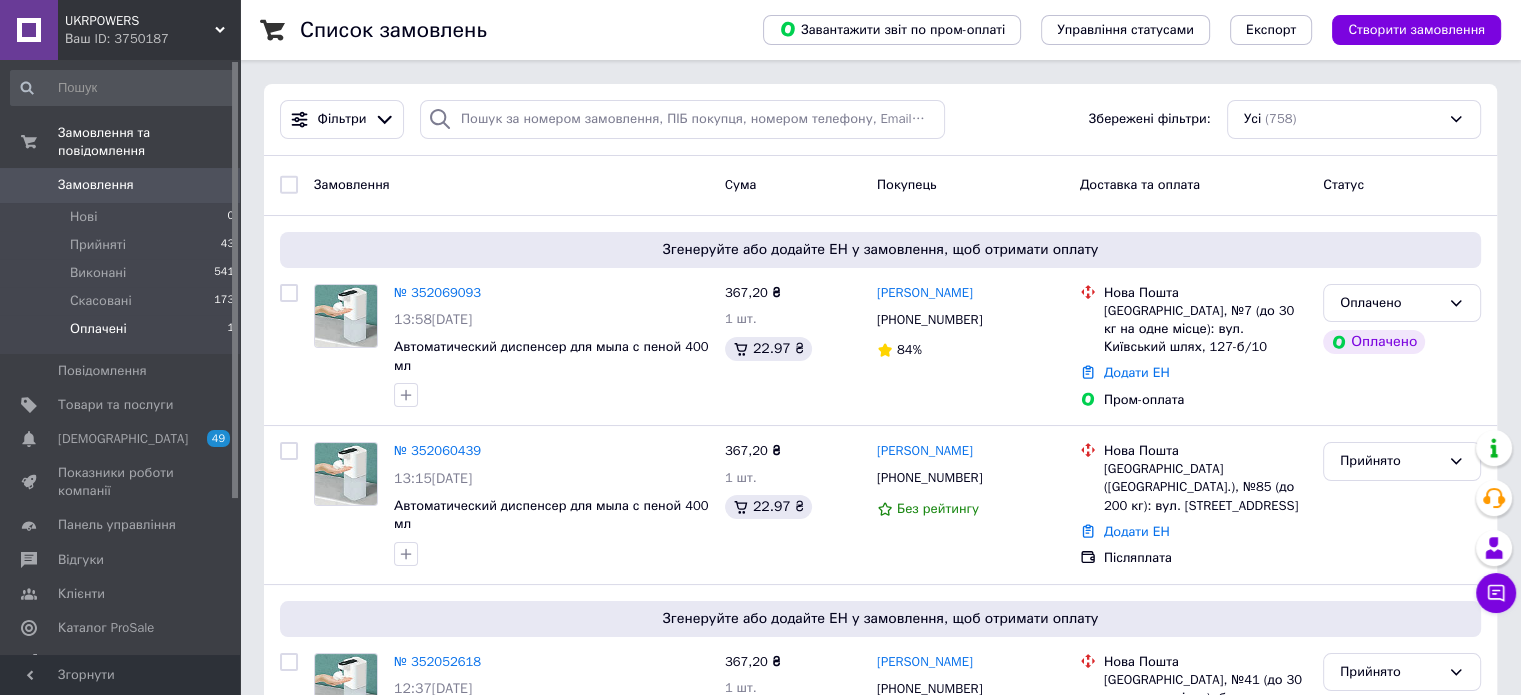 click on "Оплачені 1" at bounding box center [123, 334] 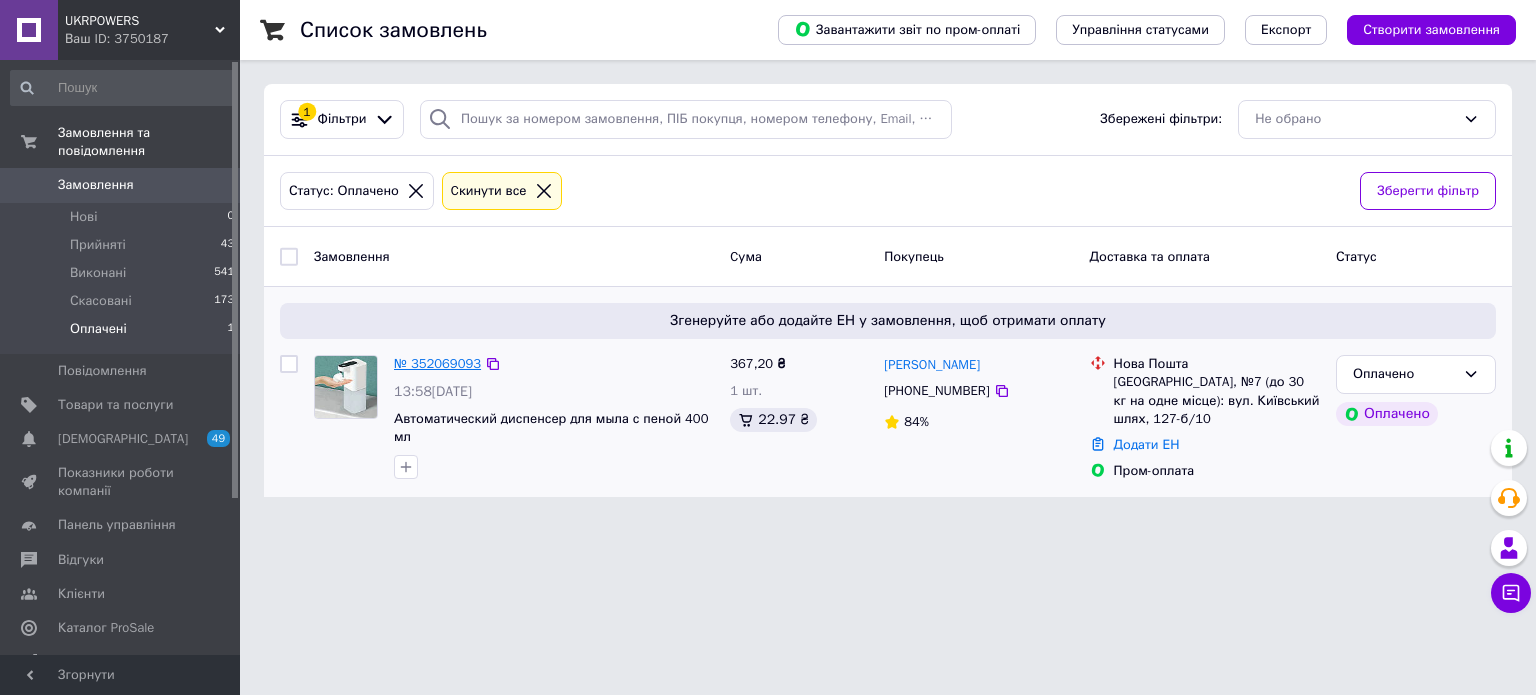 click on "№ 352069093" at bounding box center [437, 363] 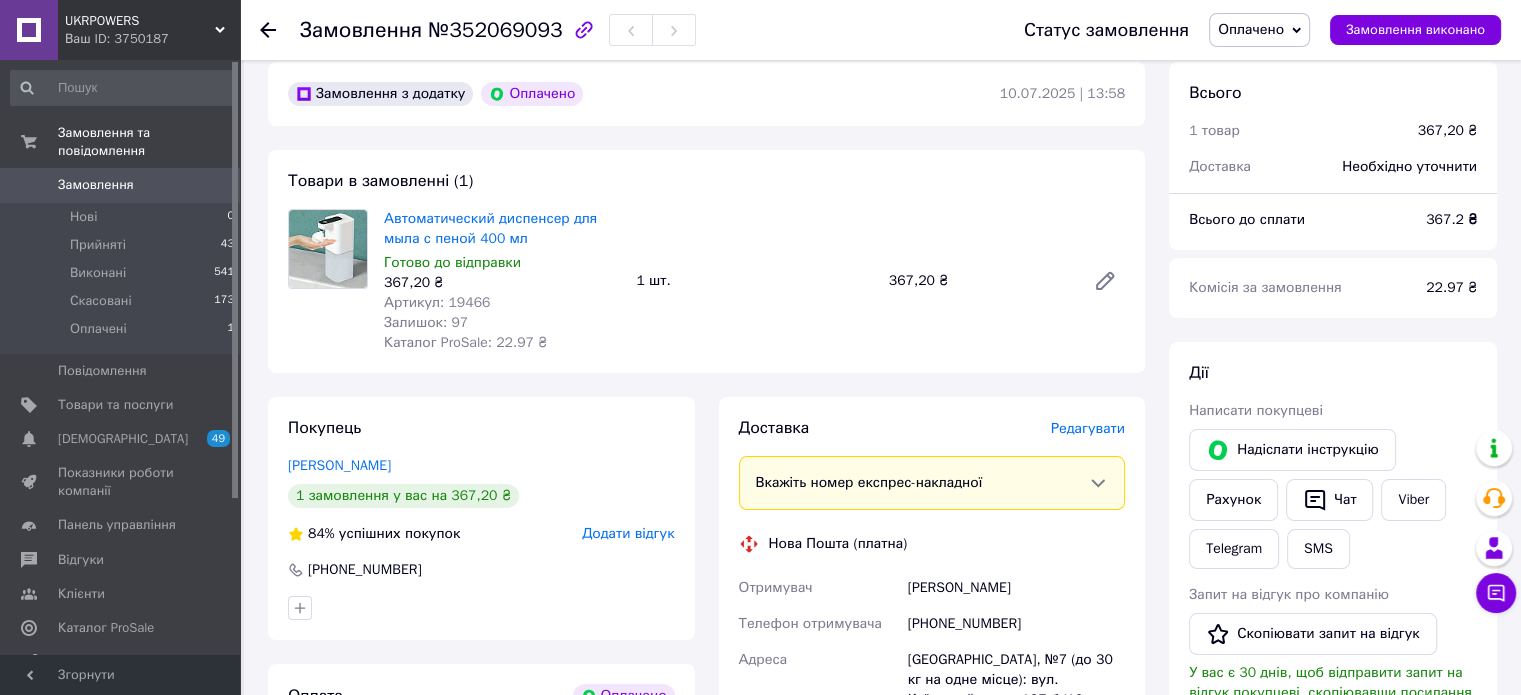 scroll, scrollTop: 0, scrollLeft: 0, axis: both 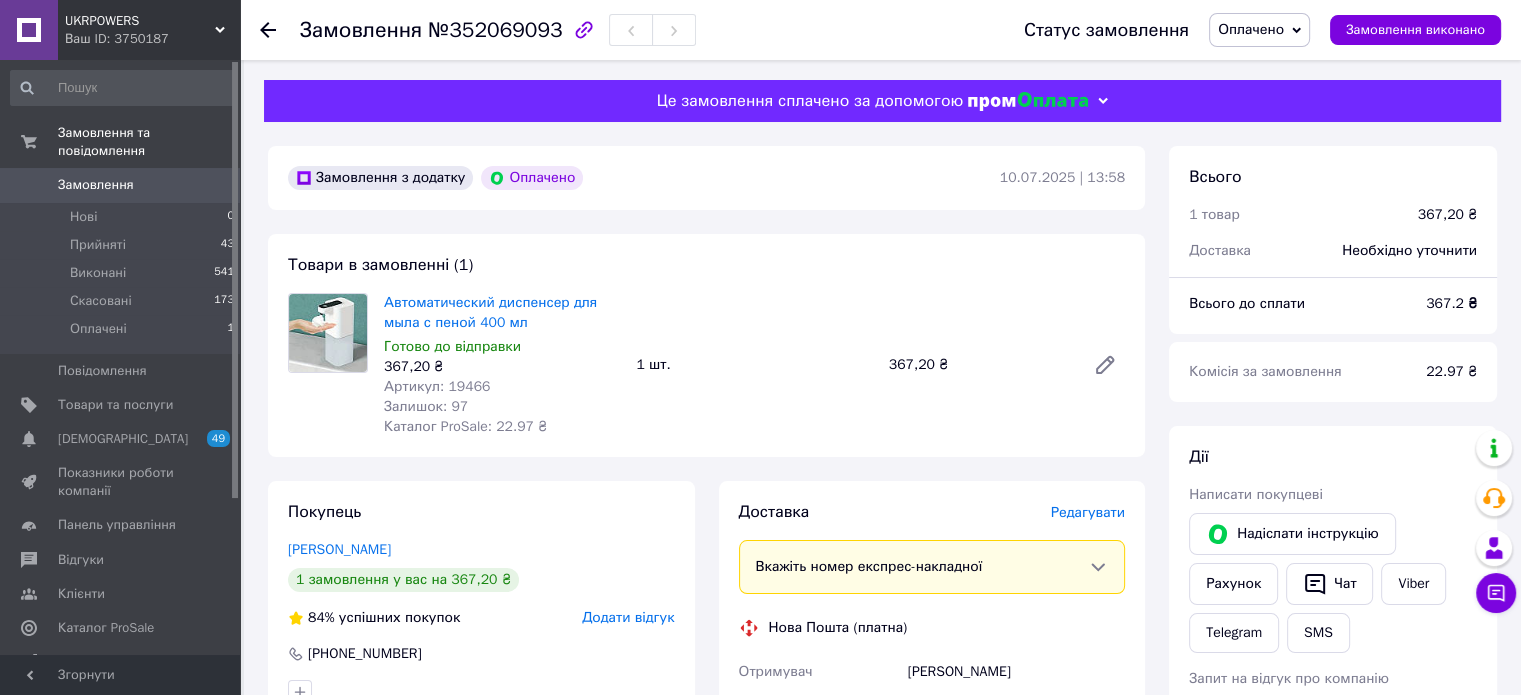 click on "Автоматический диспенсер для мыла с пеной 400 мл Готово до відправки 367,20 ₴ Артикул: 19466 Залишок: 97 Каталог ProSale: 22.97 ₴  1 шт. 367,20 ₴" at bounding box center (754, 365) 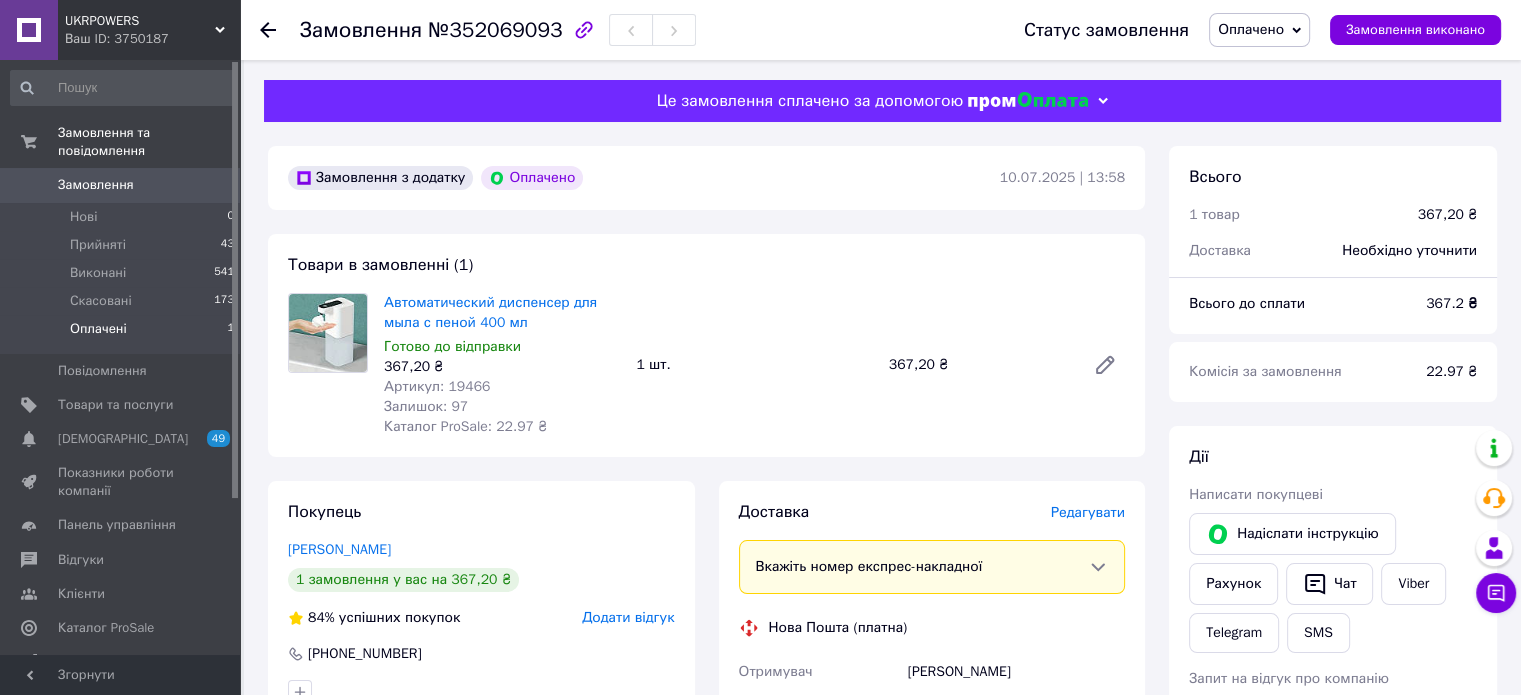 click on "Оплачені 1" at bounding box center (123, 334) 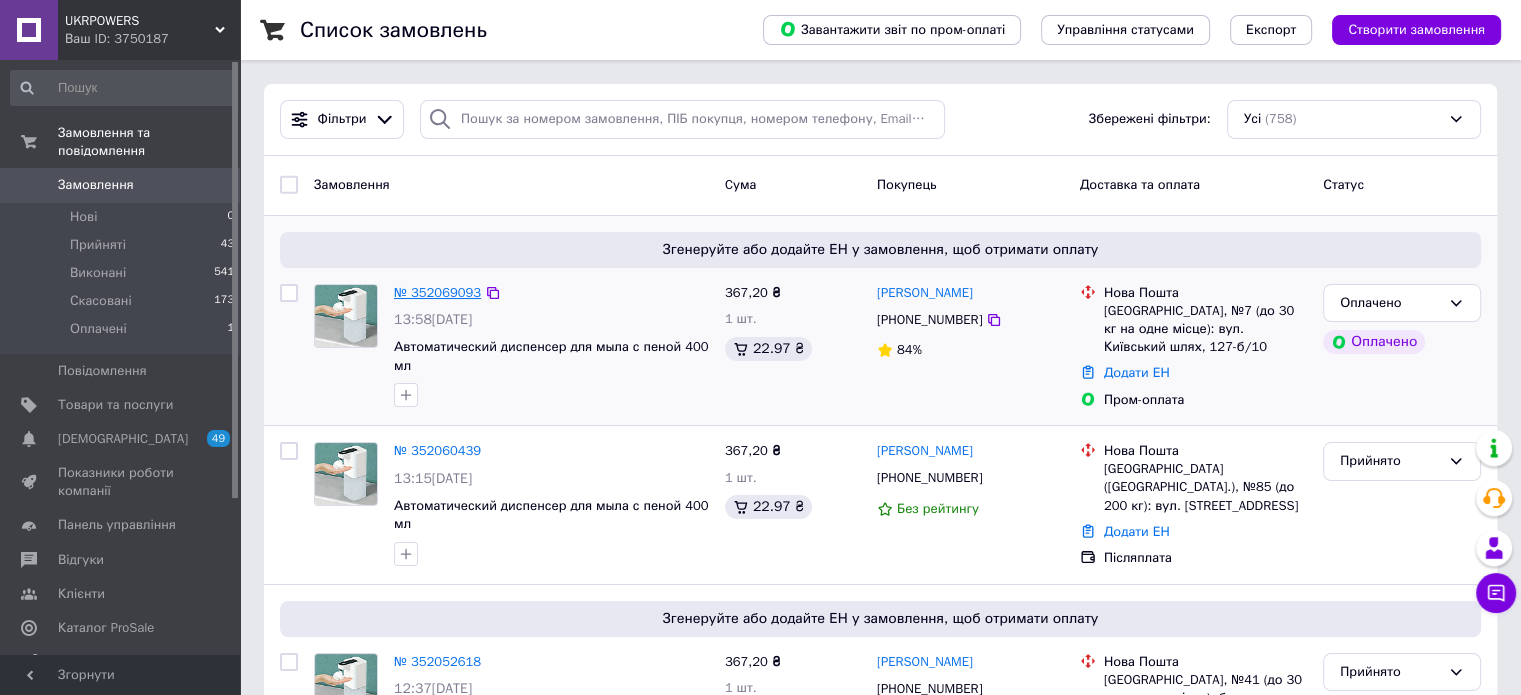 click on "№ 352069093" at bounding box center [437, 292] 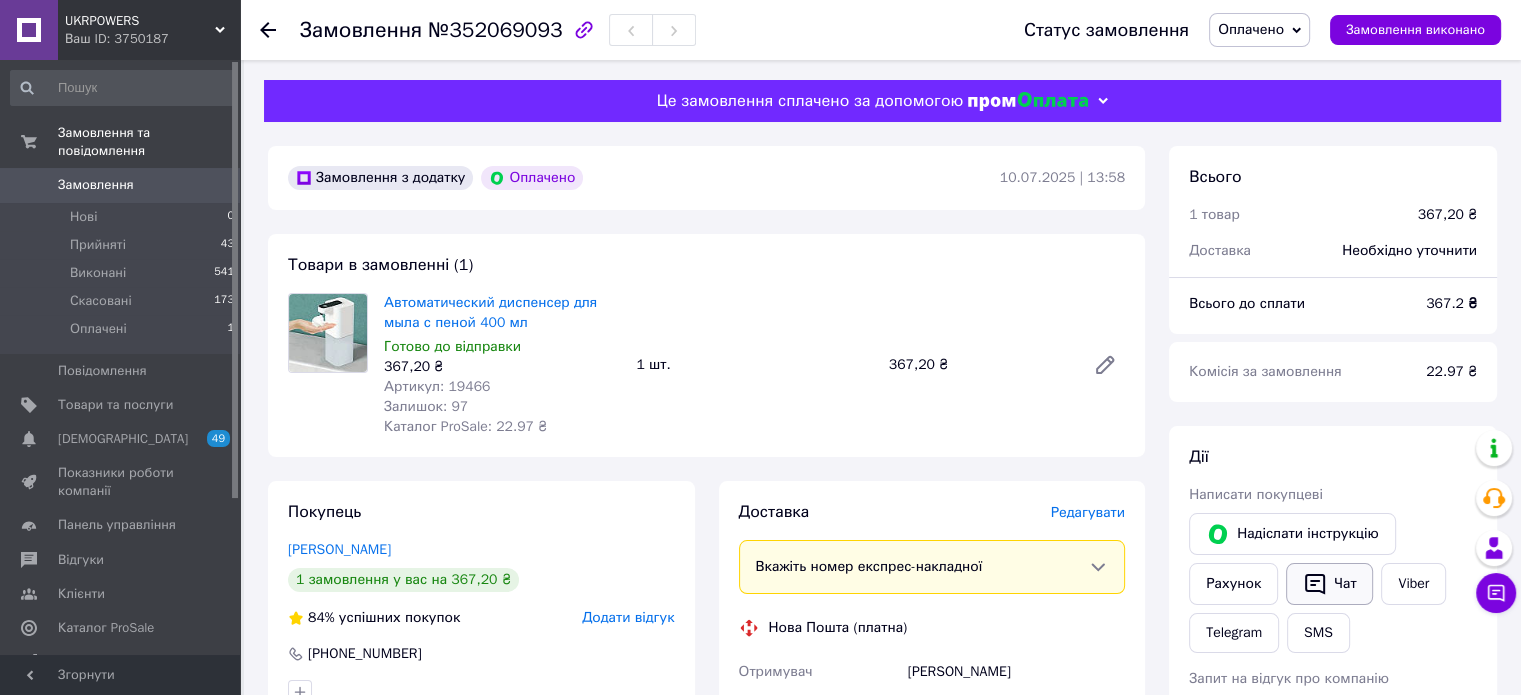 click on "Чат" at bounding box center [1329, 584] 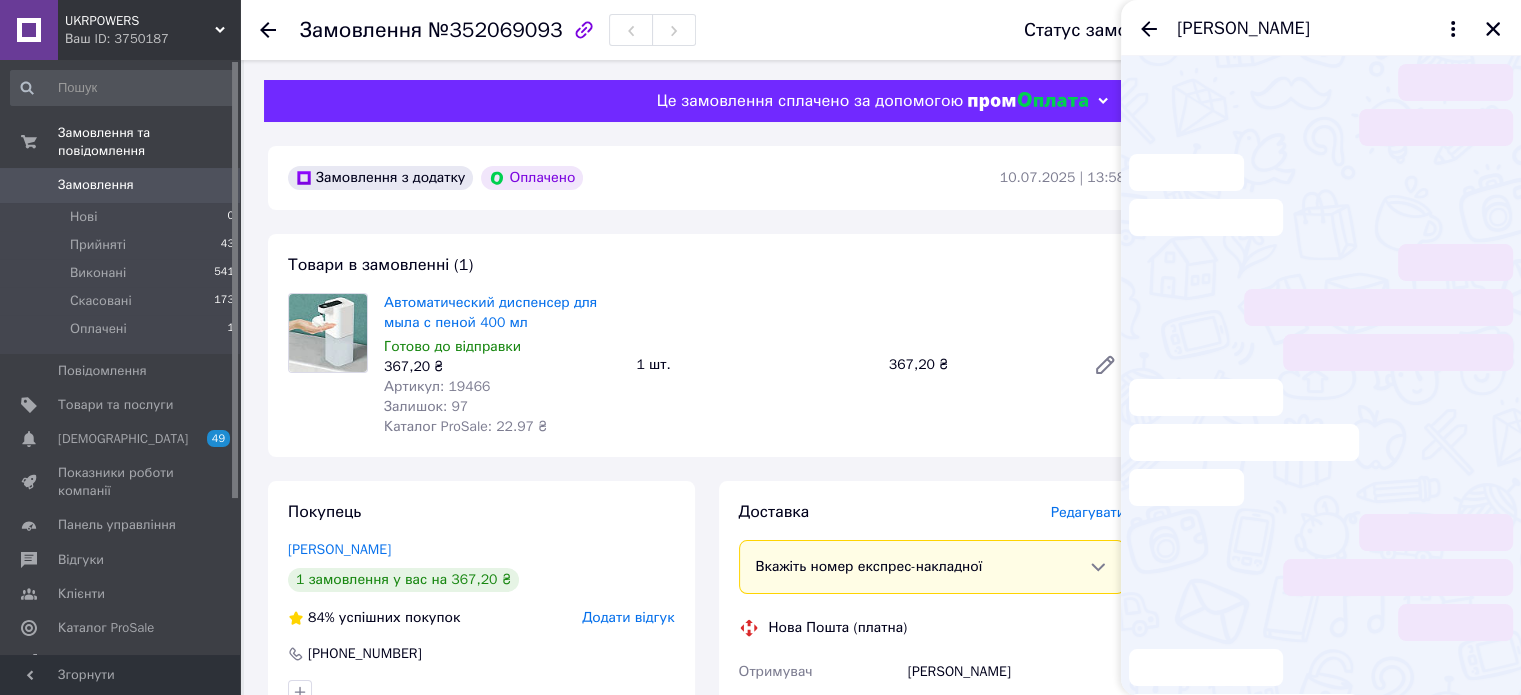 scroll, scrollTop: 34, scrollLeft: 0, axis: vertical 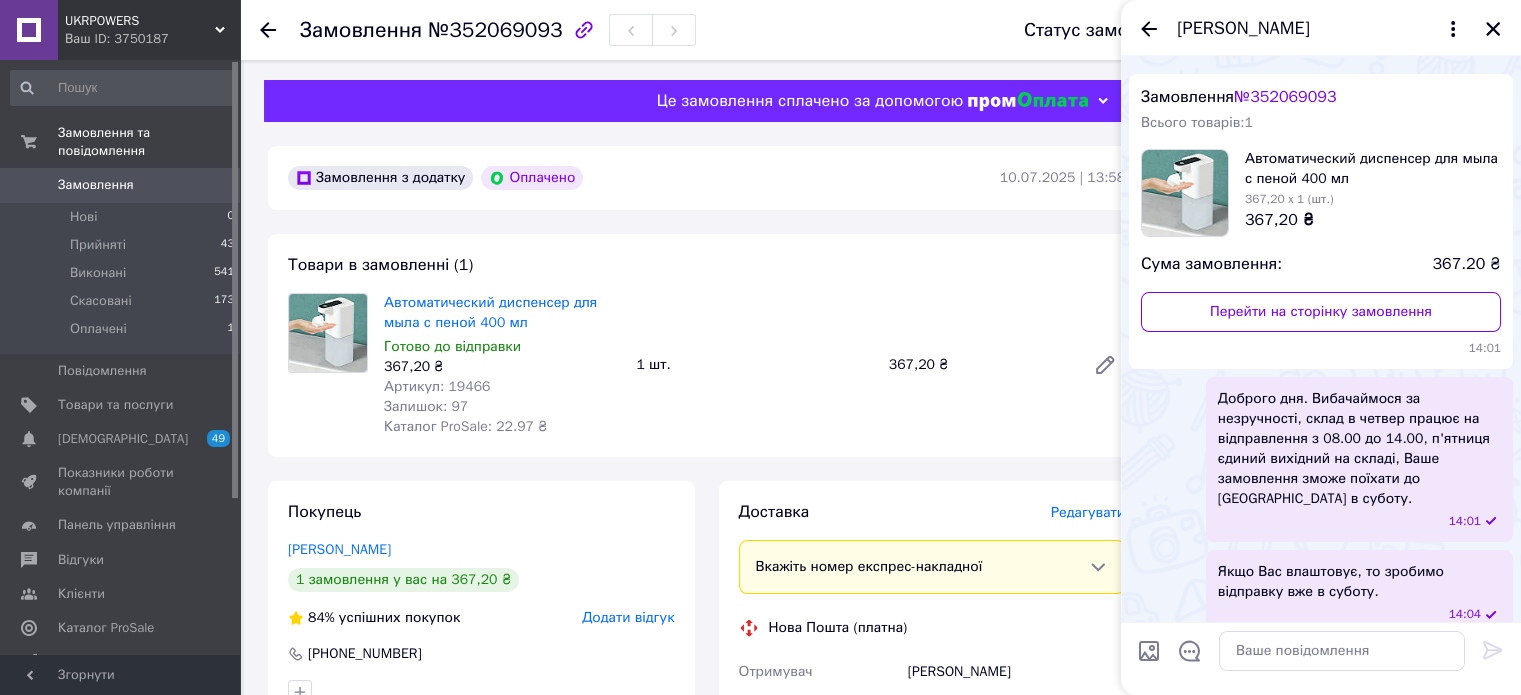 click on "Замовлення з додатку Оплачено 10.07.2025 | 13:58 Товари в замовленні (1) Автоматический диспенсер для мыла с пеной 400 мл Готово до відправки 367,20 ₴ Артикул: 19466 Залишок: 97 Каталог ProSale: 22.97 ₴  1 шт. 367,20 ₴ Покупець Федорова Людмила 1 замовлення у вас на 367,20 ₴ 84%   успішних покупок Додати відгук +380979122407 Оплата Оплачено Пром-оплата Кошти будуть зараховані на розрахунковий рахунок [FC_Acquiring] Prom marketplace ФОП Євтушенко Людмила Іванівна (Активирован) Доставка Редагувати Вкажіть номер експрес-накладної Нова Пошта (платна) Отримувач Федорова Людмила Телефон отримувача +380979122407 або" at bounding box center [706, 830] 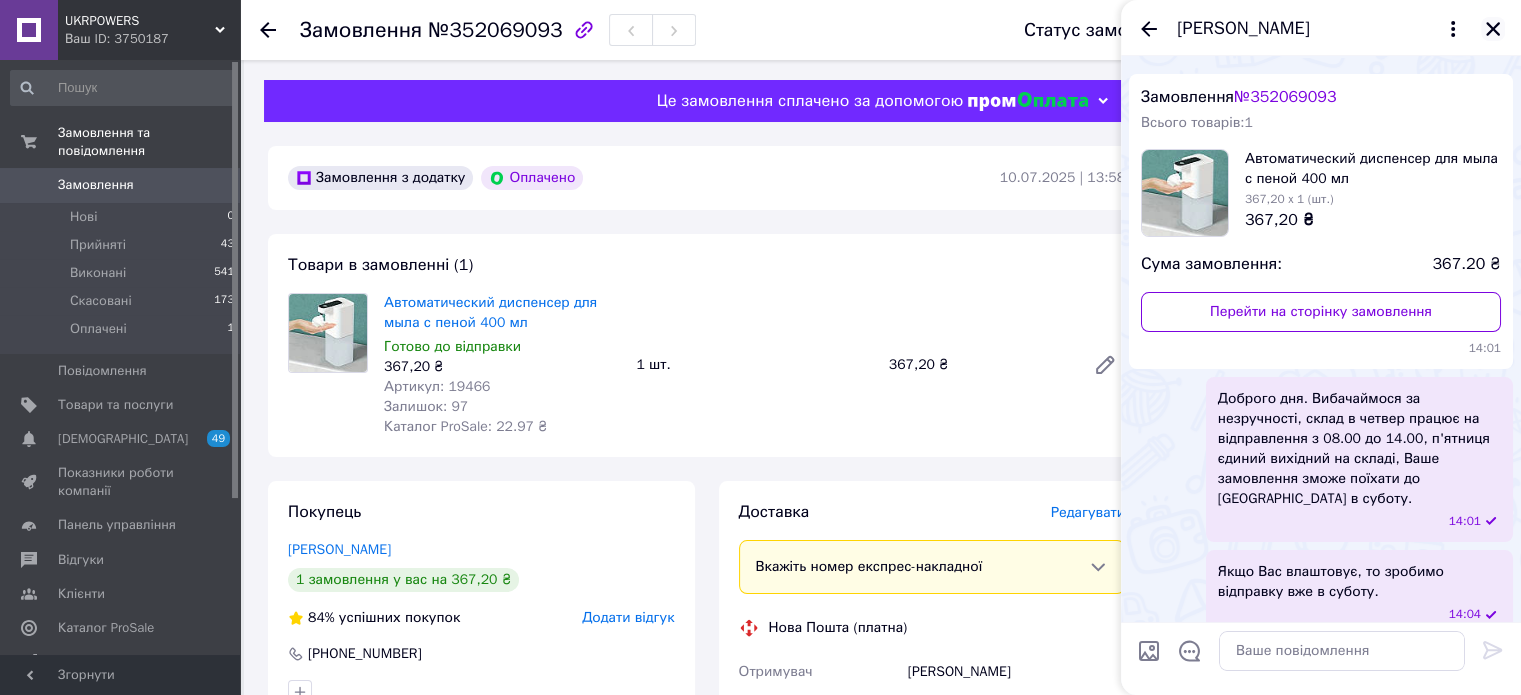 click 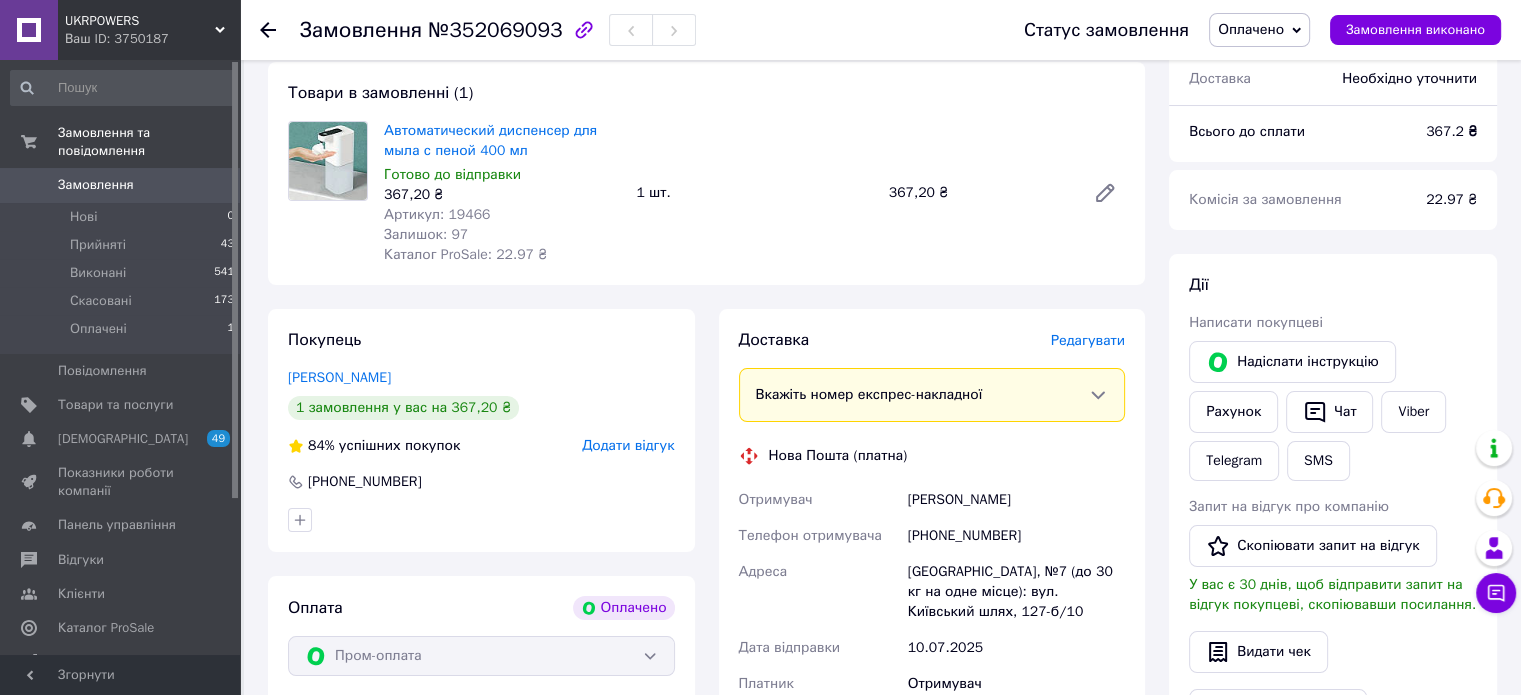 scroll, scrollTop: 200, scrollLeft: 0, axis: vertical 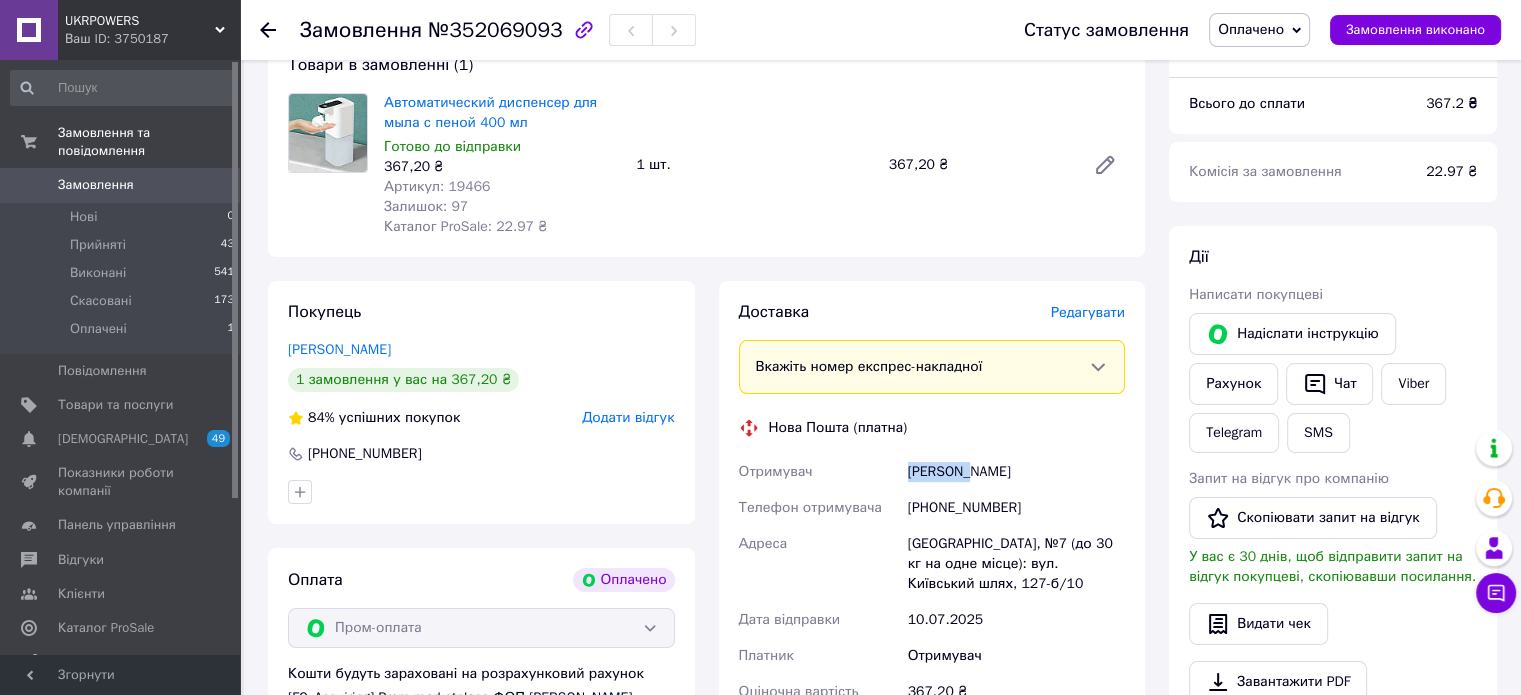 drag, startPoint x: 972, startPoint y: 474, endPoint x: 906, endPoint y: 468, distance: 66.27216 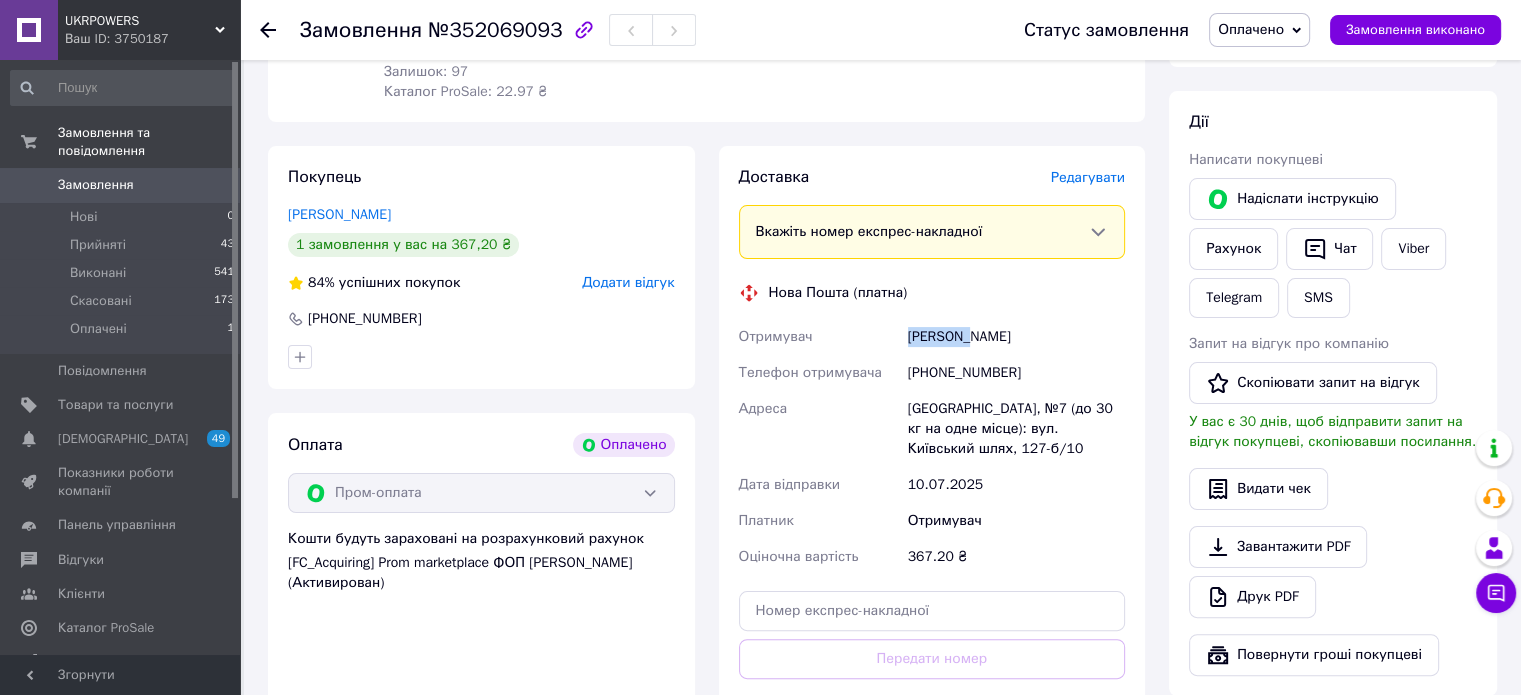 scroll, scrollTop: 300, scrollLeft: 0, axis: vertical 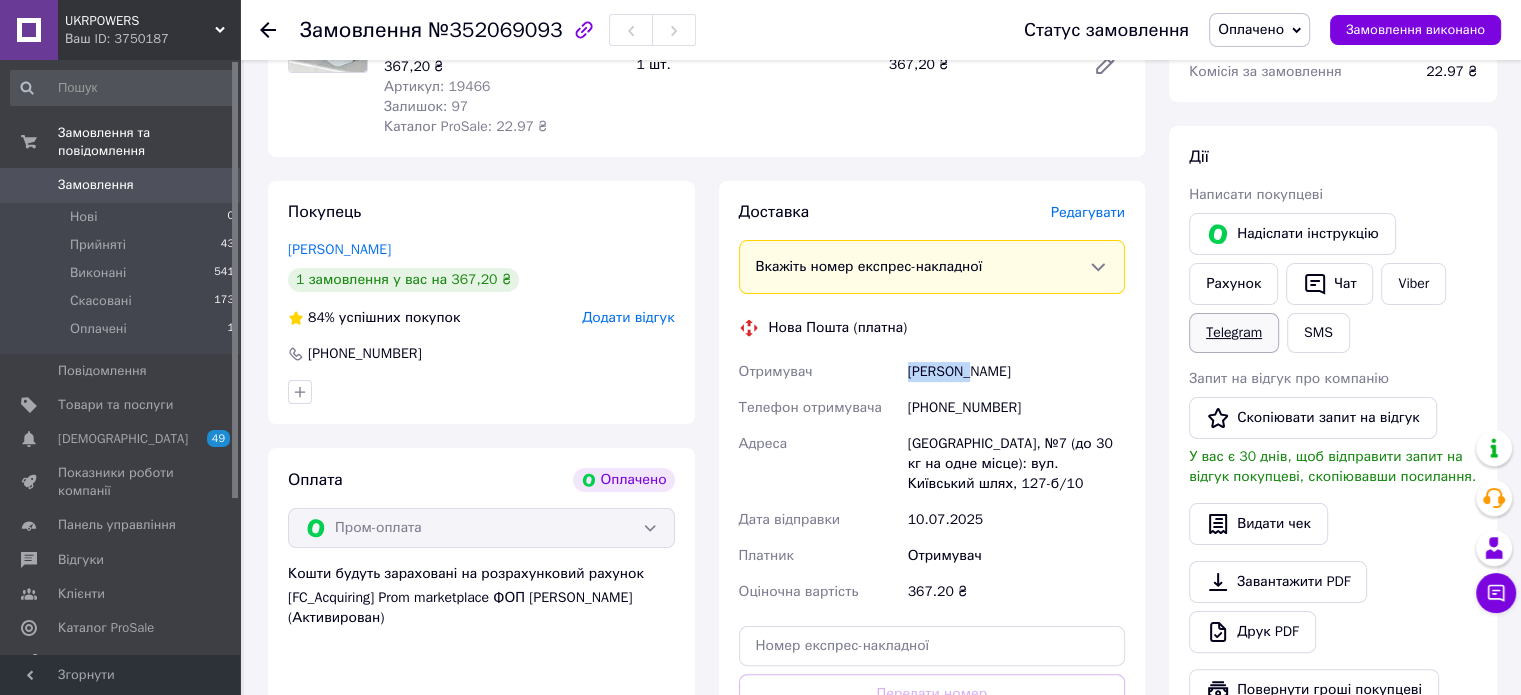 click on "Telegram" at bounding box center [1234, 333] 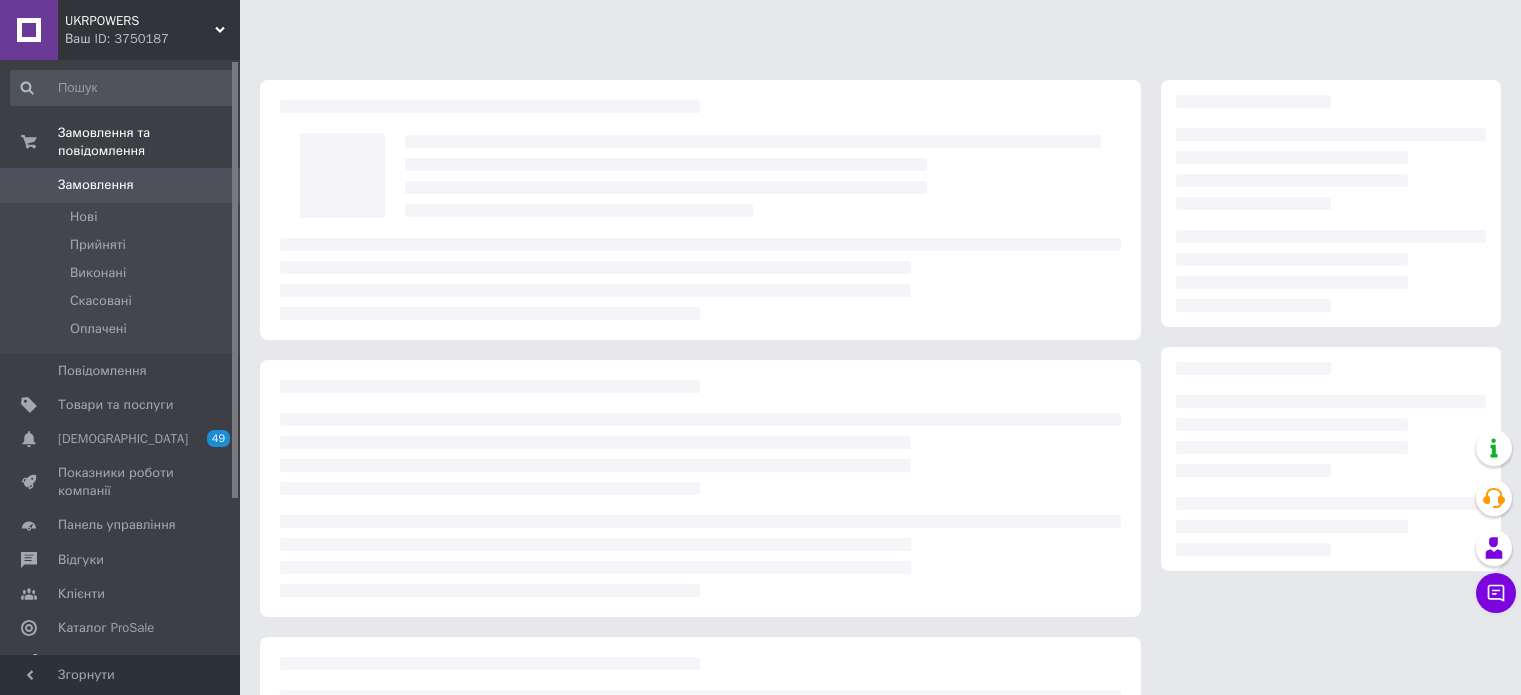 scroll, scrollTop: 0, scrollLeft: 0, axis: both 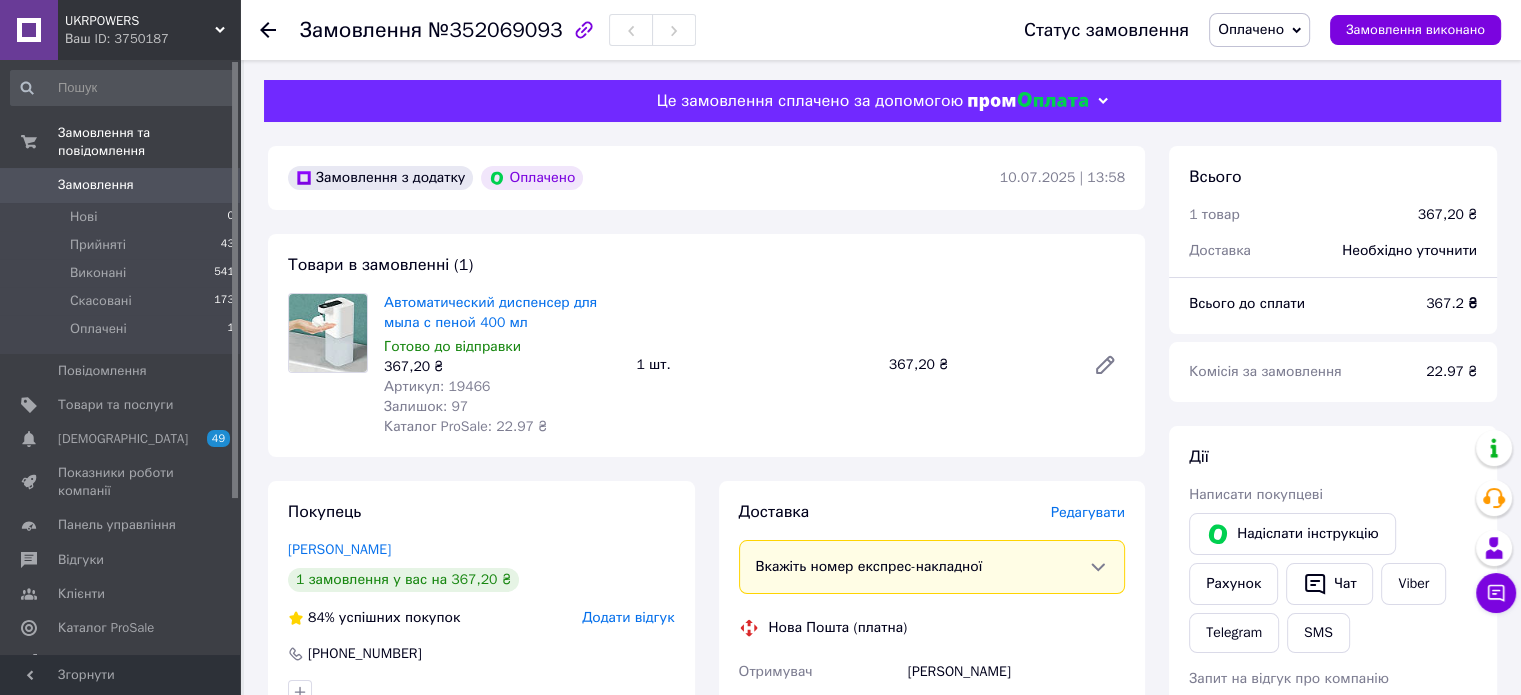 click on "Оплачено" at bounding box center (1251, 29) 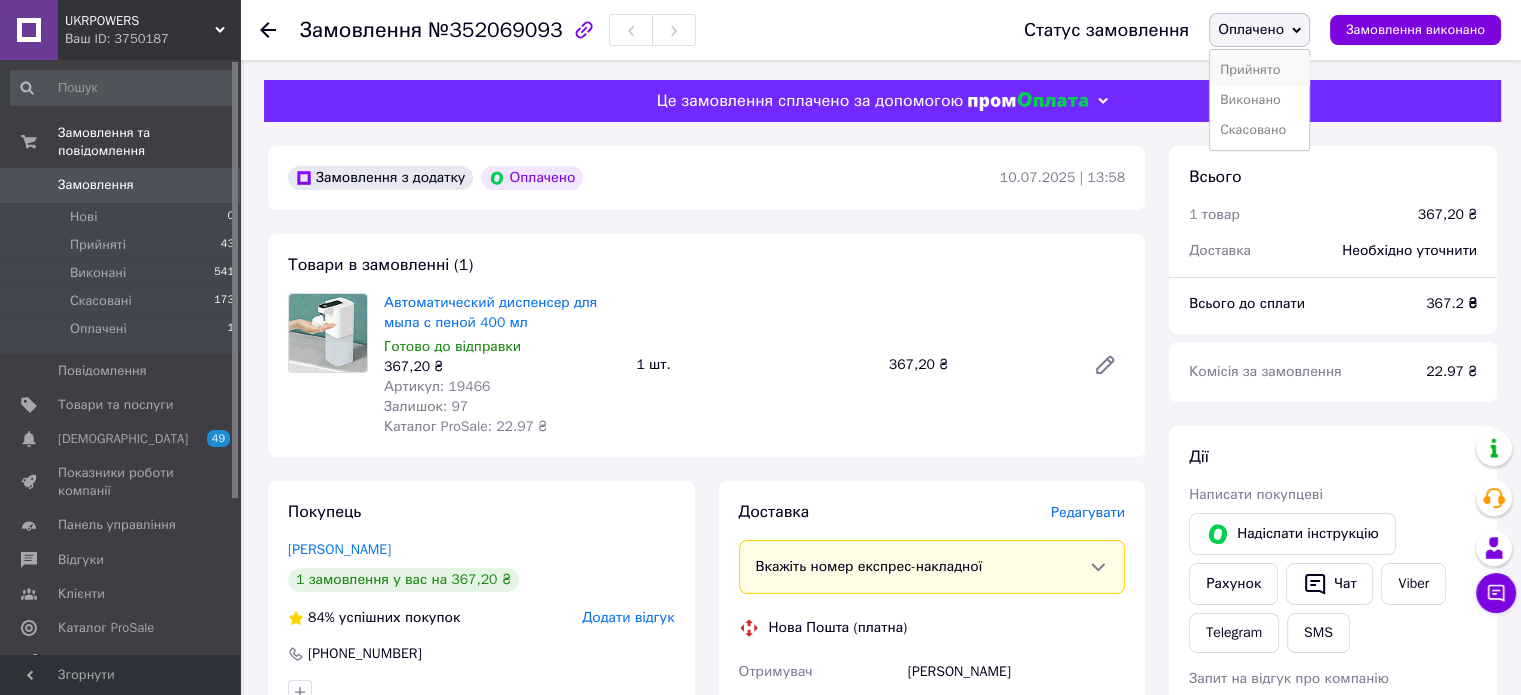 click on "Прийнято" at bounding box center (1259, 70) 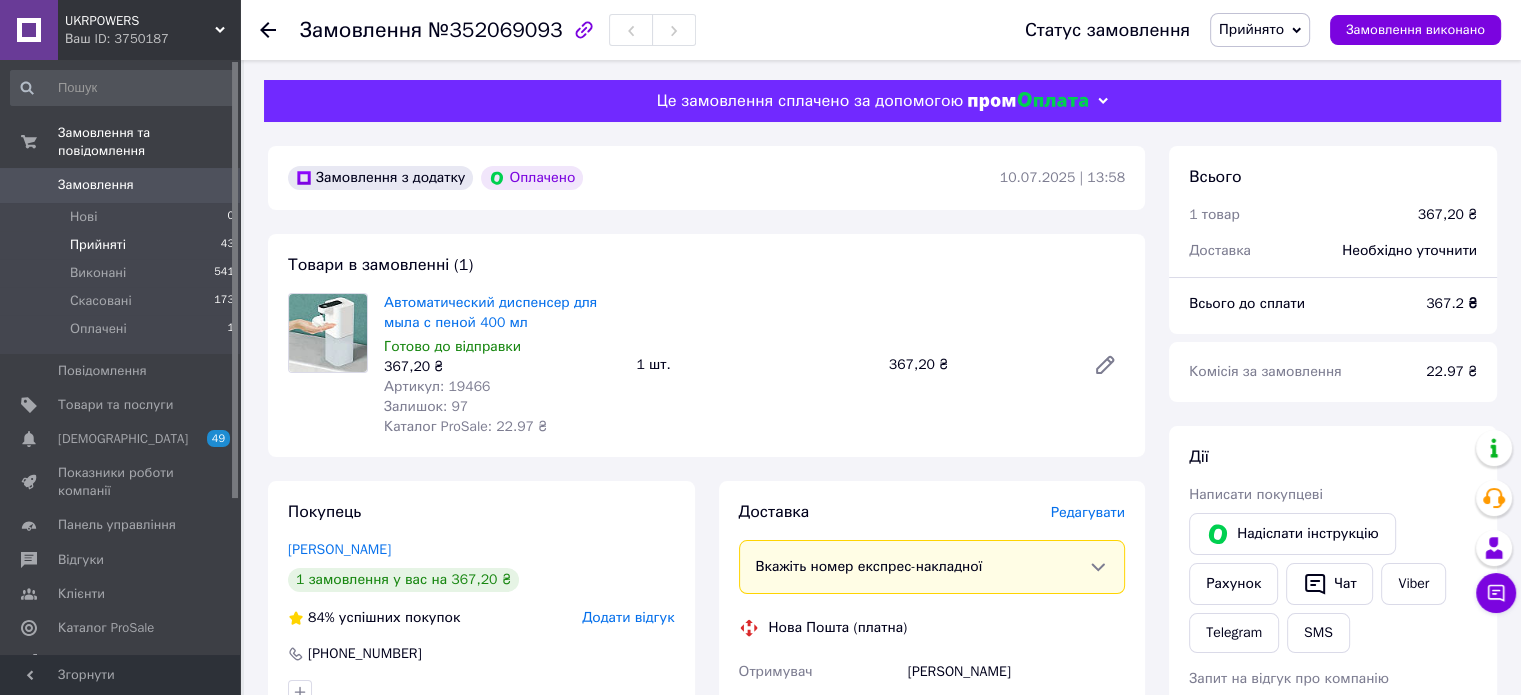 click on "Прийняті 43" at bounding box center (123, 245) 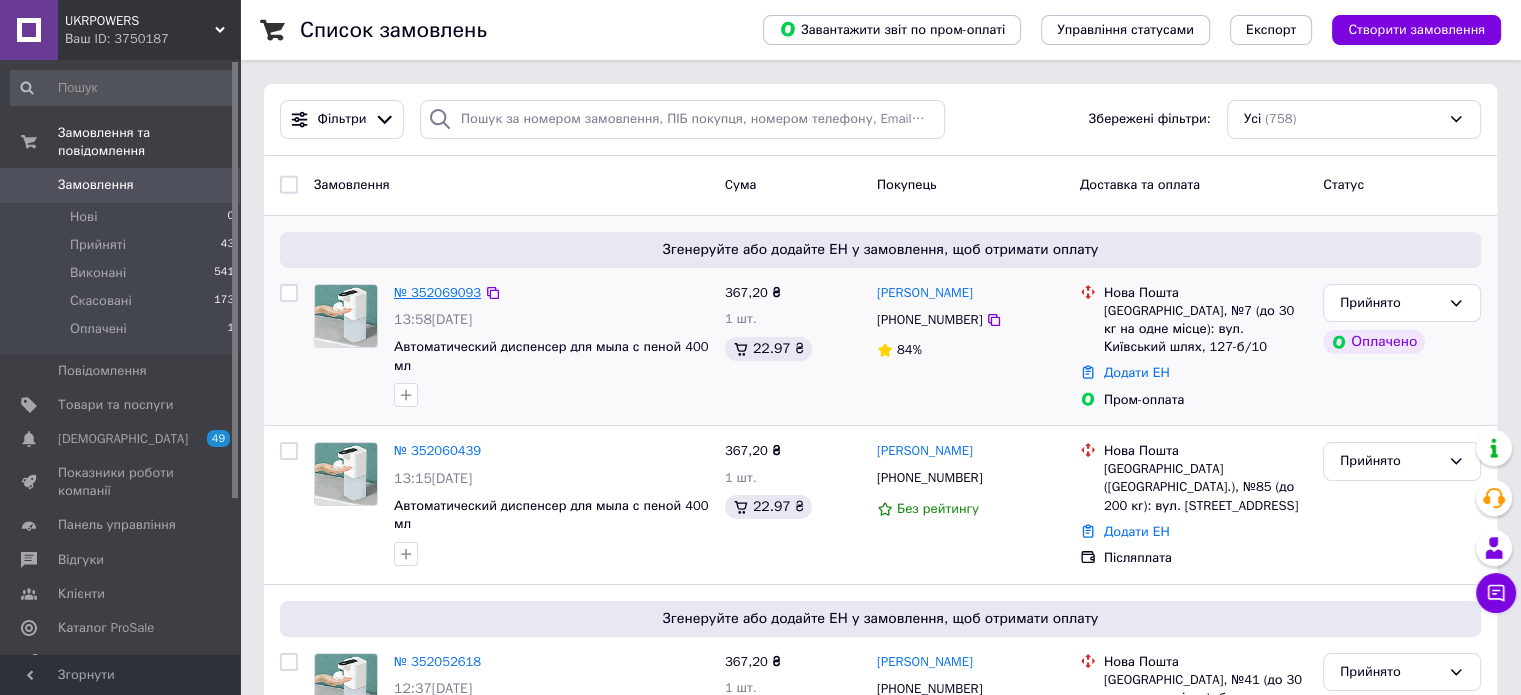 click on "№ 352069093" at bounding box center (437, 292) 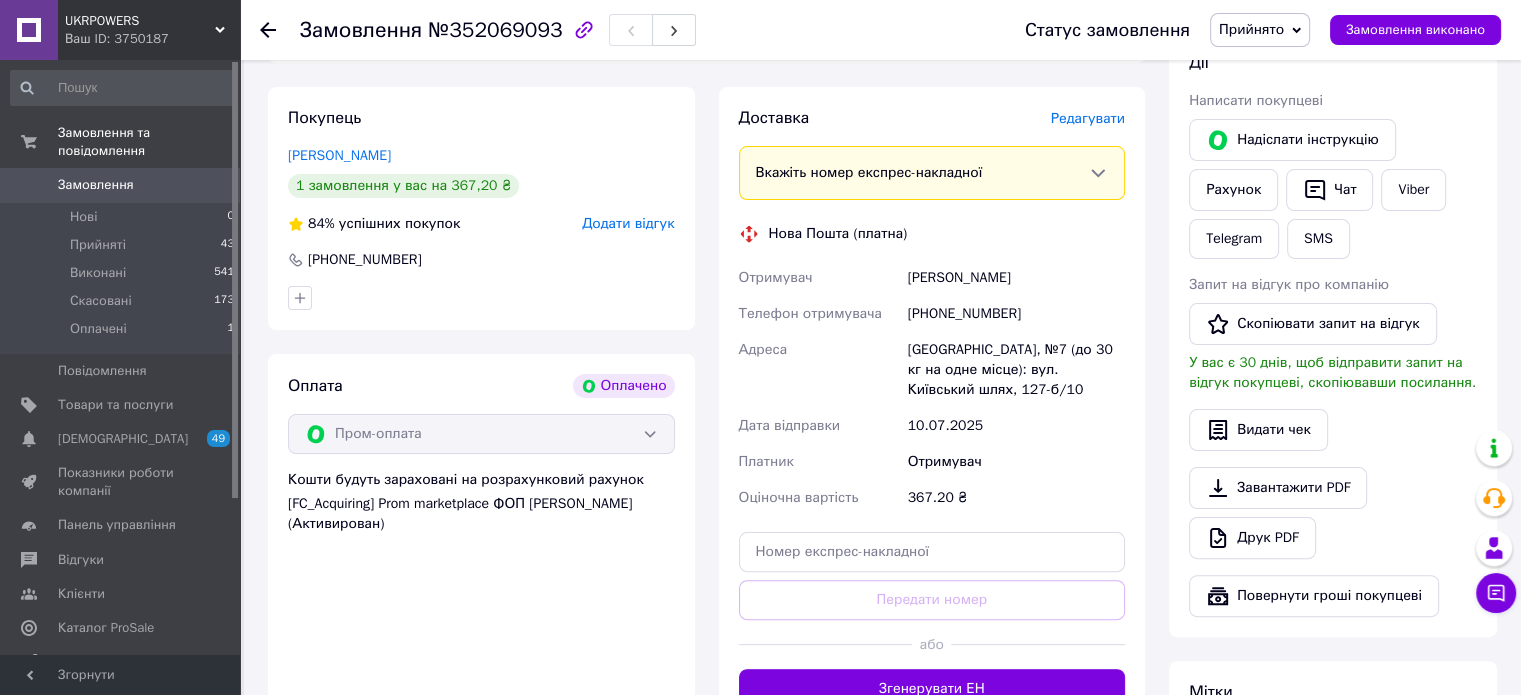 scroll, scrollTop: 500, scrollLeft: 0, axis: vertical 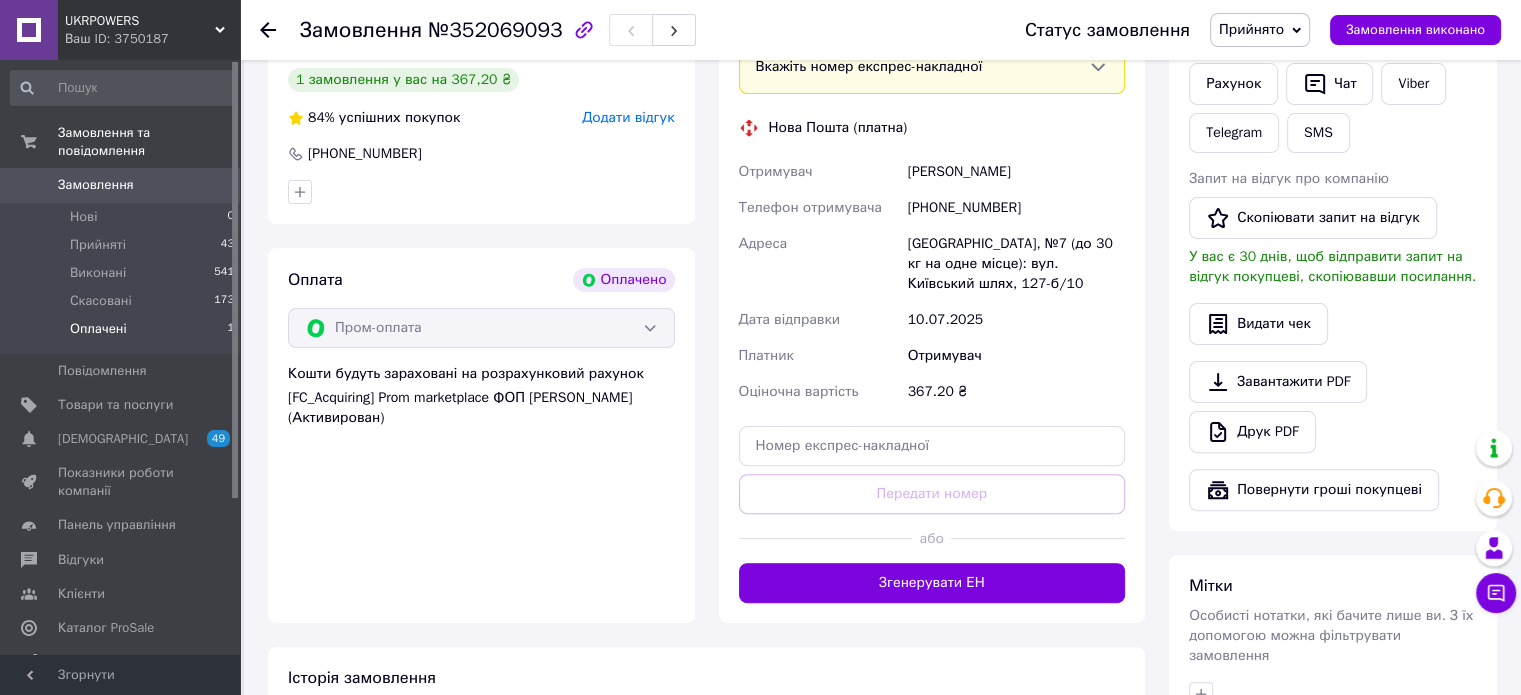 click on "Оплачені 1" at bounding box center [123, 334] 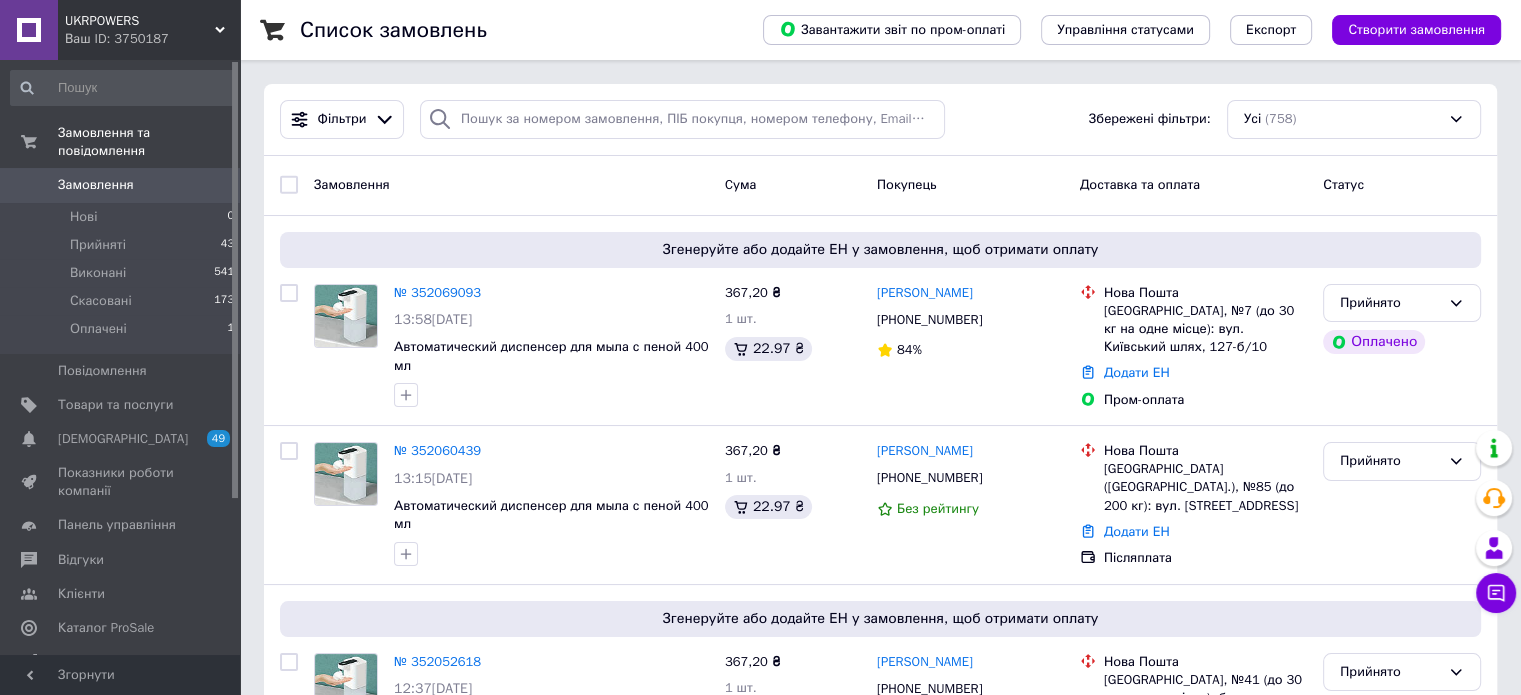 drag, startPoint x: 280, startPoint y: 130, endPoint x: 292, endPoint y: 183, distance: 54.34151 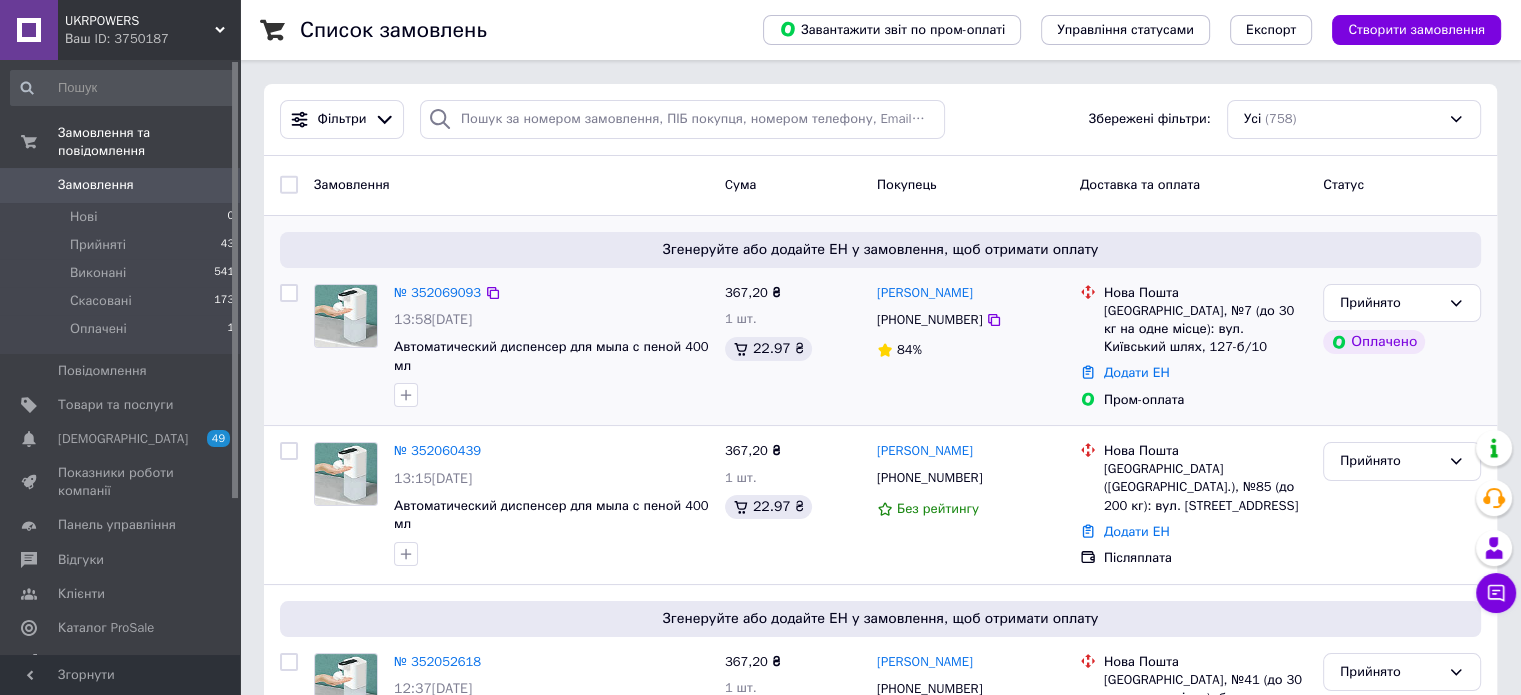 click on "Фільтри" at bounding box center [342, 119] 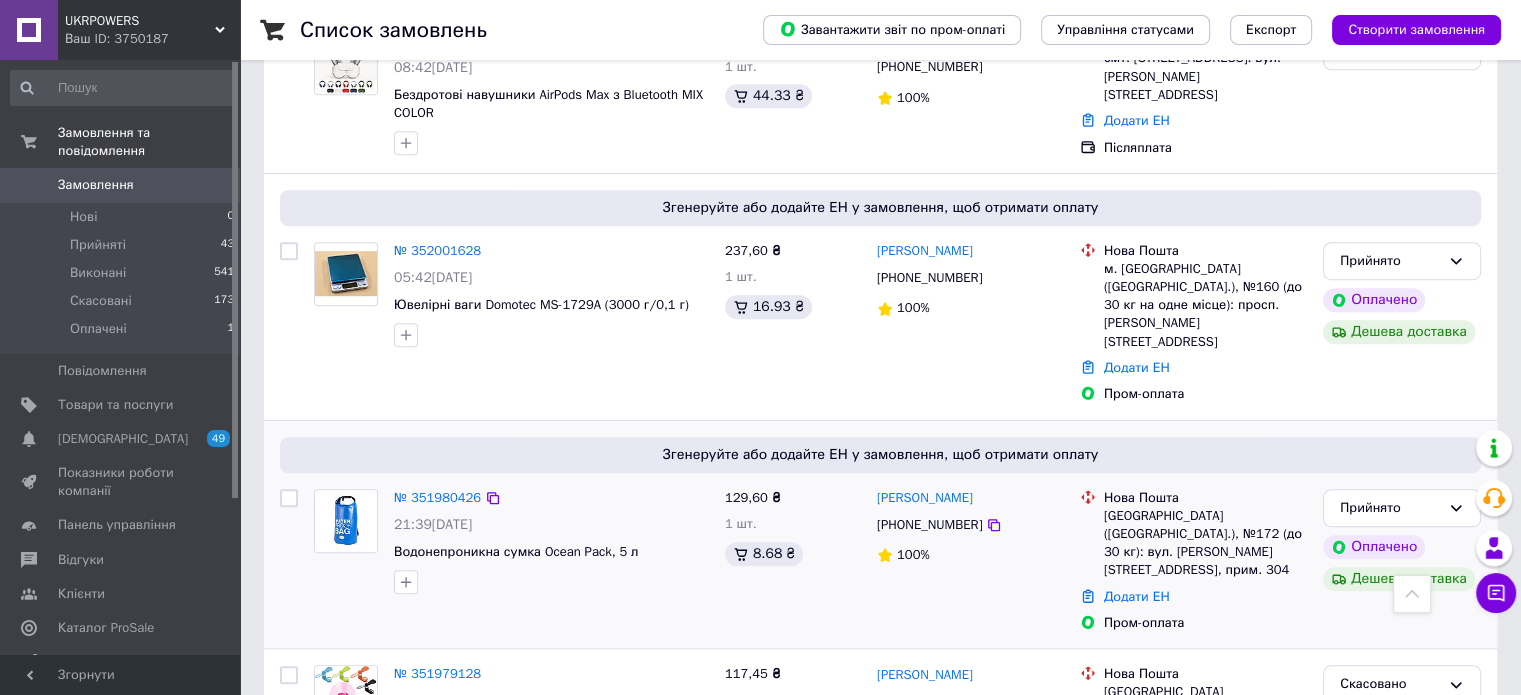 scroll, scrollTop: 1200, scrollLeft: 0, axis: vertical 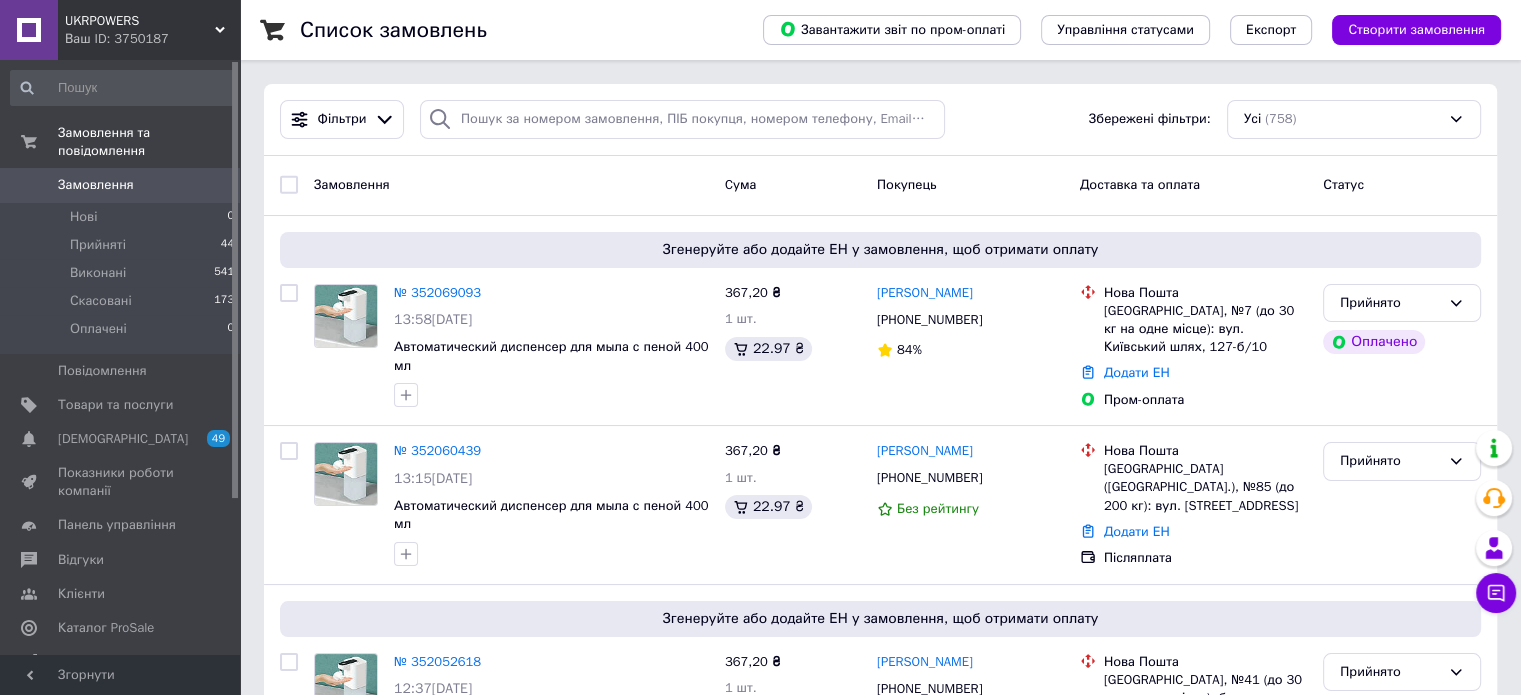 click on "Cума" at bounding box center [793, 185] 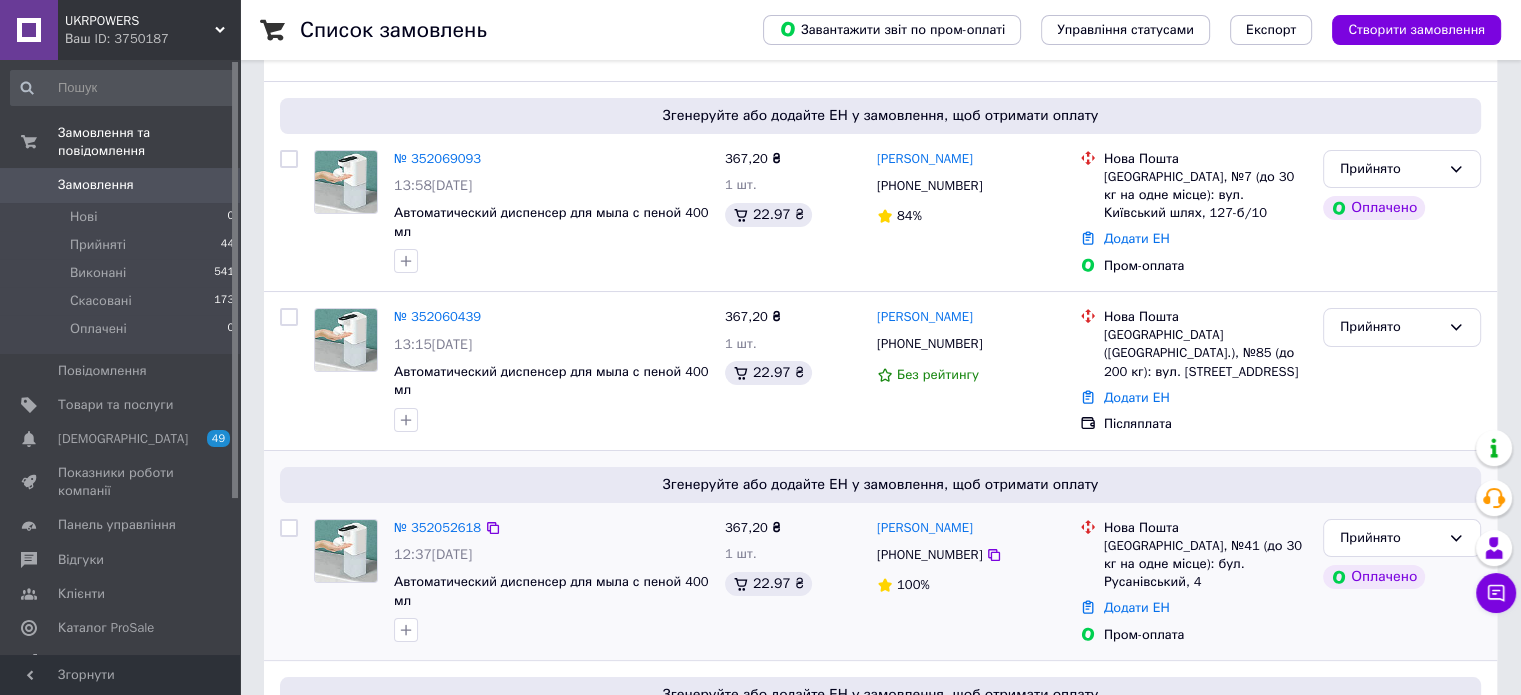 scroll, scrollTop: 100, scrollLeft: 0, axis: vertical 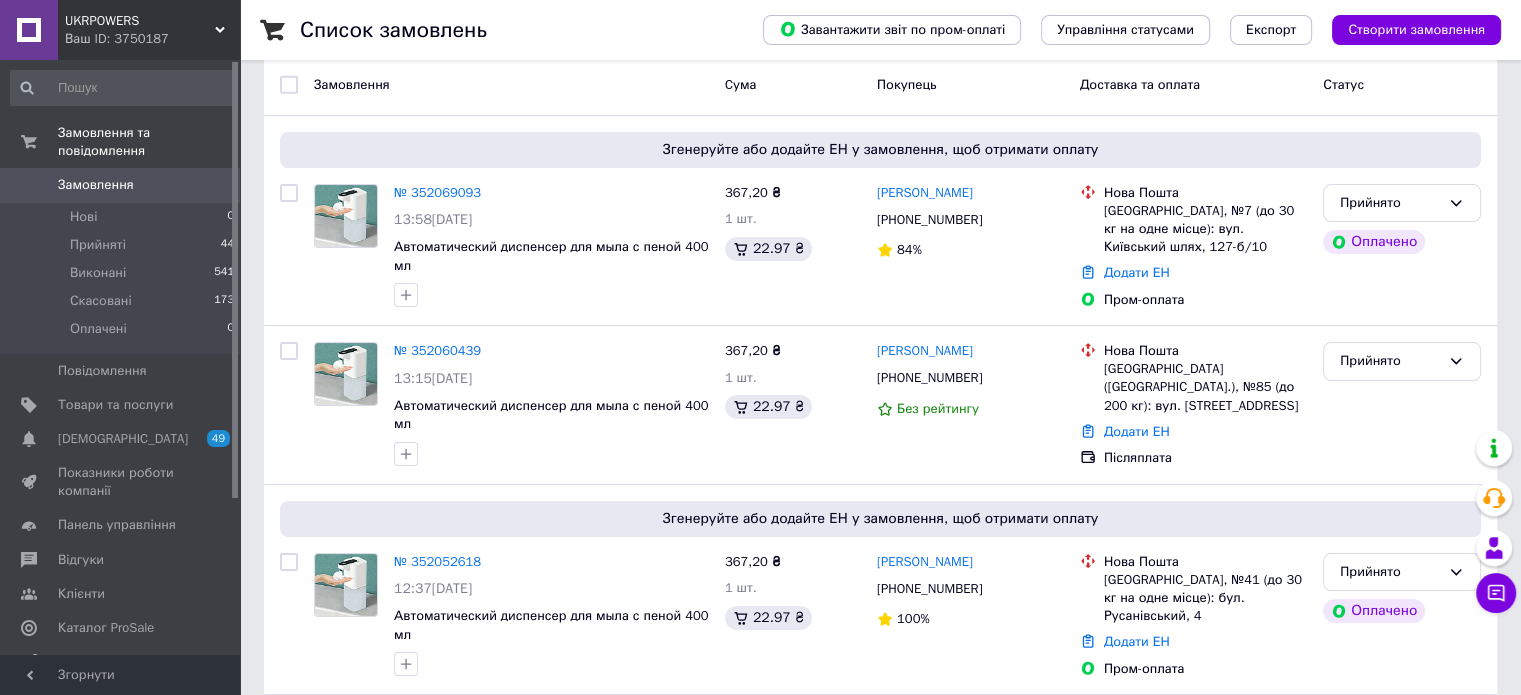 click on "Замовлення" at bounding box center (511, 85) 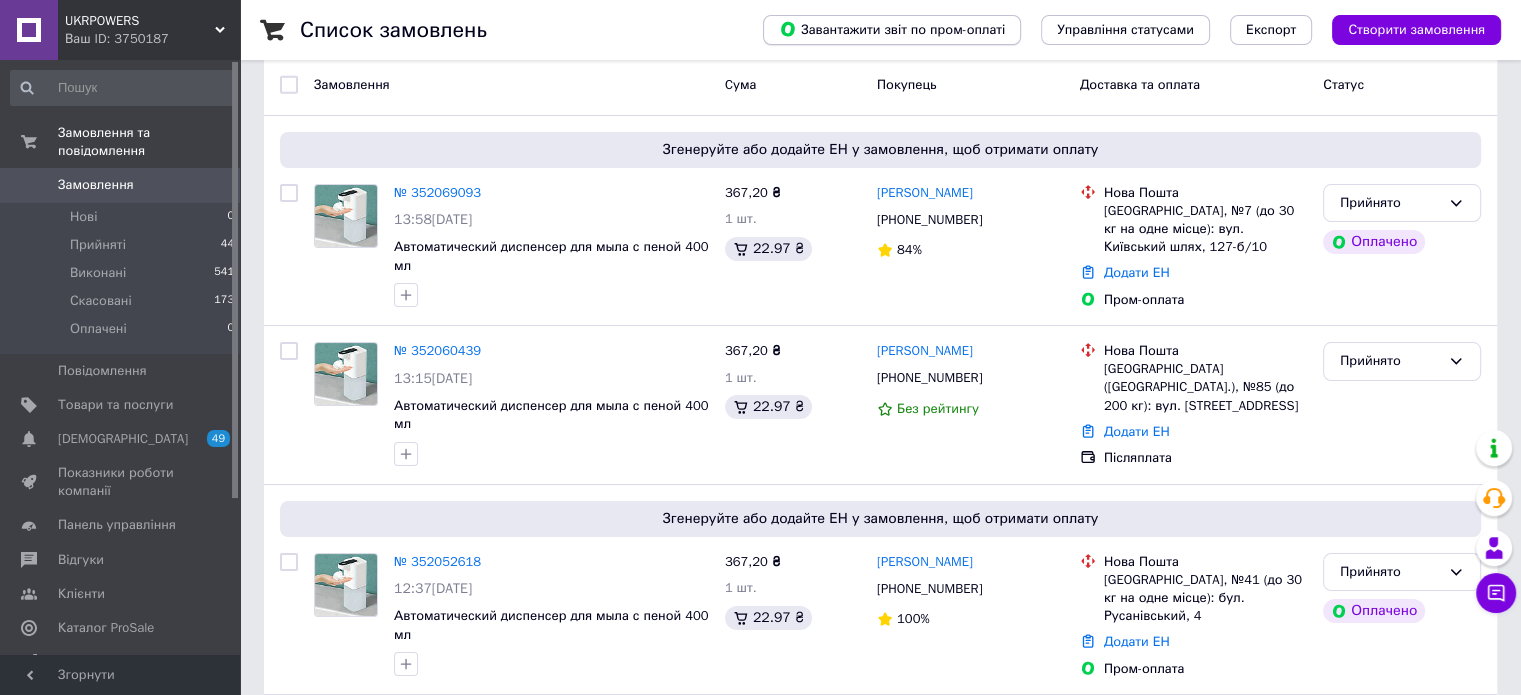 click on "Завантажити звіт по пром-оплаті" at bounding box center [892, 30] 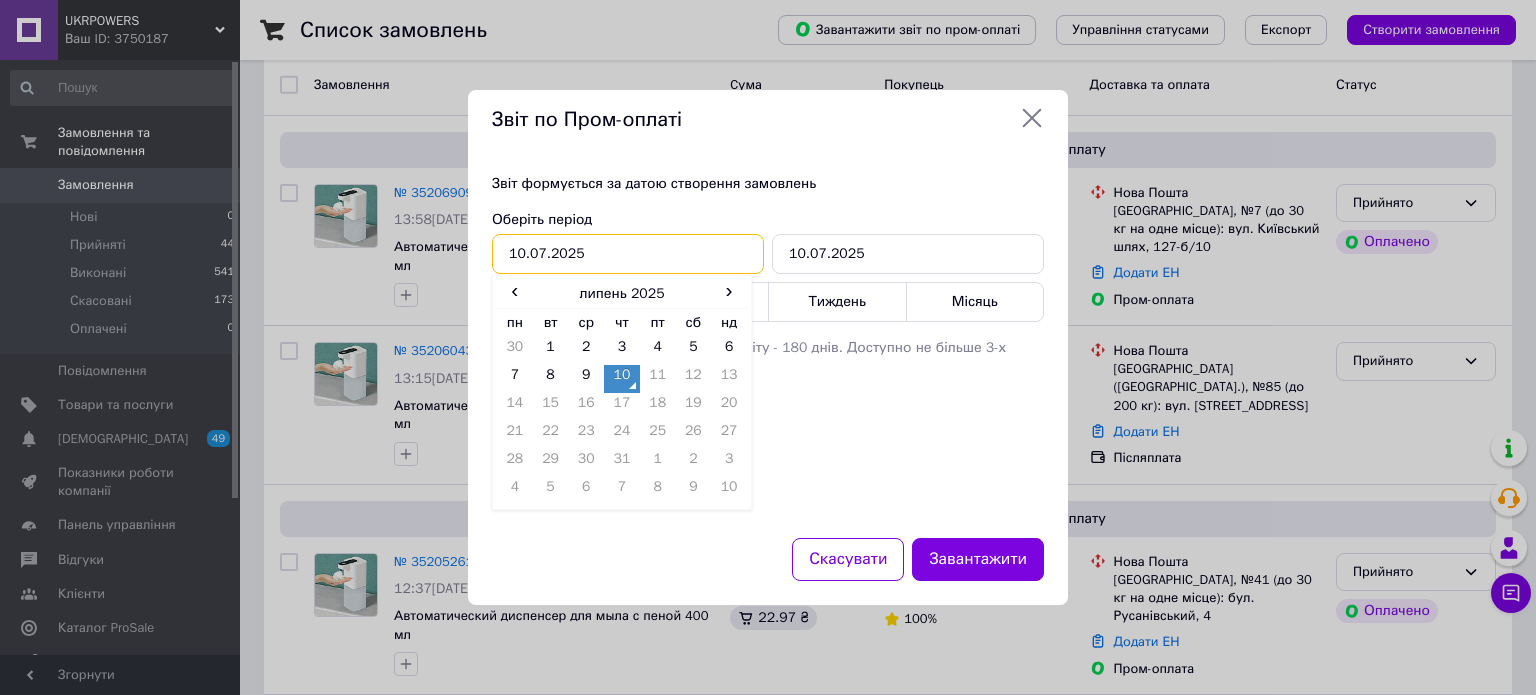 click on "10.07.2025" at bounding box center [628, 254] 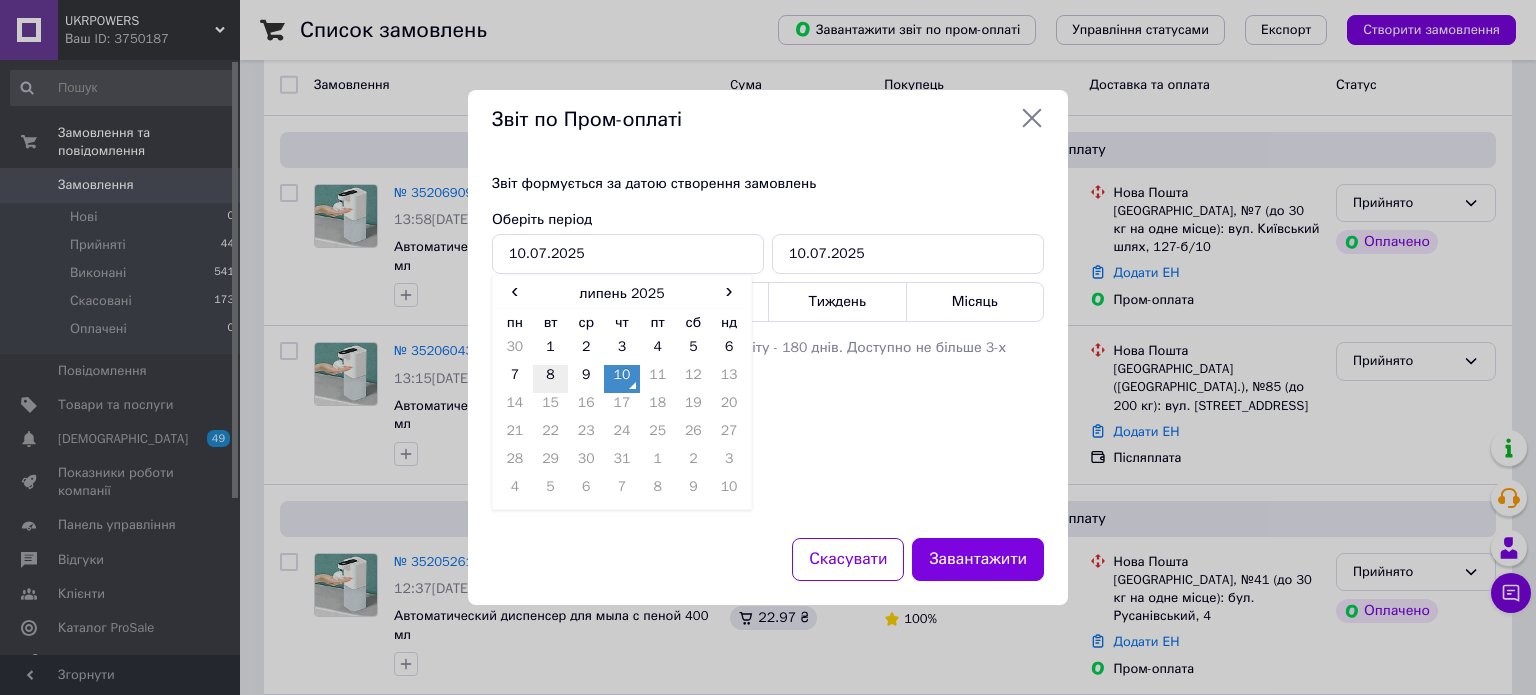 click on "8" at bounding box center [551, 379] 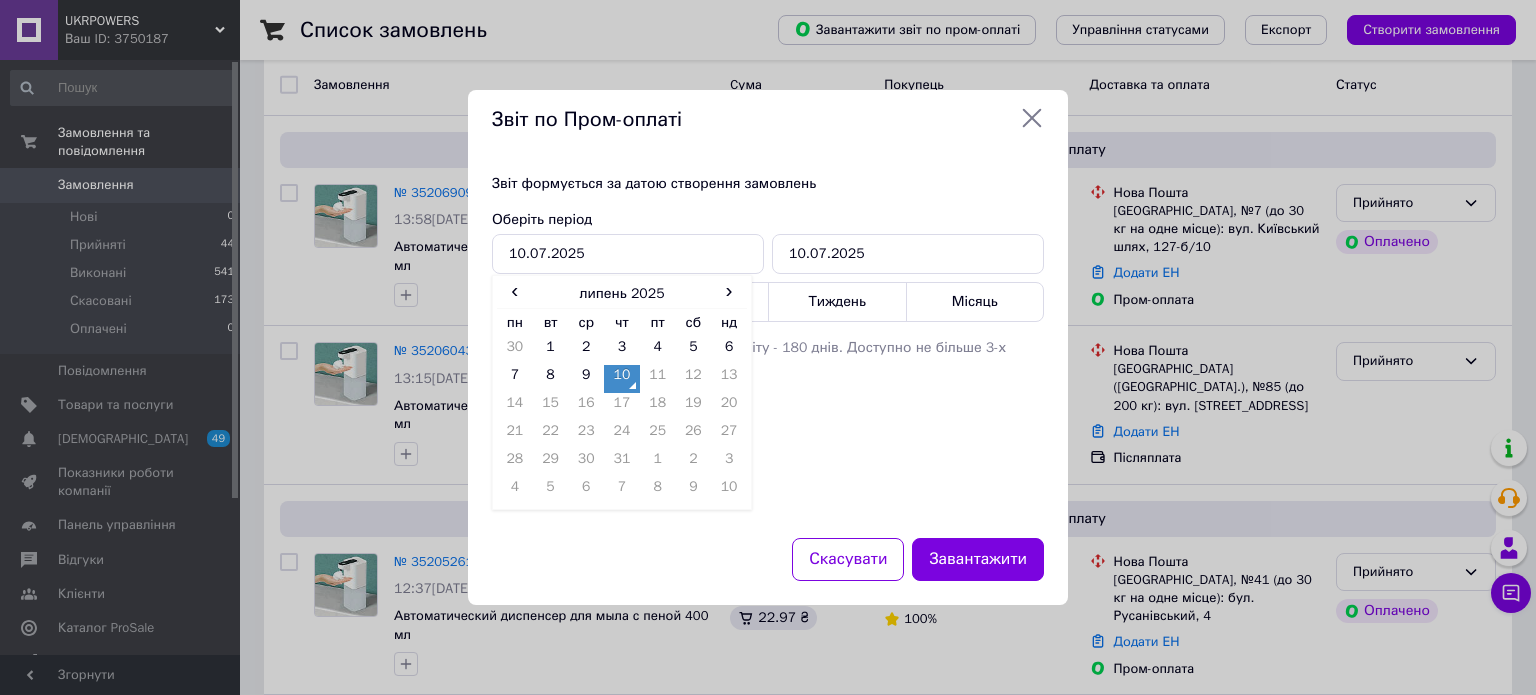type on "08.07.2025" 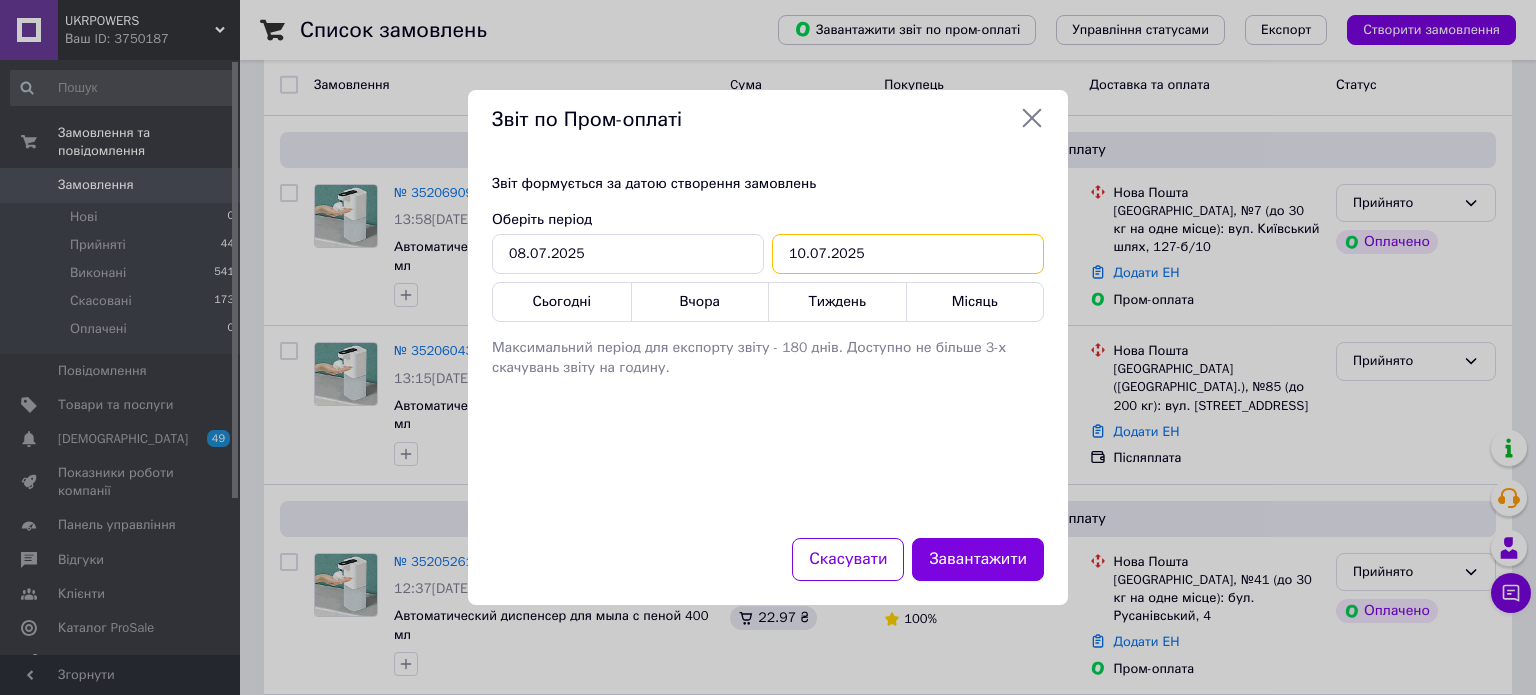 click on "10.07.2025" at bounding box center [908, 254] 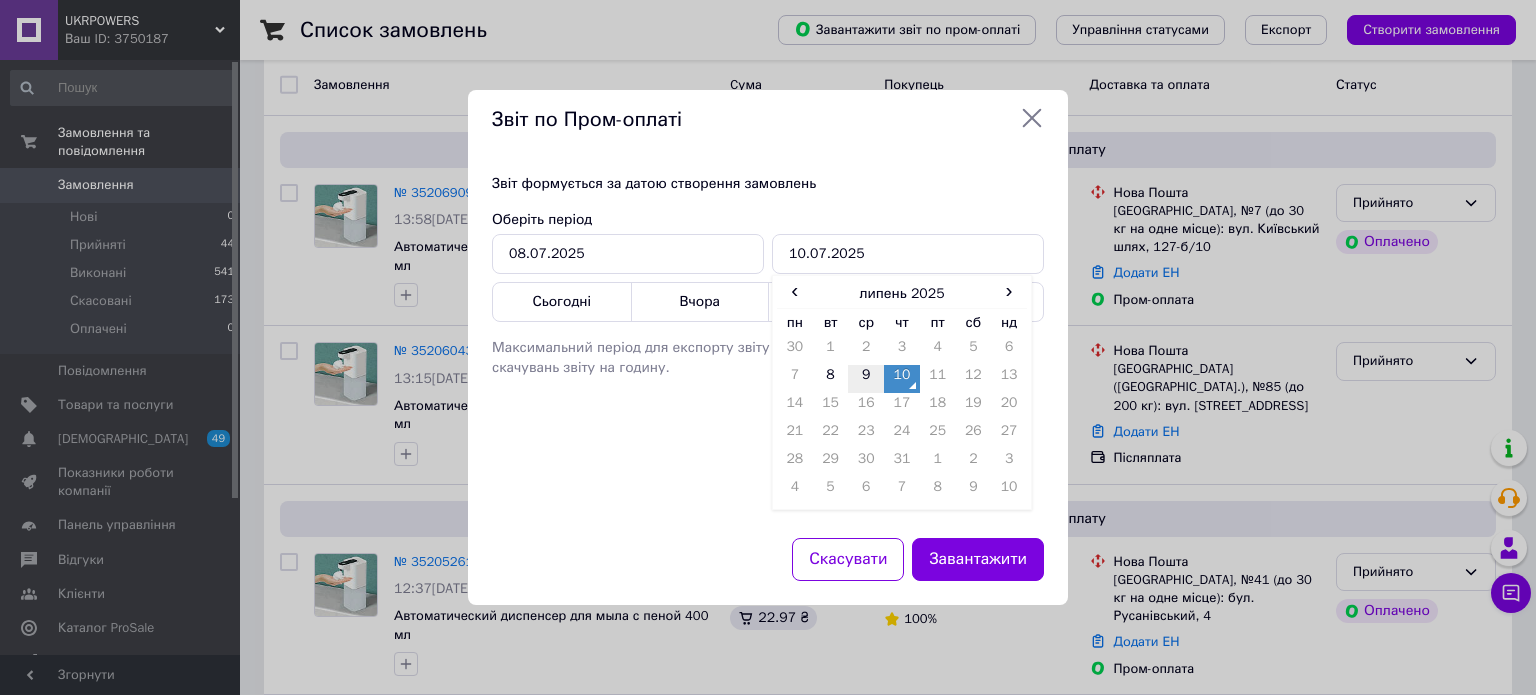 click on "9" at bounding box center [866, 379] 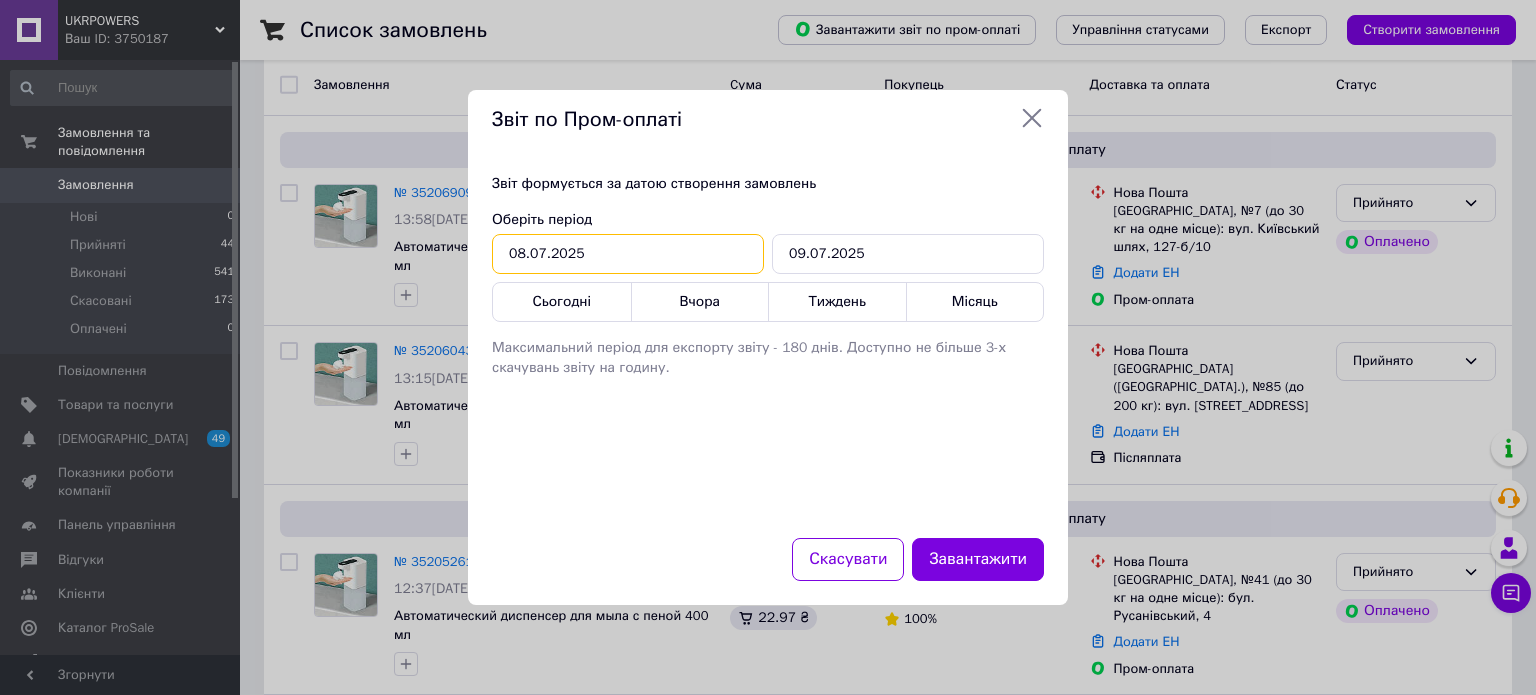 click on "08.07.2025" at bounding box center (628, 254) 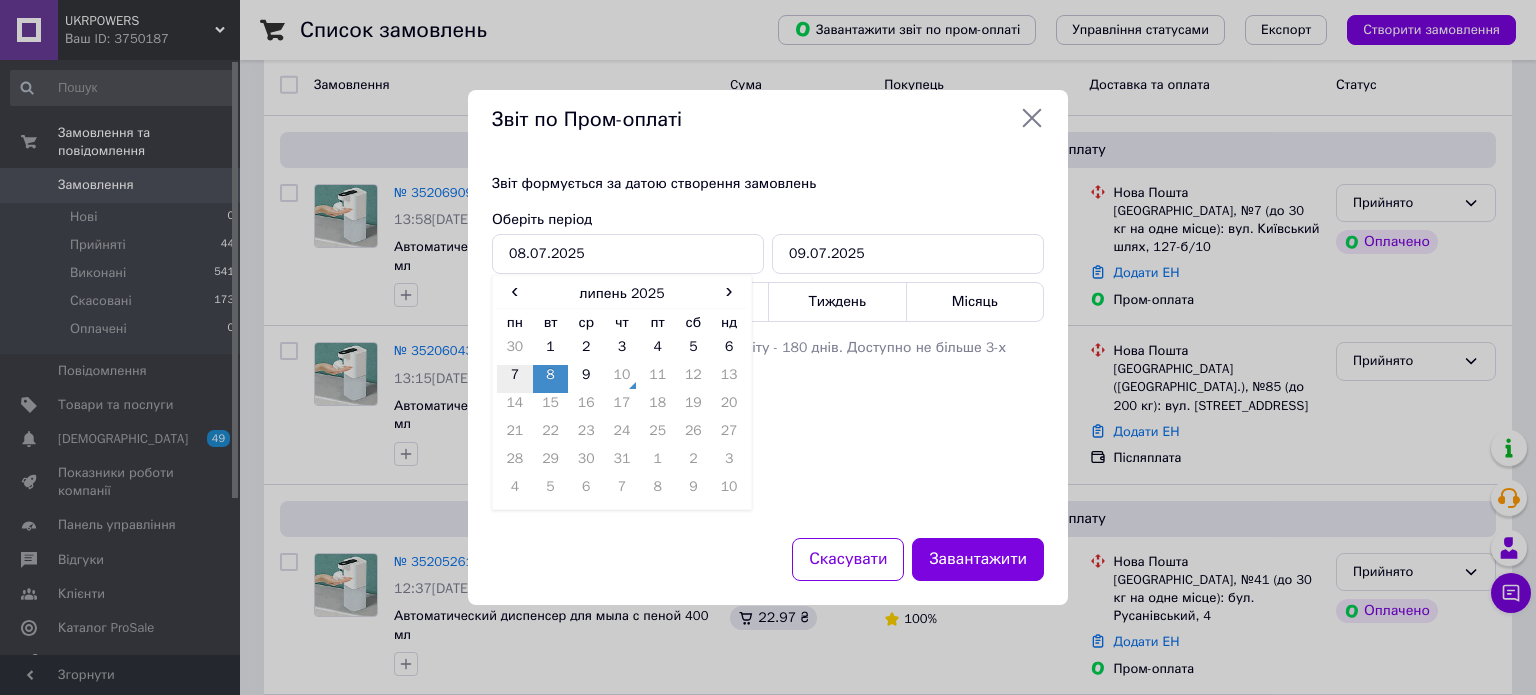 click on "7" at bounding box center [515, 379] 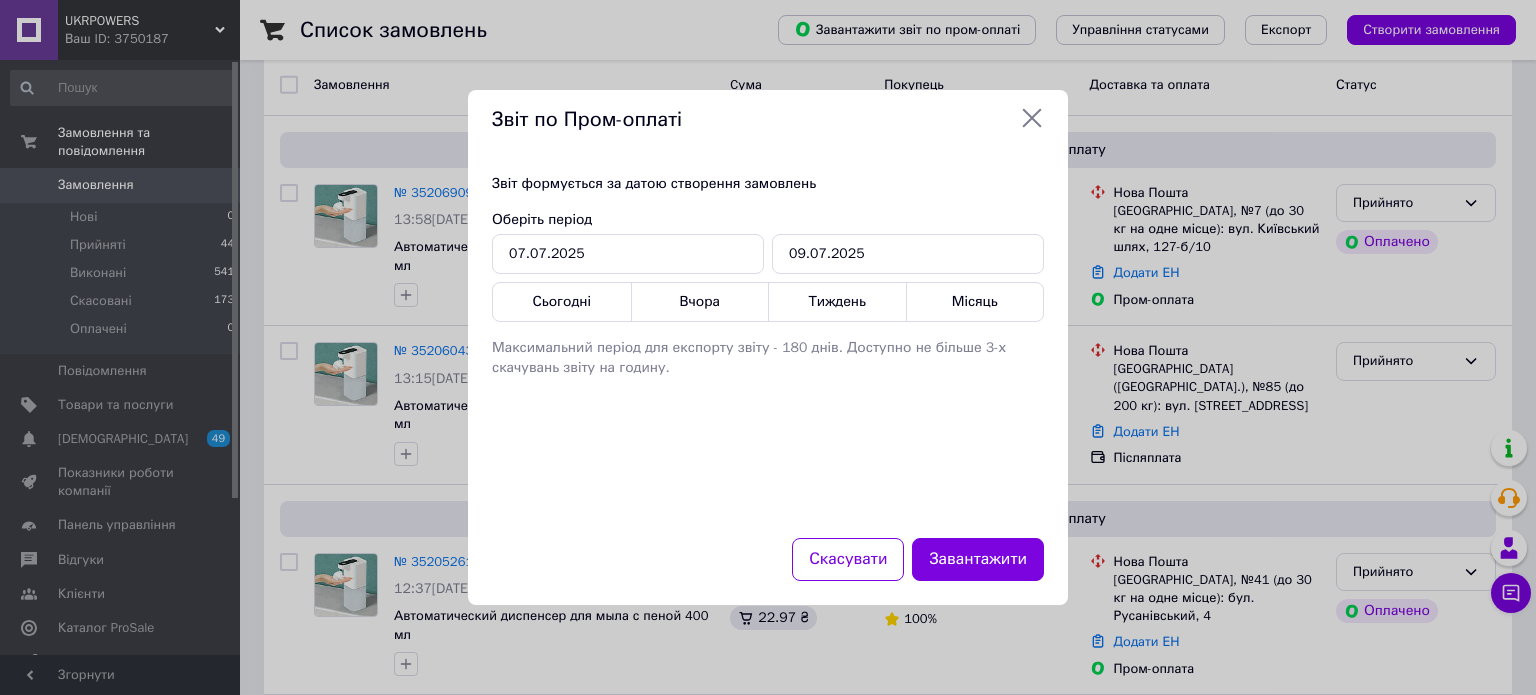 click on "Звіт формується за датою створення замовлень Оберіть період 07.07.2025 ‹ липень 2025 › пн вт ср чт пт сб нд 30 1 2 3 4 5 6 7 8 9 10 11 12 13 14 15 16 17 18 19 20 21 22 23 24 25 26 27 28 29 30 31 1 2 3 4 5 6 7 8 9 10 09.07.2025 ‹ липень 2025 › пн вт ср чт пт сб нд 30 1 2 3 4 5 6 7 8 9 10 11 12 13 14 15 16 17 18 19 20 21 22 23 24 25 26 27 28 29 30 31 1 2 3 4 5 6 7 8 9 10 Сьогодні Вчора Тиждень Місяць Максимальний період для експорту звіту - 180 днів.
Доступно не більше 3-х скачувань звіту на годину." at bounding box center [768, 344] 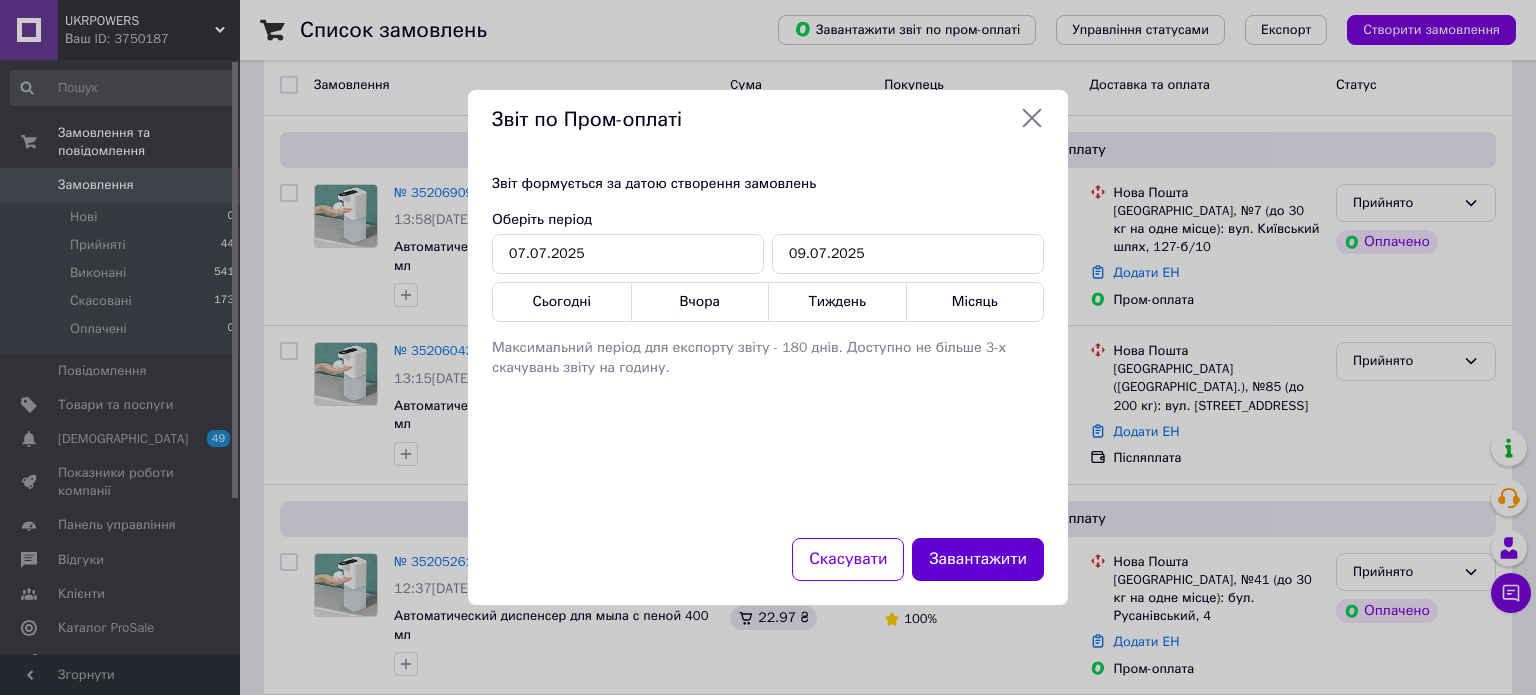 click on "Завантажити" at bounding box center [978, 559] 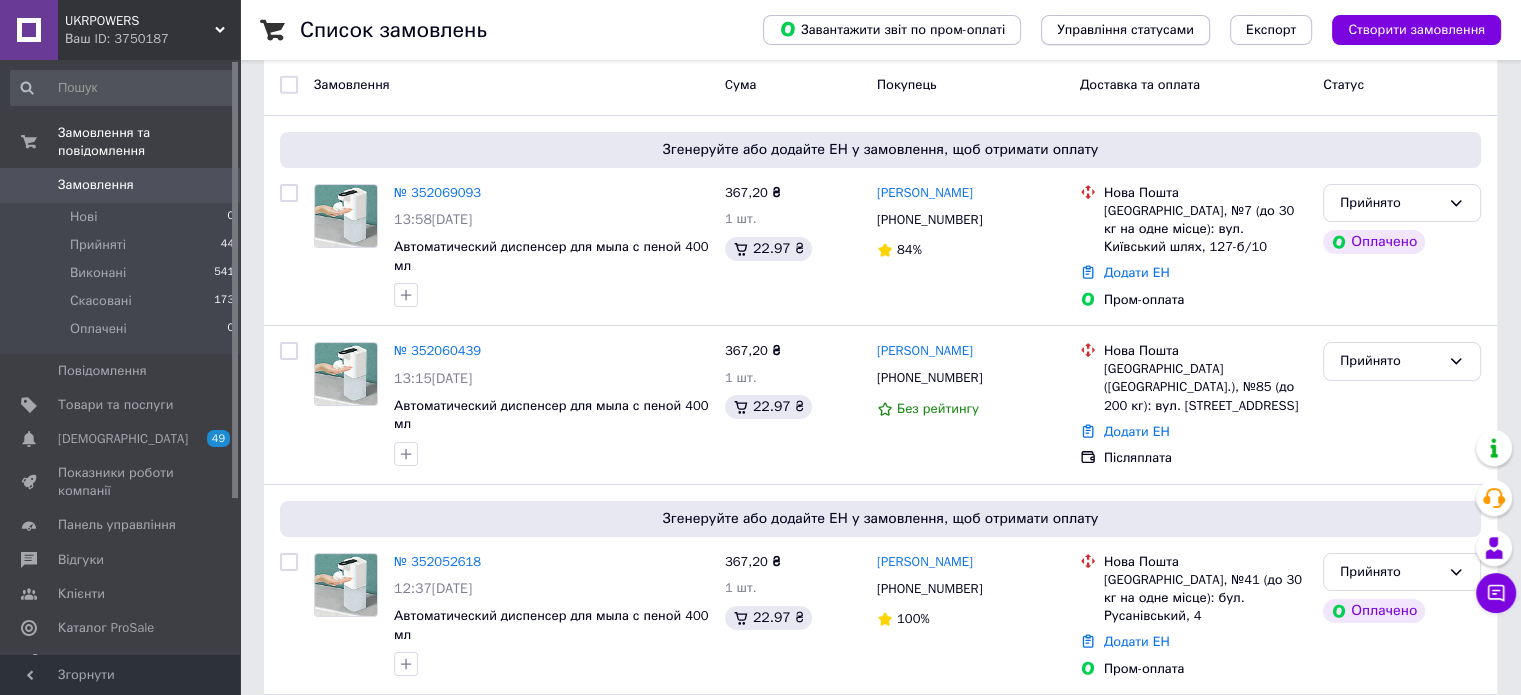 click on "Управління статусами" at bounding box center [1125, 30] 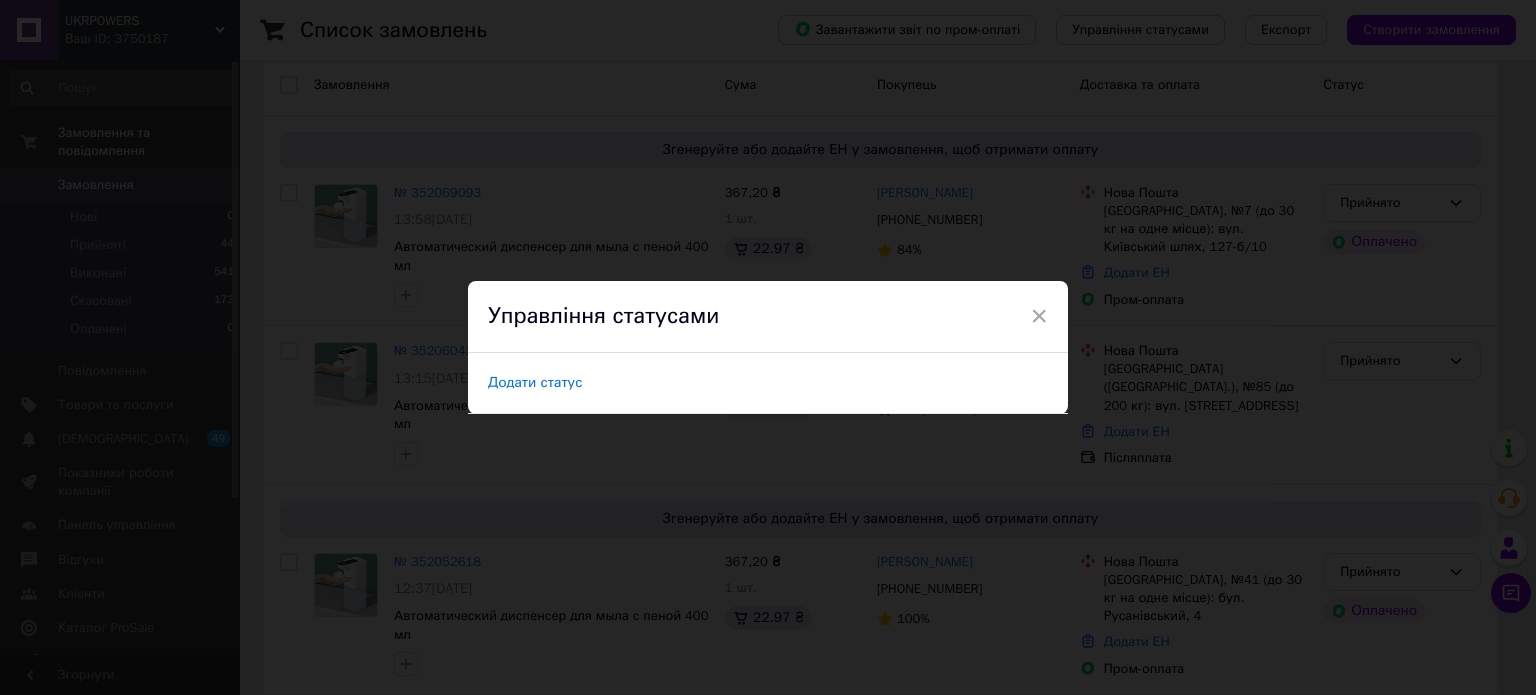 click on "Додати статус" at bounding box center [535, 383] 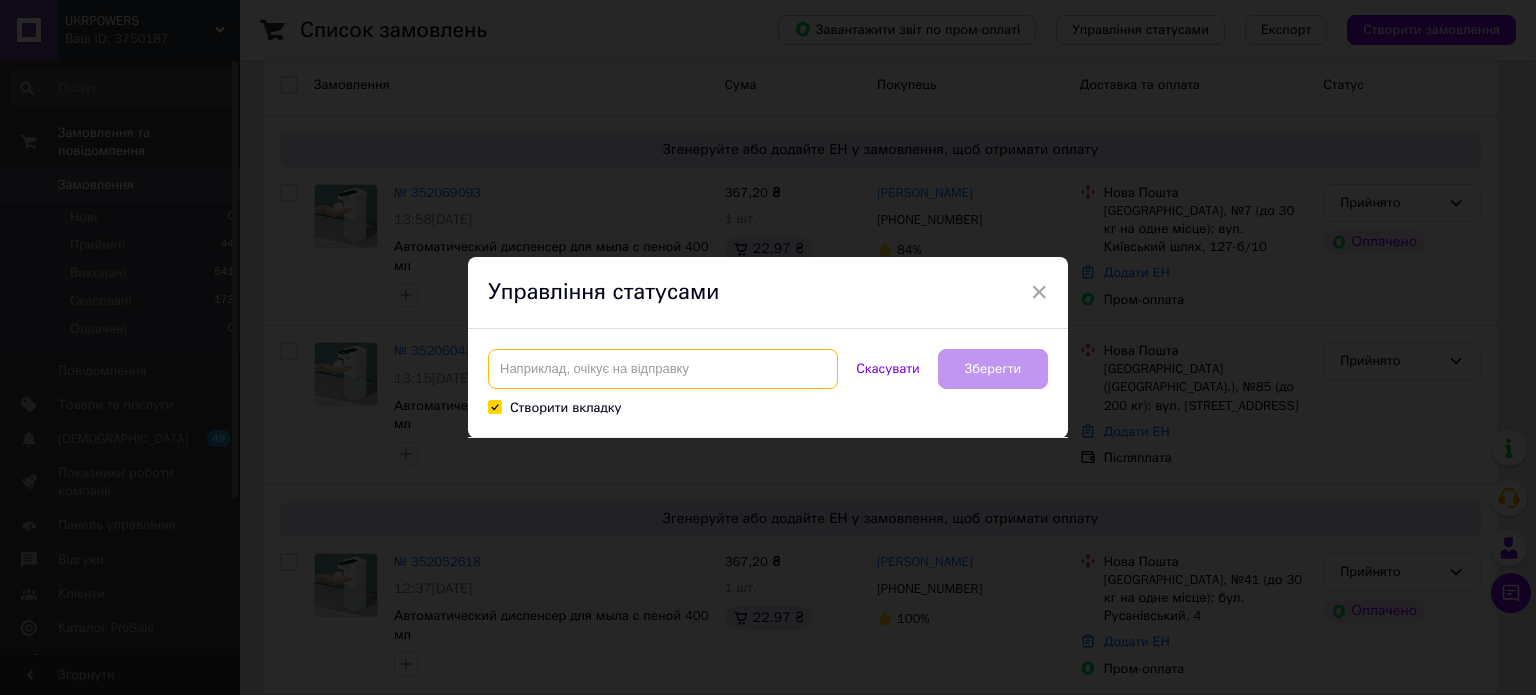 click at bounding box center (663, 369) 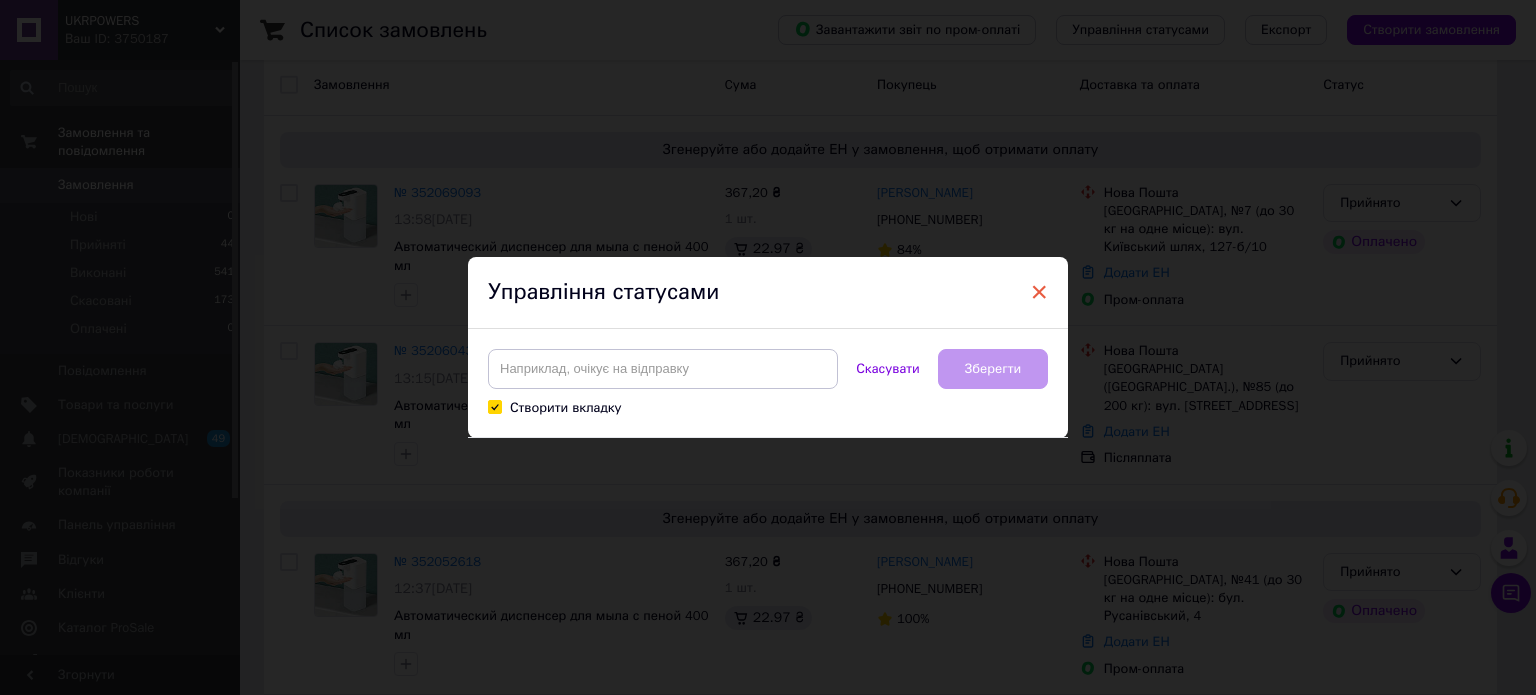 click on "×" at bounding box center (1039, 292) 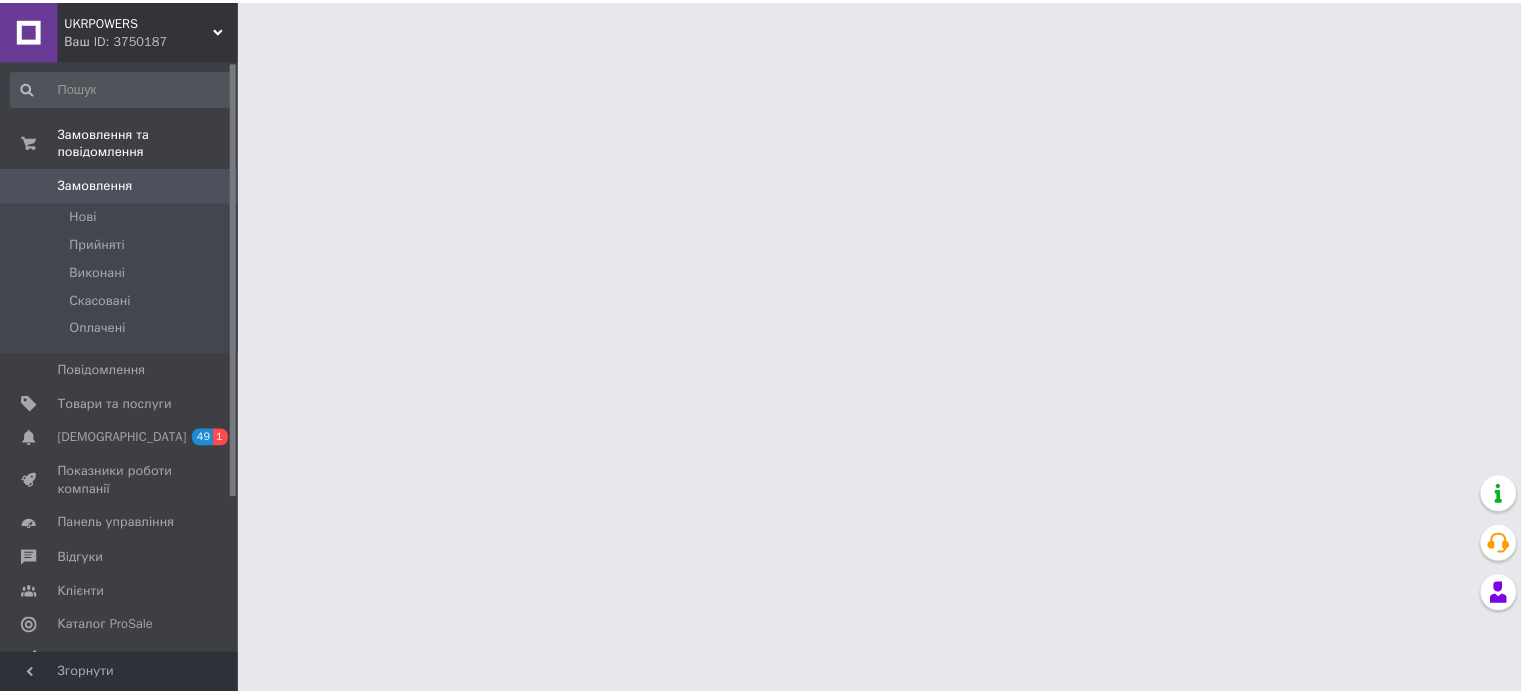 scroll, scrollTop: 0, scrollLeft: 0, axis: both 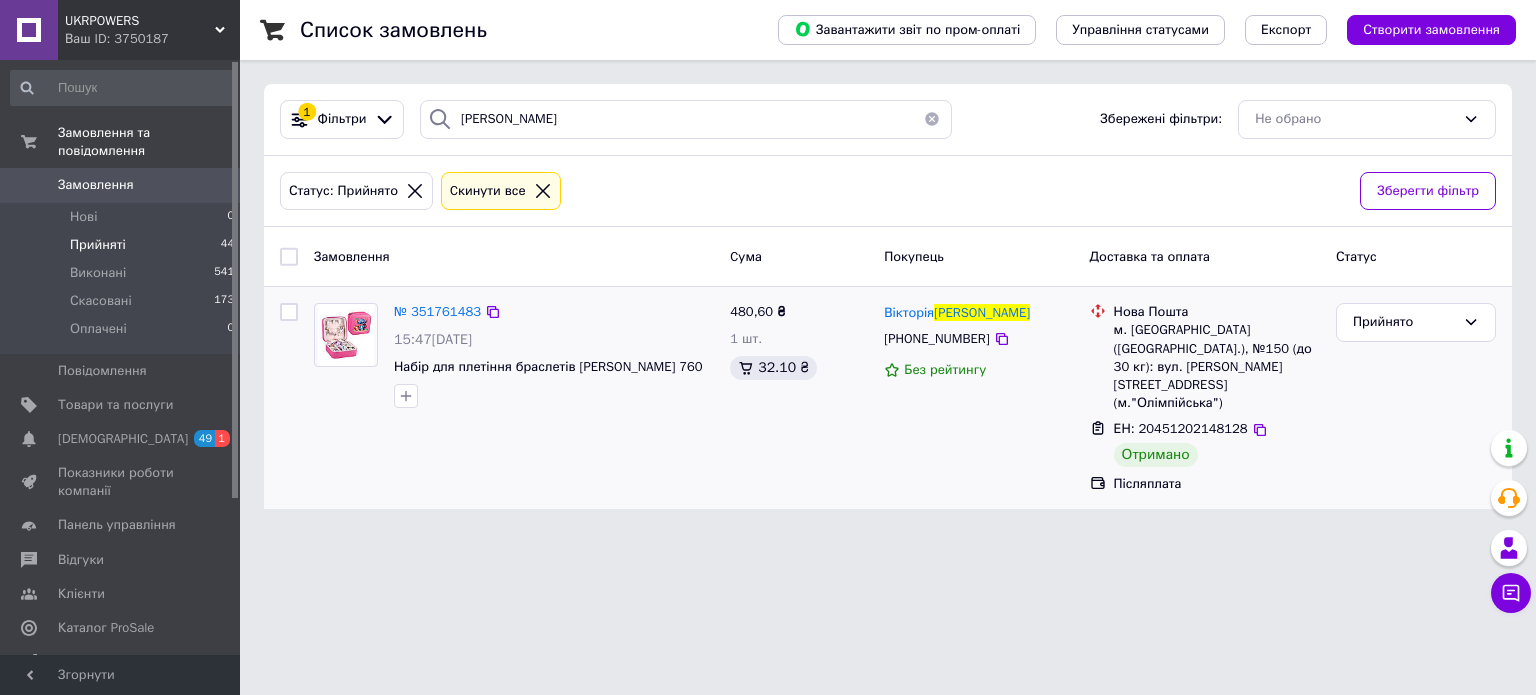 click on "[PERSON_NAME] [PHONE_NUMBER] Без рейтингу" at bounding box center [978, 398] 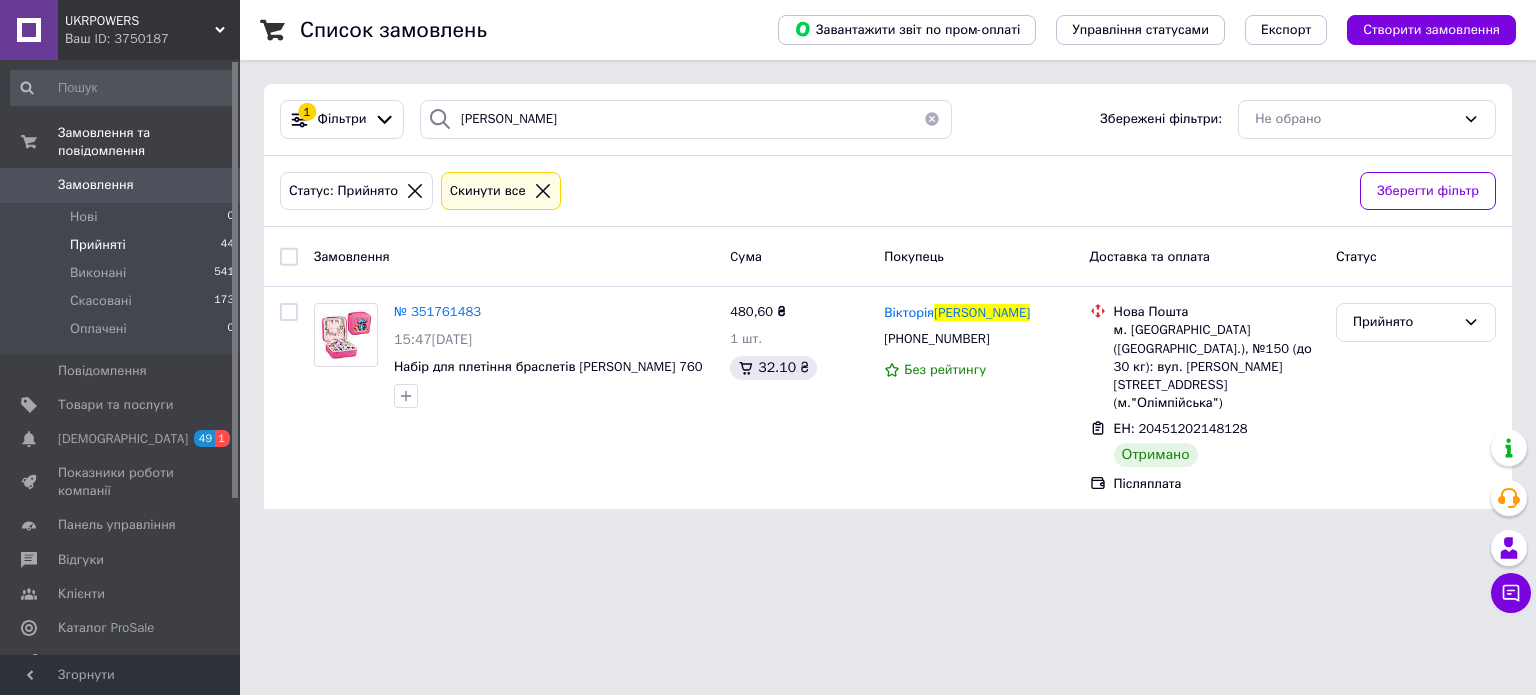 click on "Прийняті 44" at bounding box center (123, 245) 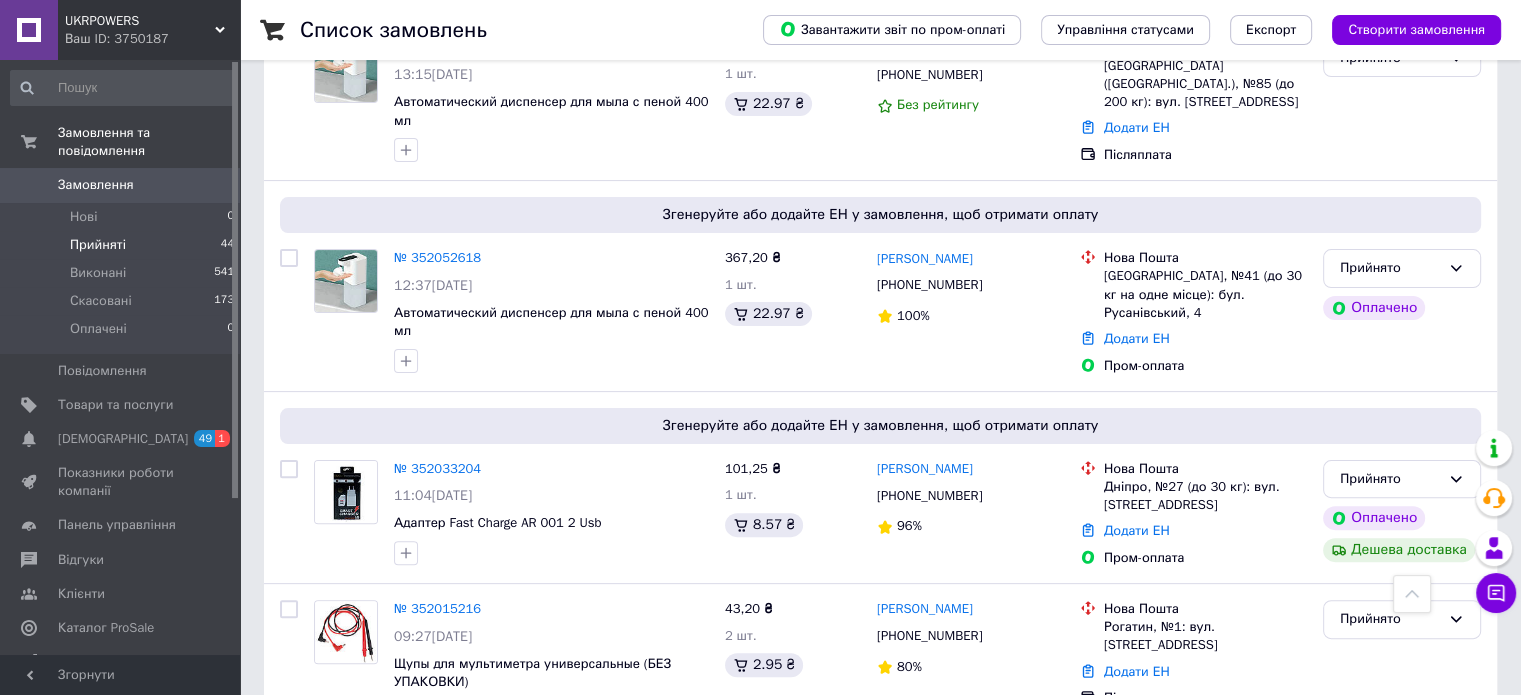 scroll, scrollTop: 420, scrollLeft: 0, axis: vertical 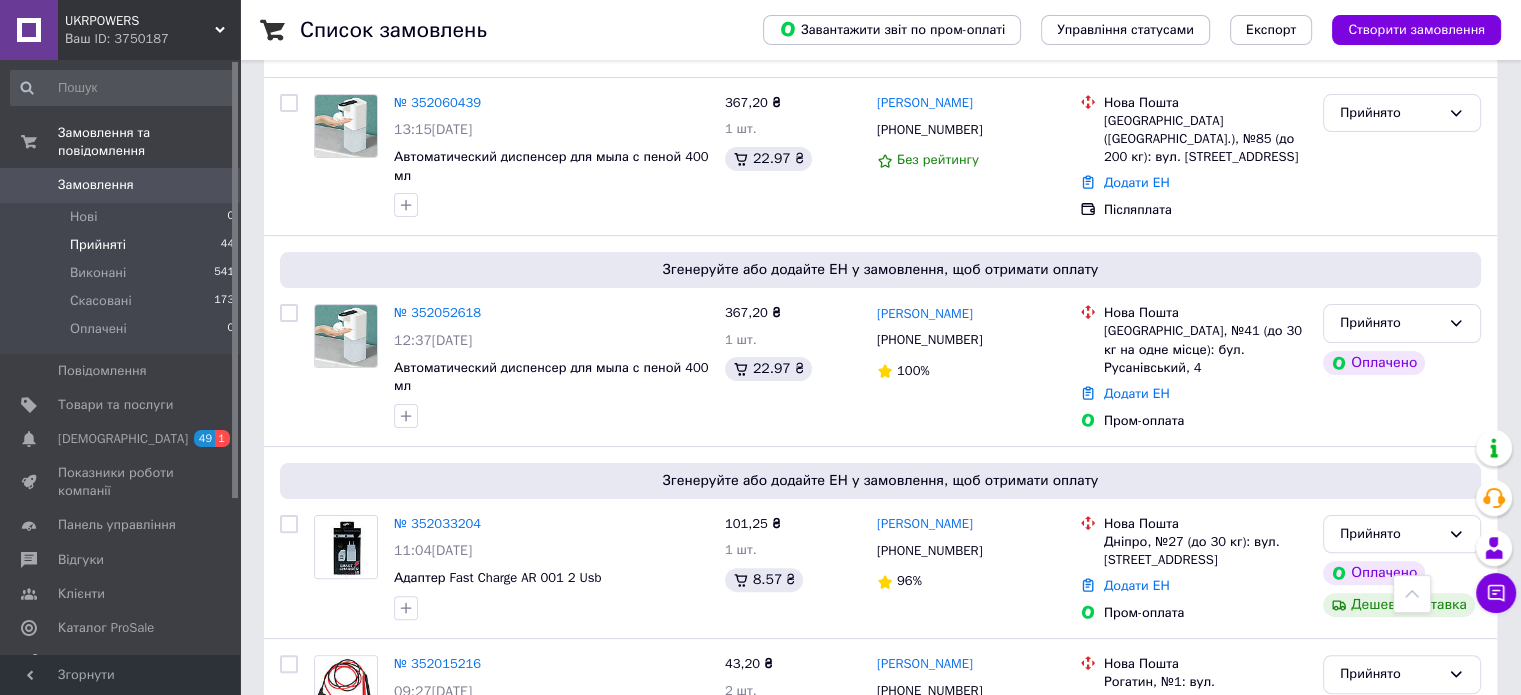 click on "Прийняті 44" at bounding box center (123, 245) 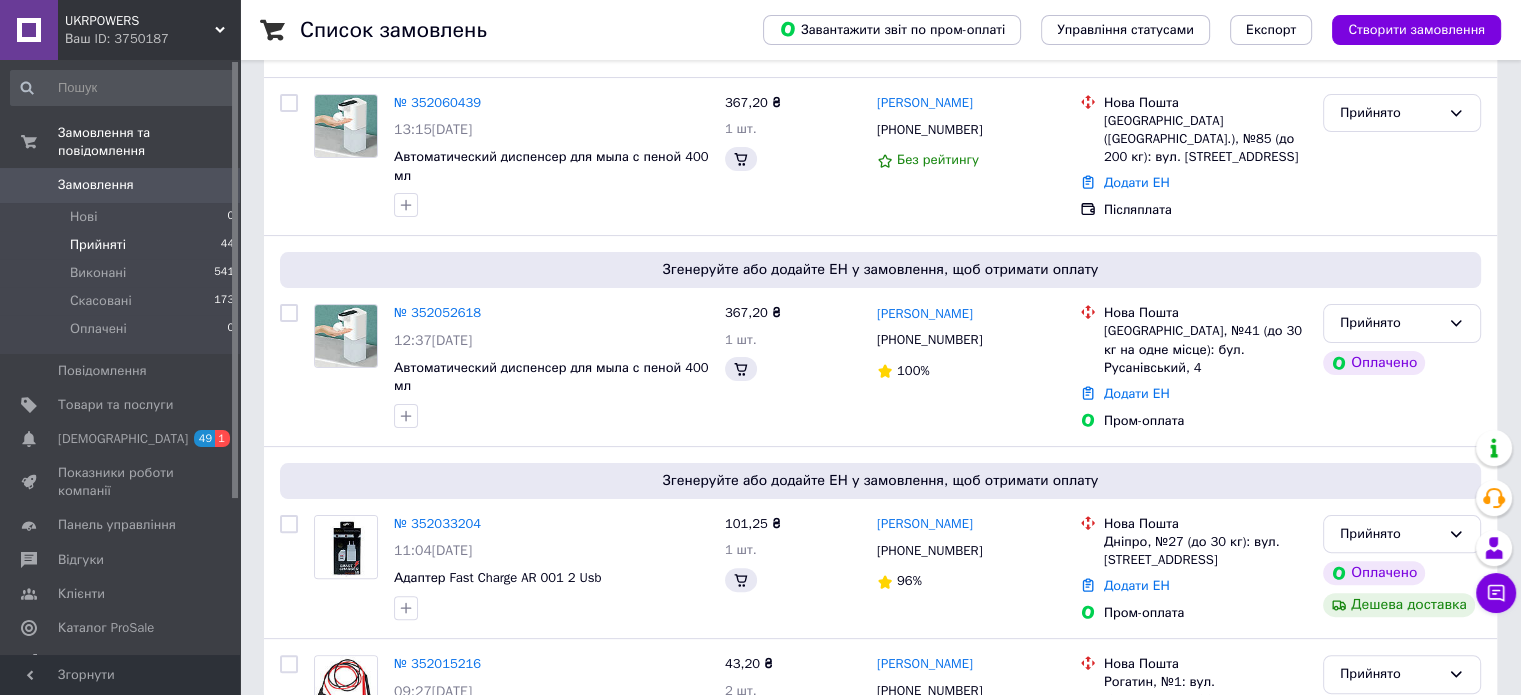 scroll, scrollTop: 0, scrollLeft: 0, axis: both 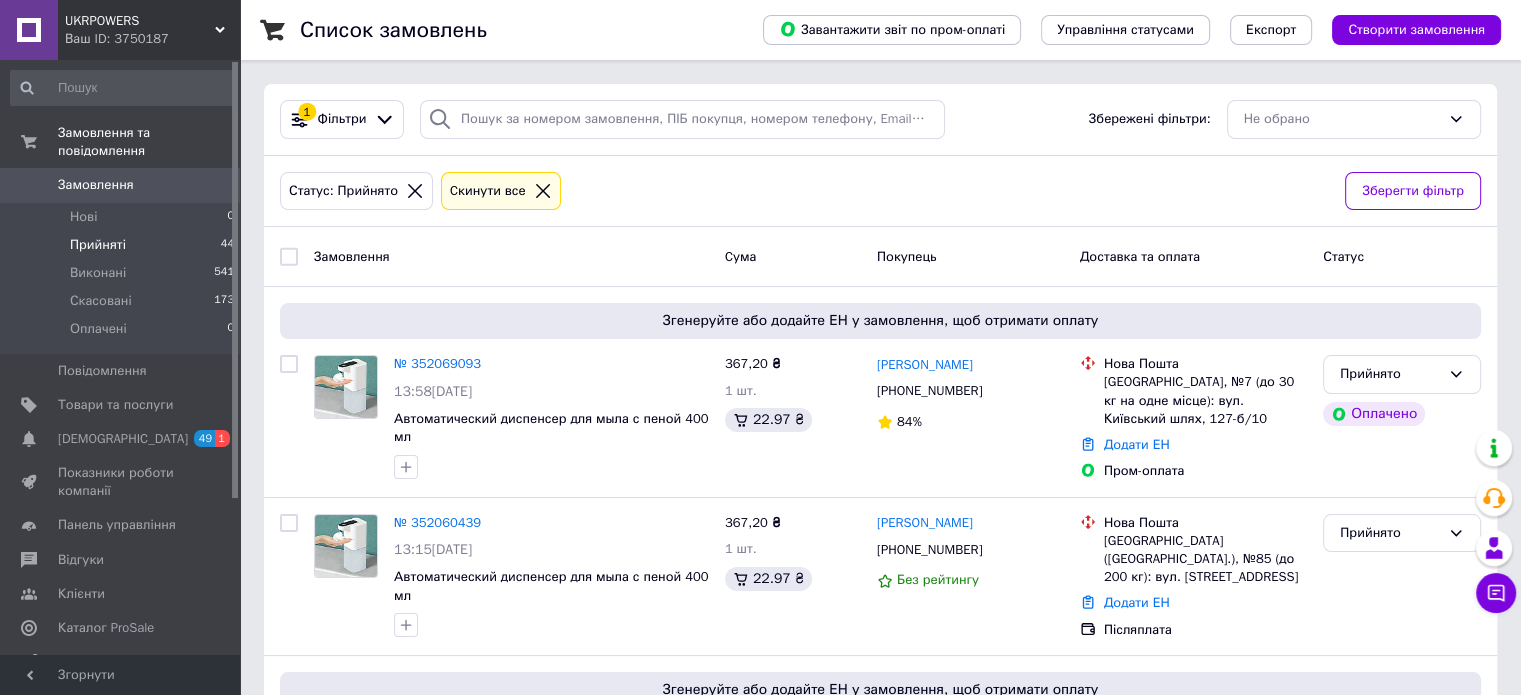 click on "Статус: Прийнято Cкинути все" at bounding box center (804, 191) 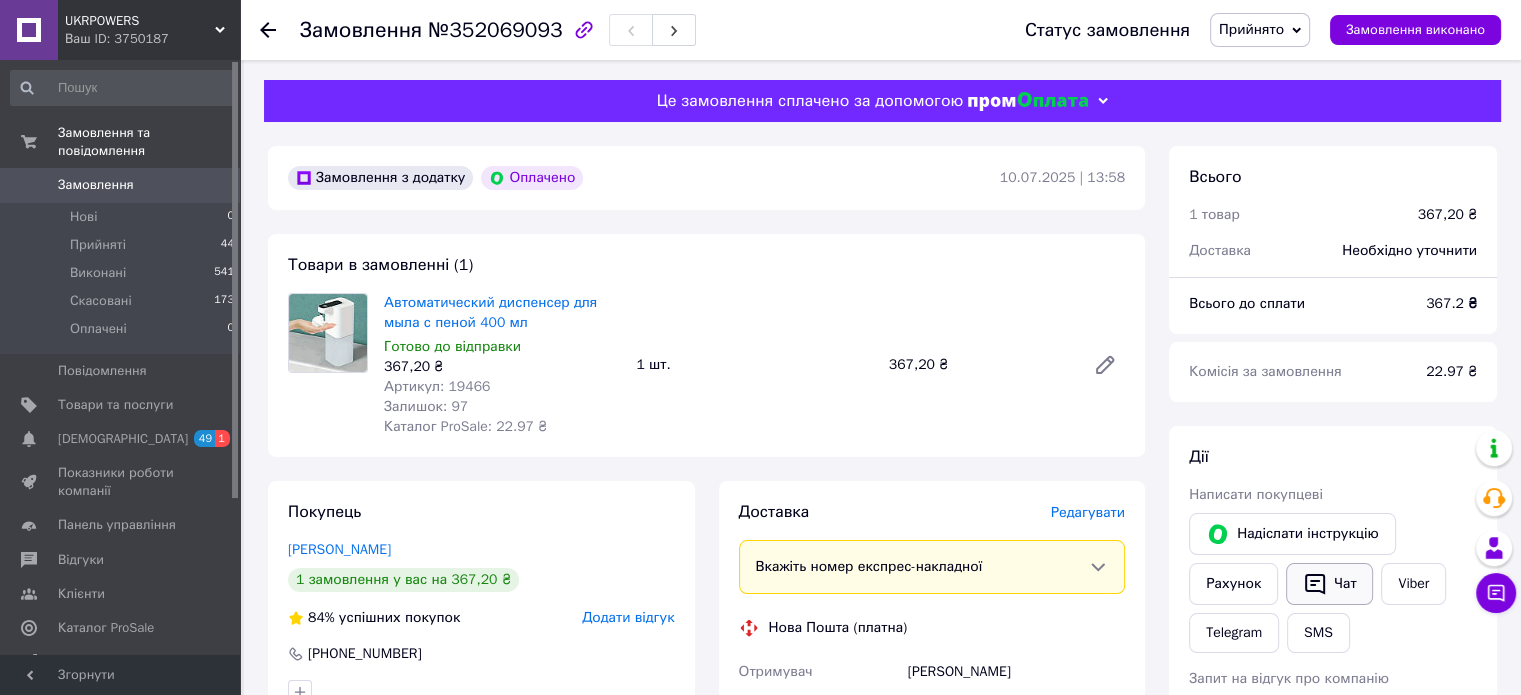 click on "Чат" at bounding box center (1329, 584) 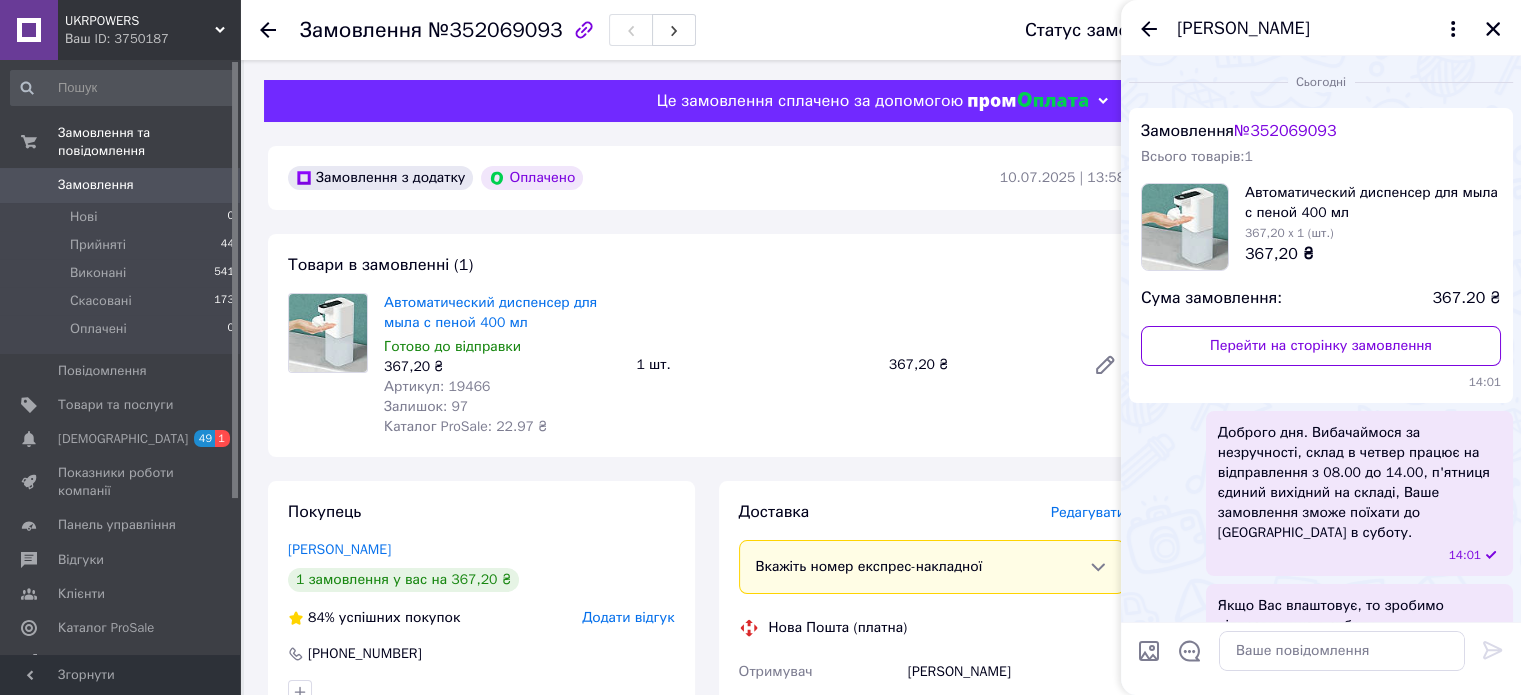 scroll, scrollTop: 34, scrollLeft: 0, axis: vertical 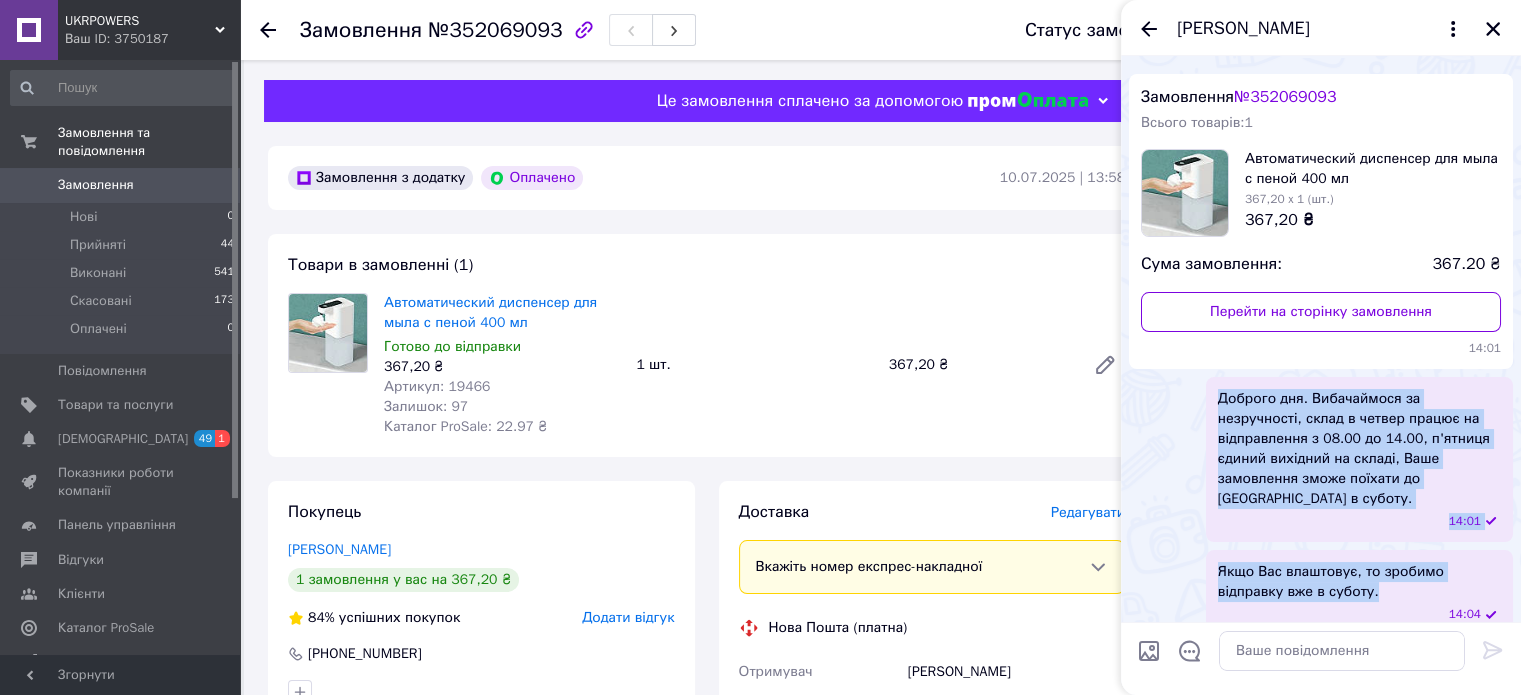 drag, startPoint x: 1216, startPoint y: 394, endPoint x: 1346, endPoint y: 579, distance: 226.10838 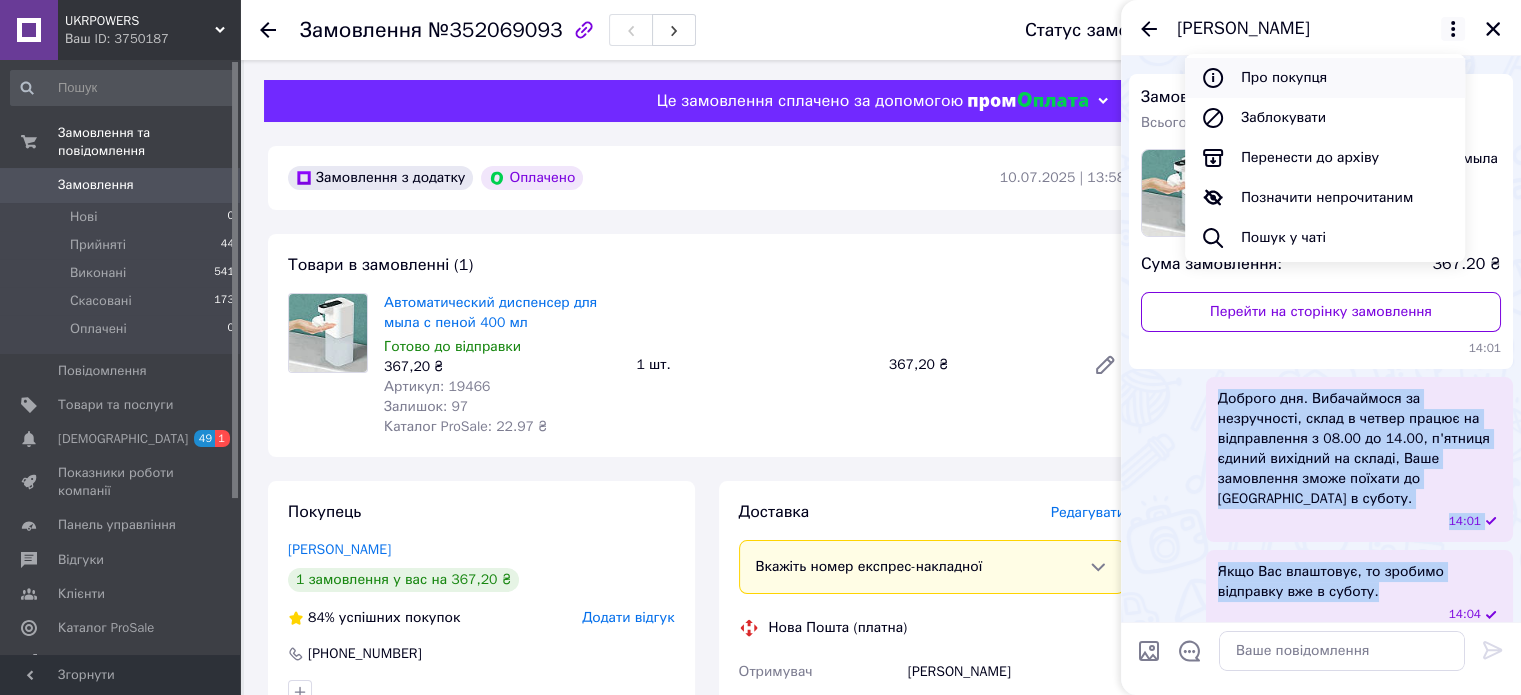 click on "Про покупця" at bounding box center (1325, 78) 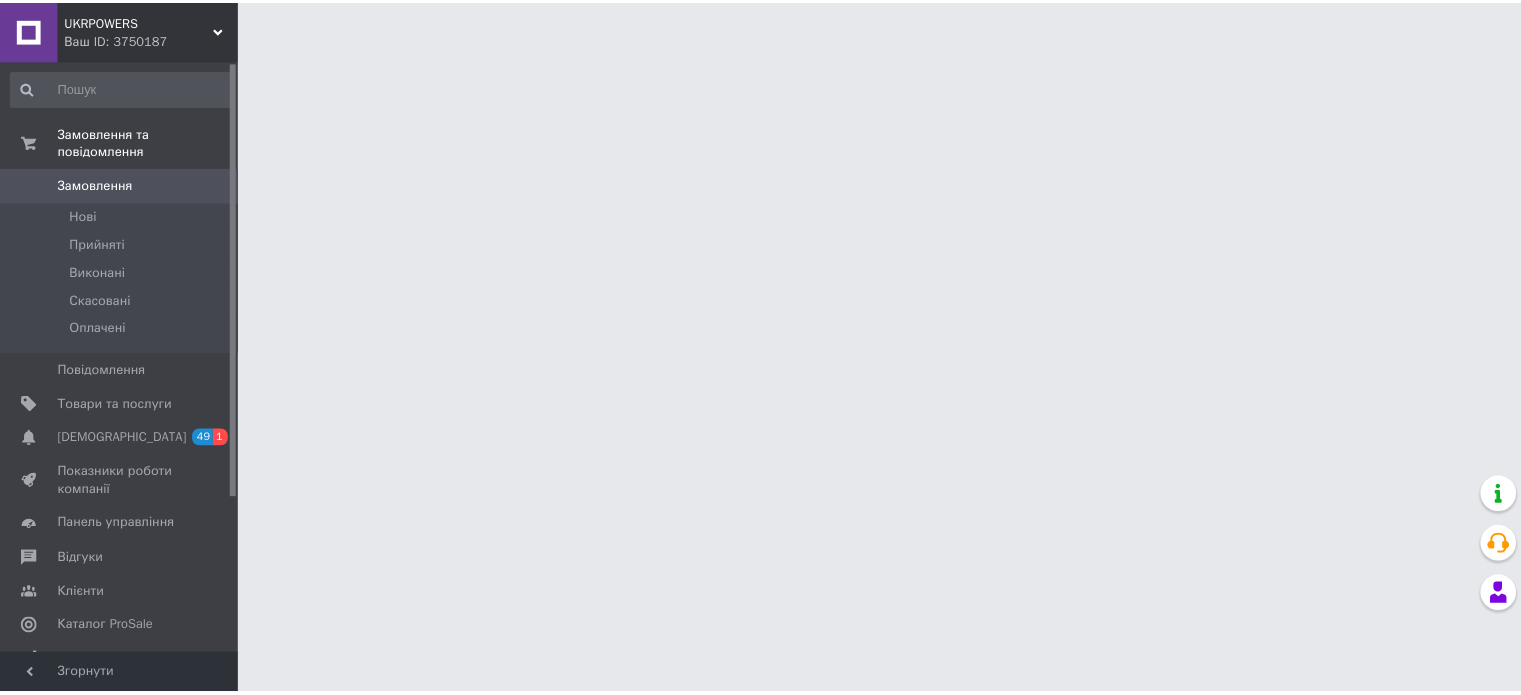 scroll, scrollTop: 0, scrollLeft: 0, axis: both 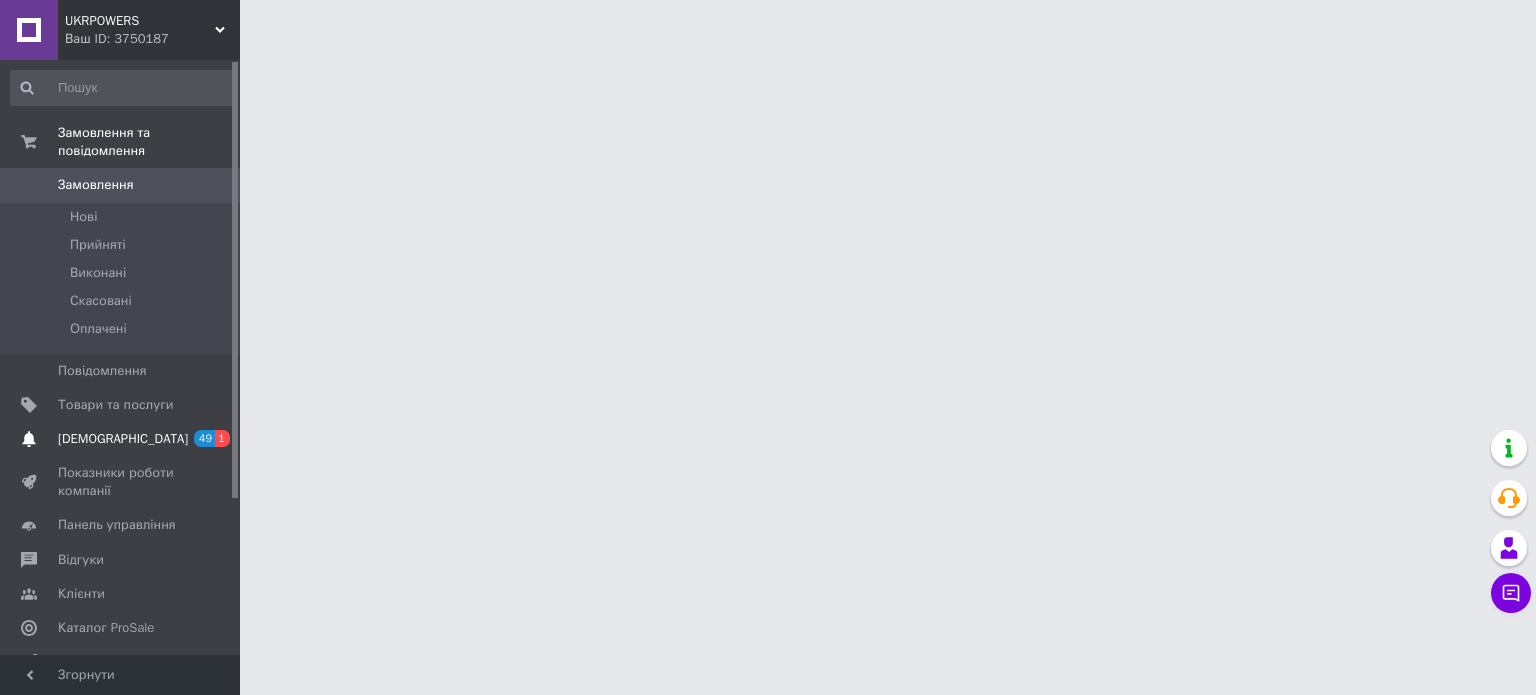 click on "[DEMOGRAPHIC_DATA]" at bounding box center [121, 439] 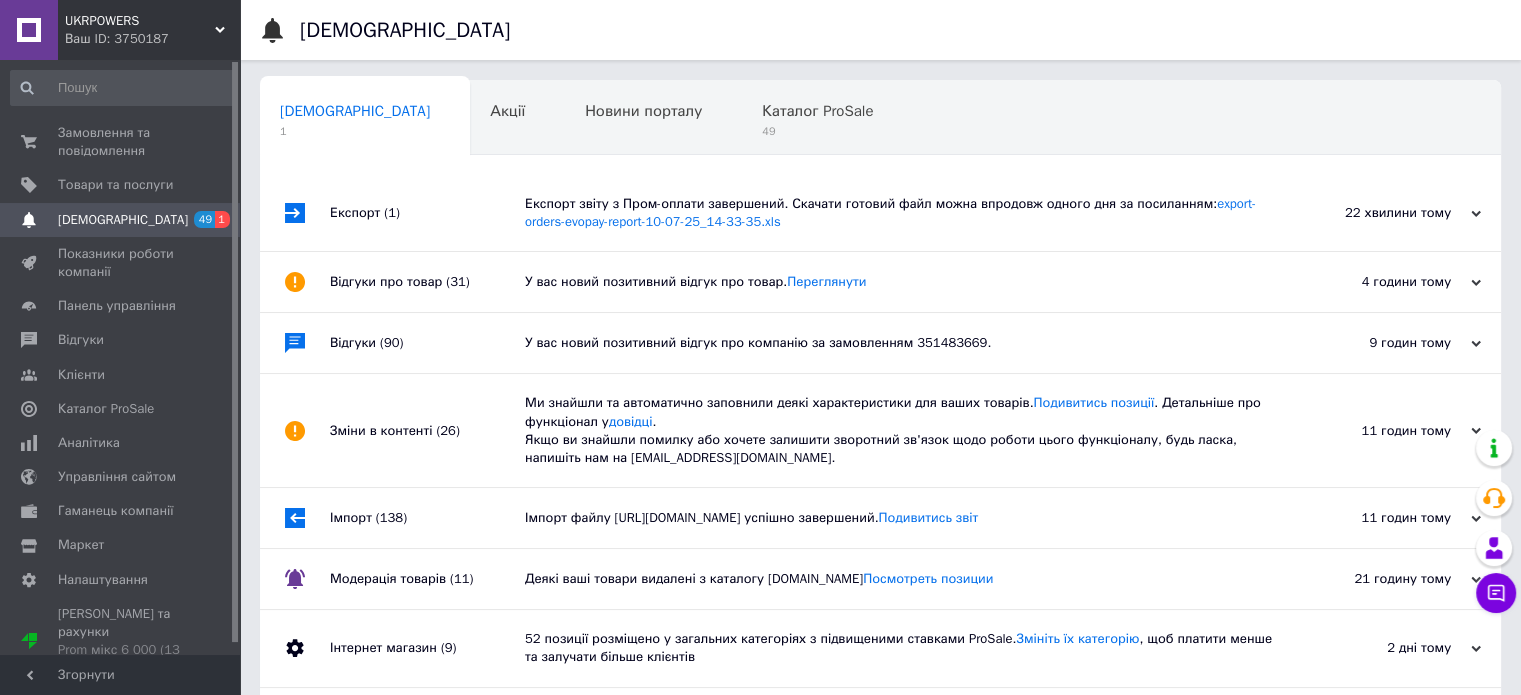 click on "Експорт звіту з Пром-оплати завершений. Скачати готовий файл можна впродовж одного дня за посиланням:  export-orders-evopay-report-10-07-25_14-33-35.xls" at bounding box center [903, 213] 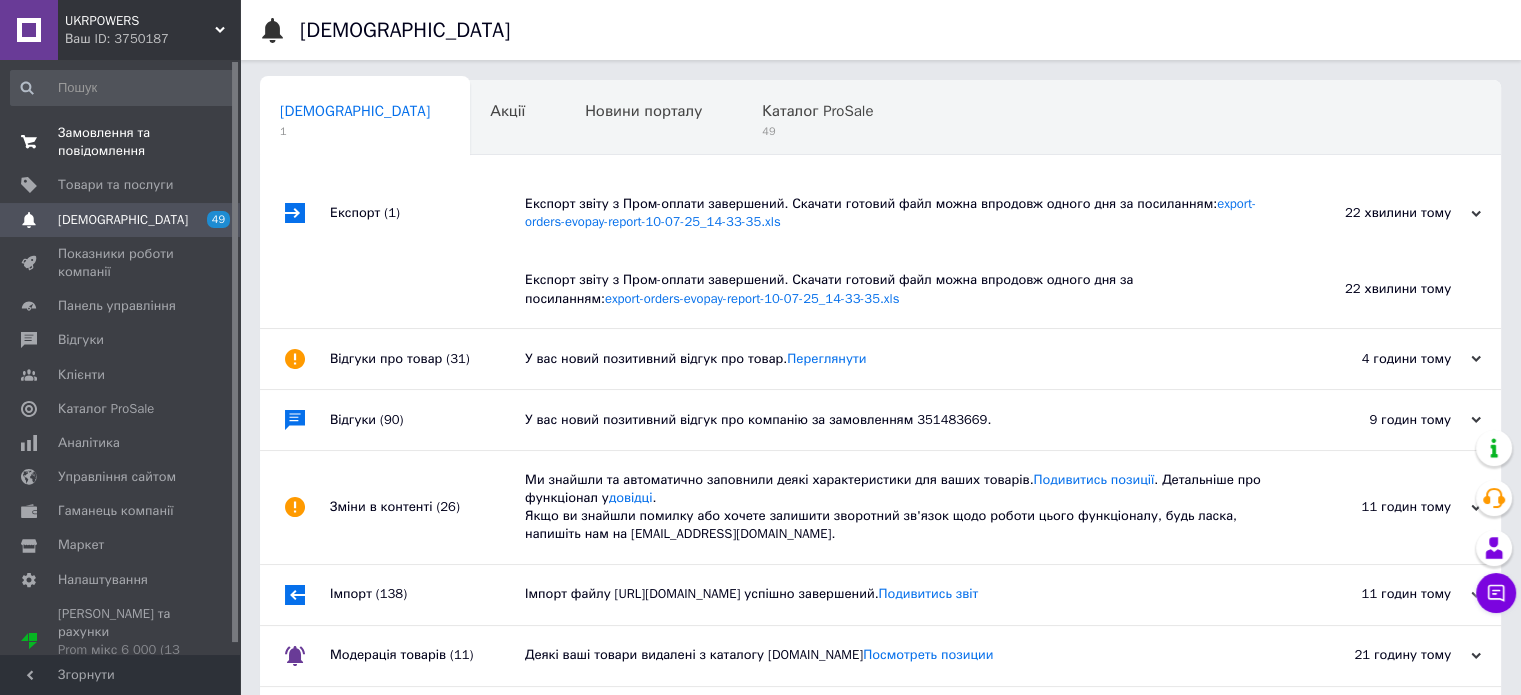 click on "Замовлення та повідомлення" at bounding box center [121, 142] 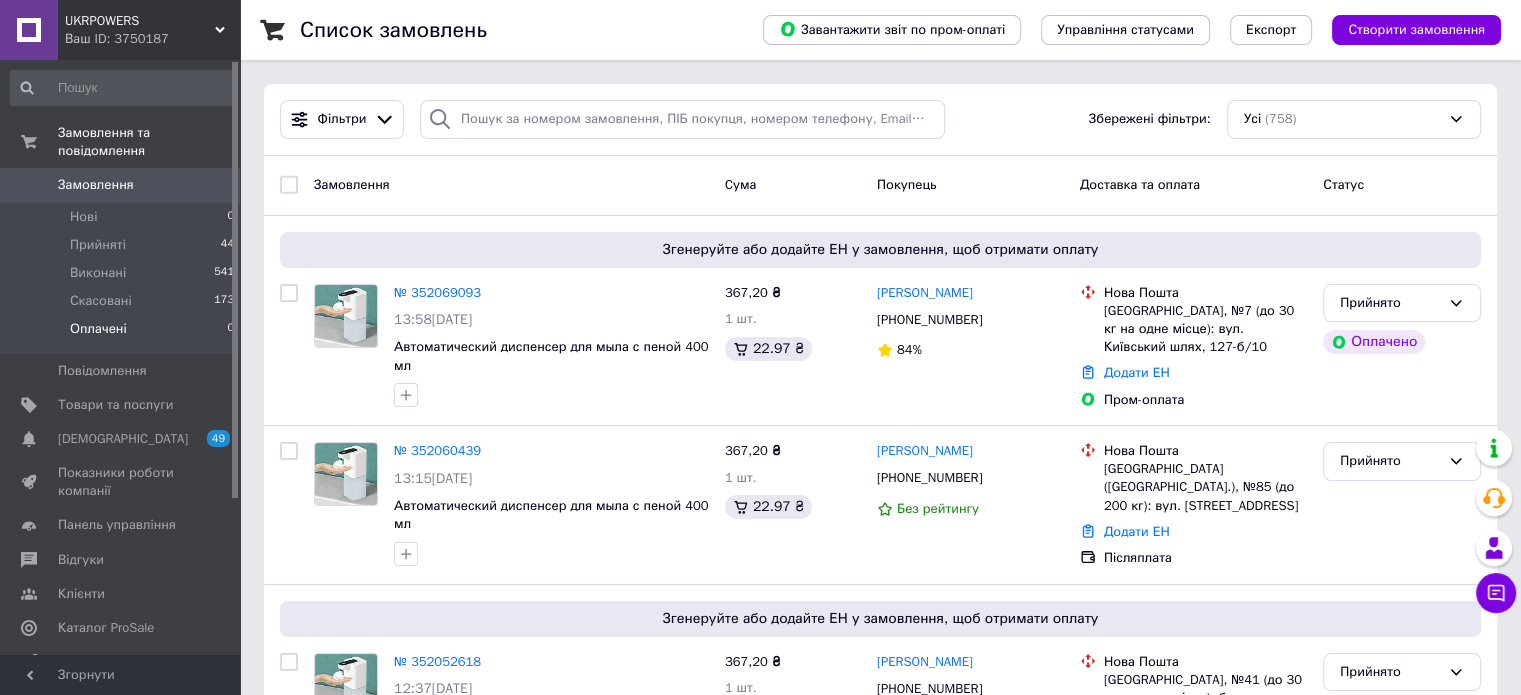 click on "Оплачені 0" at bounding box center [123, 334] 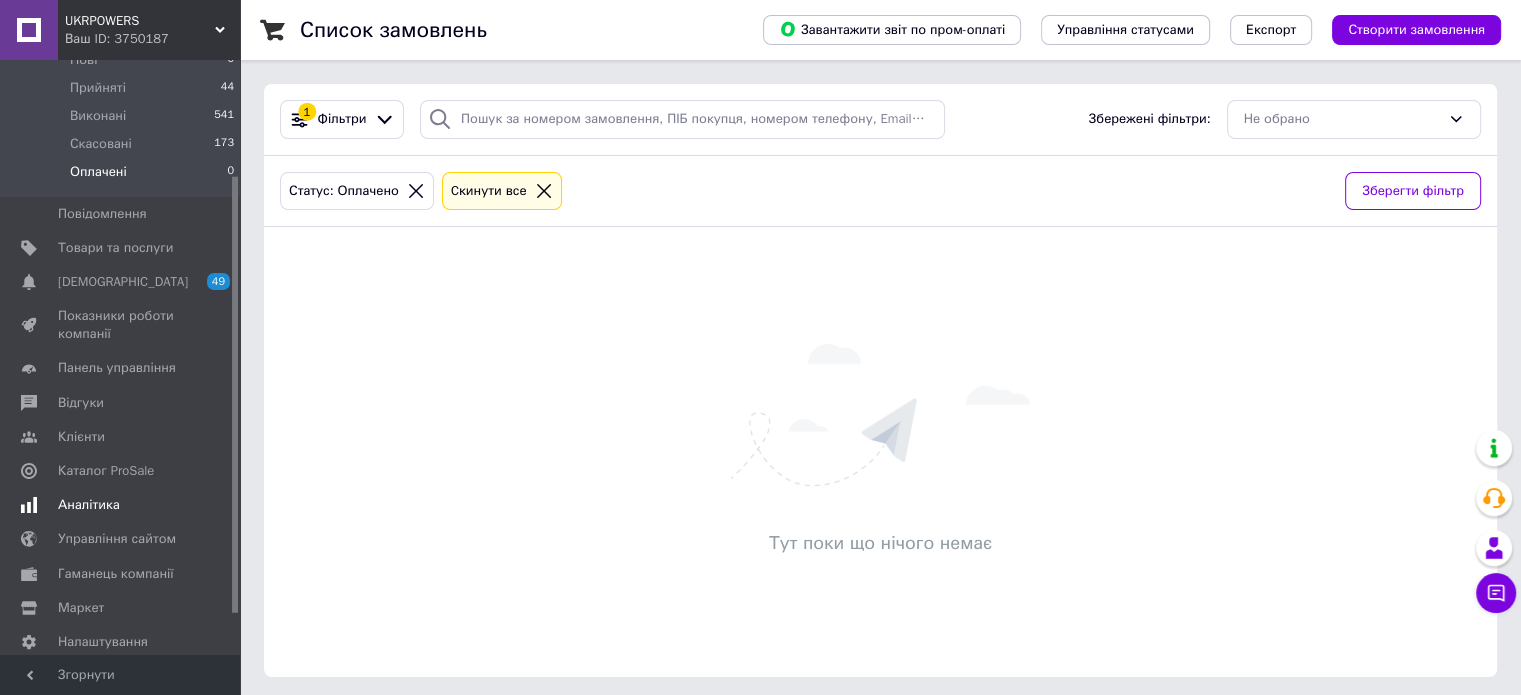 scroll, scrollTop: 212, scrollLeft: 0, axis: vertical 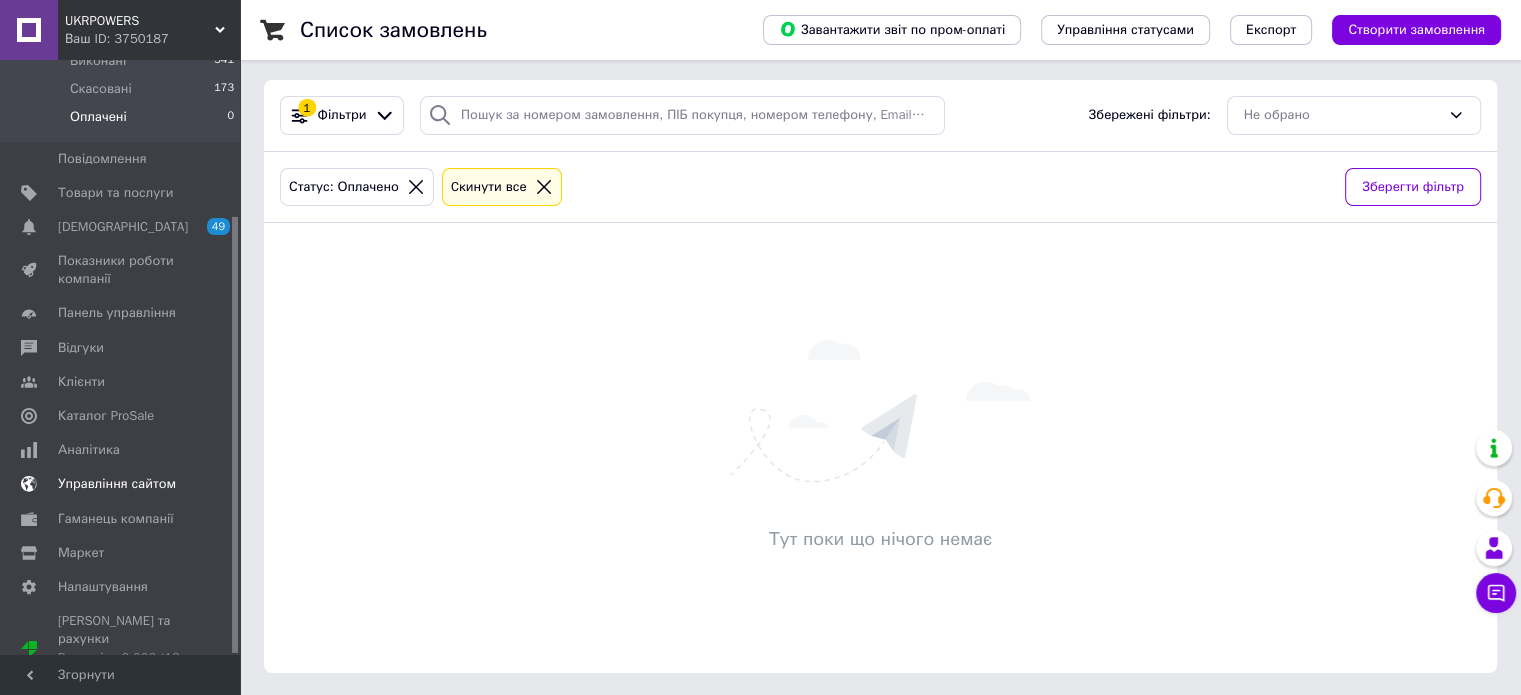 click on "Управління сайтом" at bounding box center (117, 484) 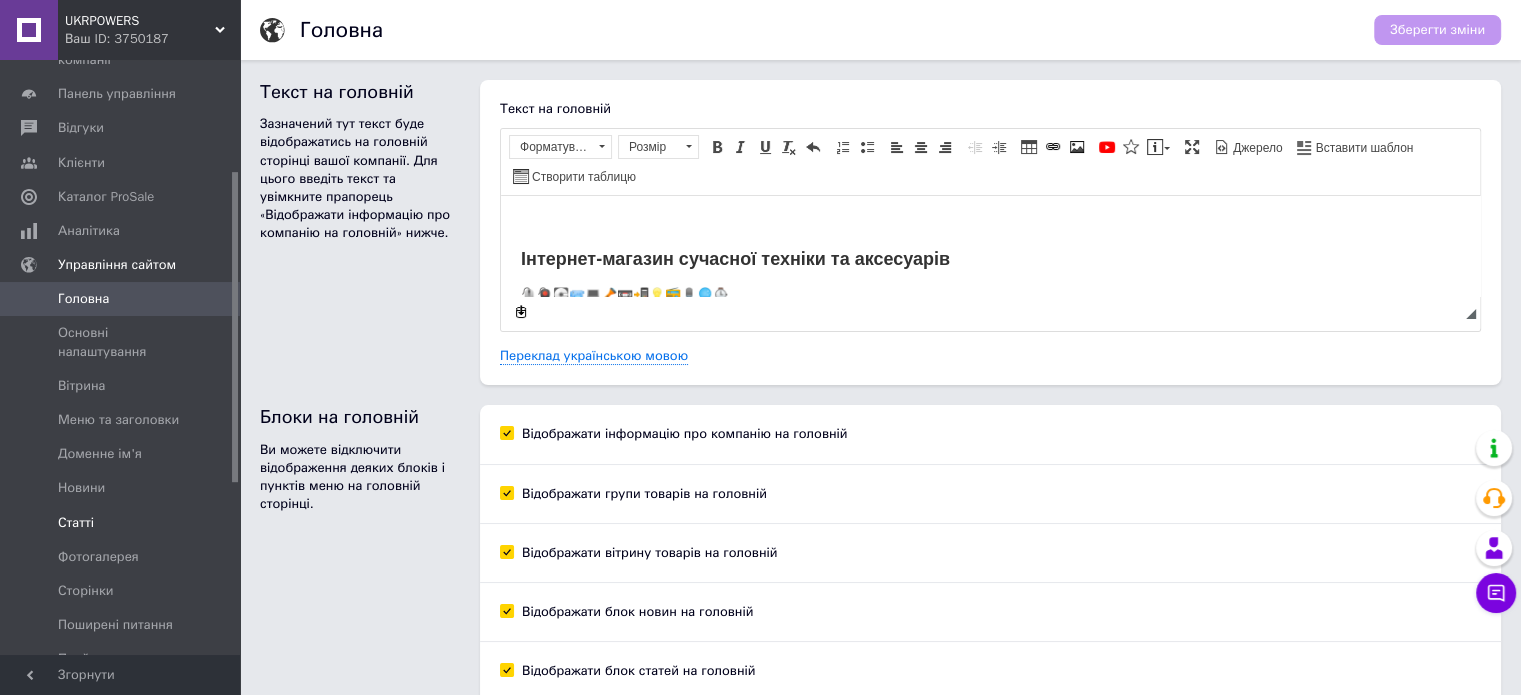 scroll, scrollTop: 0, scrollLeft: 0, axis: both 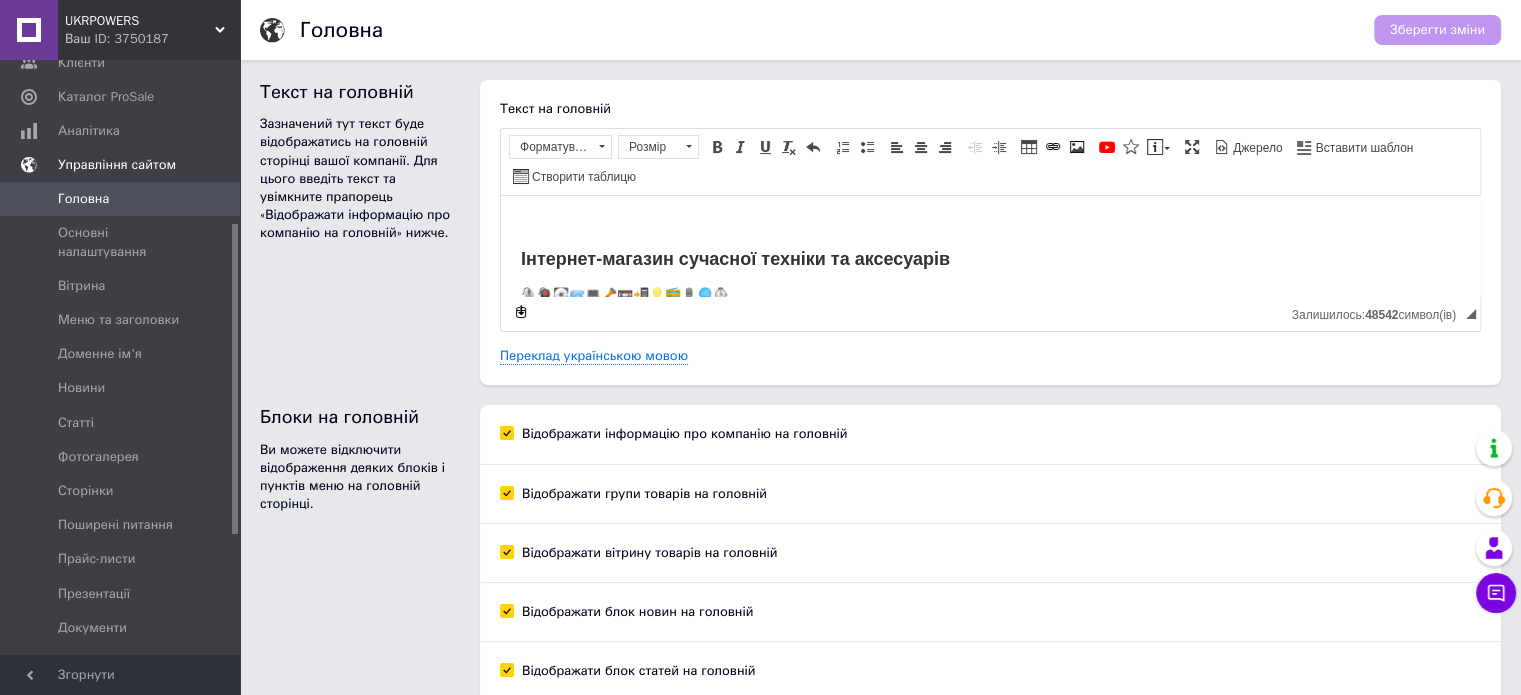 click on "Управління сайтом" at bounding box center [117, 165] 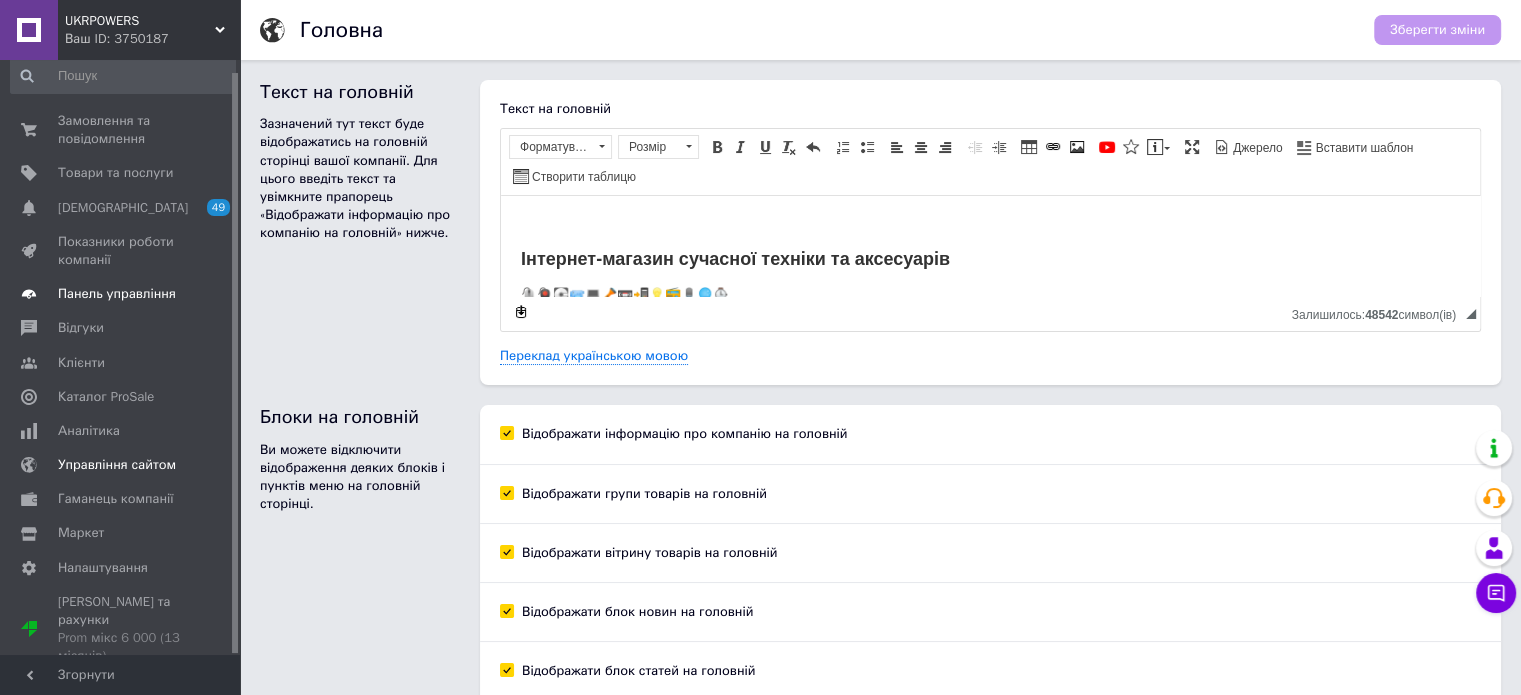 click on "Панель управління" at bounding box center (117, 294) 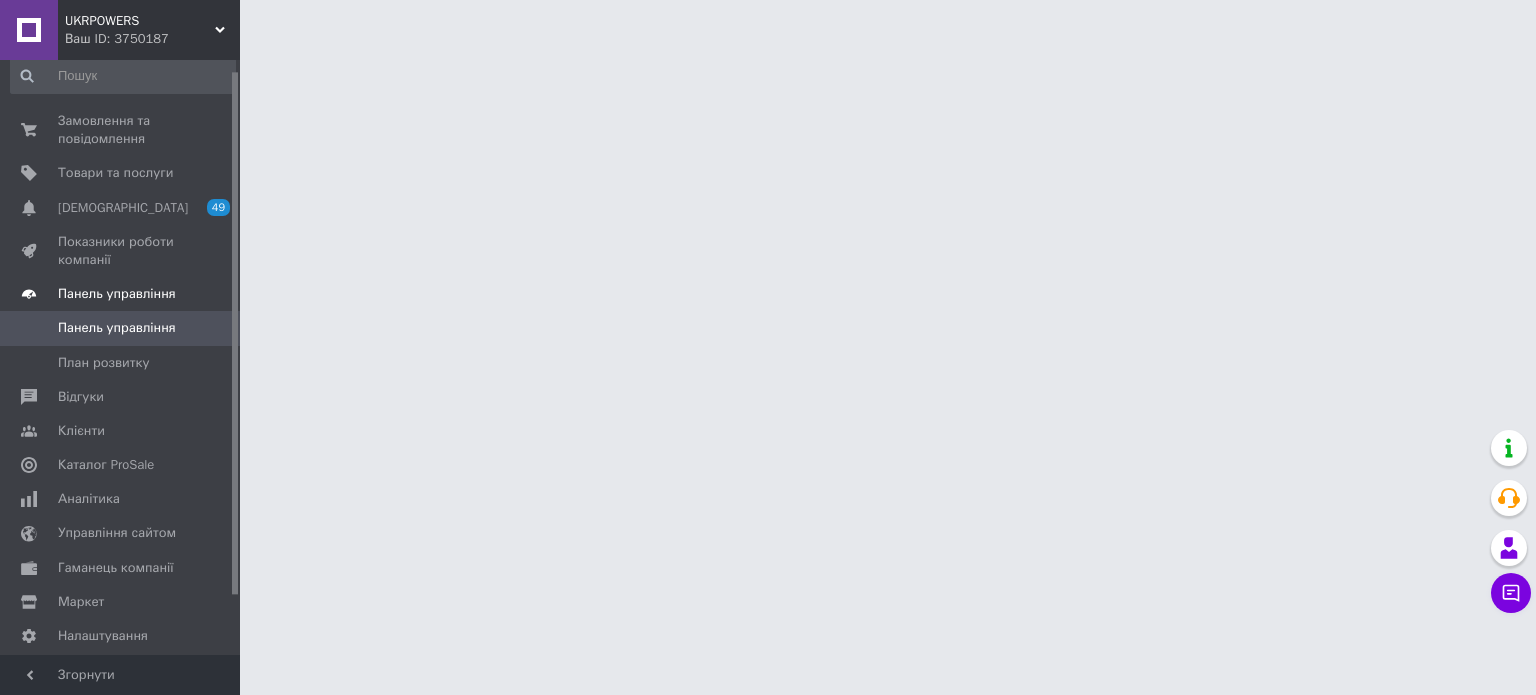 click on "Панель управління" at bounding box center [117, 294] 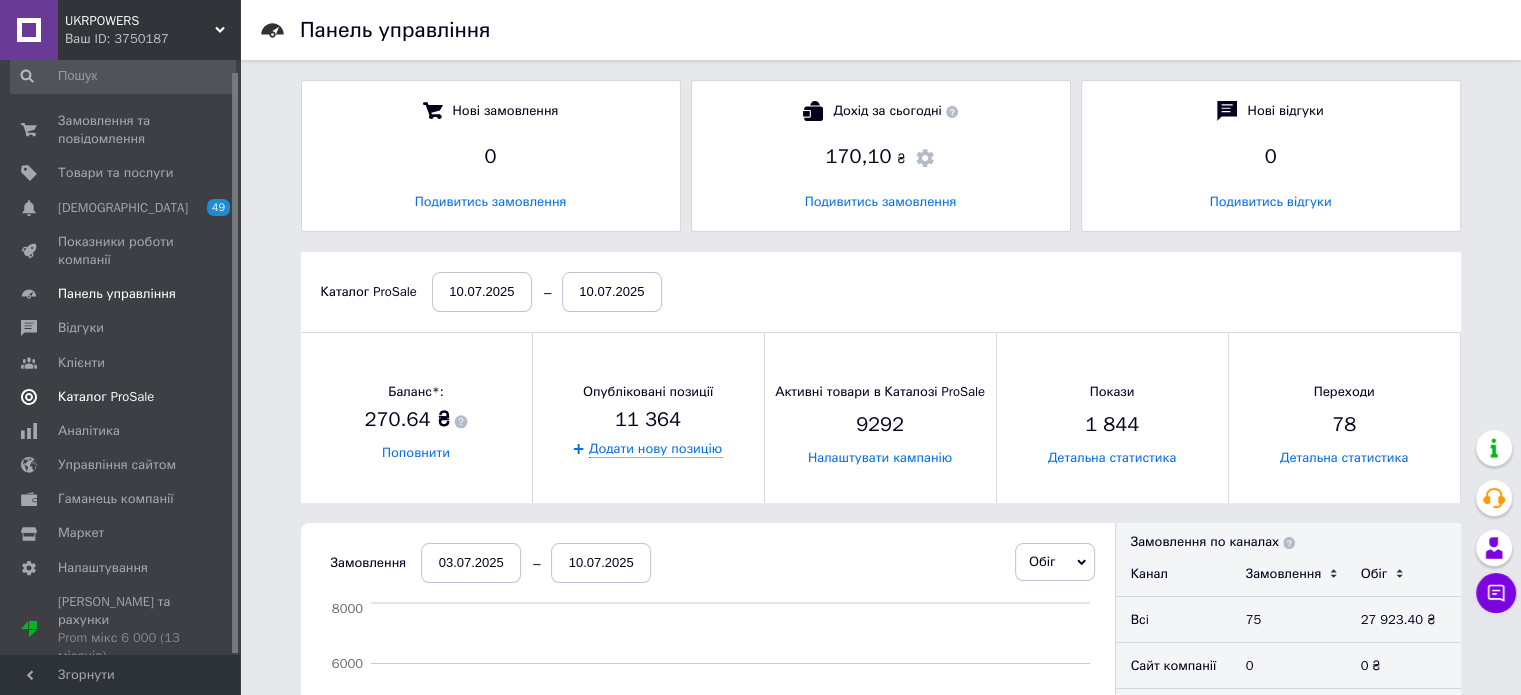 scroll, scrollTop: 10, scrollLeft: 9, axis: both 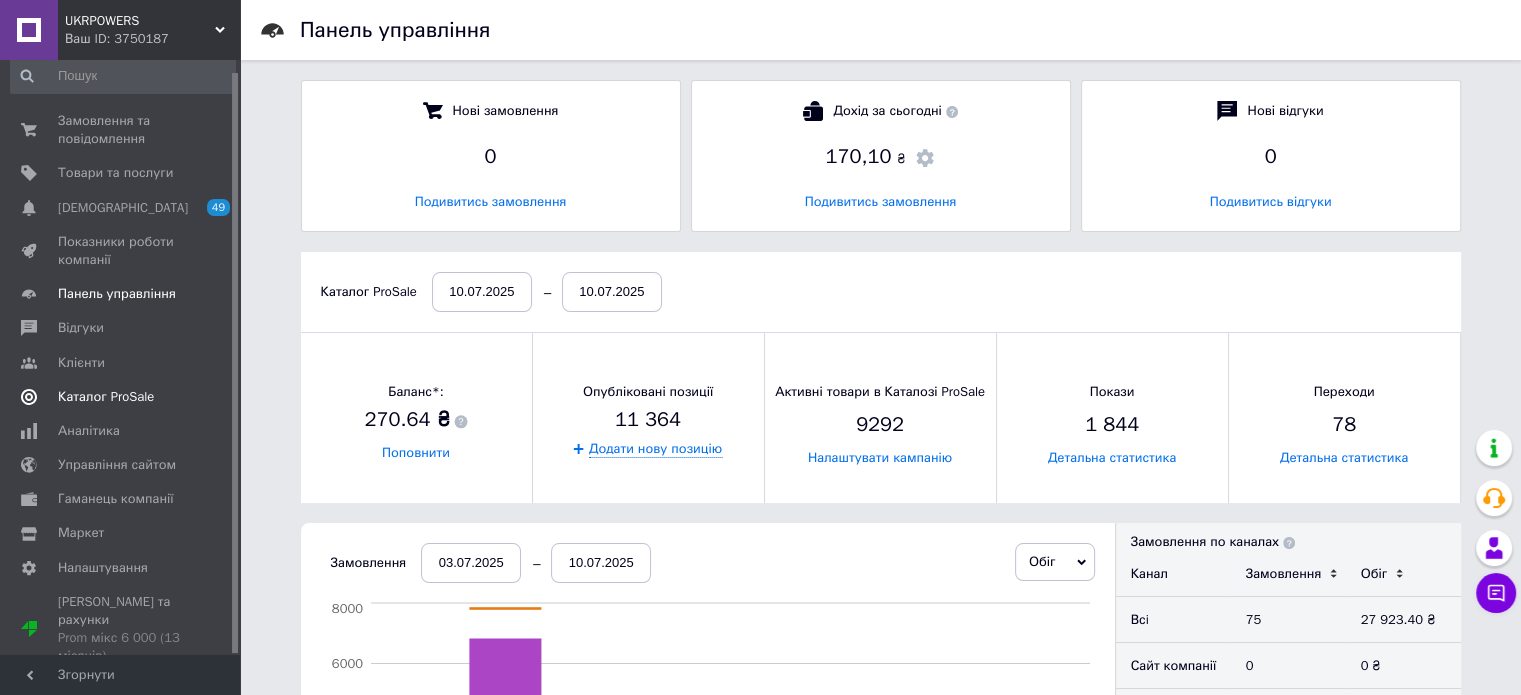 click on "Каталог ProSale" at bounding box center [106, 397] 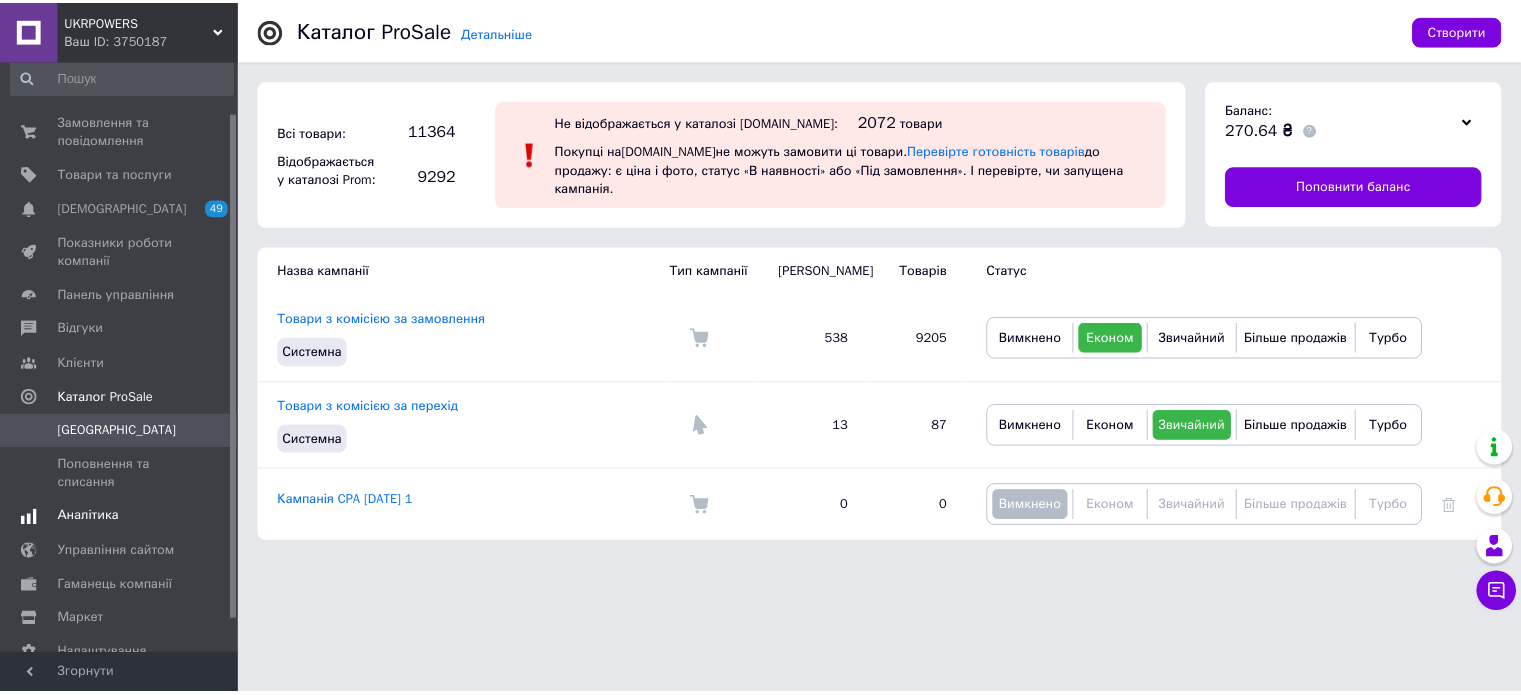 scroll, scrollTop: 98, scrollLeft: 0, axis: vertical 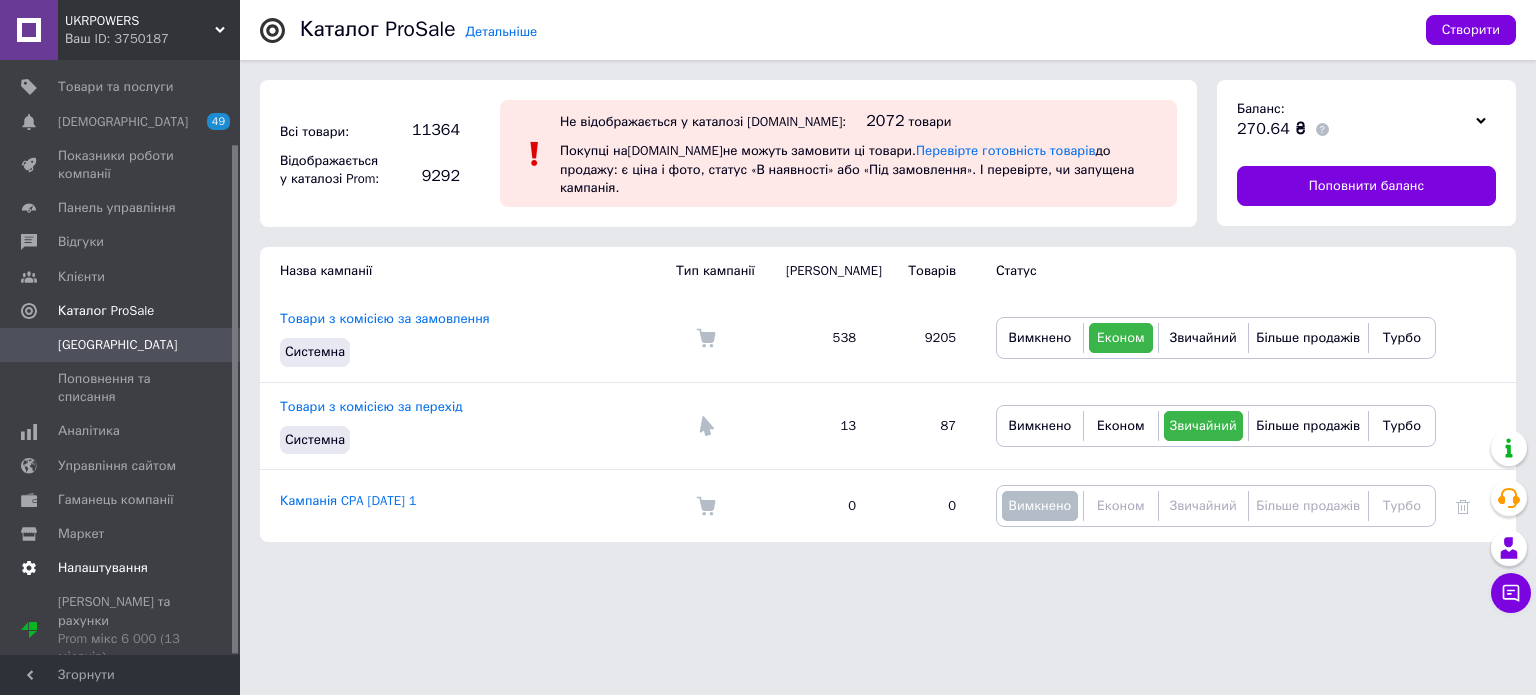 click on "Налаштування" at bounding box center [103, 568] 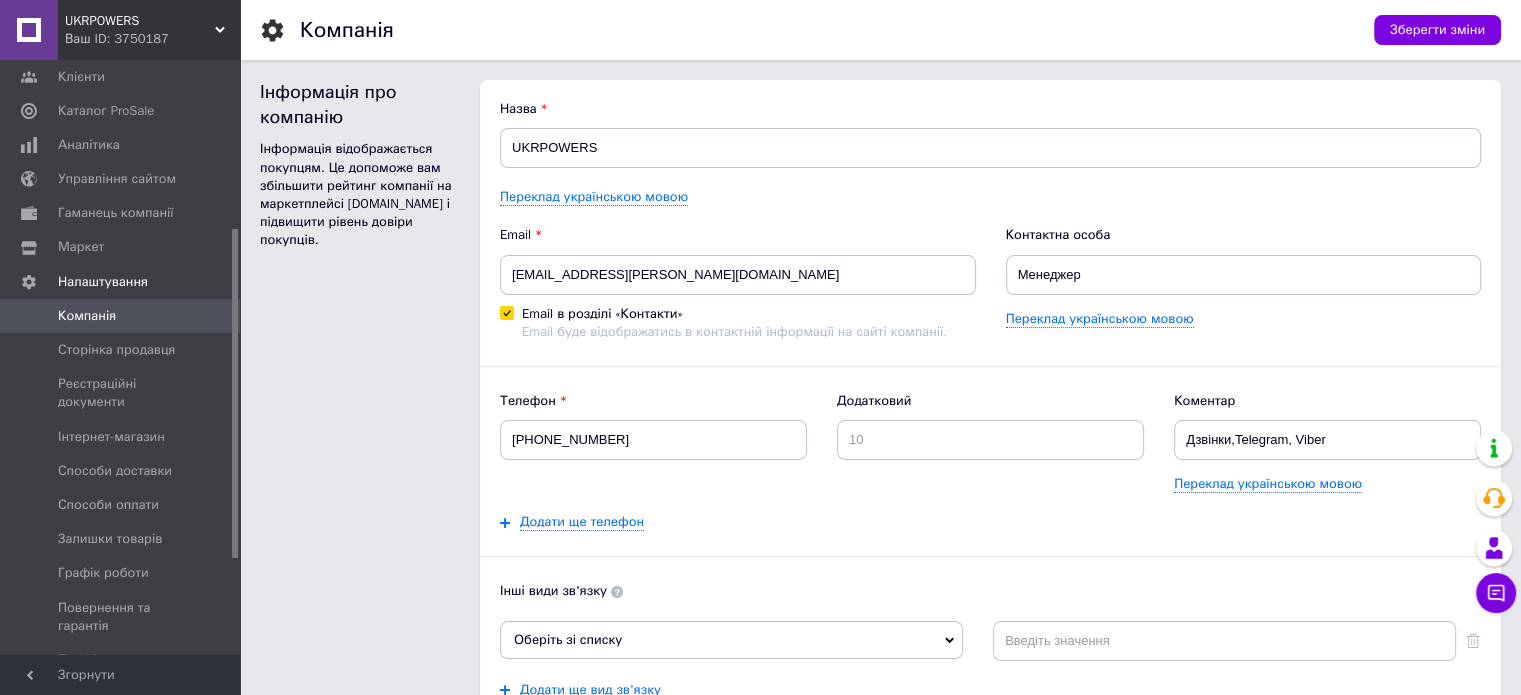 scroll, scrollTop: 398, scrollLeft: 0, axis: vertical 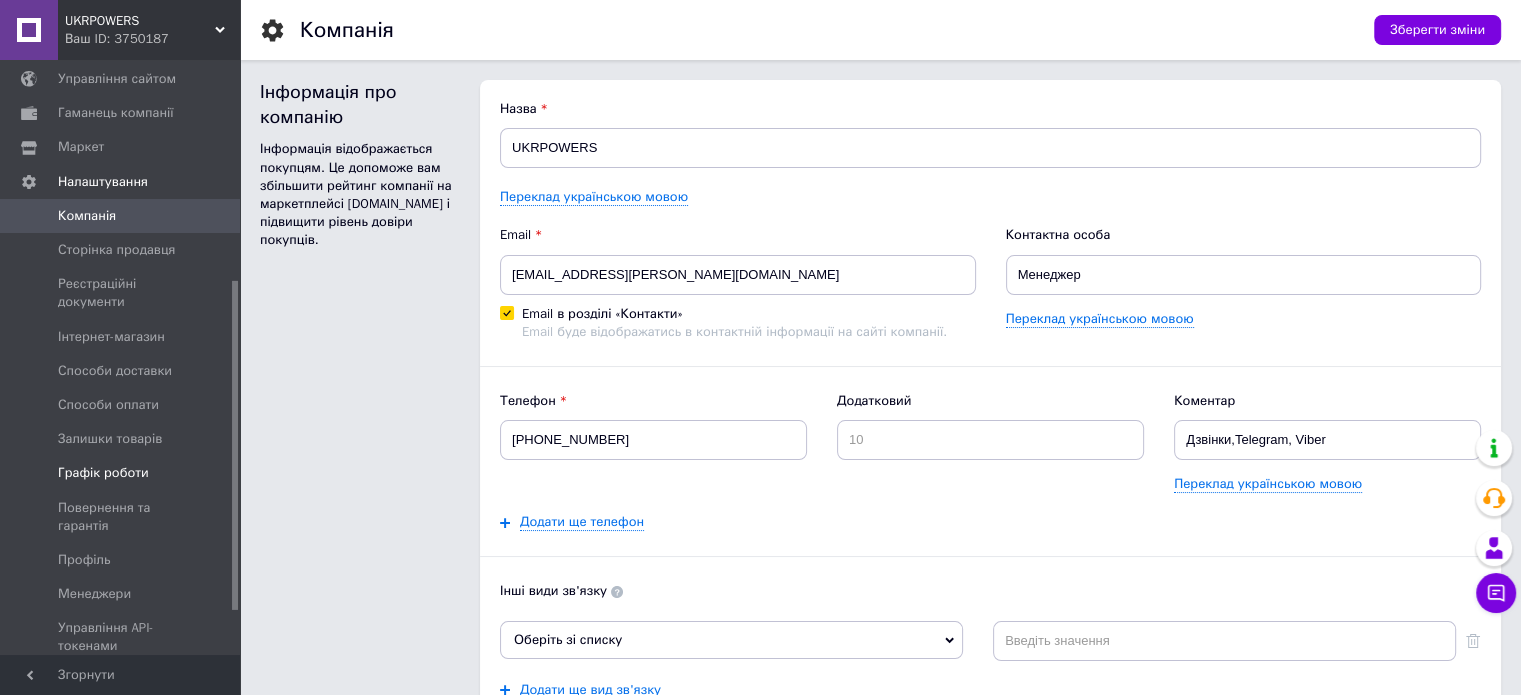 click on "Графік роботи" at bounding box center [103, 473] 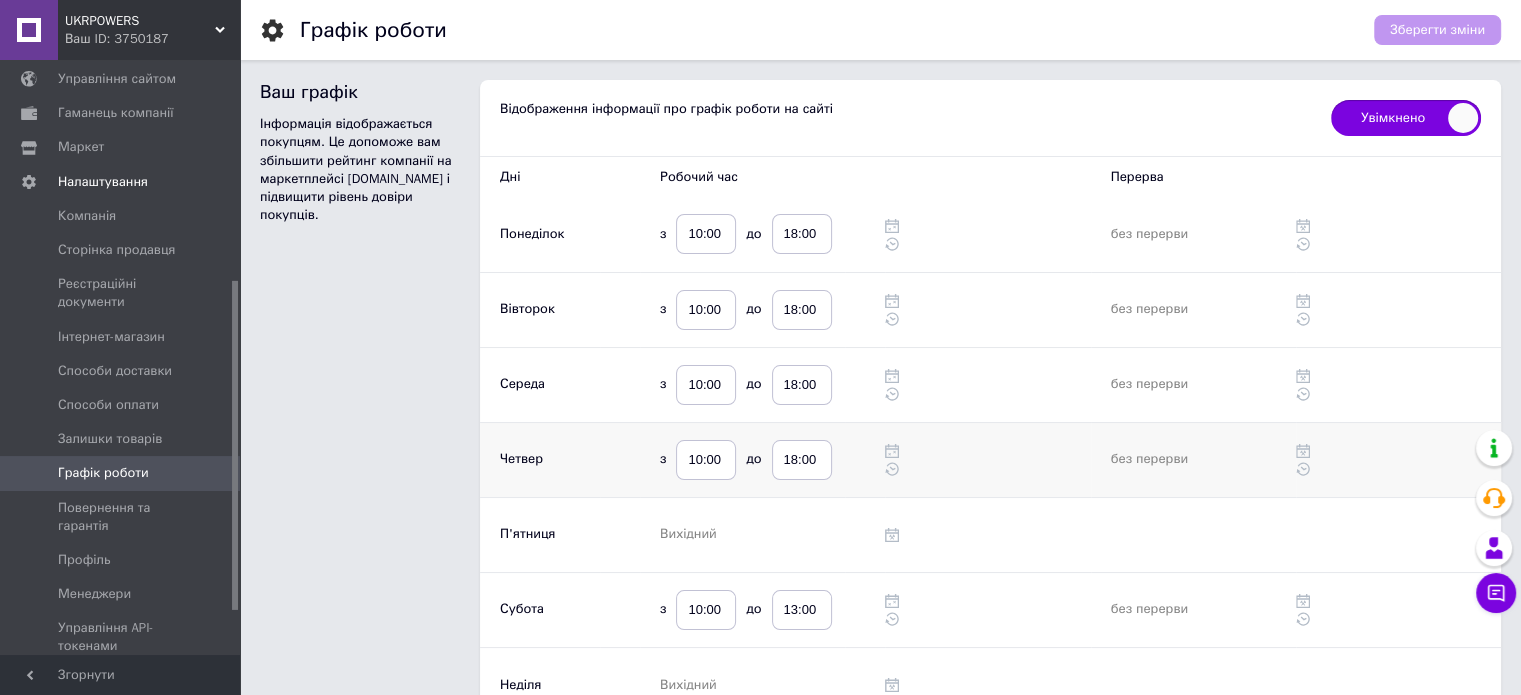 scroll, scrollTop: 200, scrollLeft: 0, axis: vertical 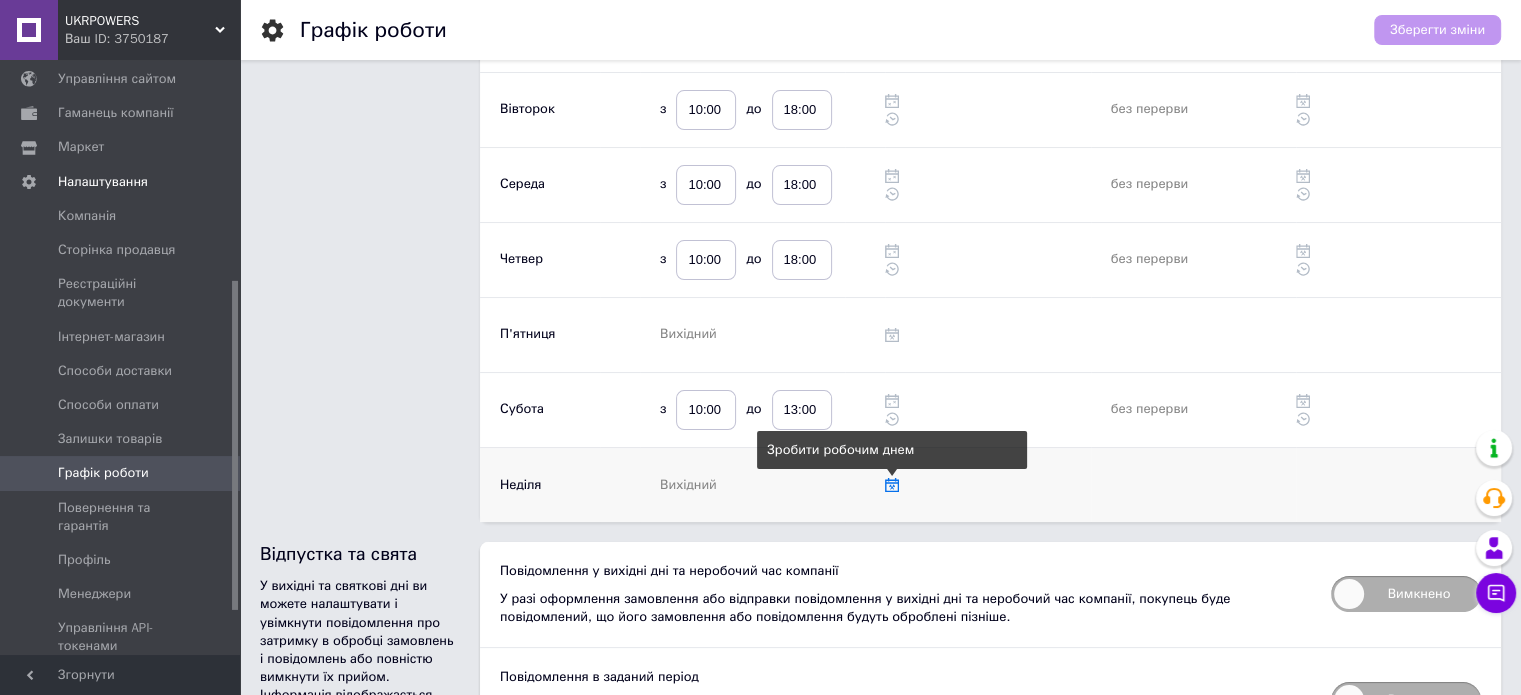 click 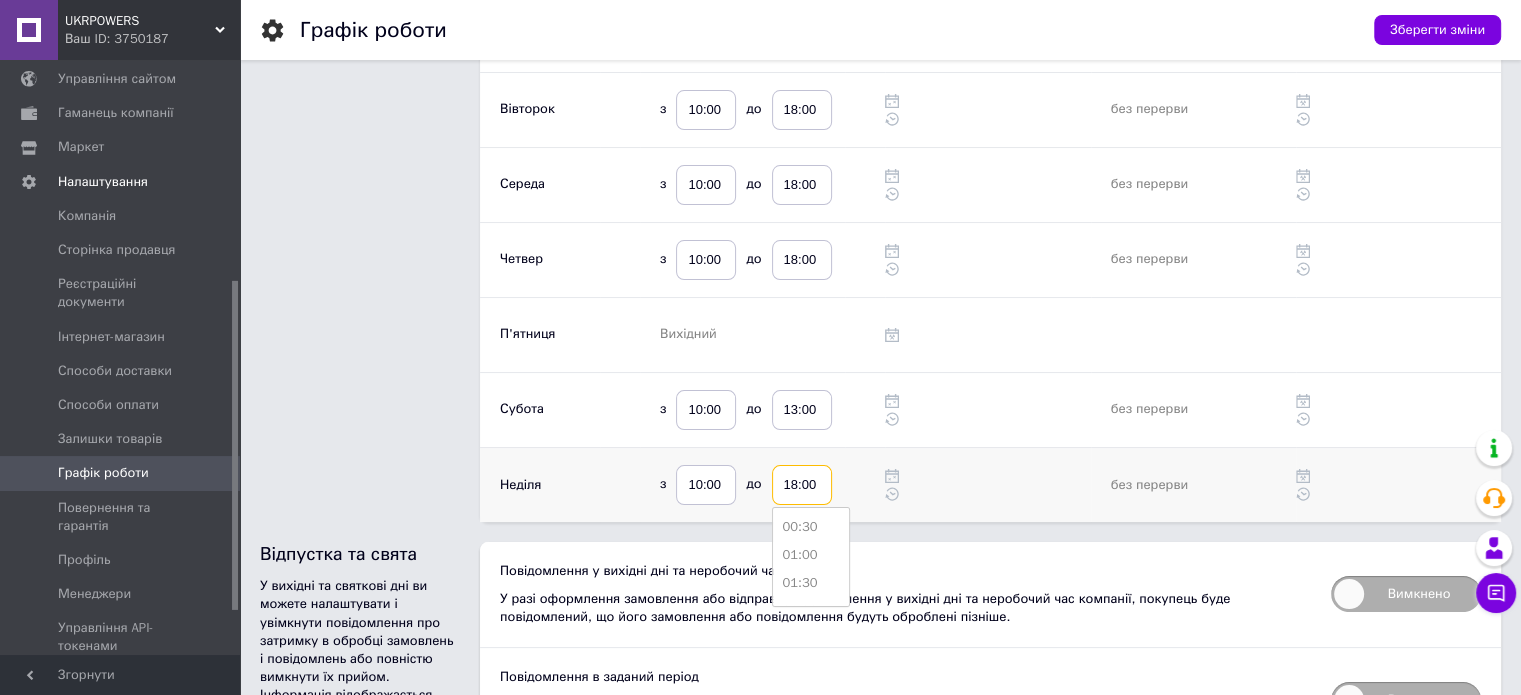 click on "18:00" at bounding box center [802, 485] 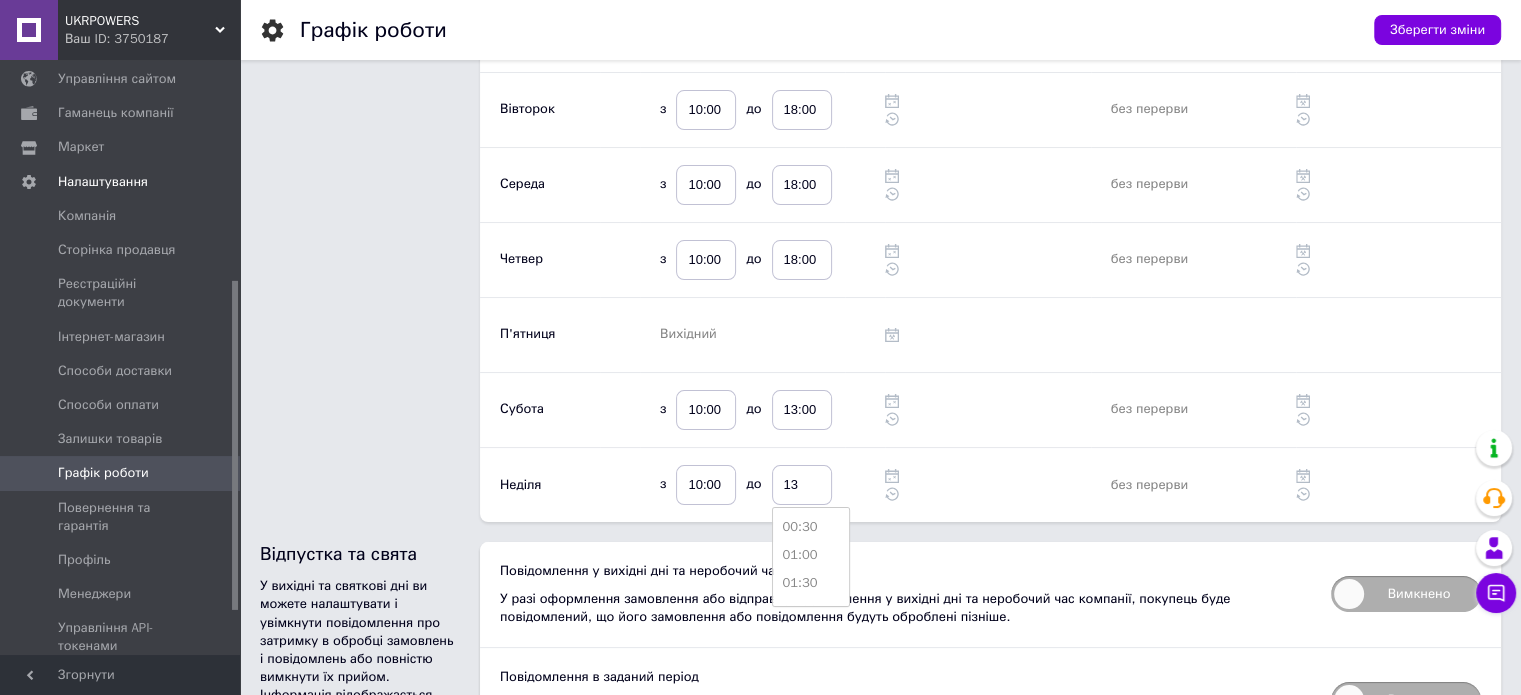 type on "13:00" 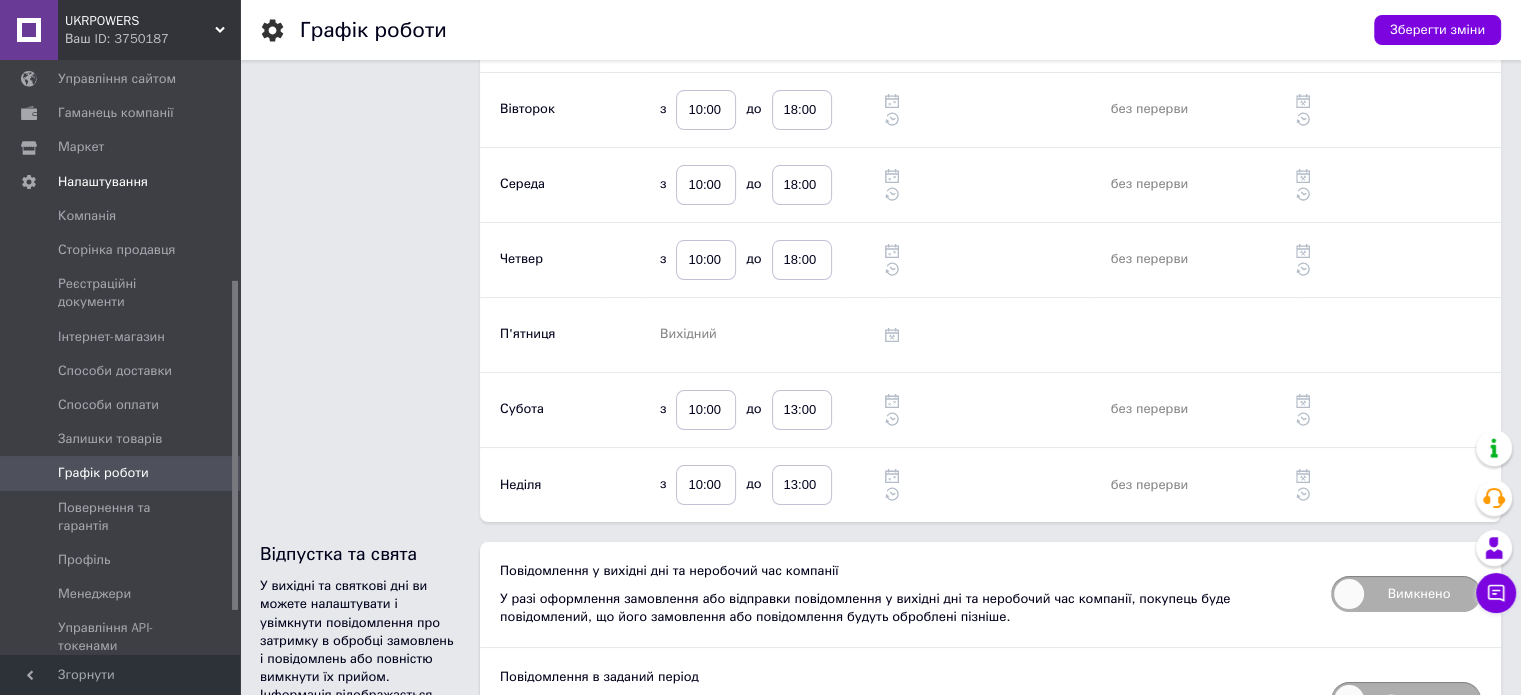 click at bounding box center (987, 494) 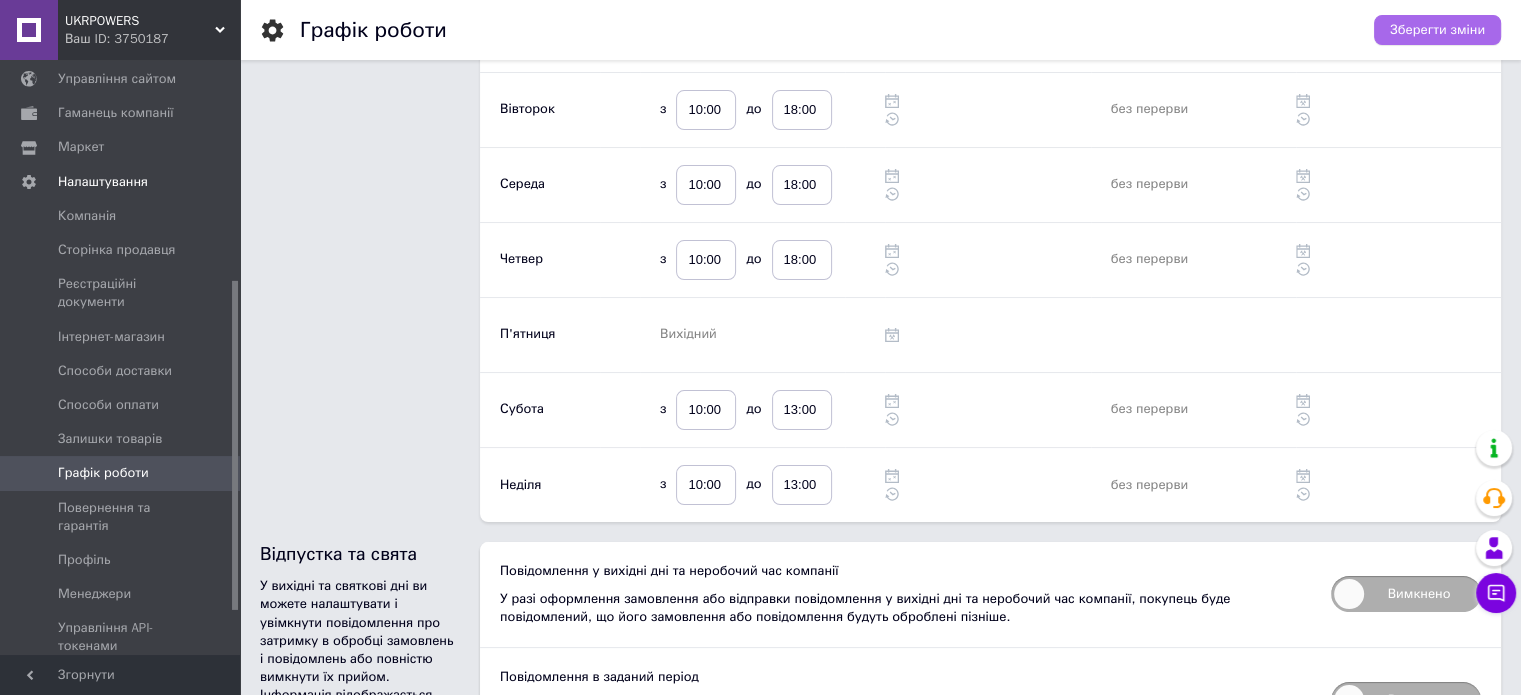 click on "Зберегти зміни" at bounding box center (1437, 30) 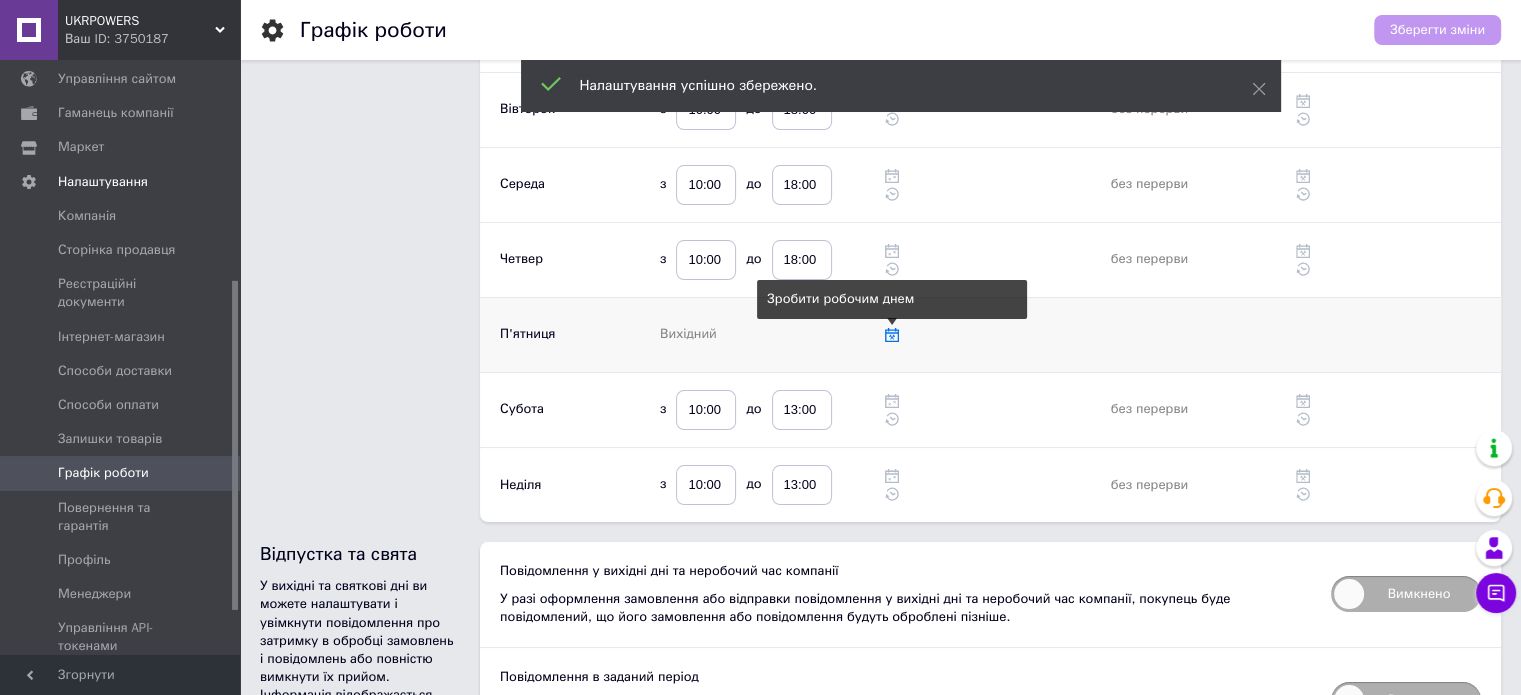 click 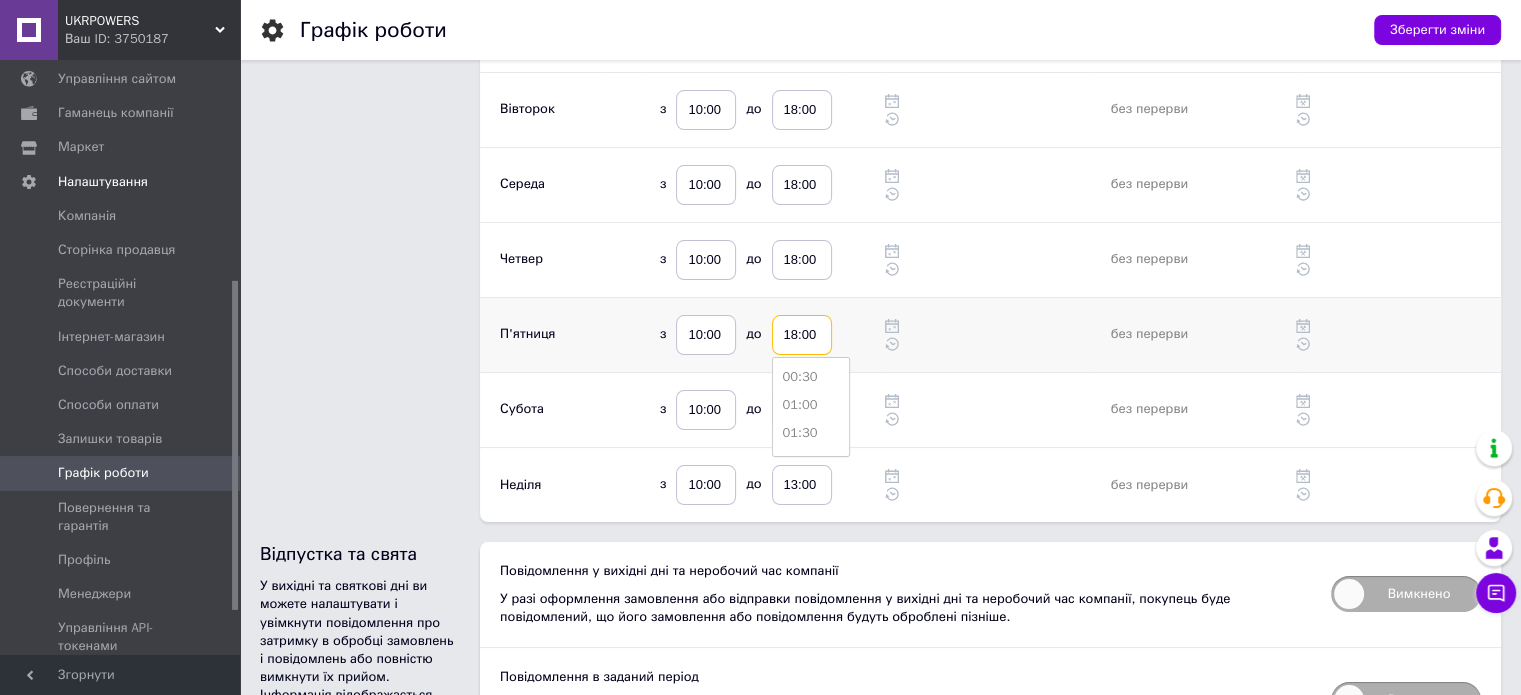 click on "18:00" at bounding box center [802, 335] 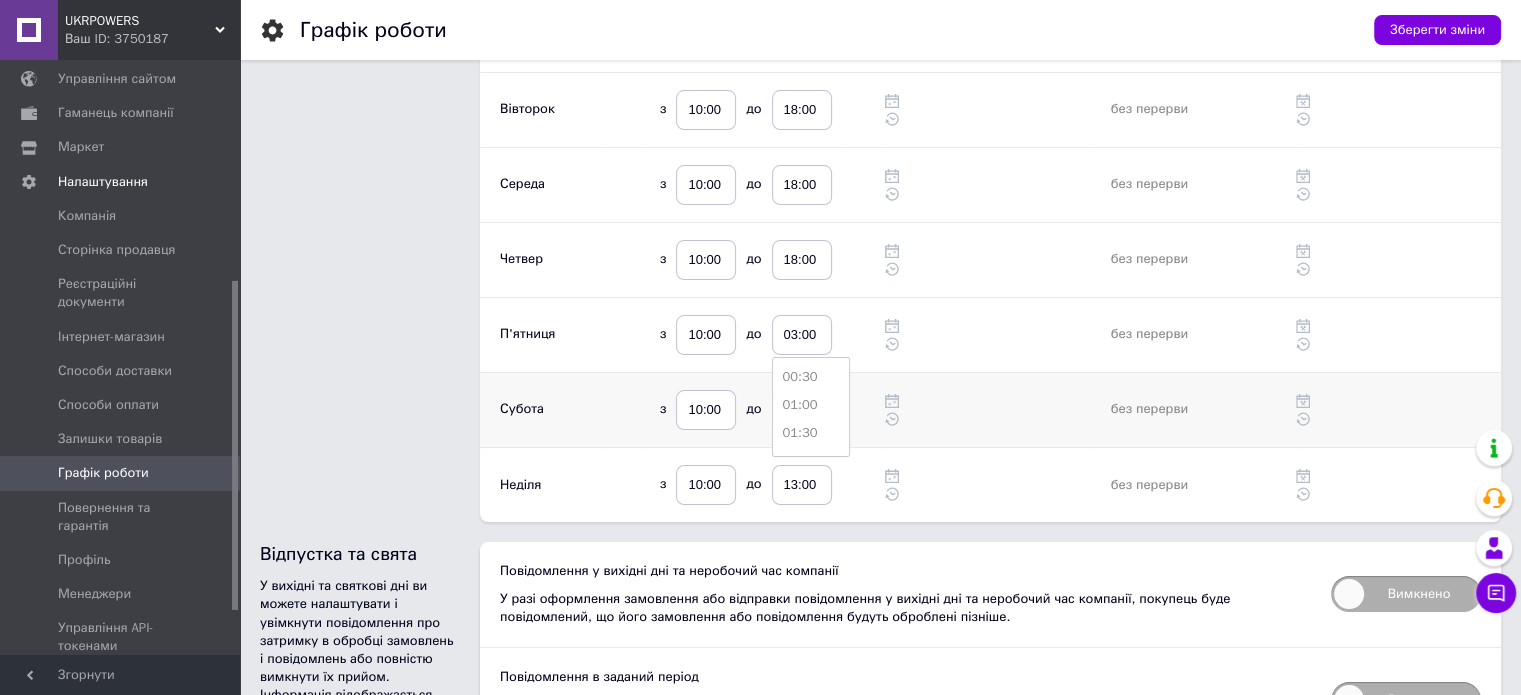 click at bounding box center [987, 409] 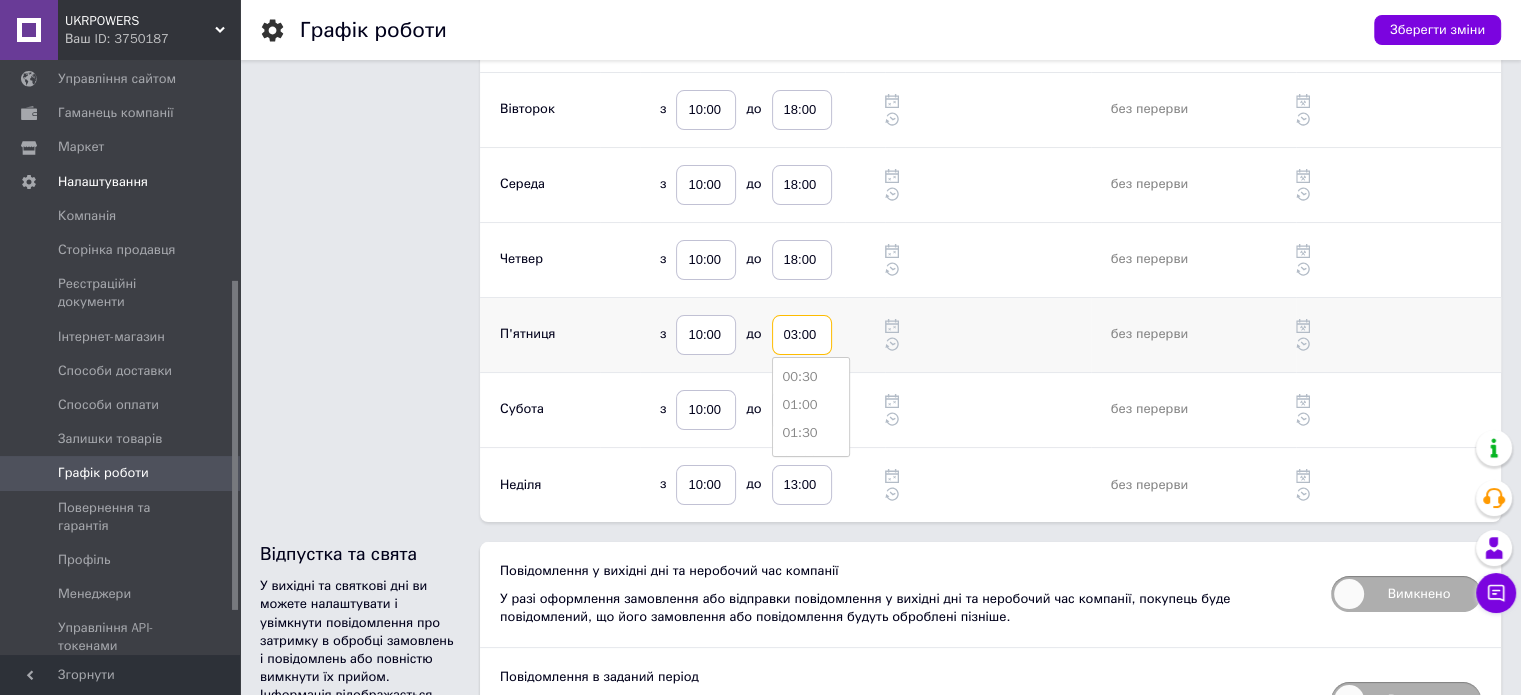 click on "03:00" at bounding box center (802, 335) 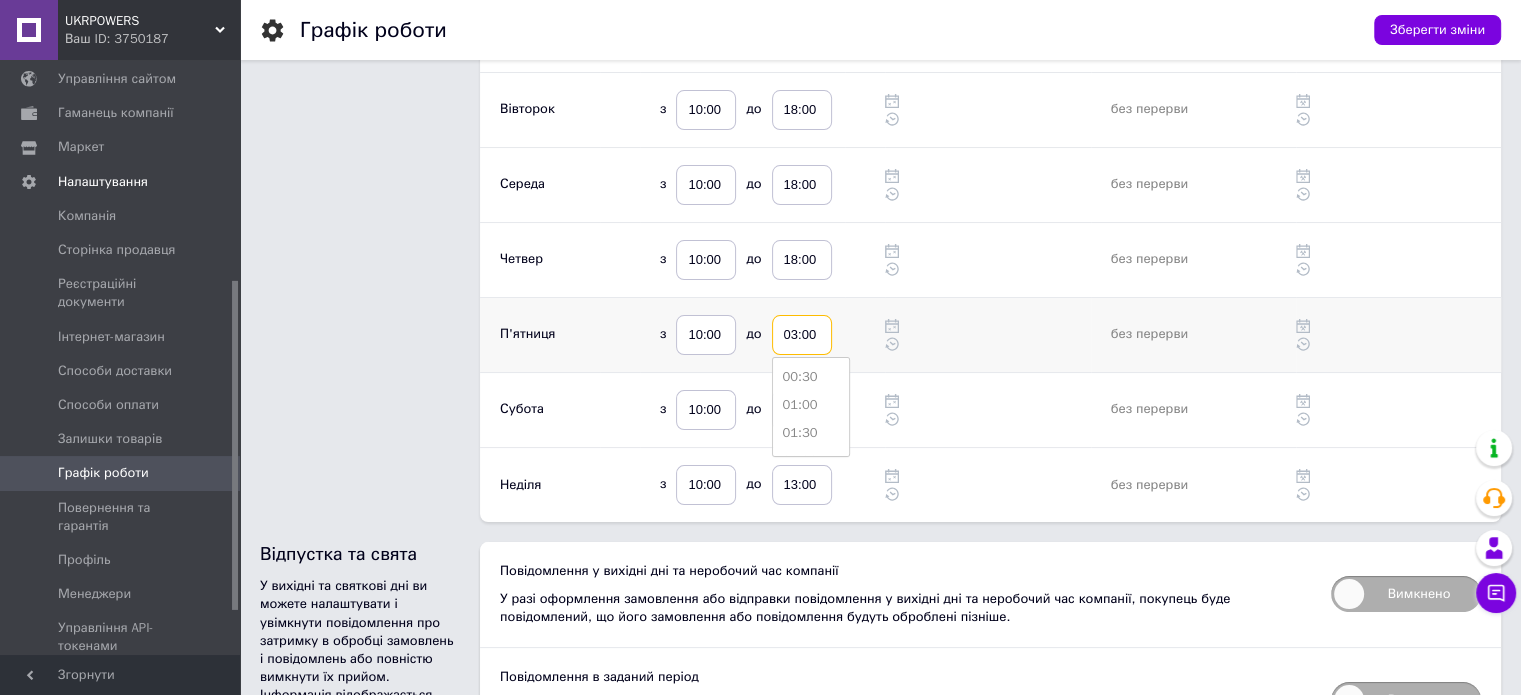 click on "03:00" at bounding box center (802, 335) 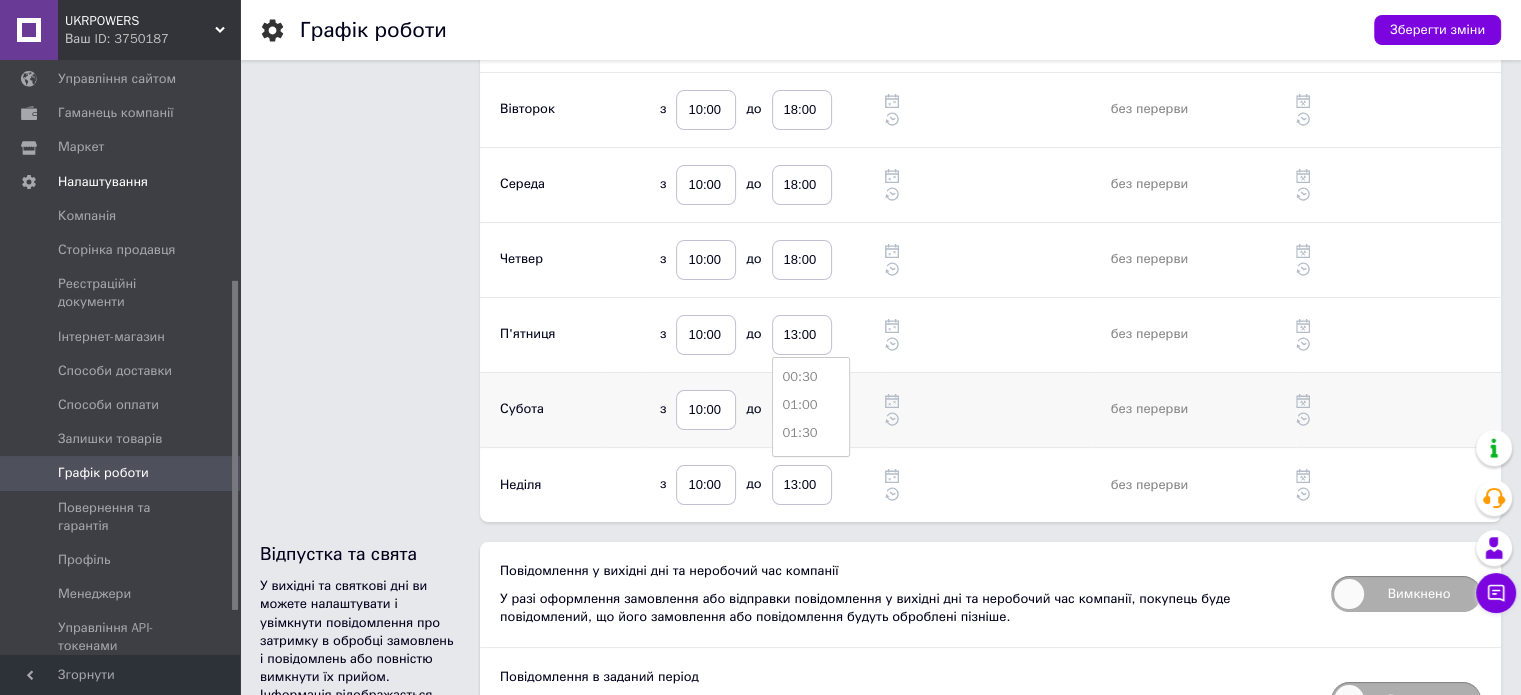 click at bounding box center (987, 409) 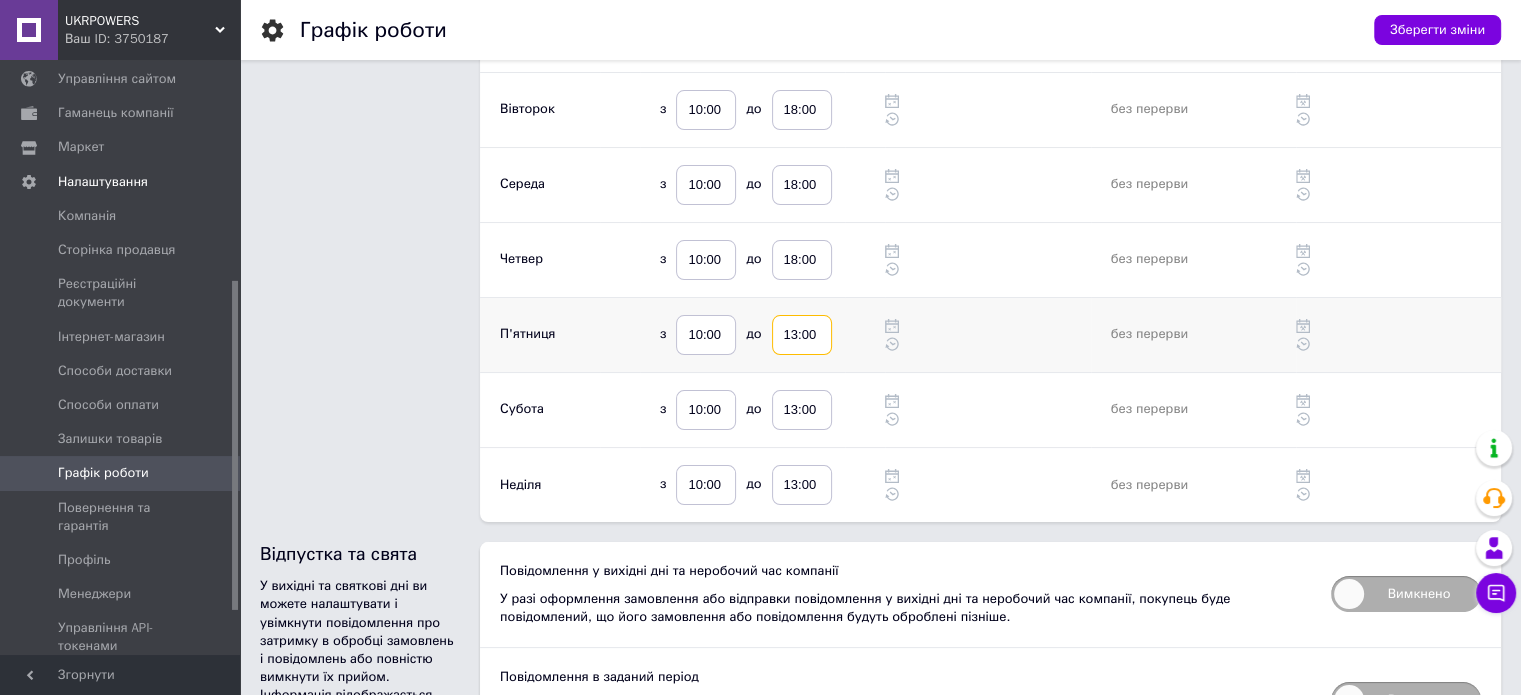 click on "13:00" at bounding box center [802, 335] 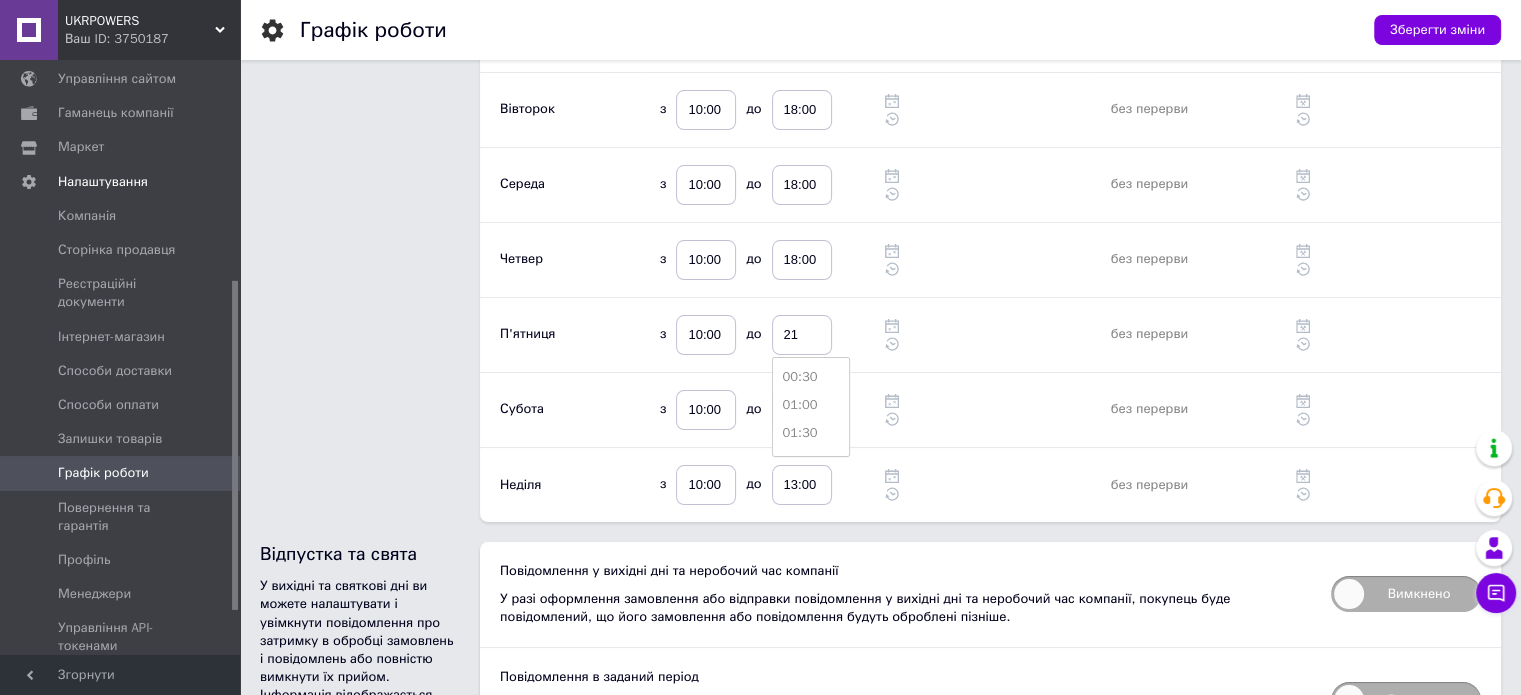 type on "21:00" 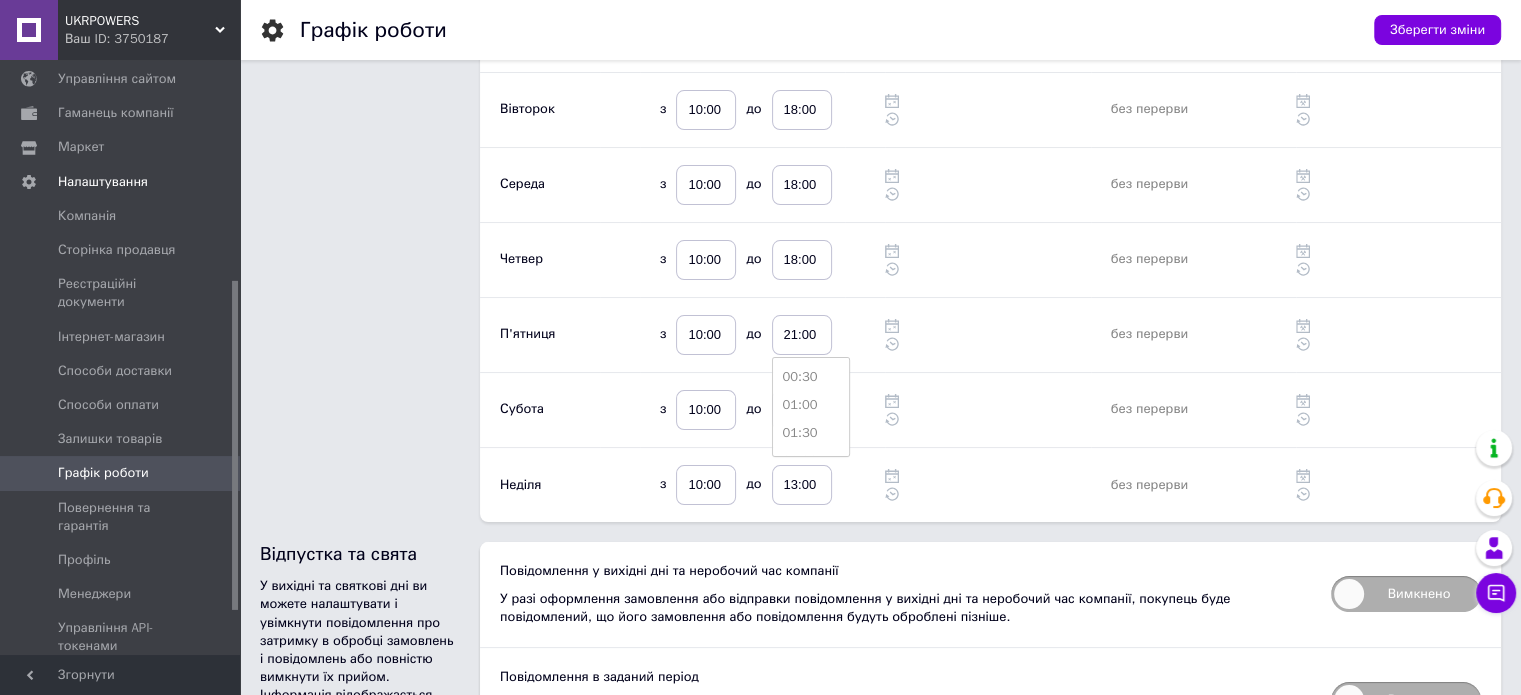 click at bounding box center (987, 344) 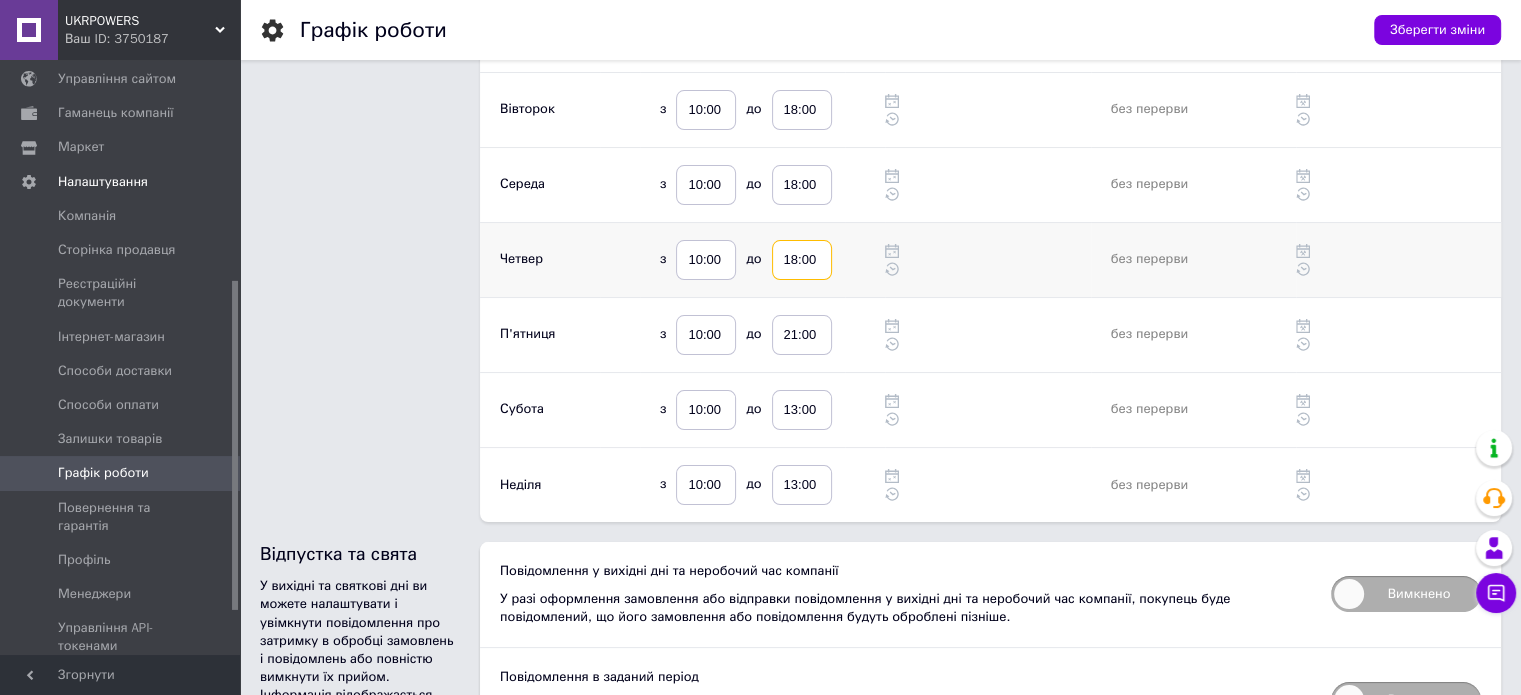 click on "18:00" at bounding box center [802, 260] 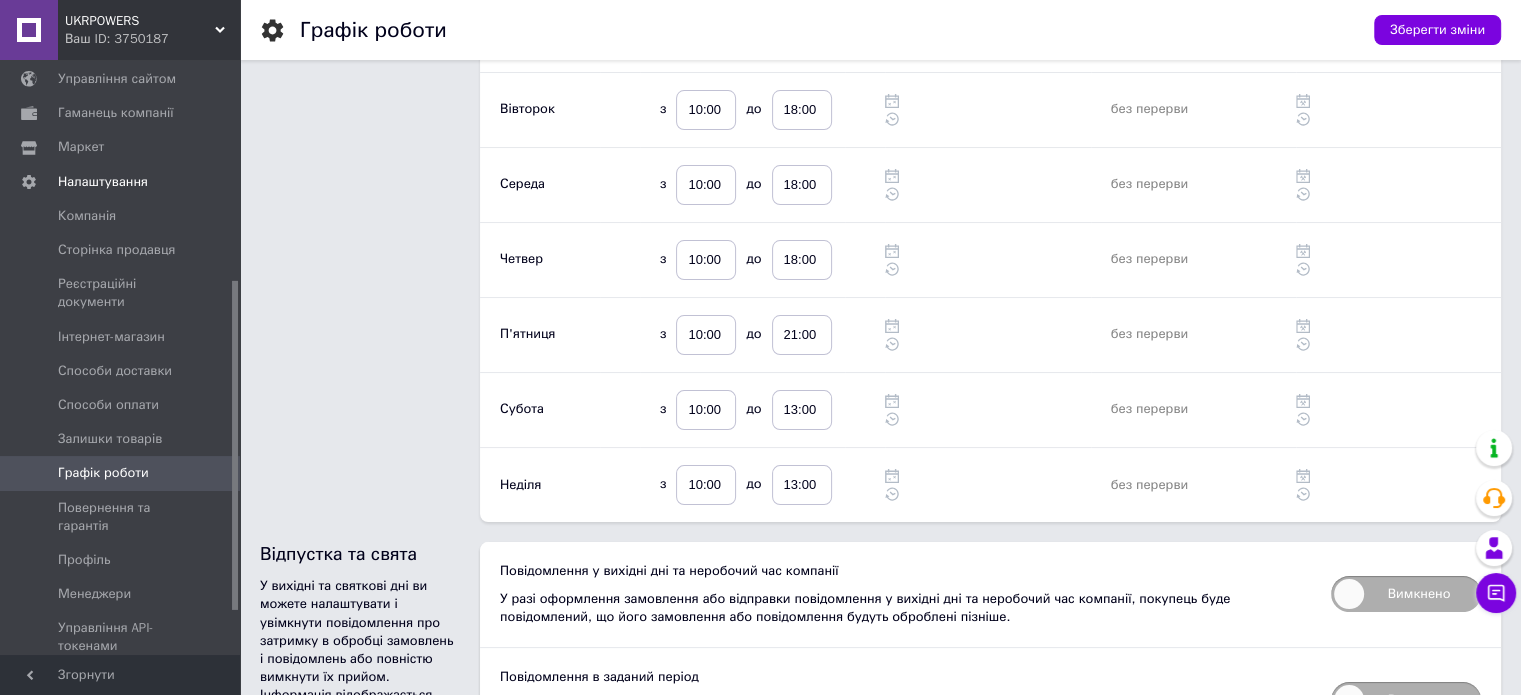 click at bounding box center [0, 1045] 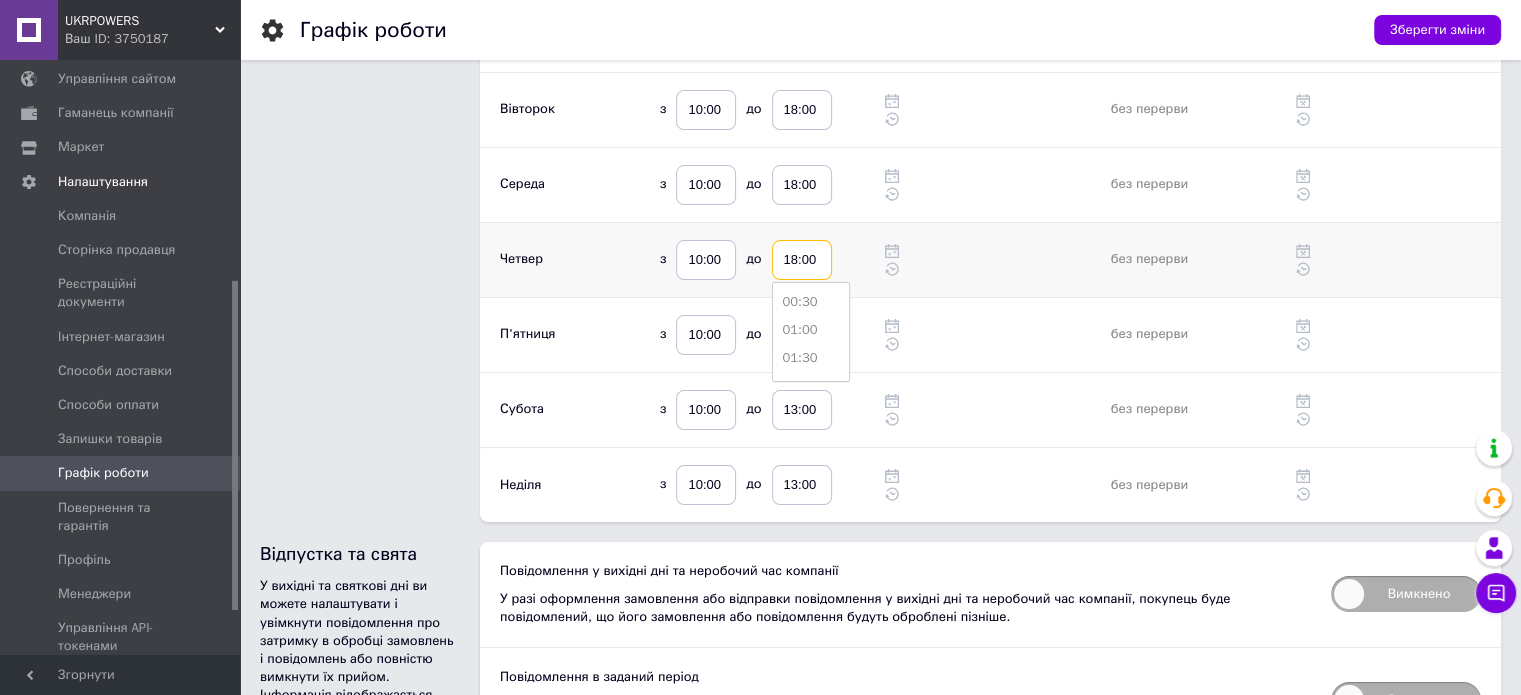 click on "18:00" at bounding box center [802, 260] 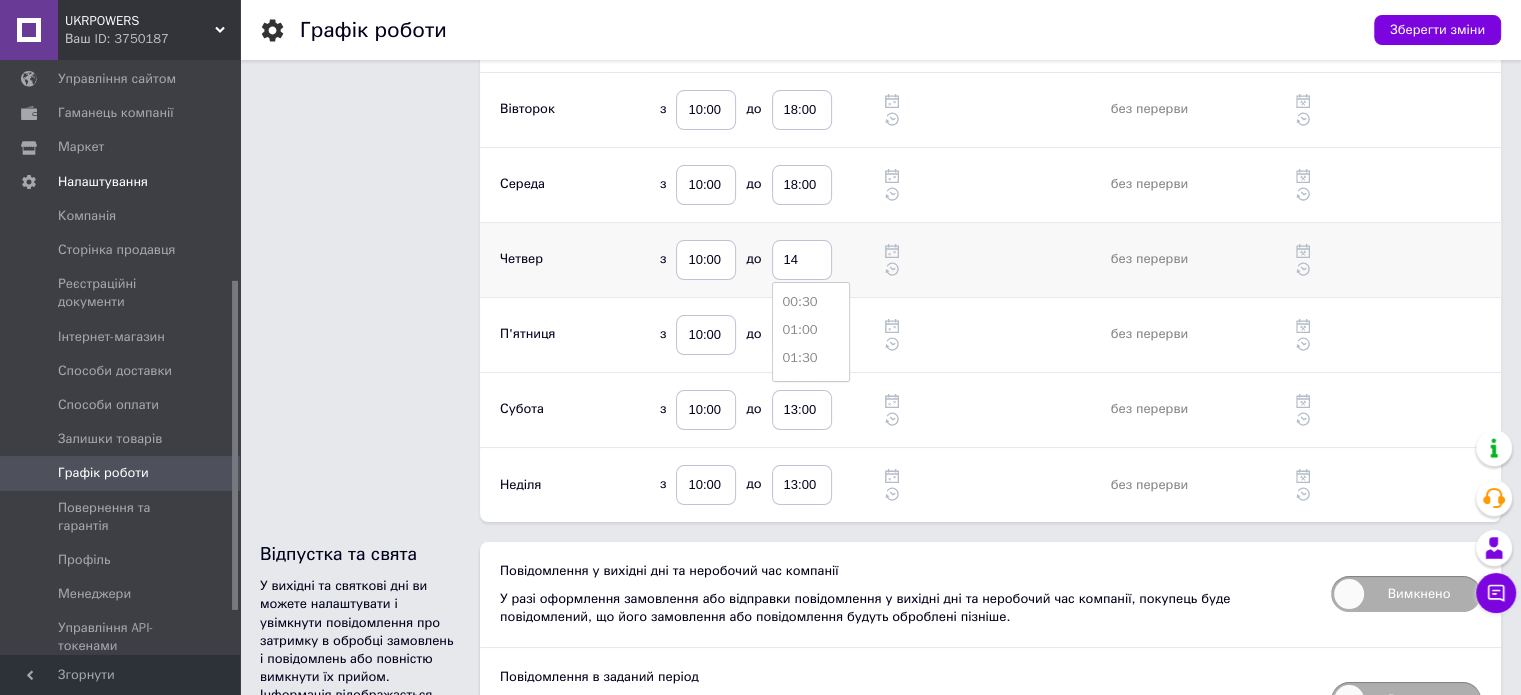 type on "14:00" 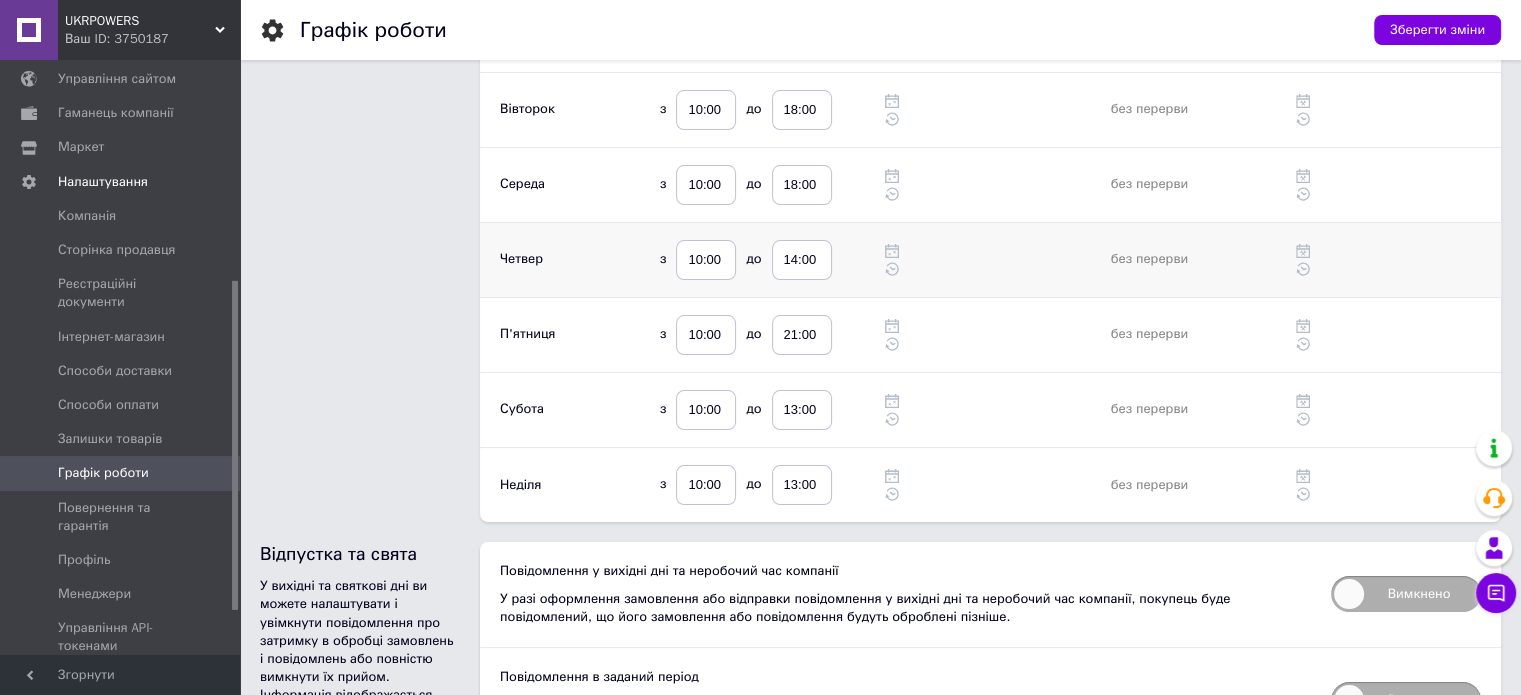 click at bounding box center (987, 269) 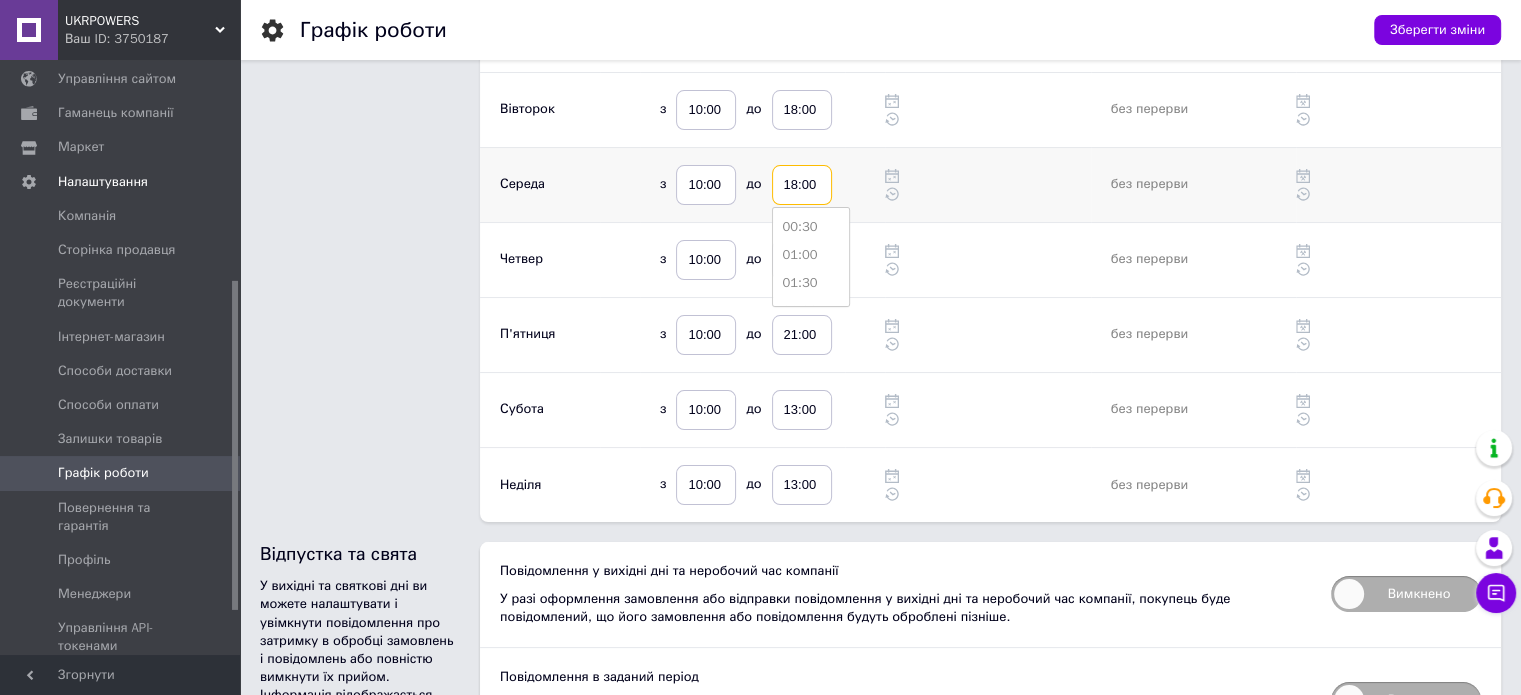 click on "18:00" at bounding box center (802, 185) 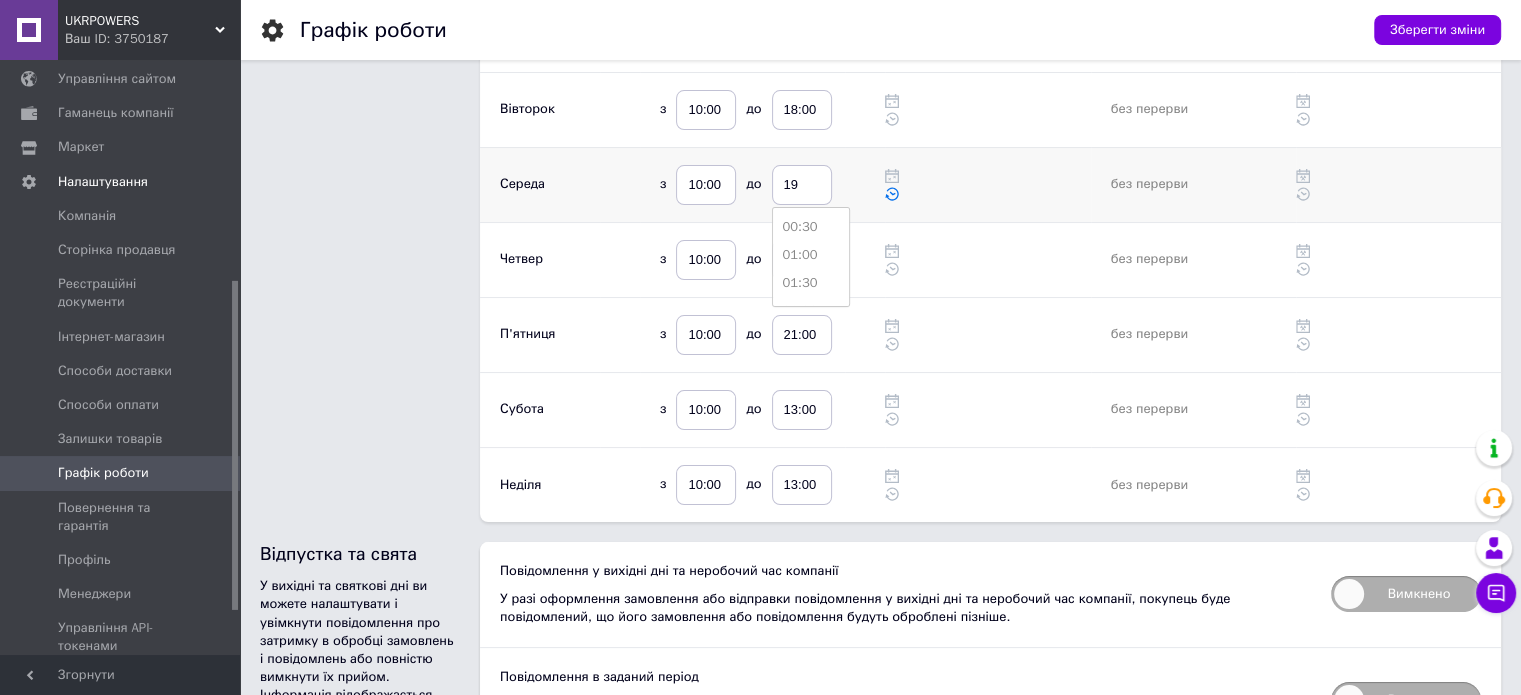 type on "19:00" 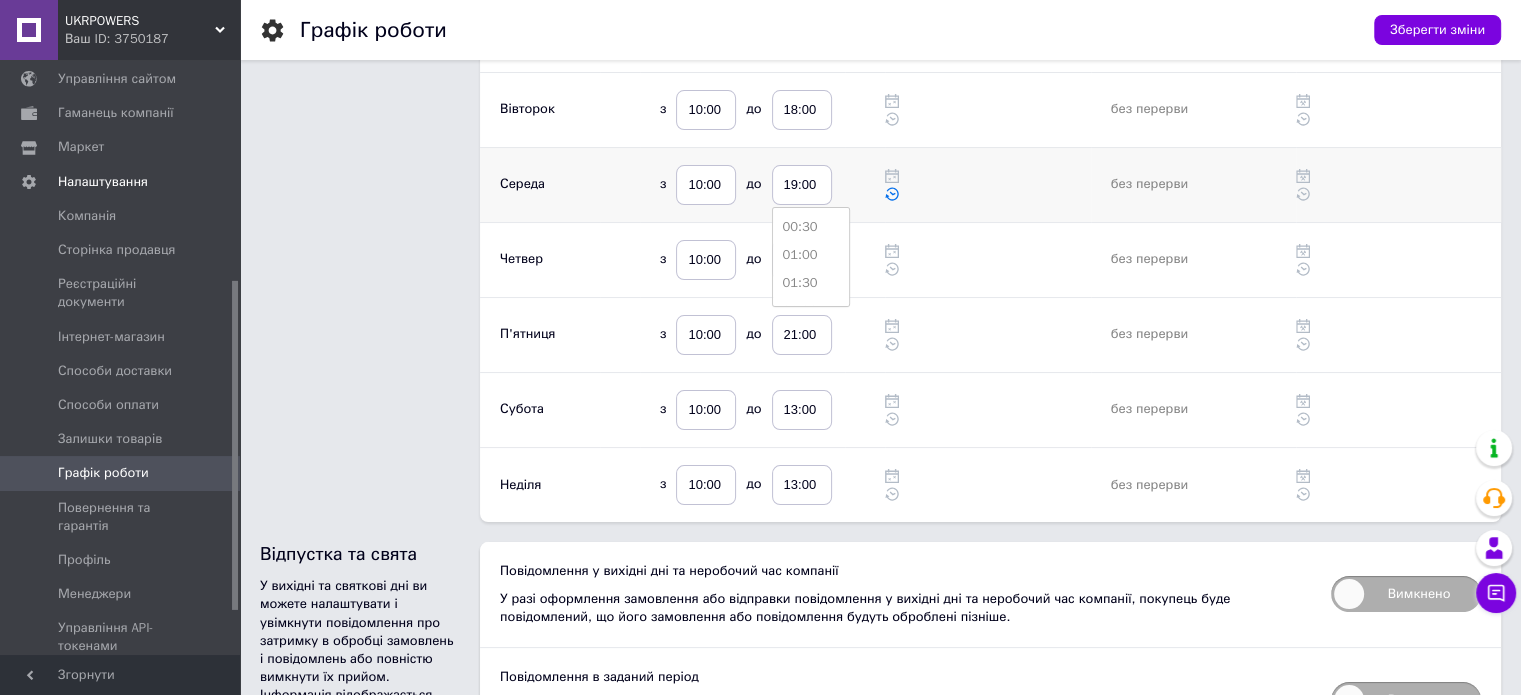 click 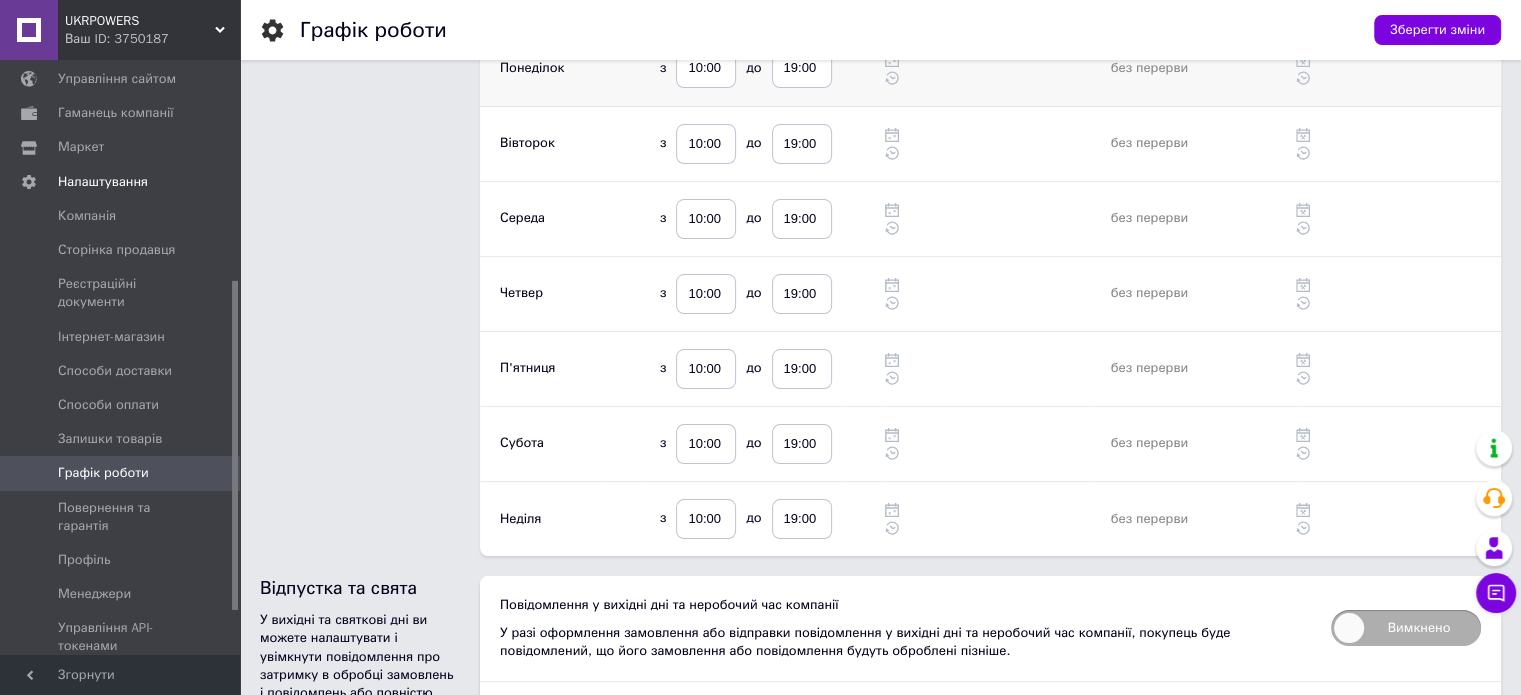 scroll, scrollTop: 200, scrollLeft: 0, axis: vertical 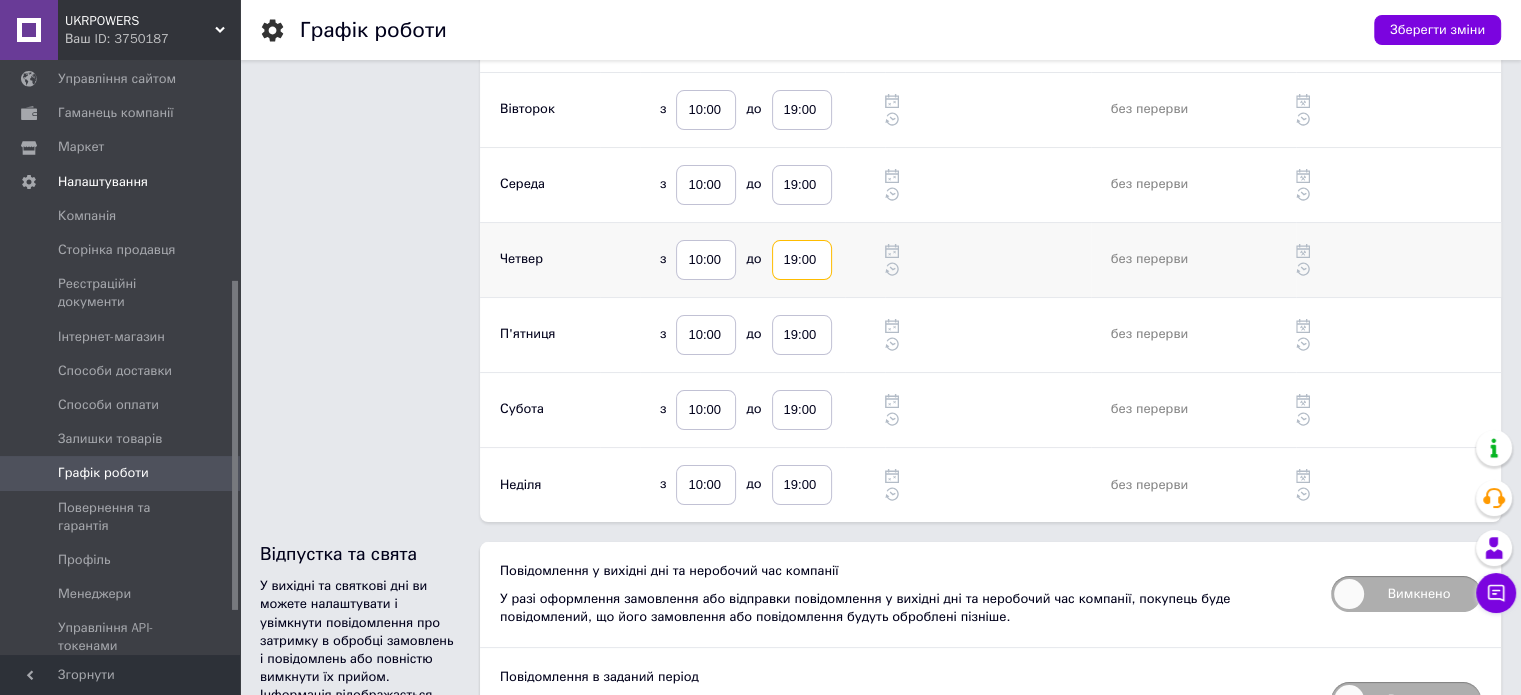 click on "19:00" at bounding box center [802, 260] 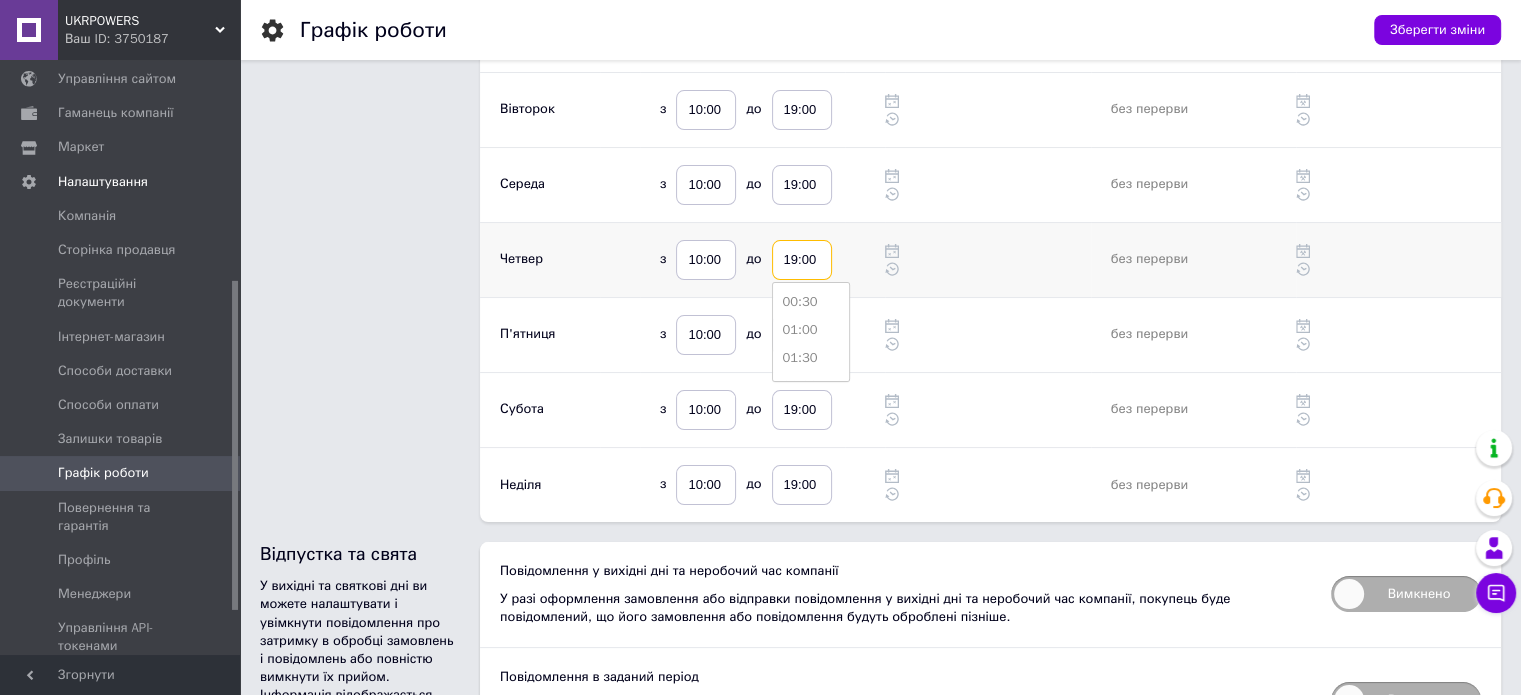 click on "19:00" at bounding box center (802, 260) 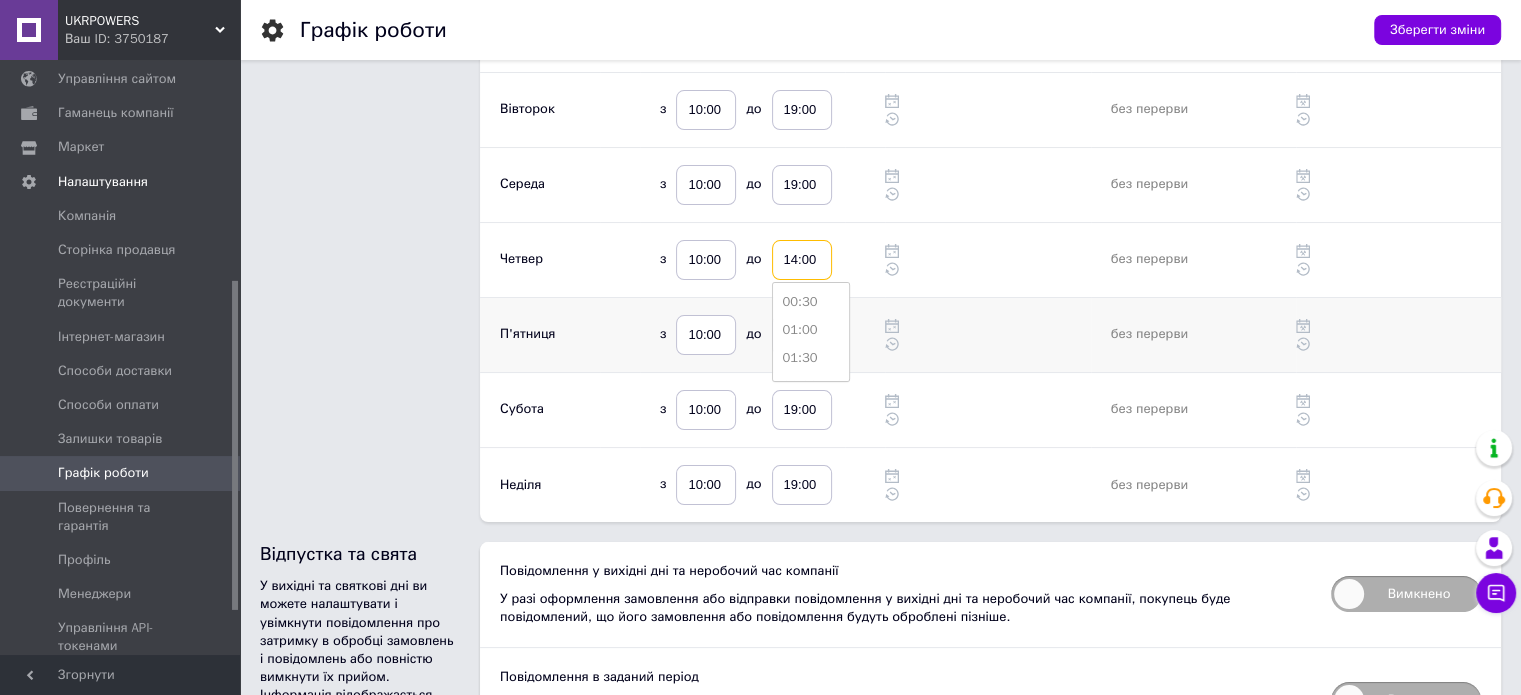 type on "14:00" 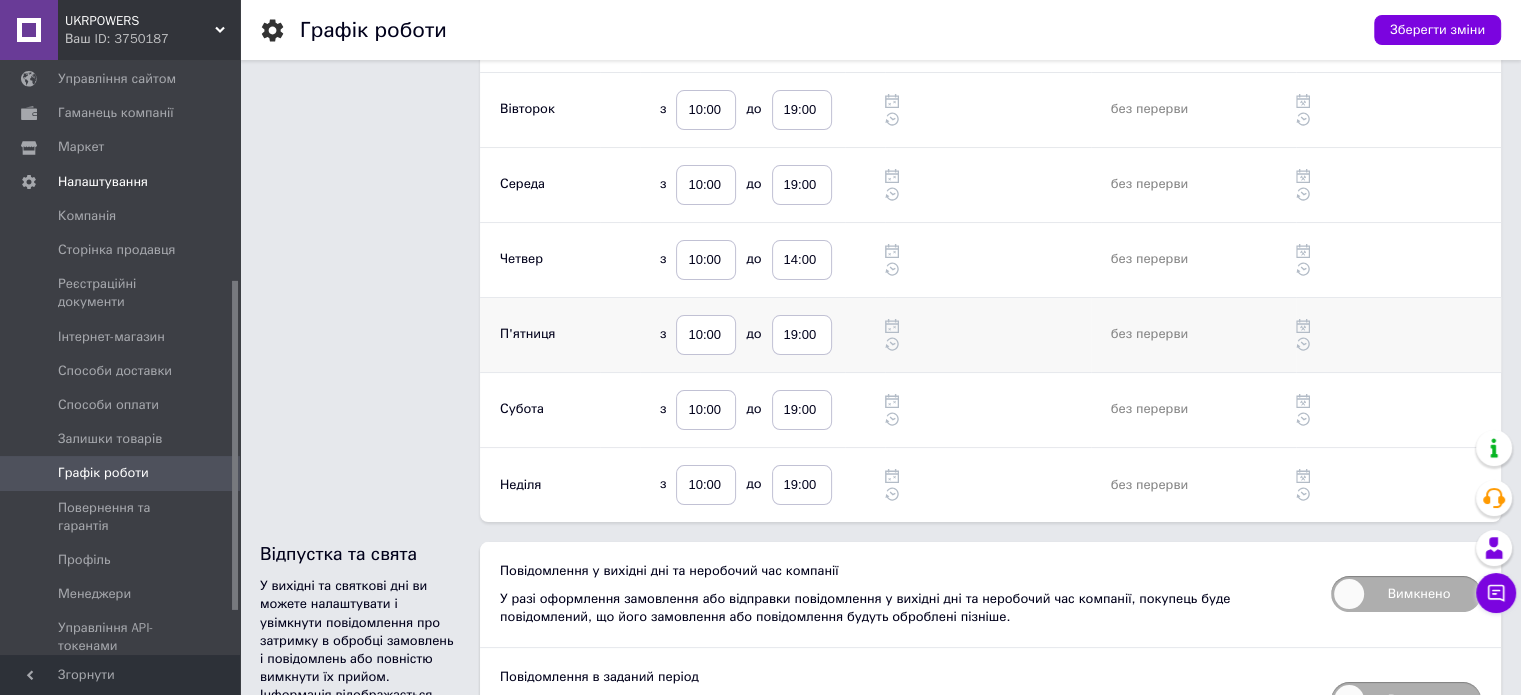 click at bounding box center [987, 334] 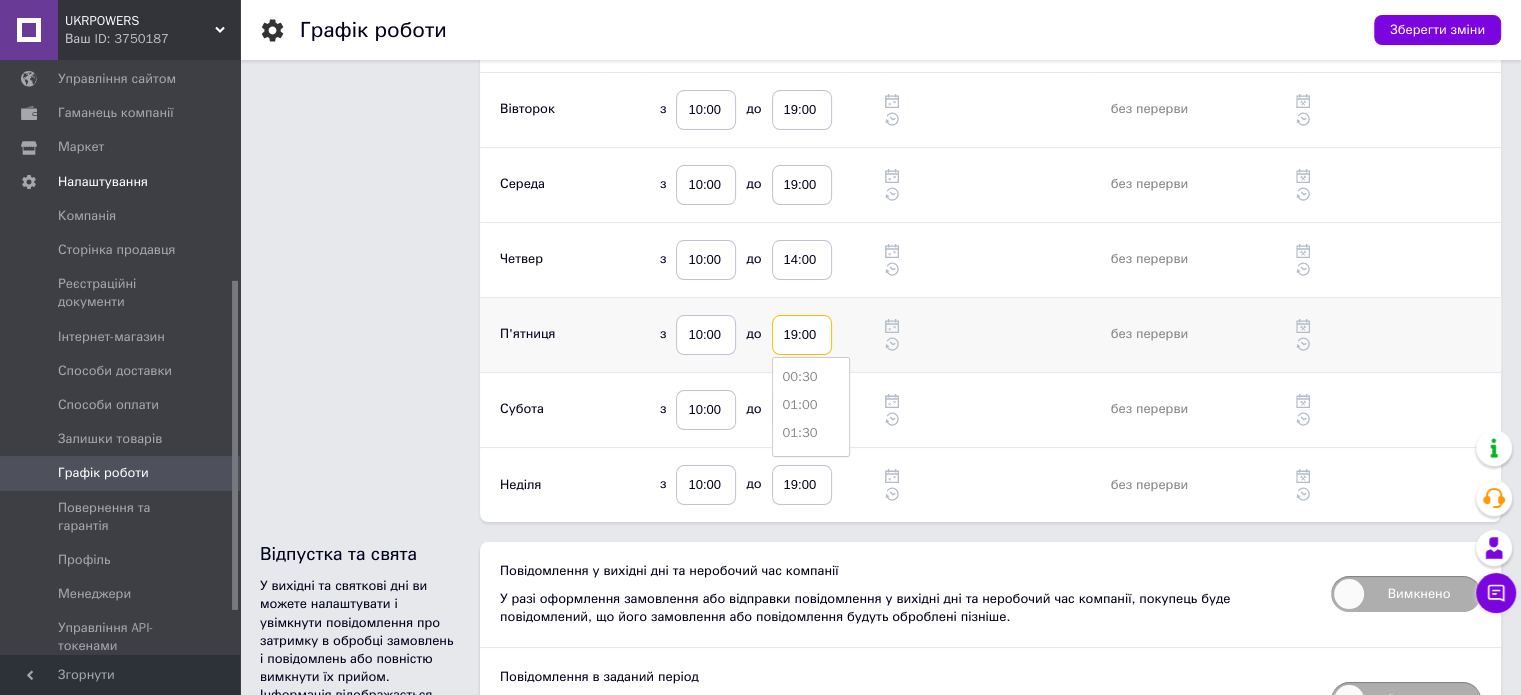 click on "19:00" at bounding box center (802, 335) 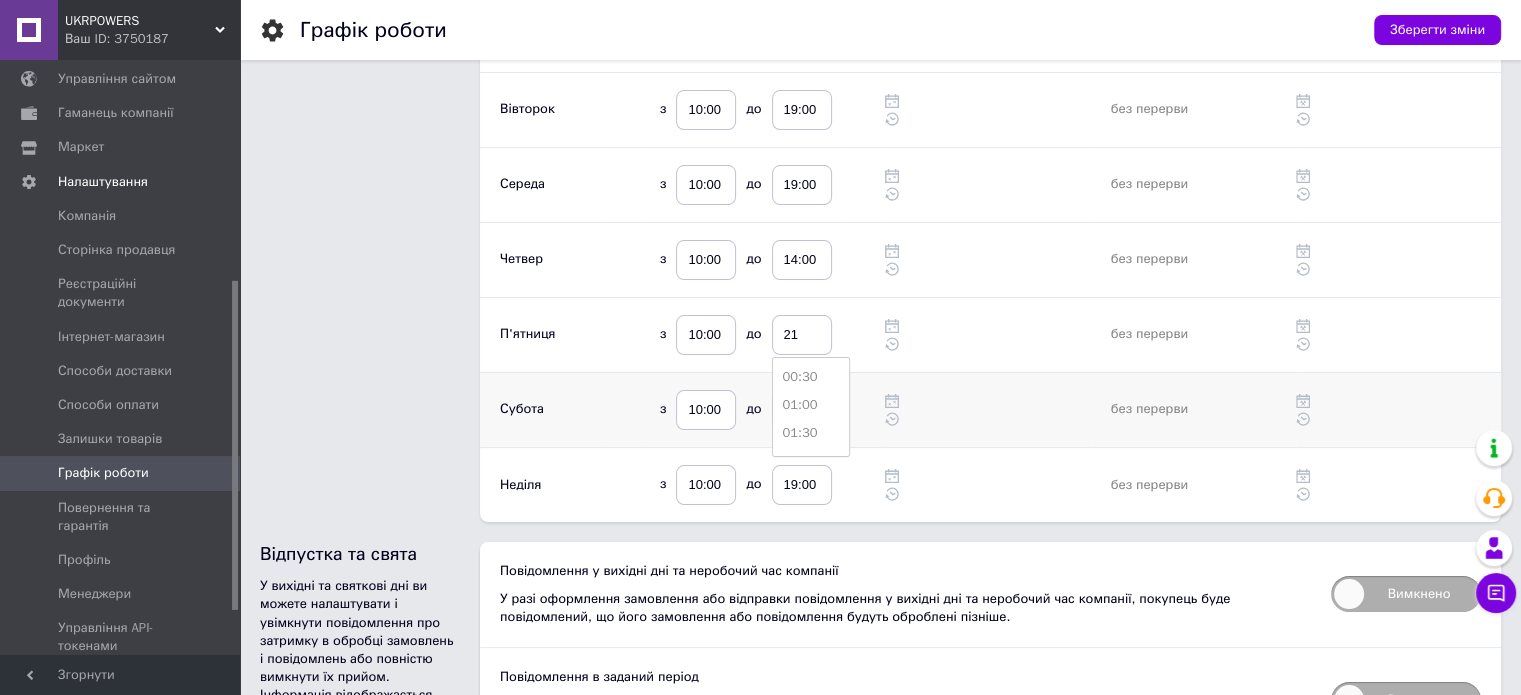 type on "21:00" 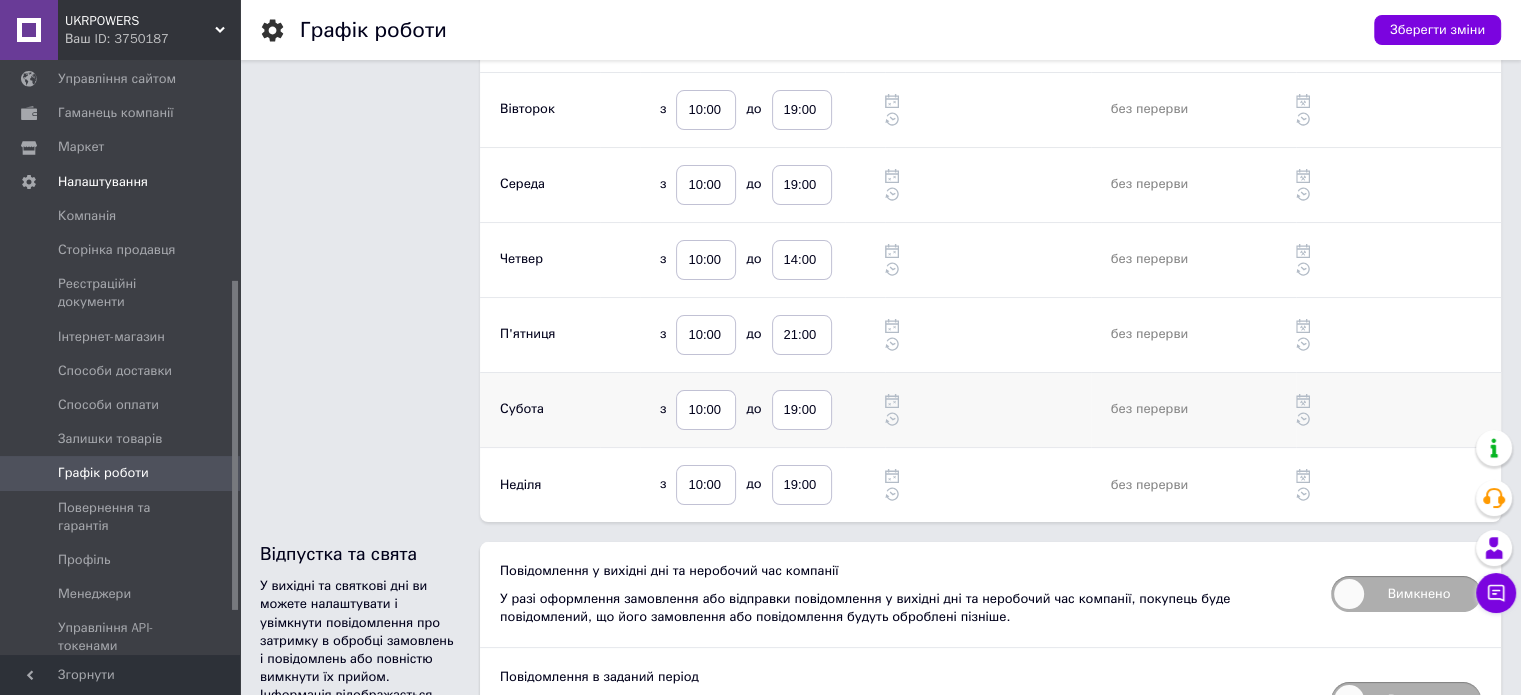 click at bounding box center [987, 409] 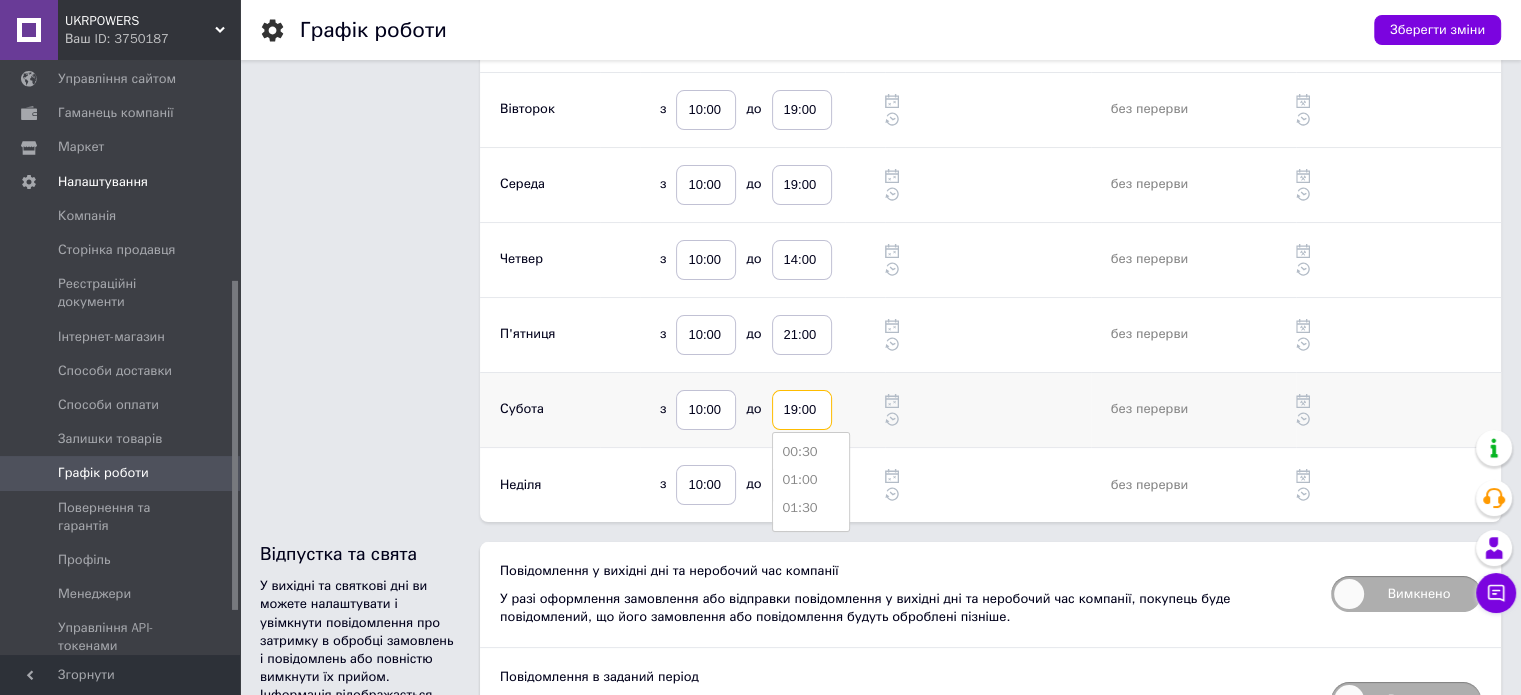 click on "19:00" at bounding box center [802, 410] 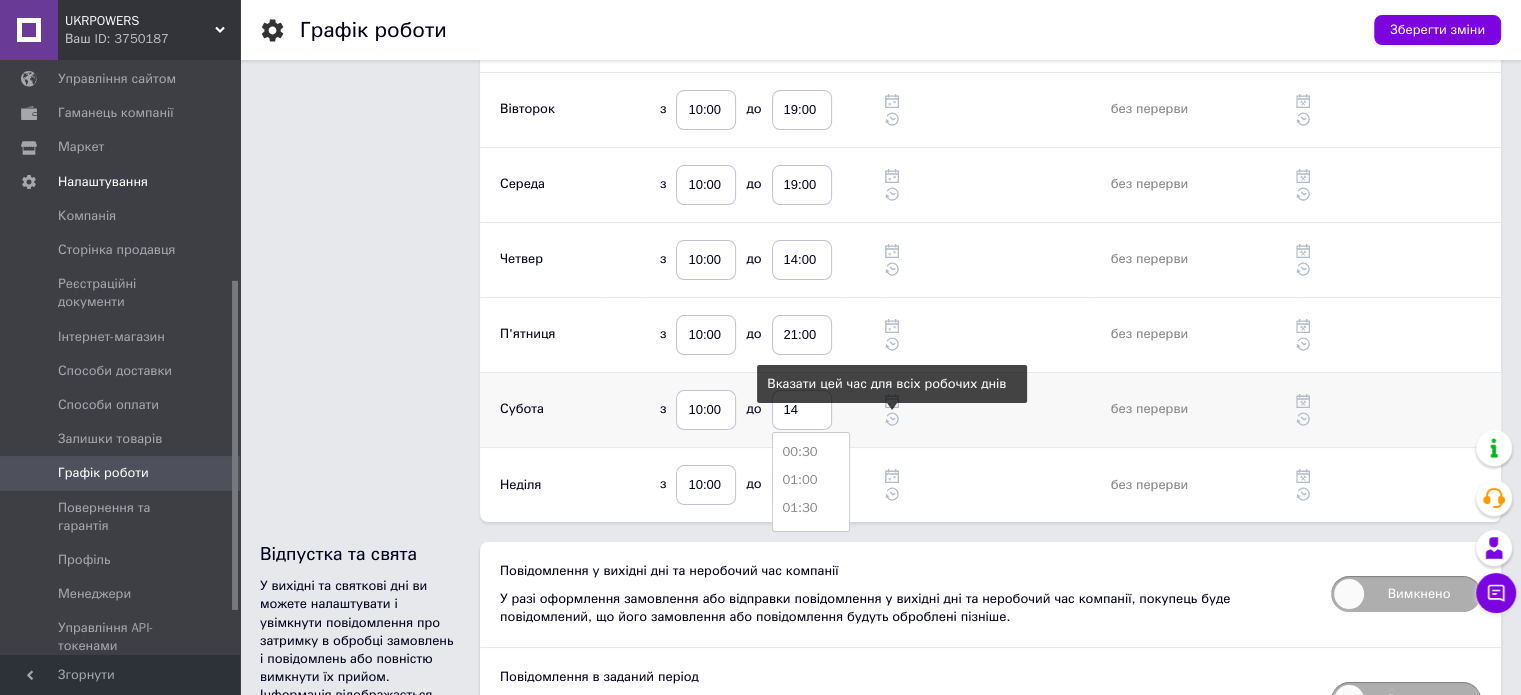type on "14:00" 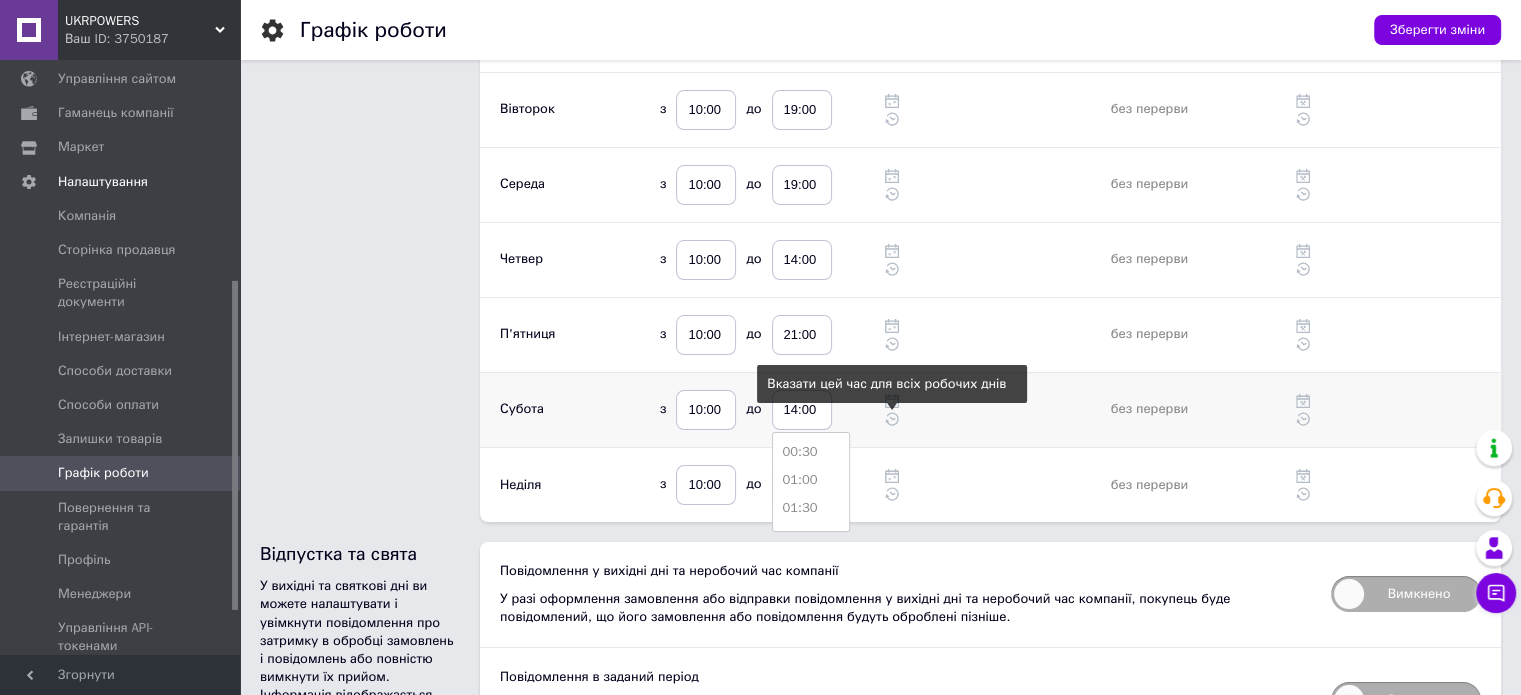 click on "Вказати цей час для всіх робочих днів" at bounding box center (987, 419) 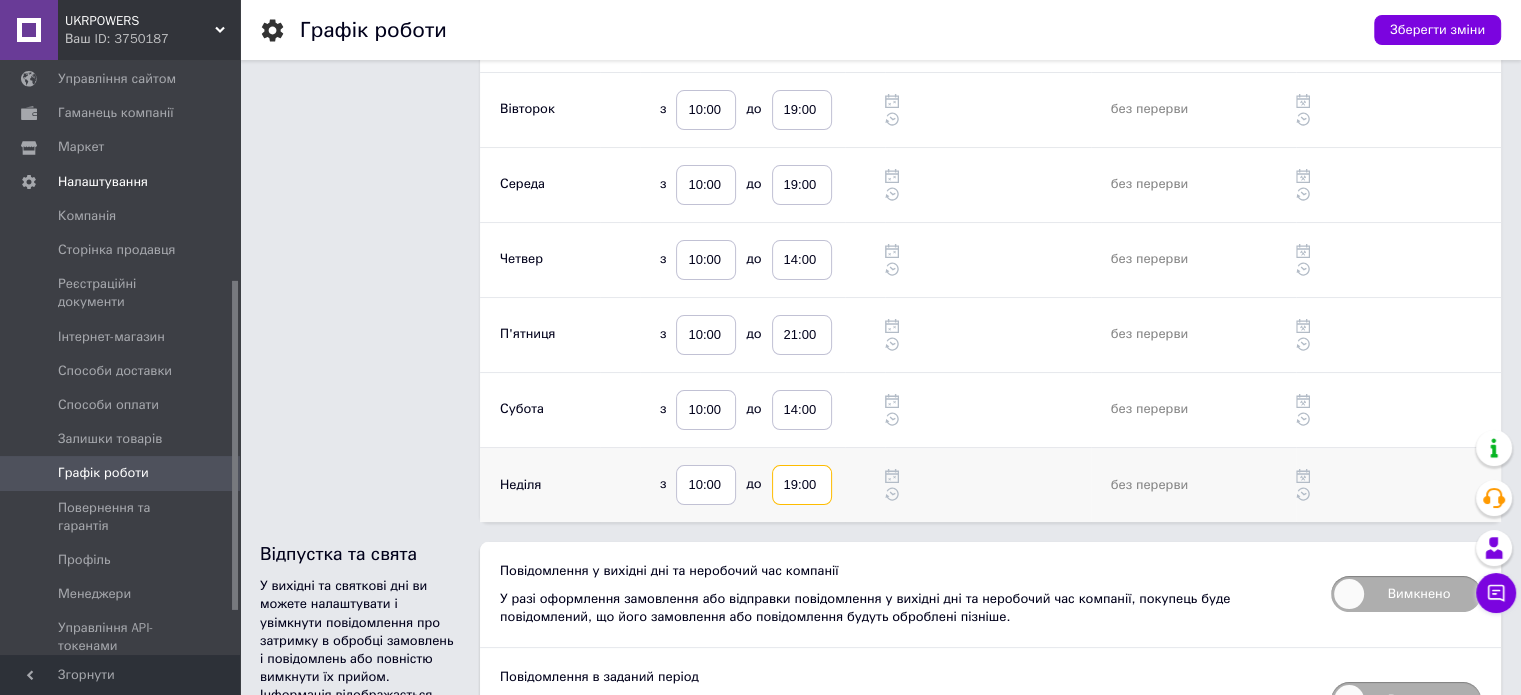 click on "19:00" at bounding box center [802, 485] 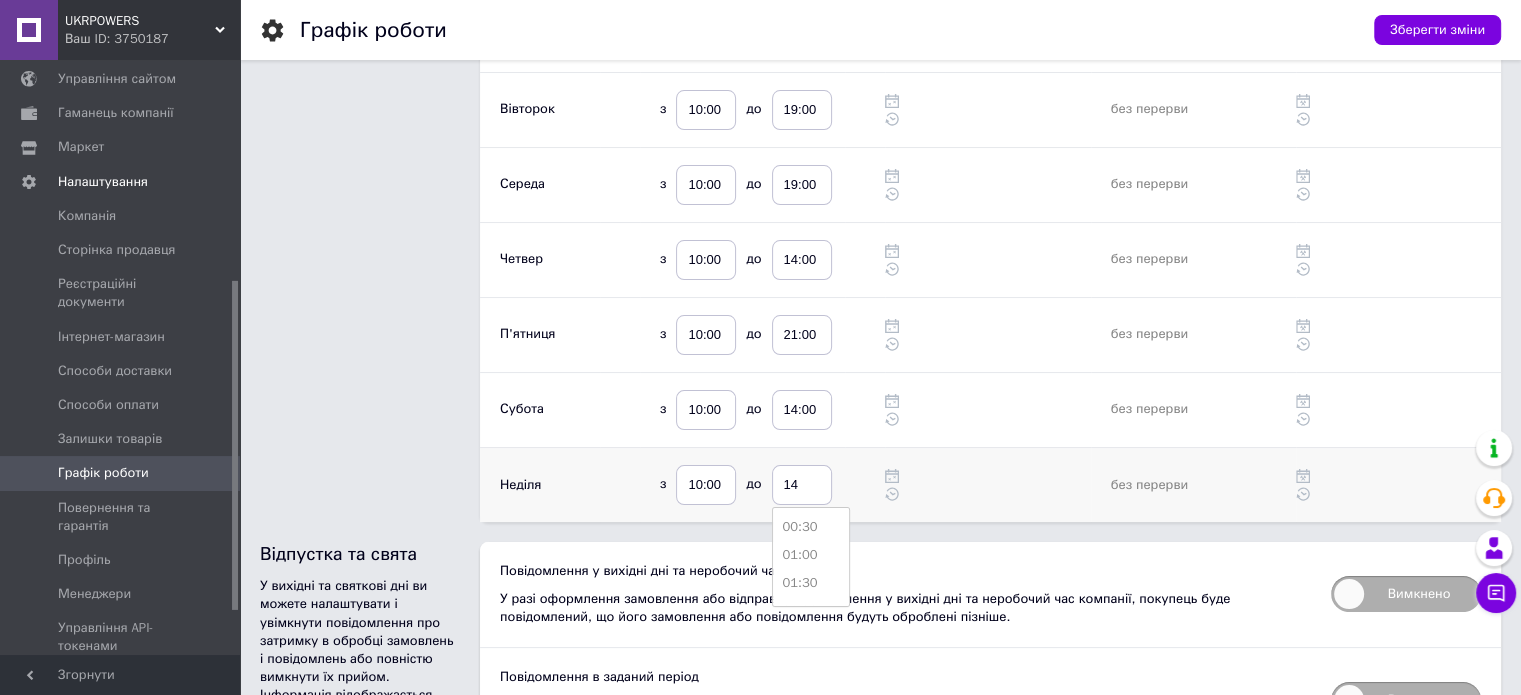type on "14:00" 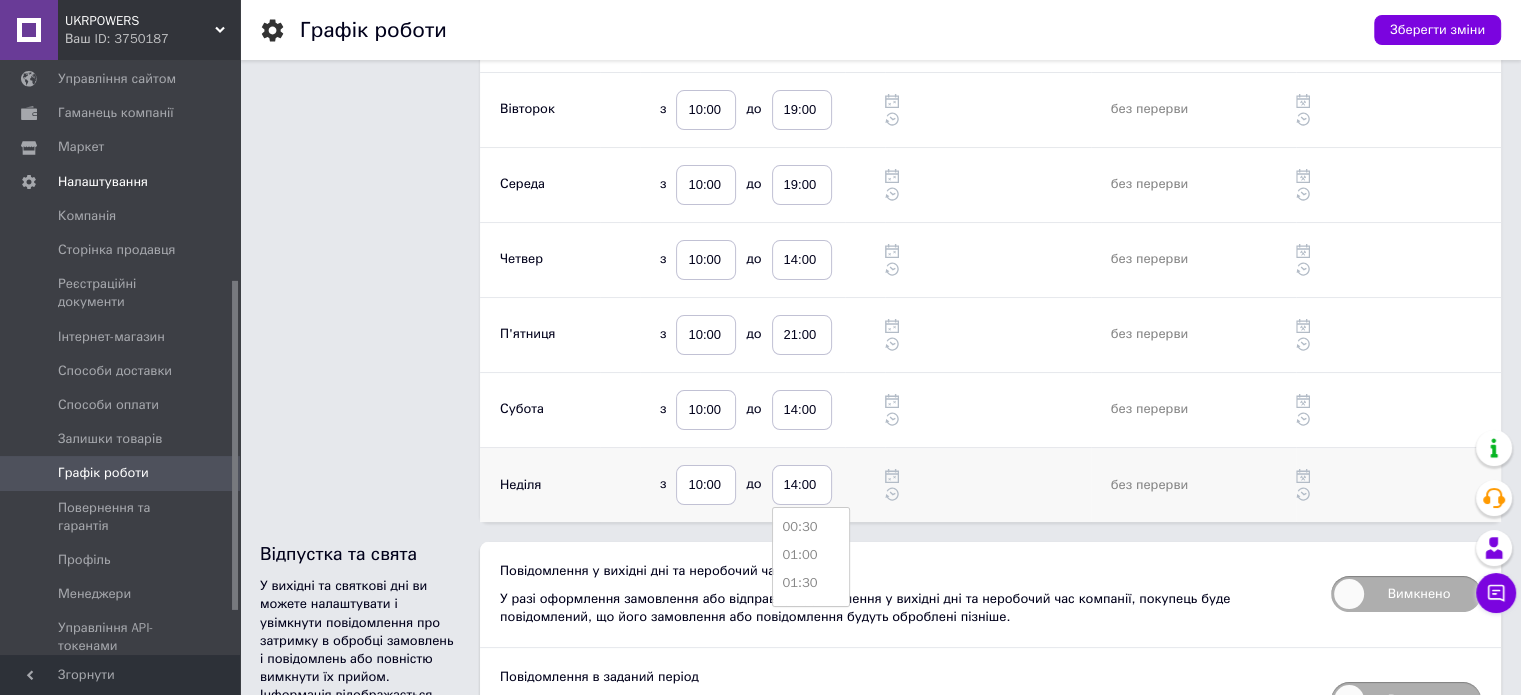 click at bounding box center [987, 476] 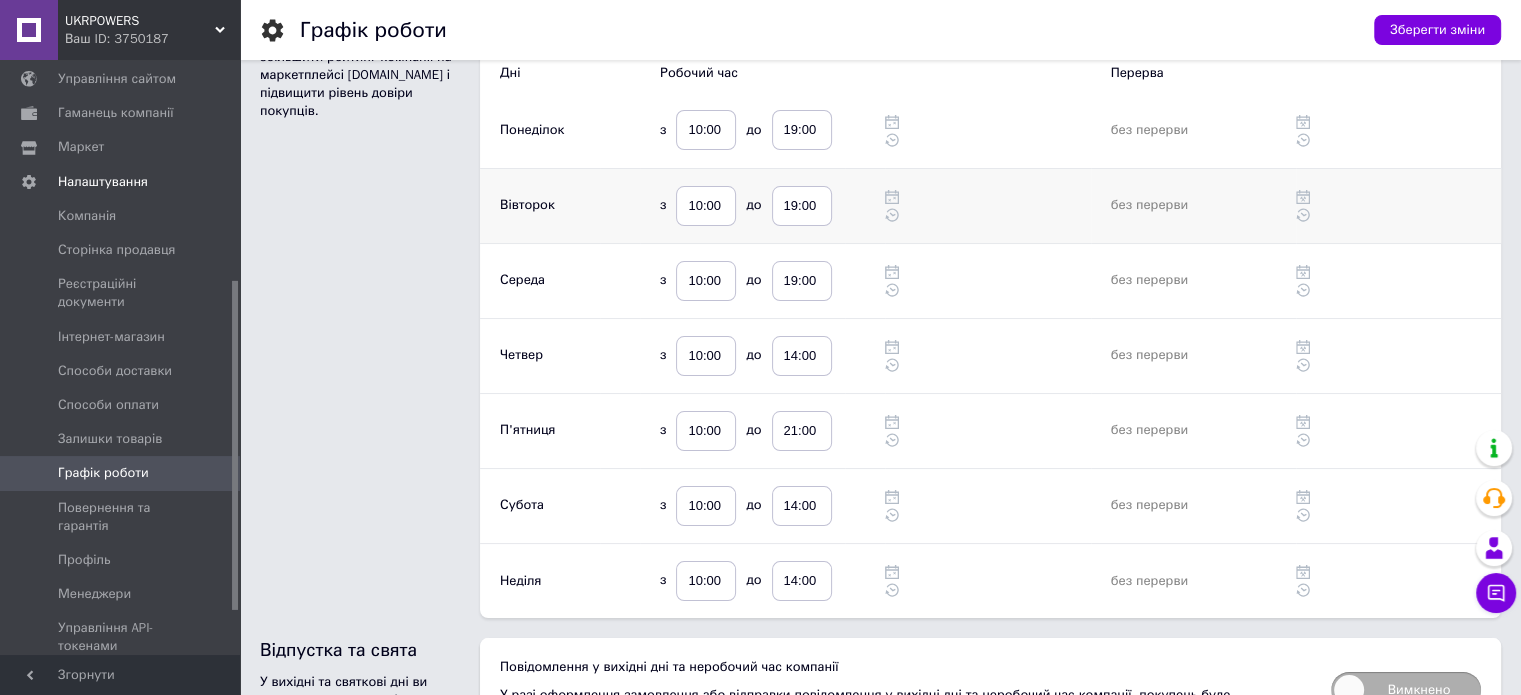 scroll, scrollTop: 0, scrollLeft: 0, axis: both 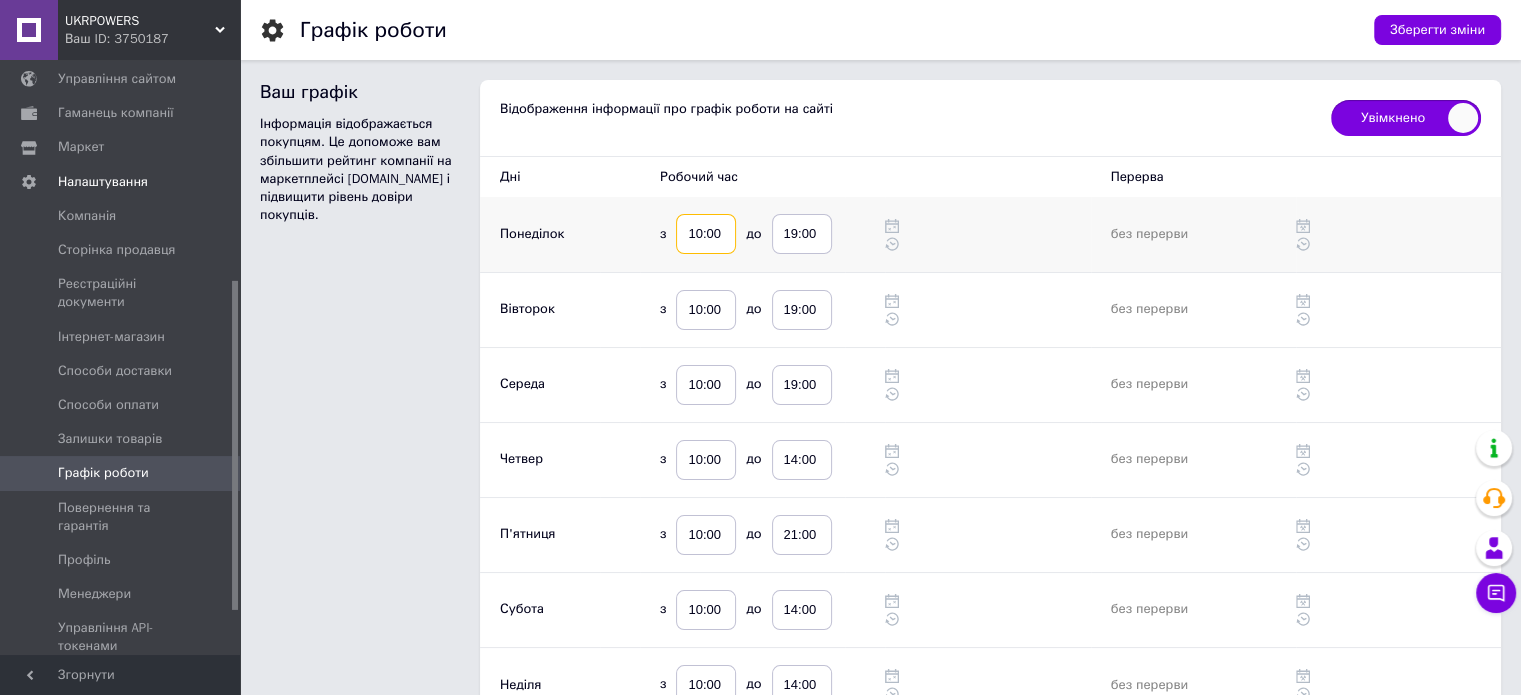 click on "10:00" at bounding box center (706, 234) 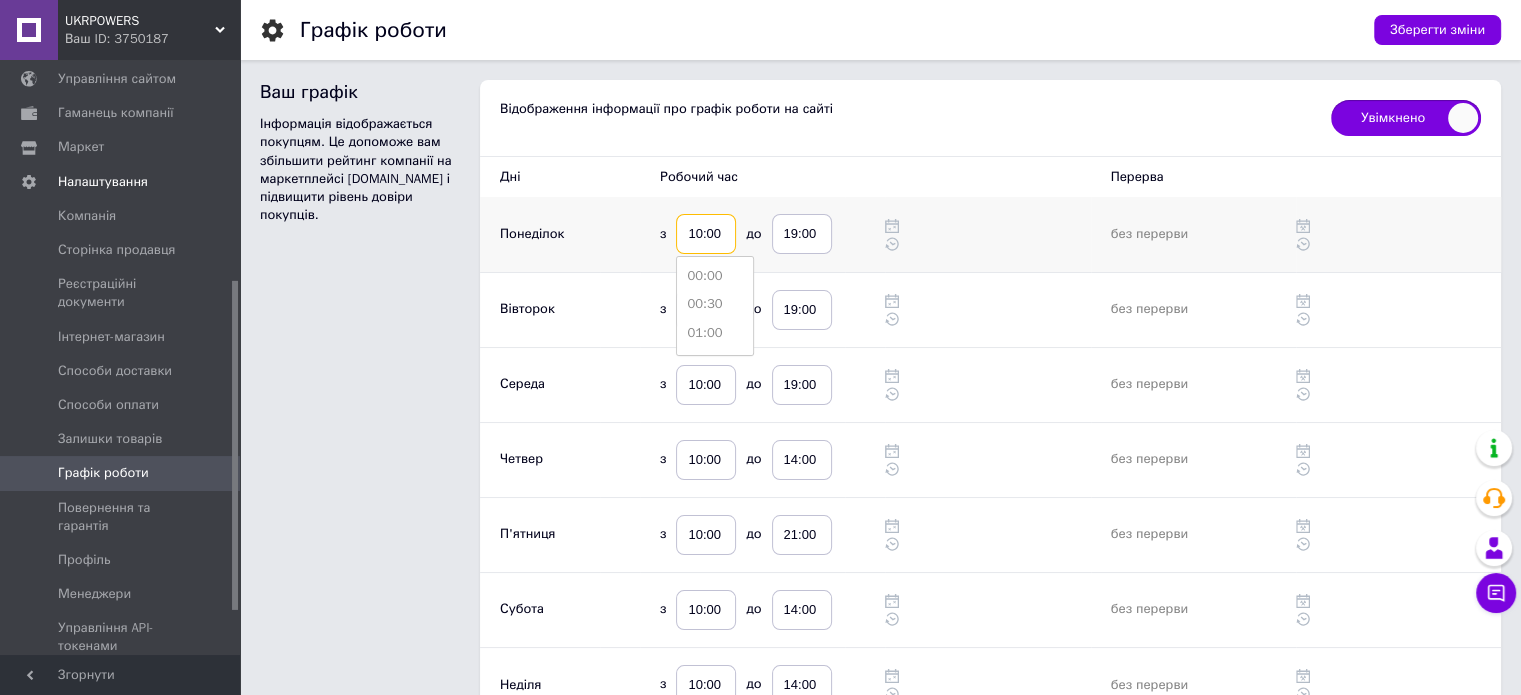 click on "10:00" at bounding box center [706, 234] 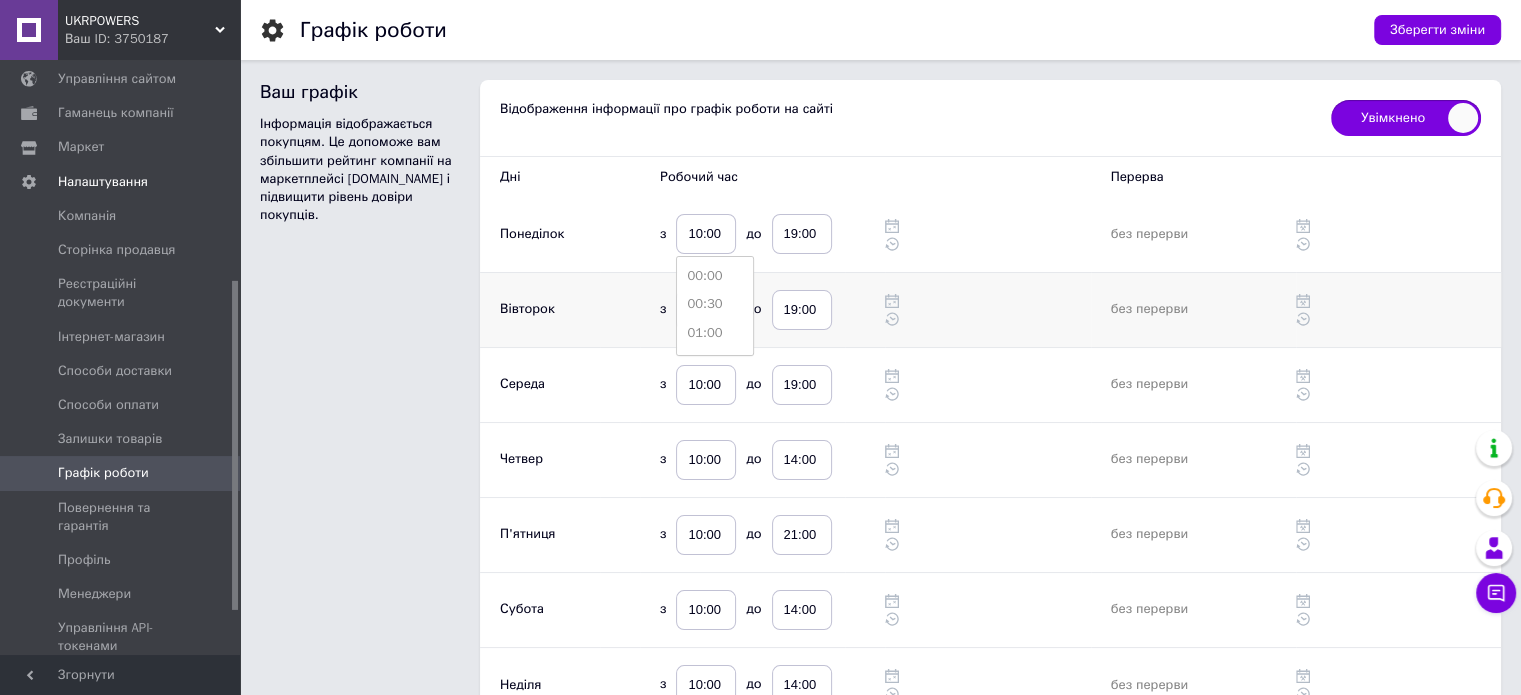 click at bounding box center (987, 309) 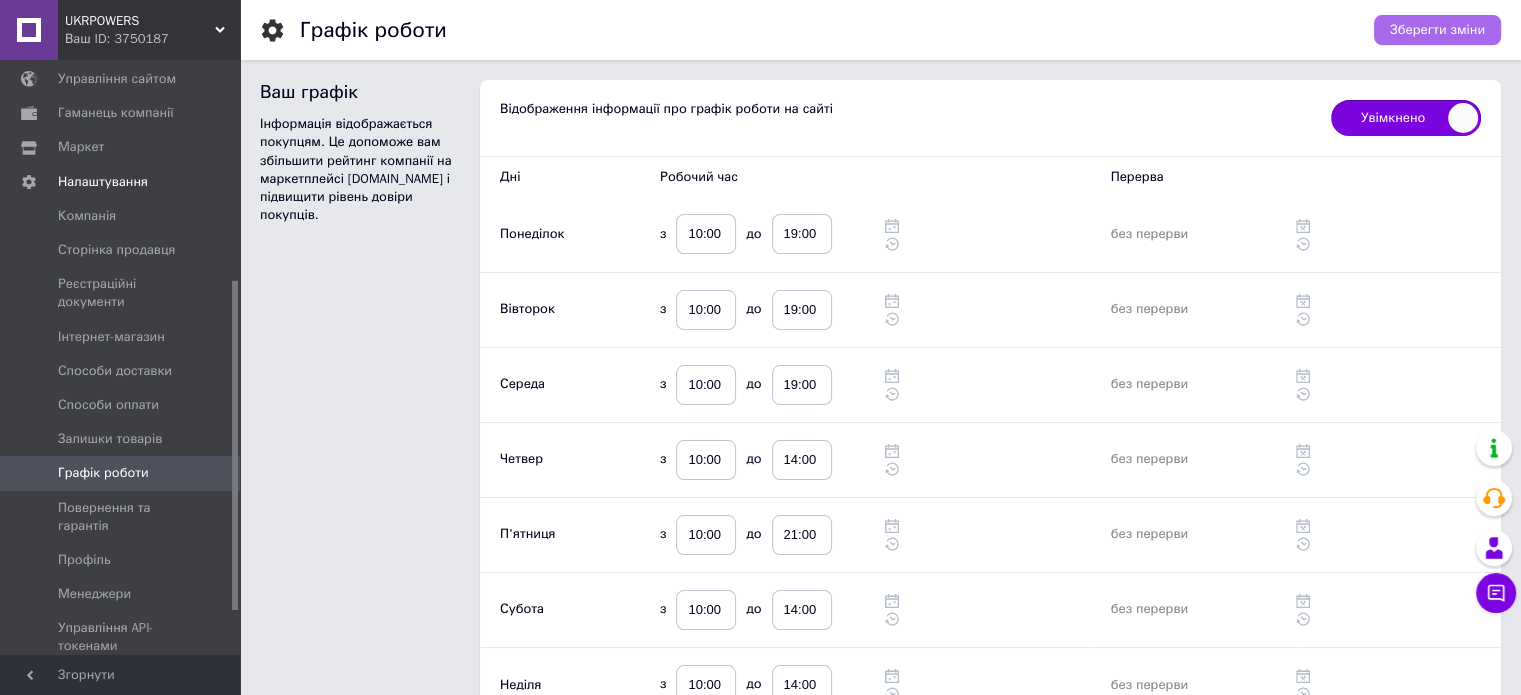 click on "Зберегти зміни" at bounding box center (1437, 30) 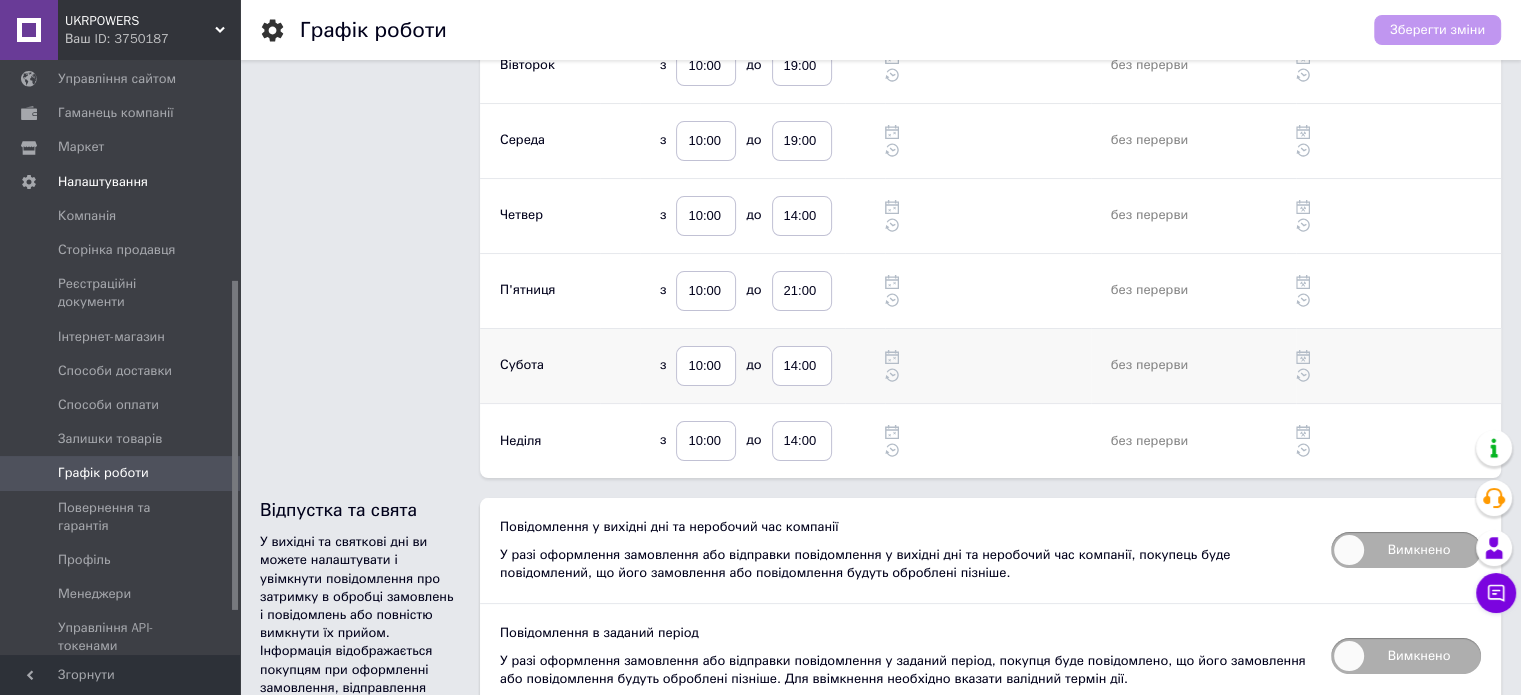 scroll, scrollTop: 348, scrollLeft: 0, axis: vertical 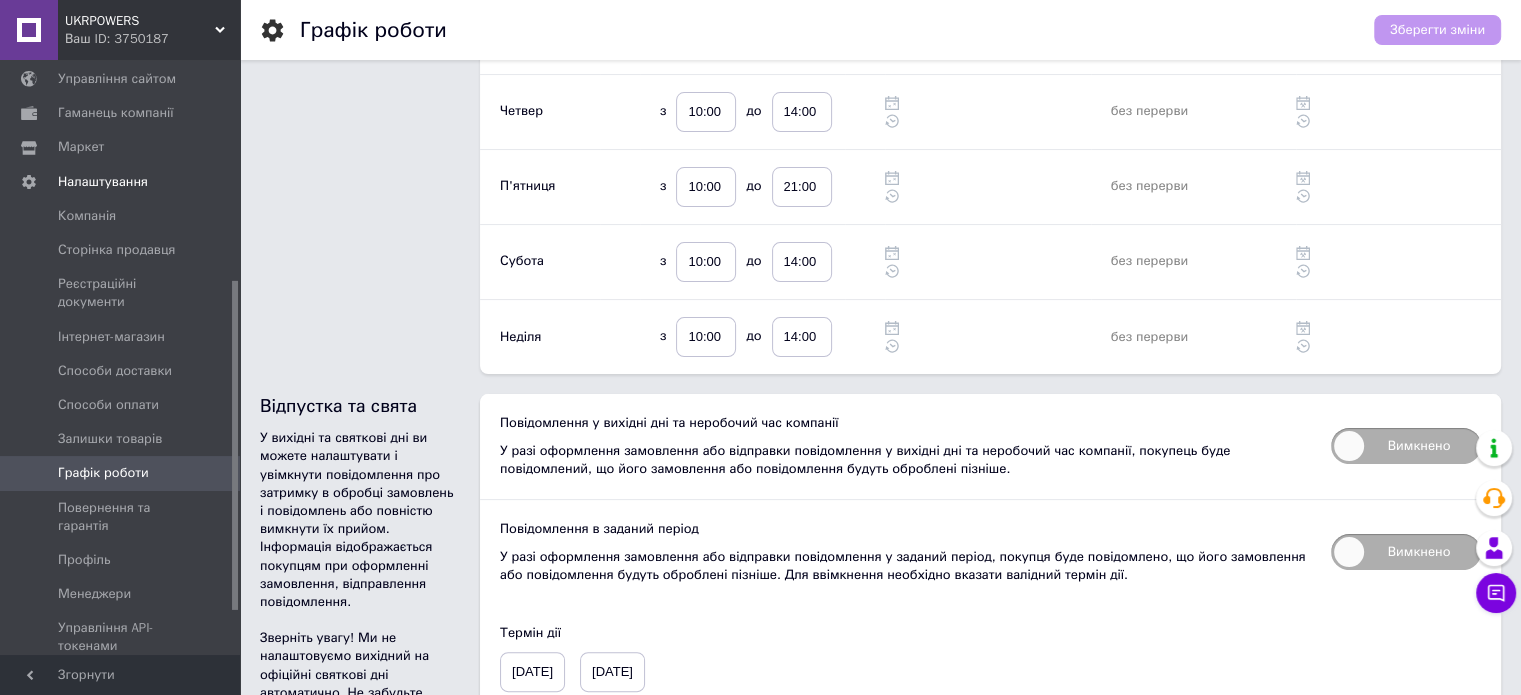 click on "Вимкнено" at bounding box center [1406, 446] 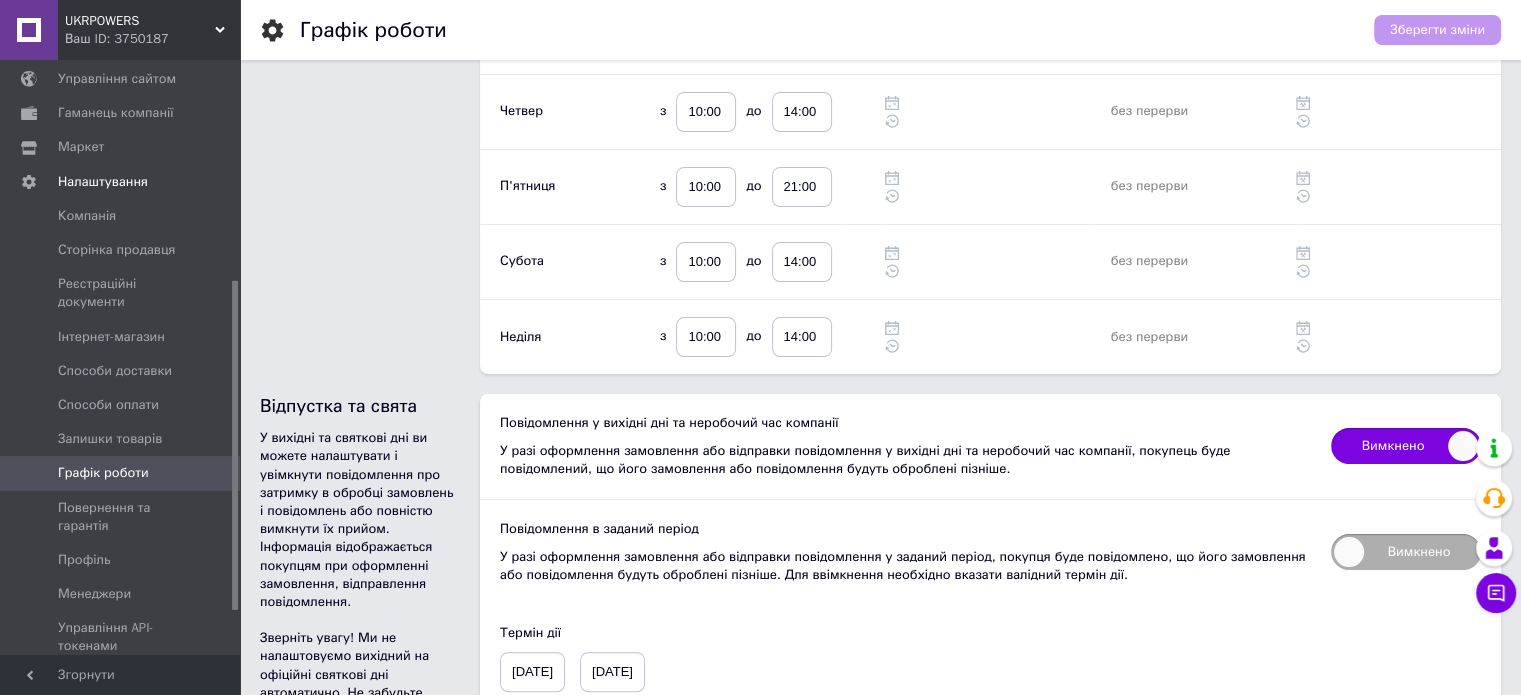 checkbox on "true" 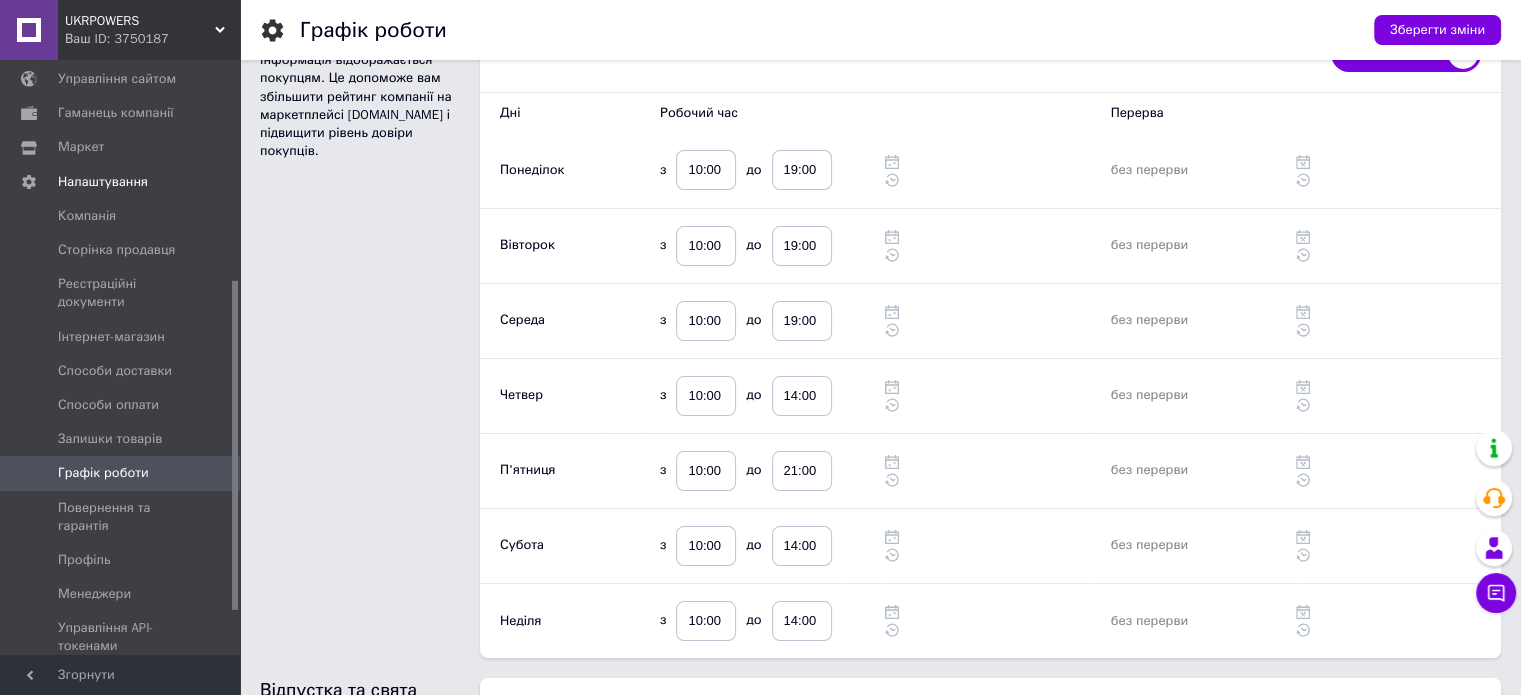 scroll, scrollTop: 48, scrollLeft: 0, axis: vertical 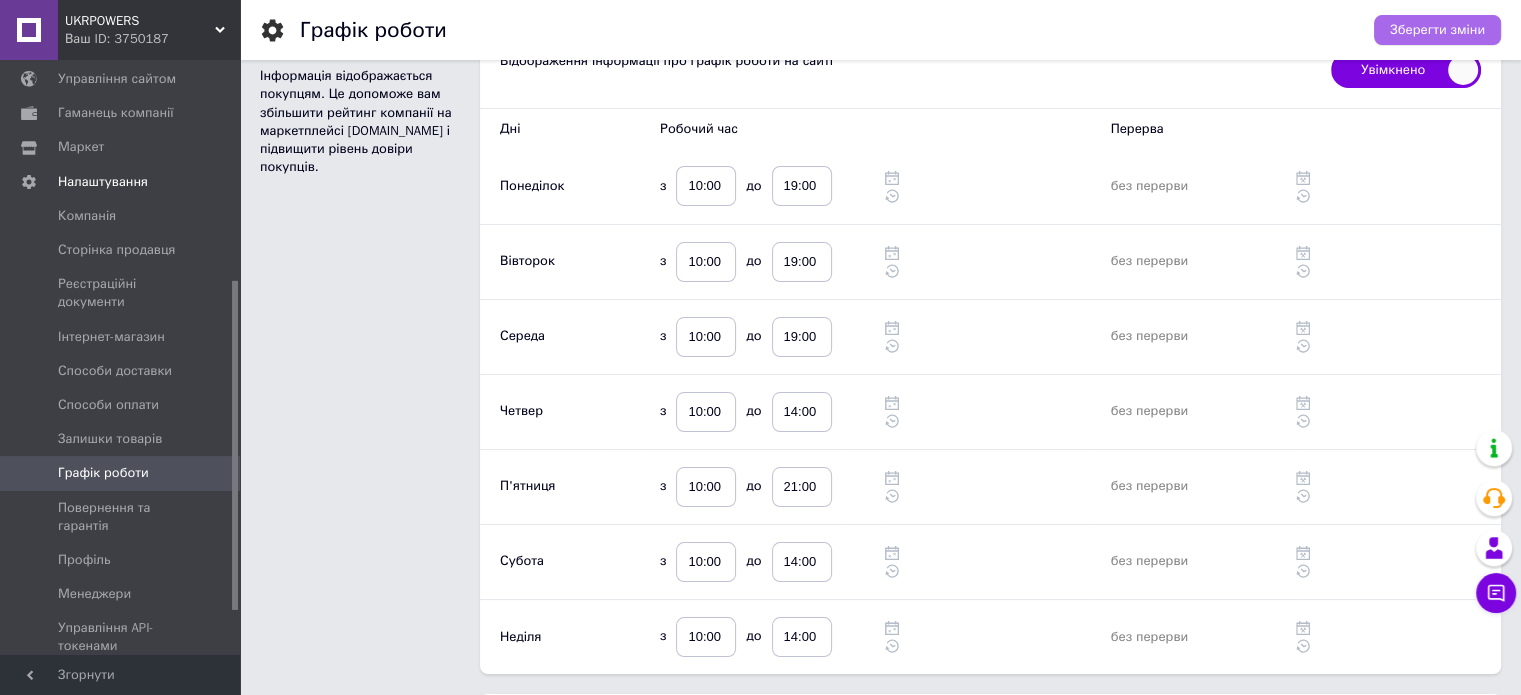 click on "Зберегти зміни" at bounding box center [1437, 30] 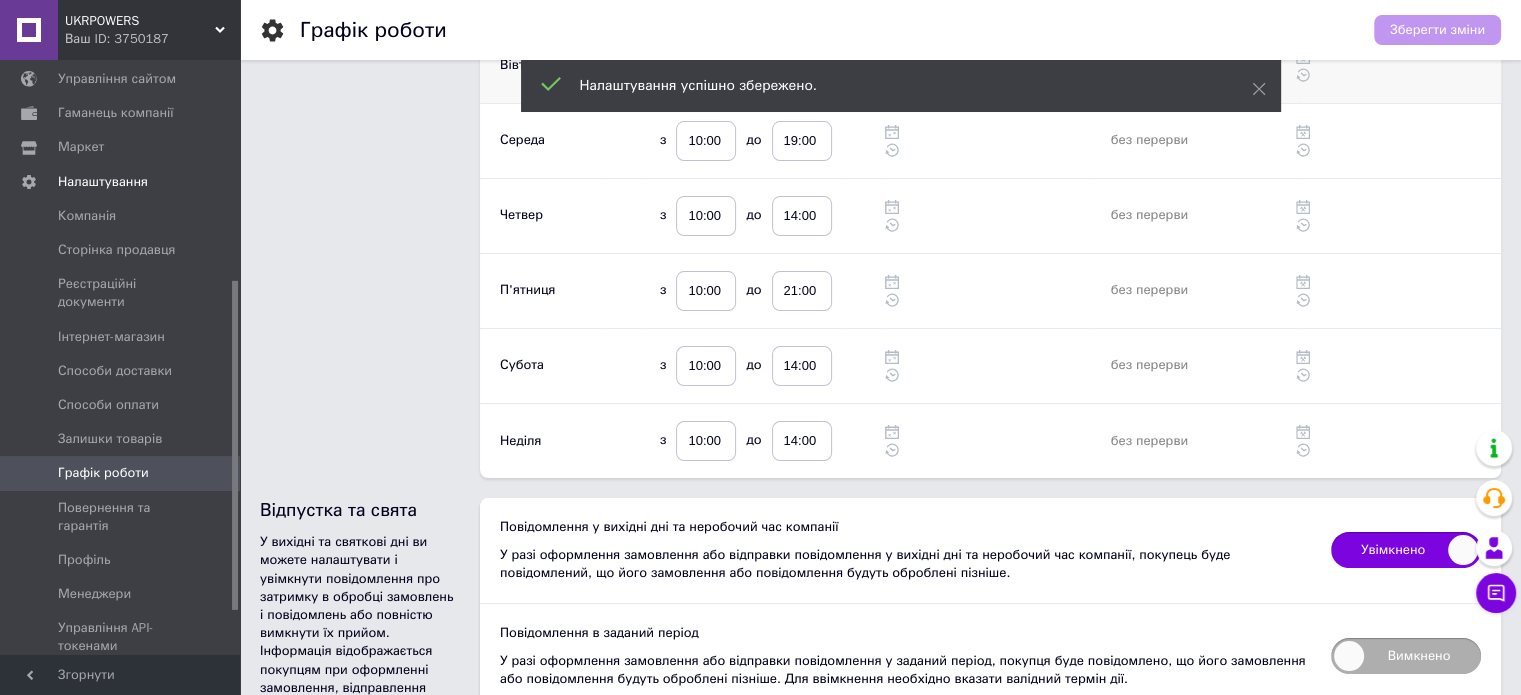 scroll, scrollTop: 248, scrollLeft: 0, axis: vertical 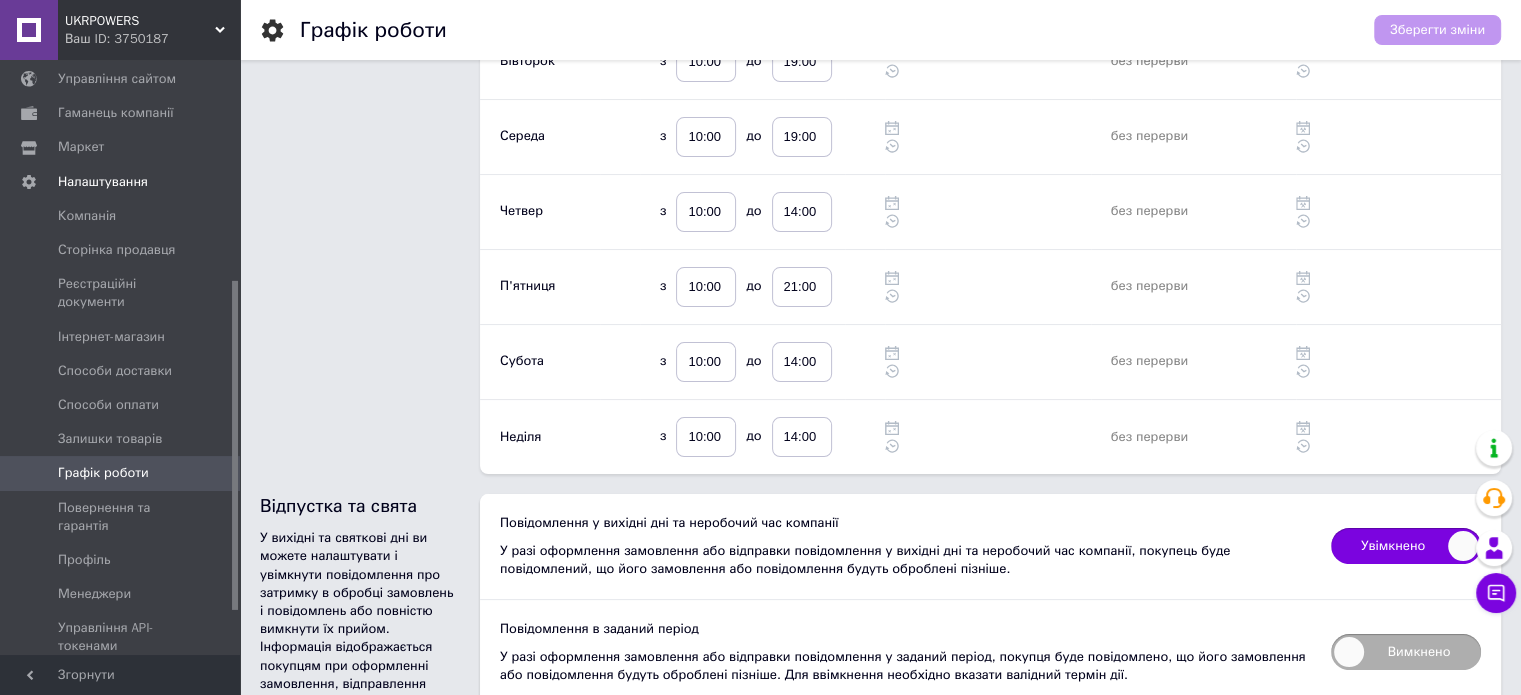 click on "Повідомлення в заданий період" at bounding box center [905, 629] 